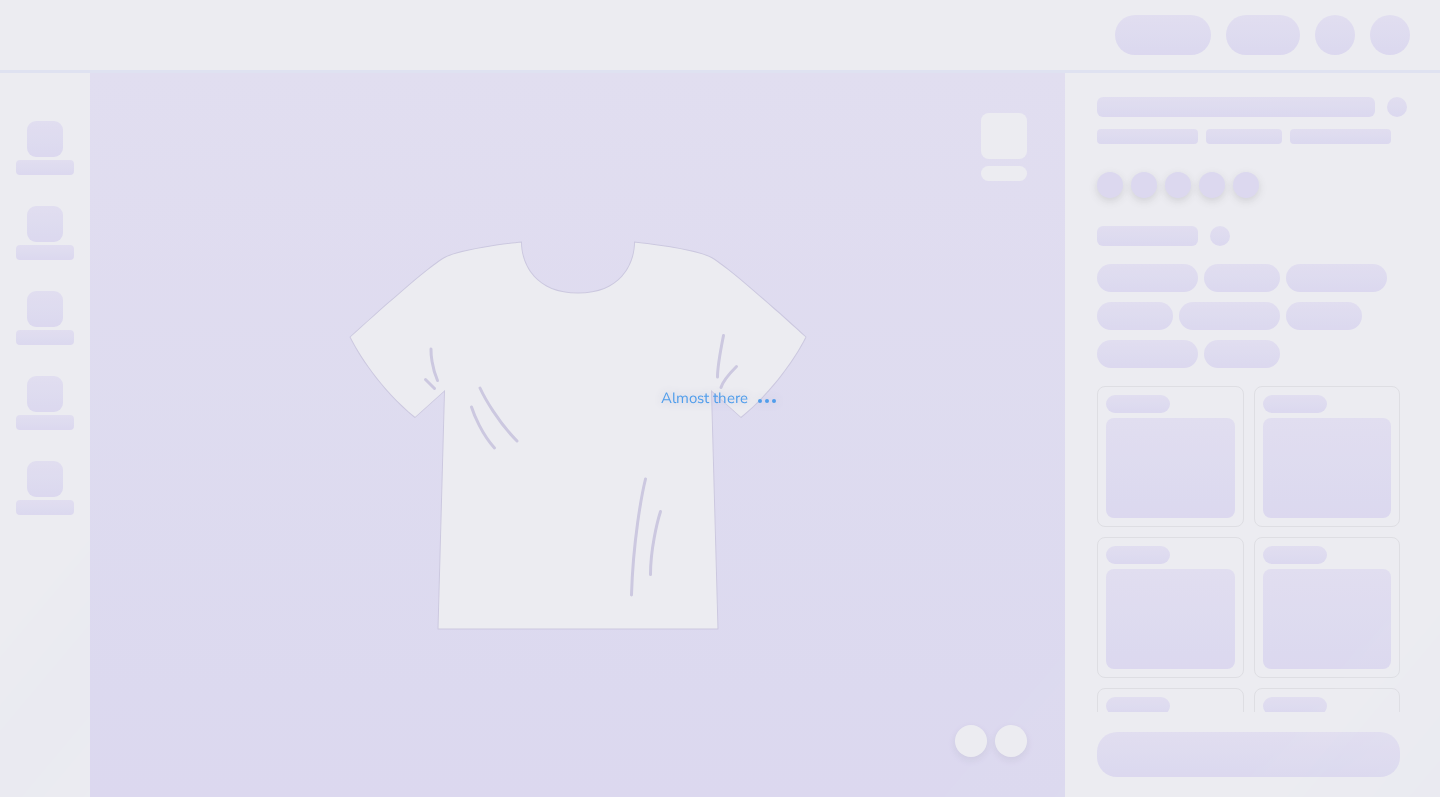 scroll, scrollTop: 0, scrollLeft: 0, axis: both 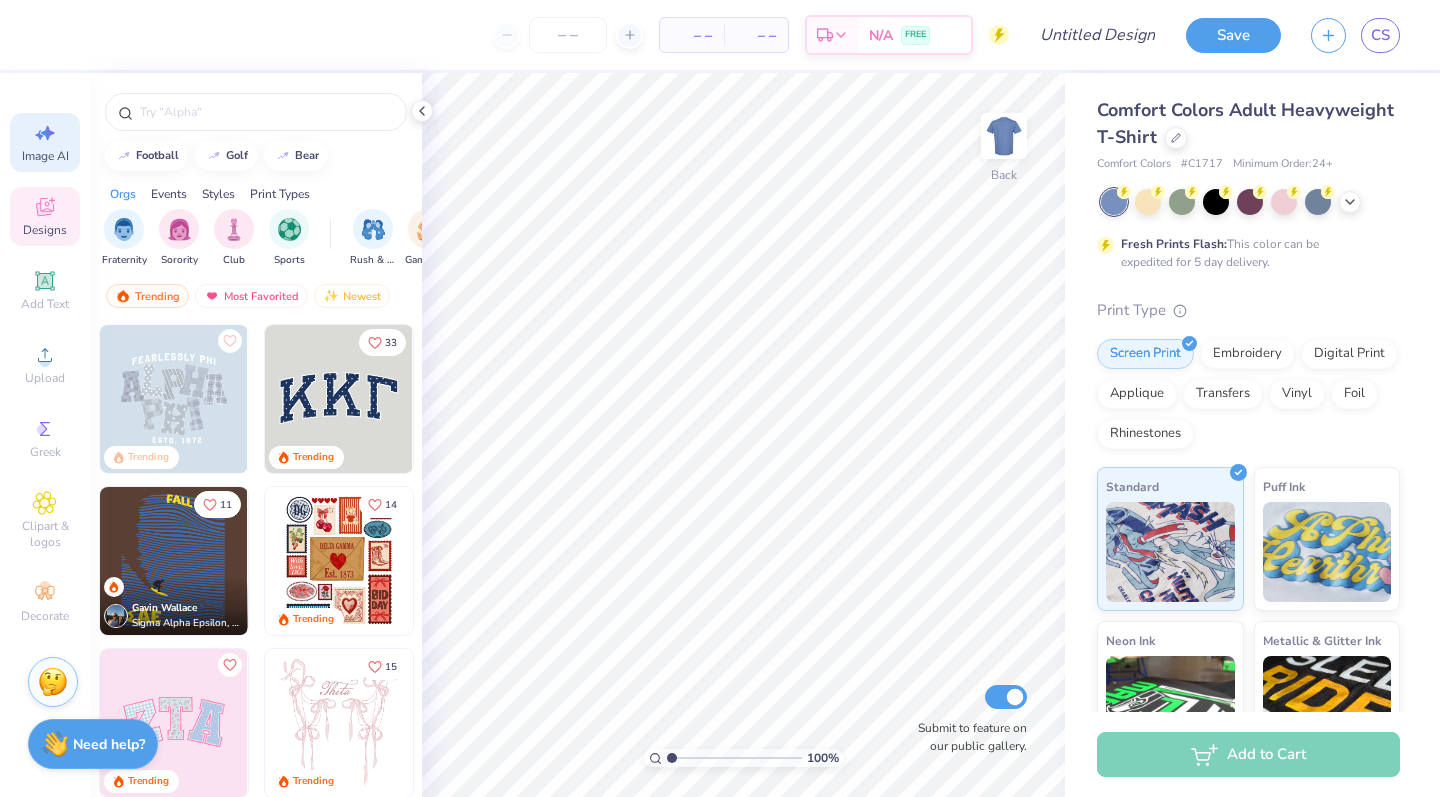 click on "Image AI" at bounding box center (45, 156) 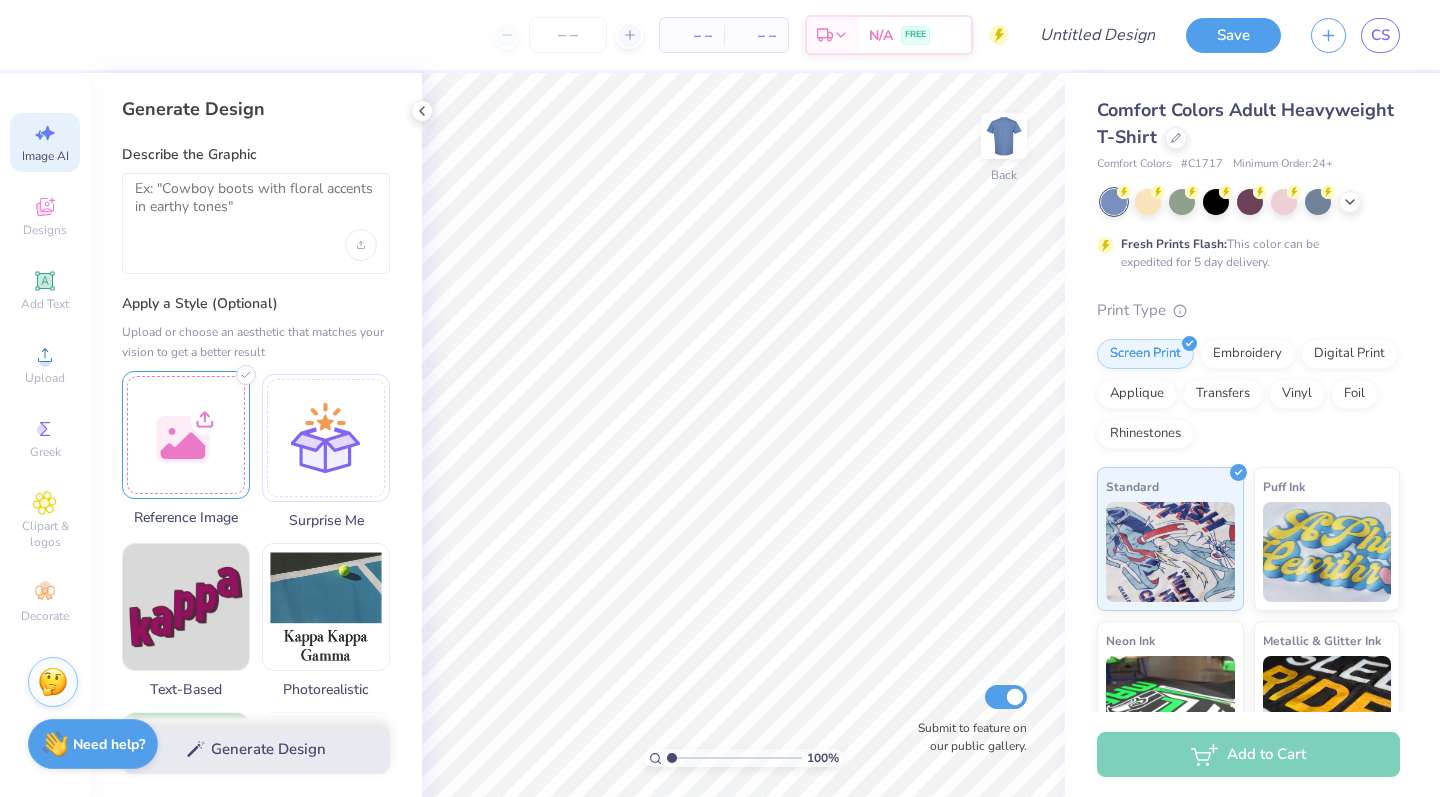 click at bounding box center (186, 435) 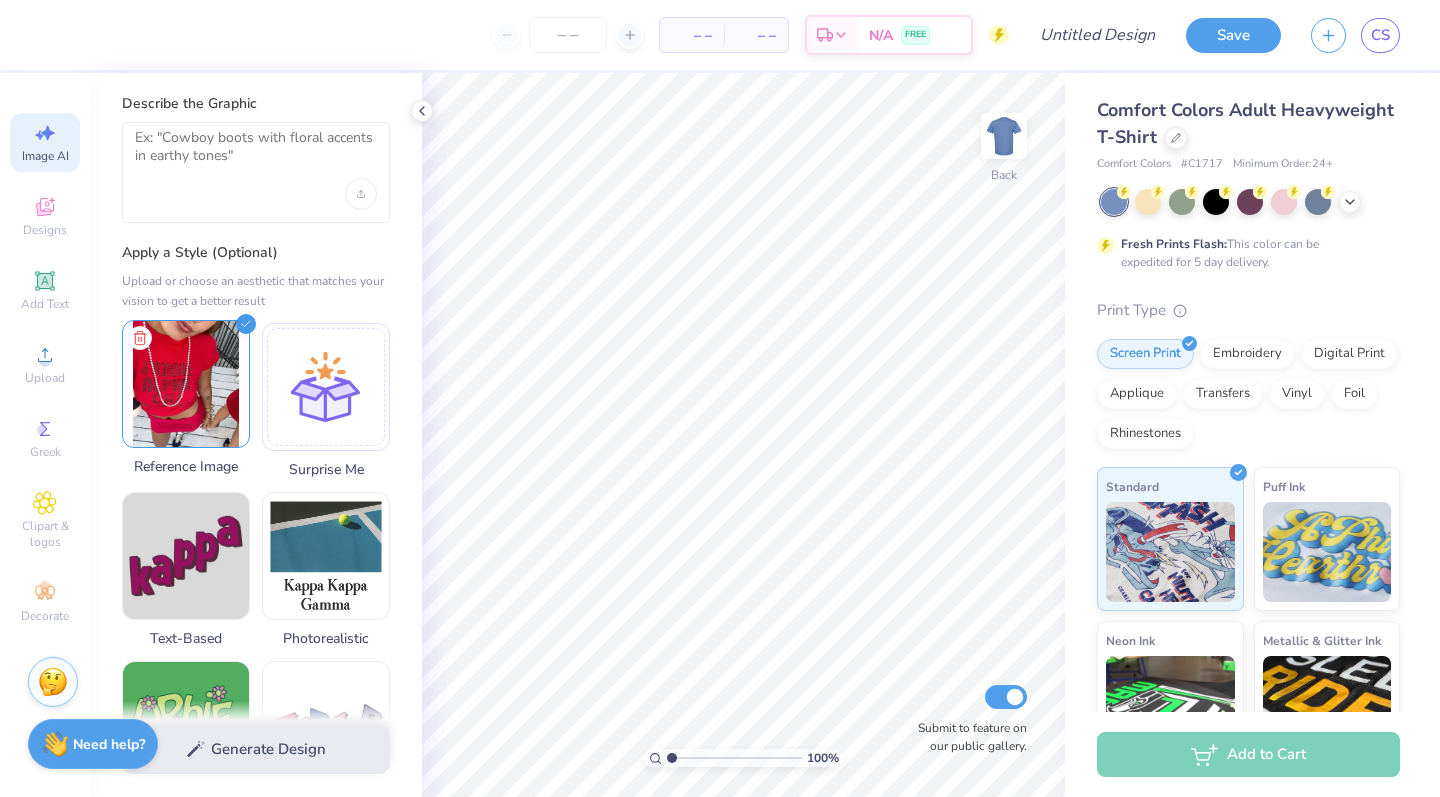 scroll, scrollTop: 56, scrollLeft: 0, axis: vertical 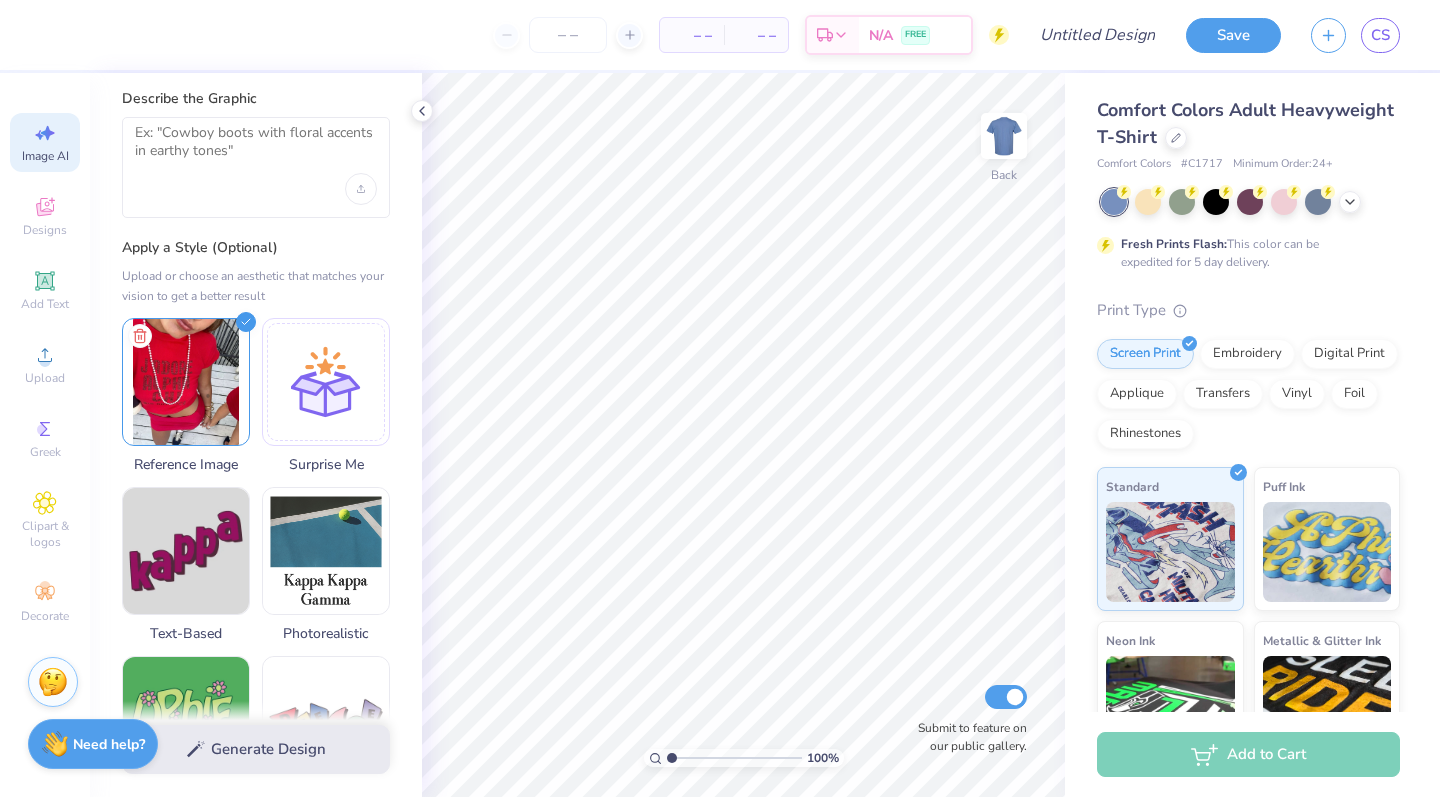 click on "Generate Design" at bounding box center [256, 749] 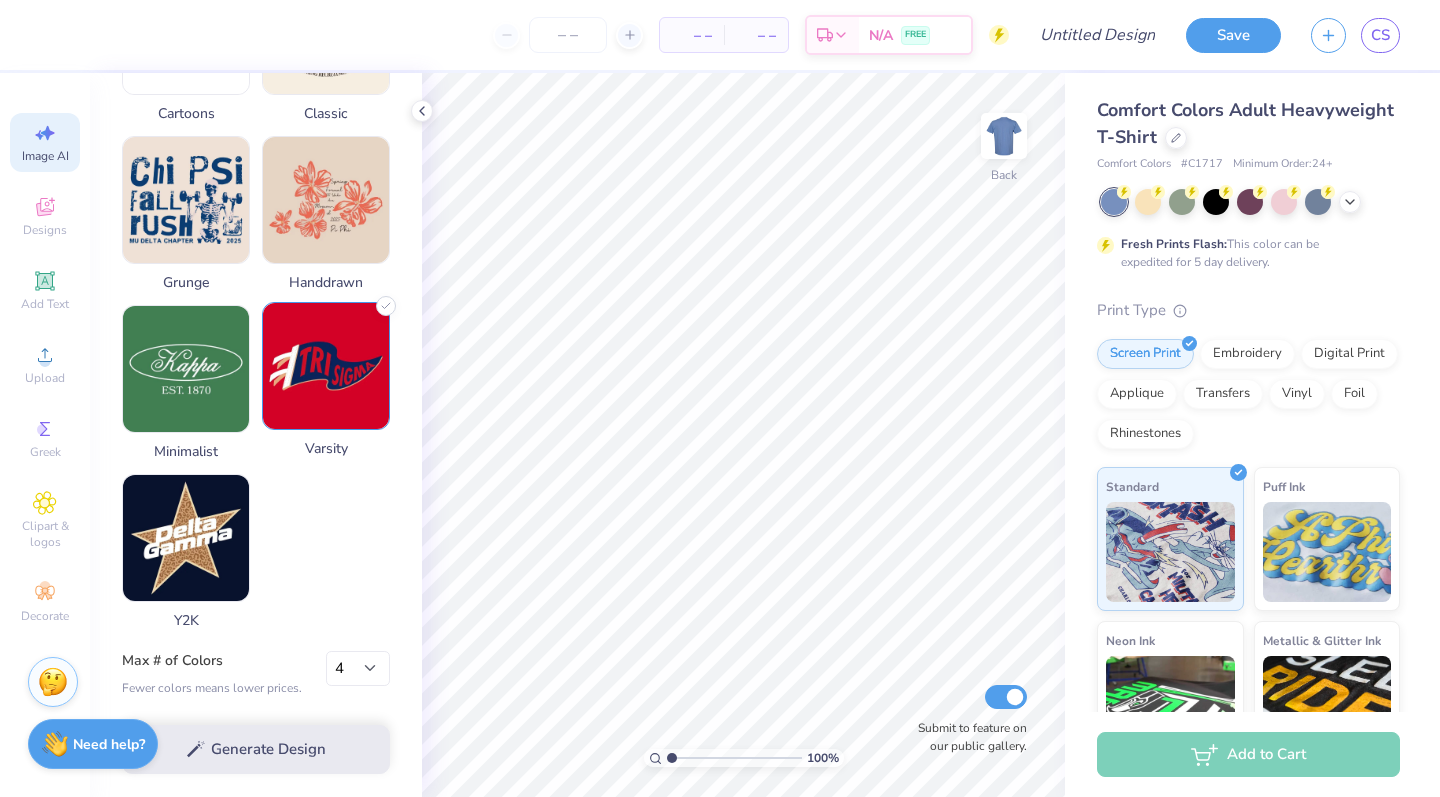 scroll, scrollTop: 925, scrollLeft: 0, axis: vertical 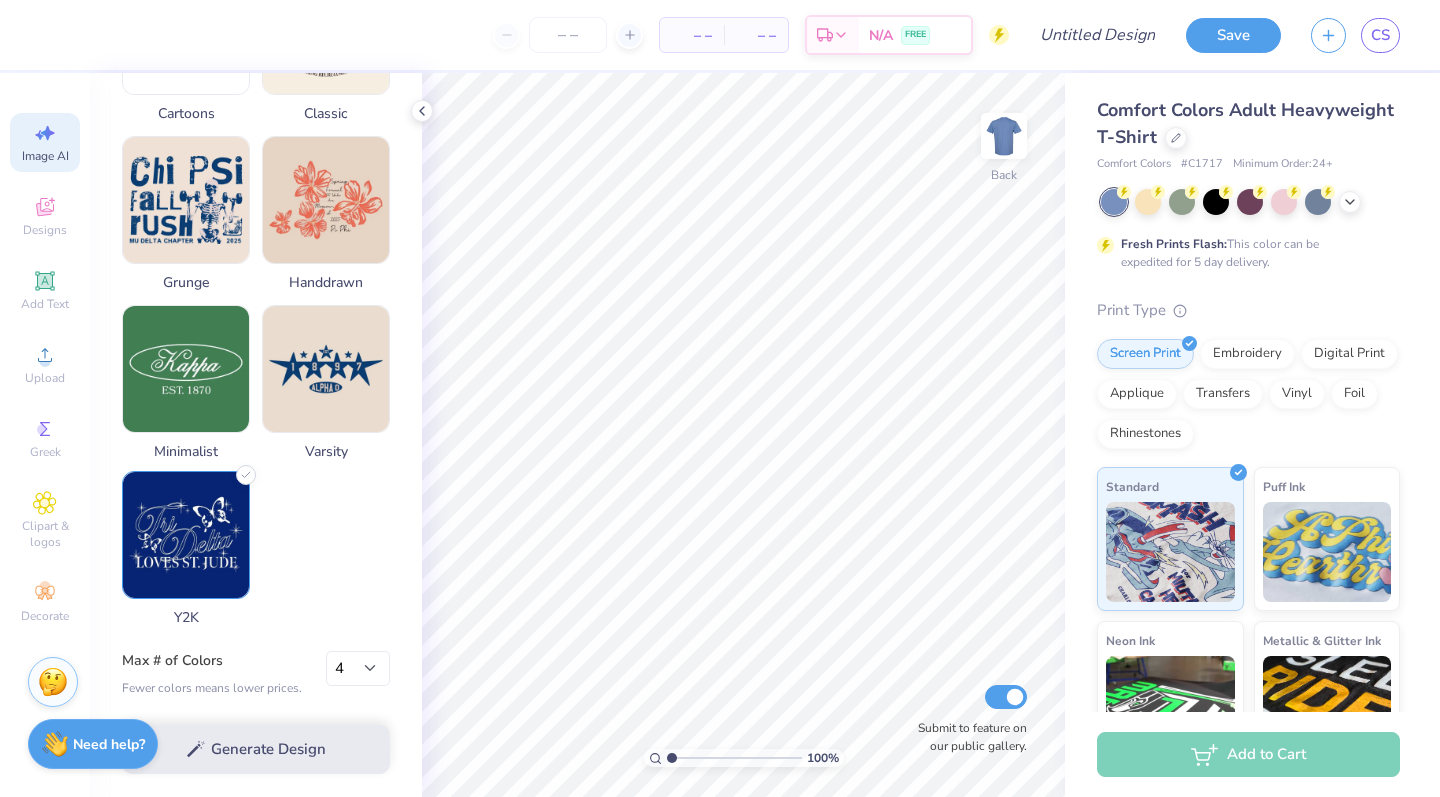 click at bounding box center [186, 535] 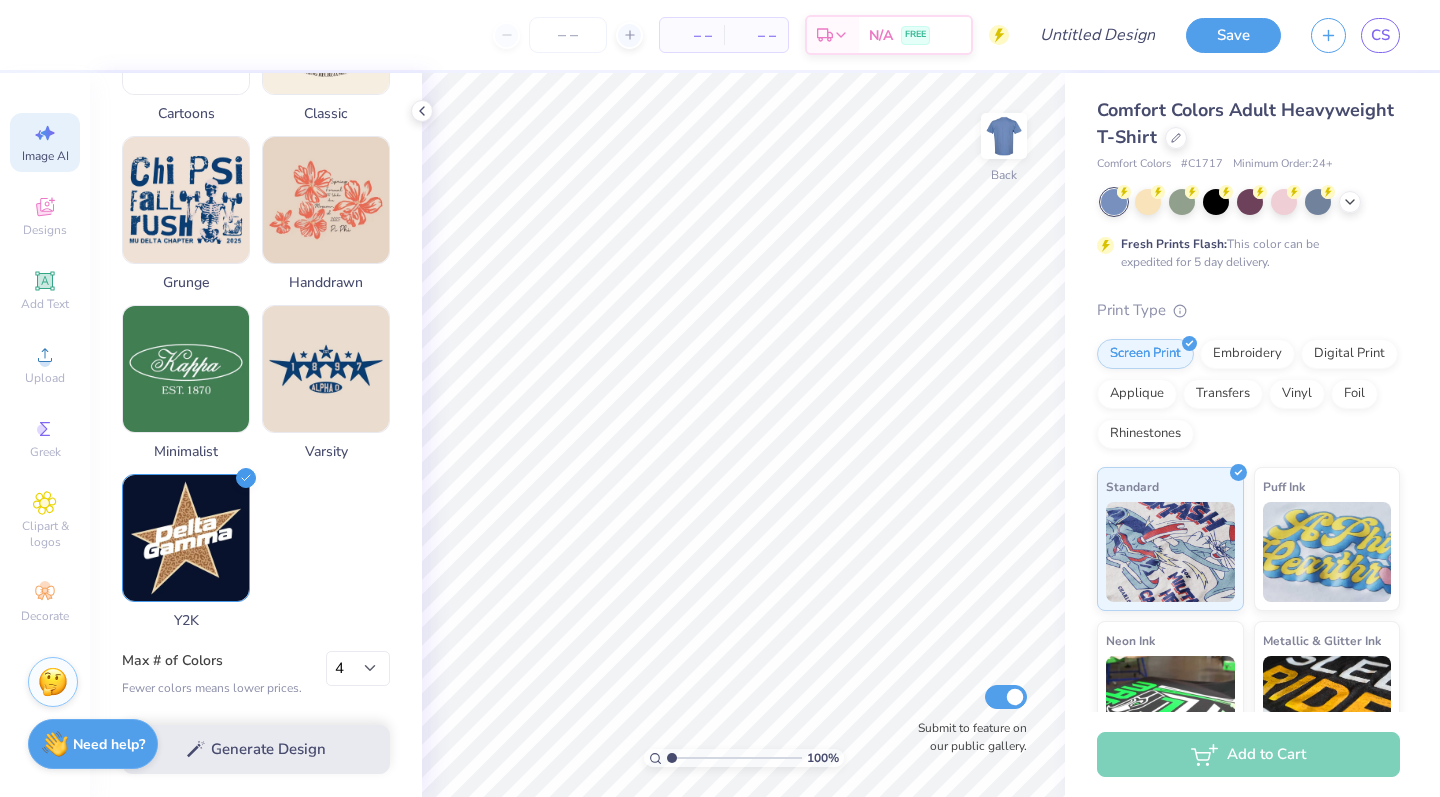 scroll, scrollTop: 925, scrollLeft: 0, axis: vertical 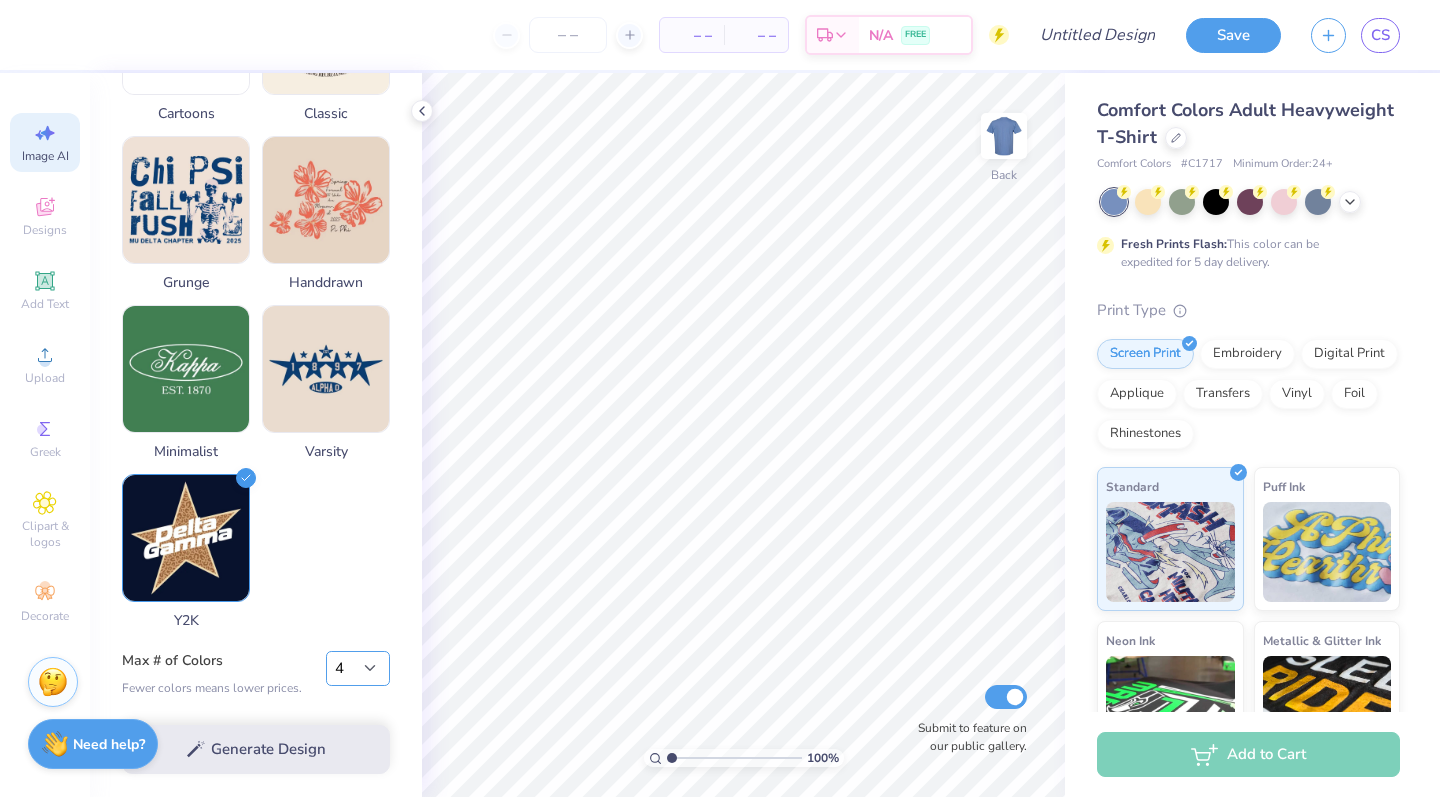 select on "2" 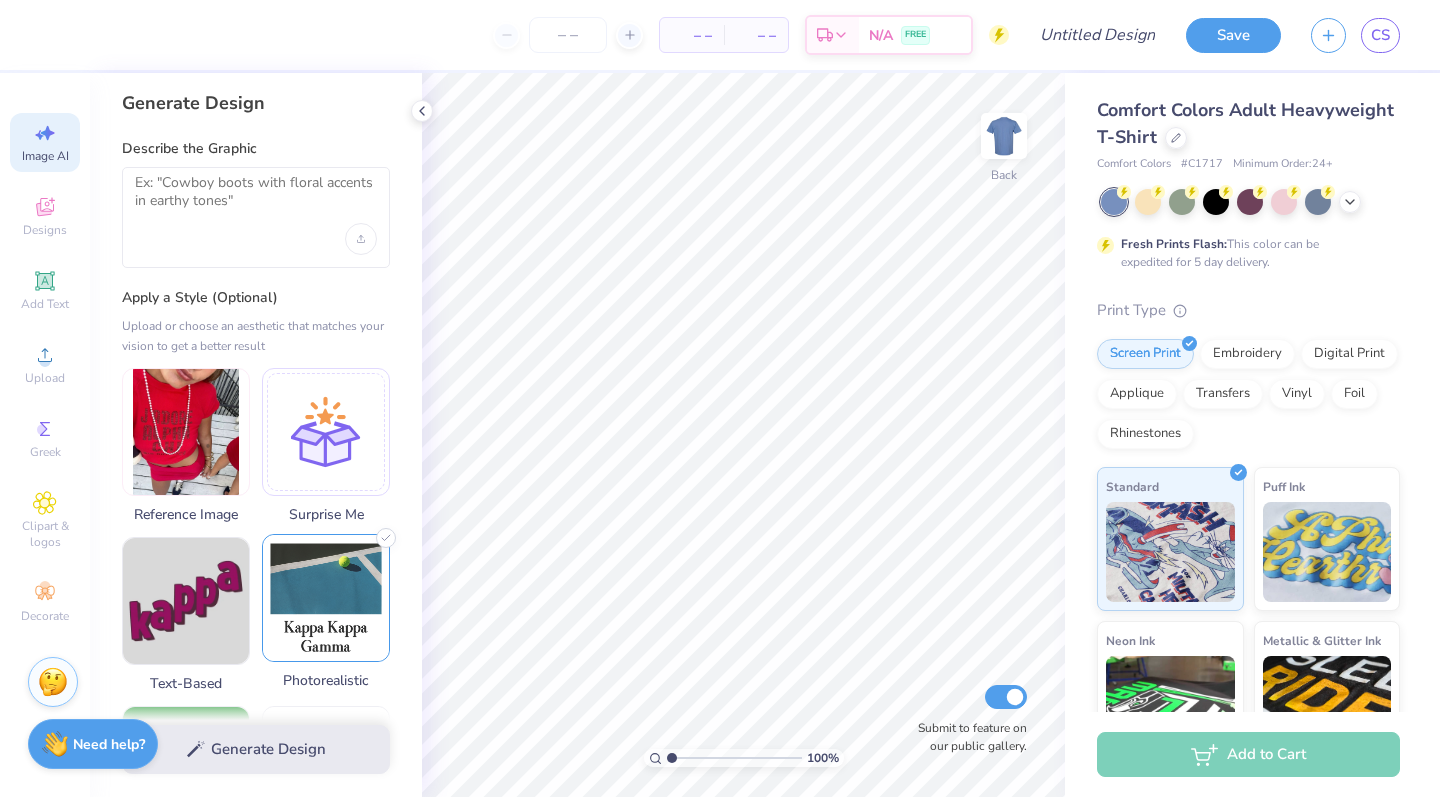 scroll, scrollTop: 2, scrollLeft: 0, axis: vertical 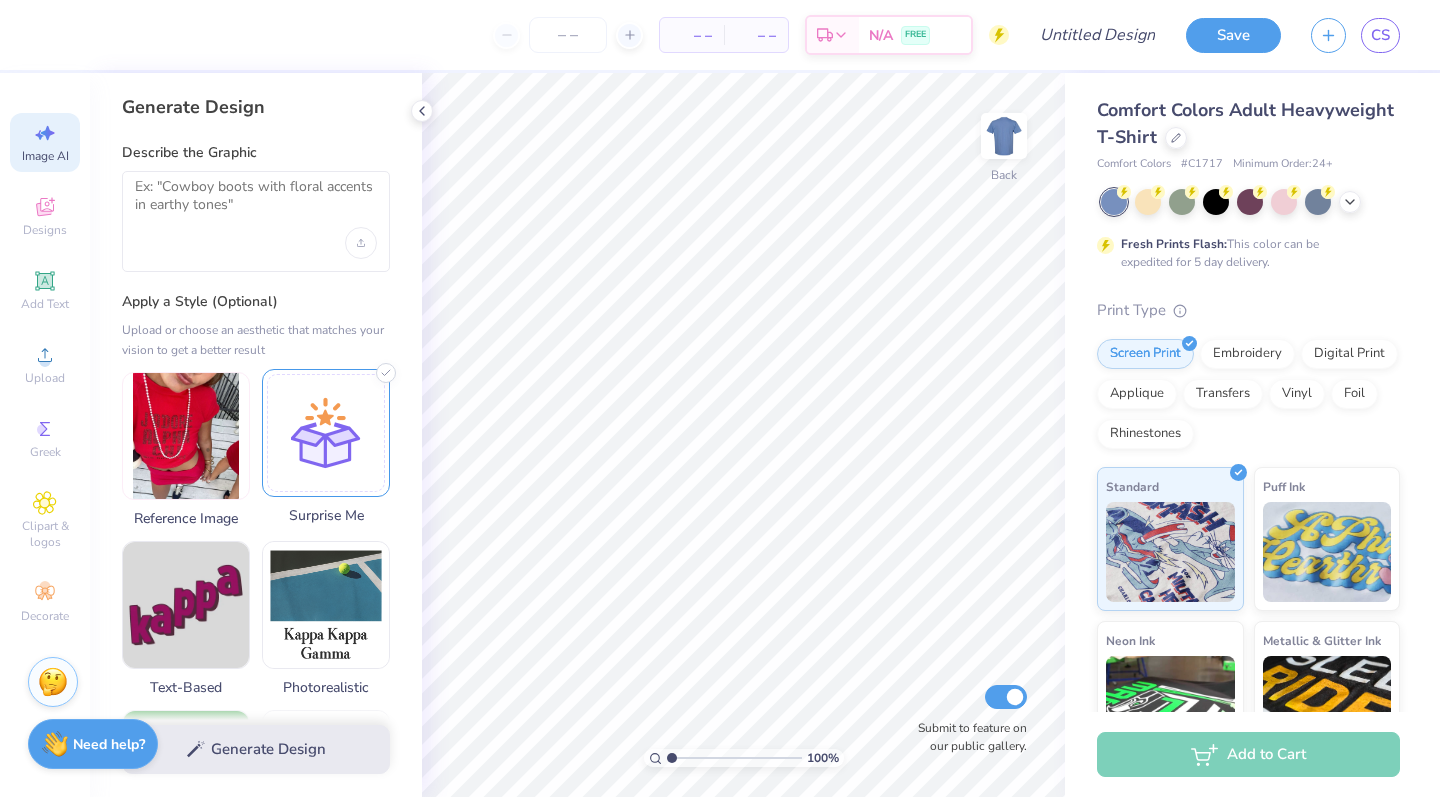 click at bounding box center (326, 433) 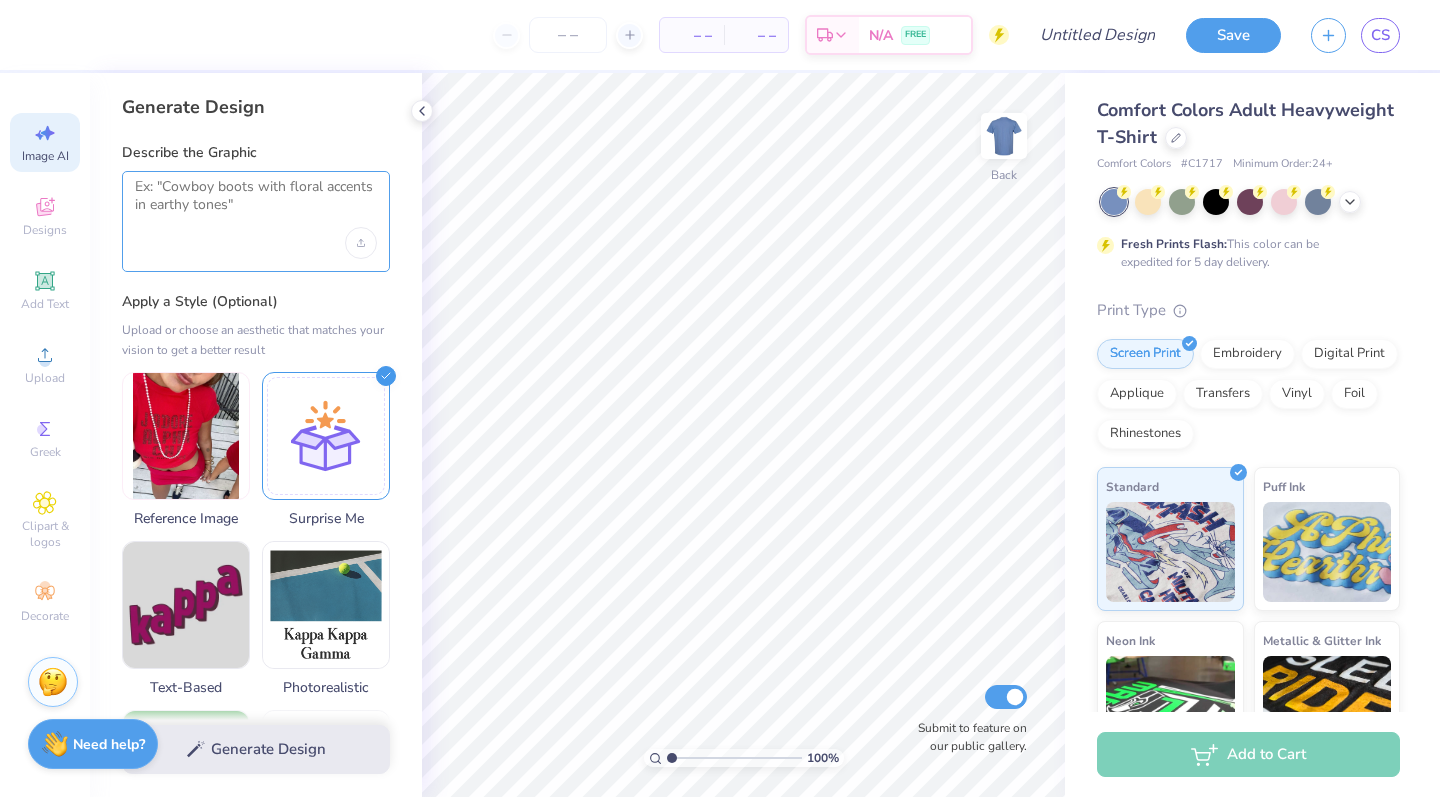 click at bounding box center [256, 203] 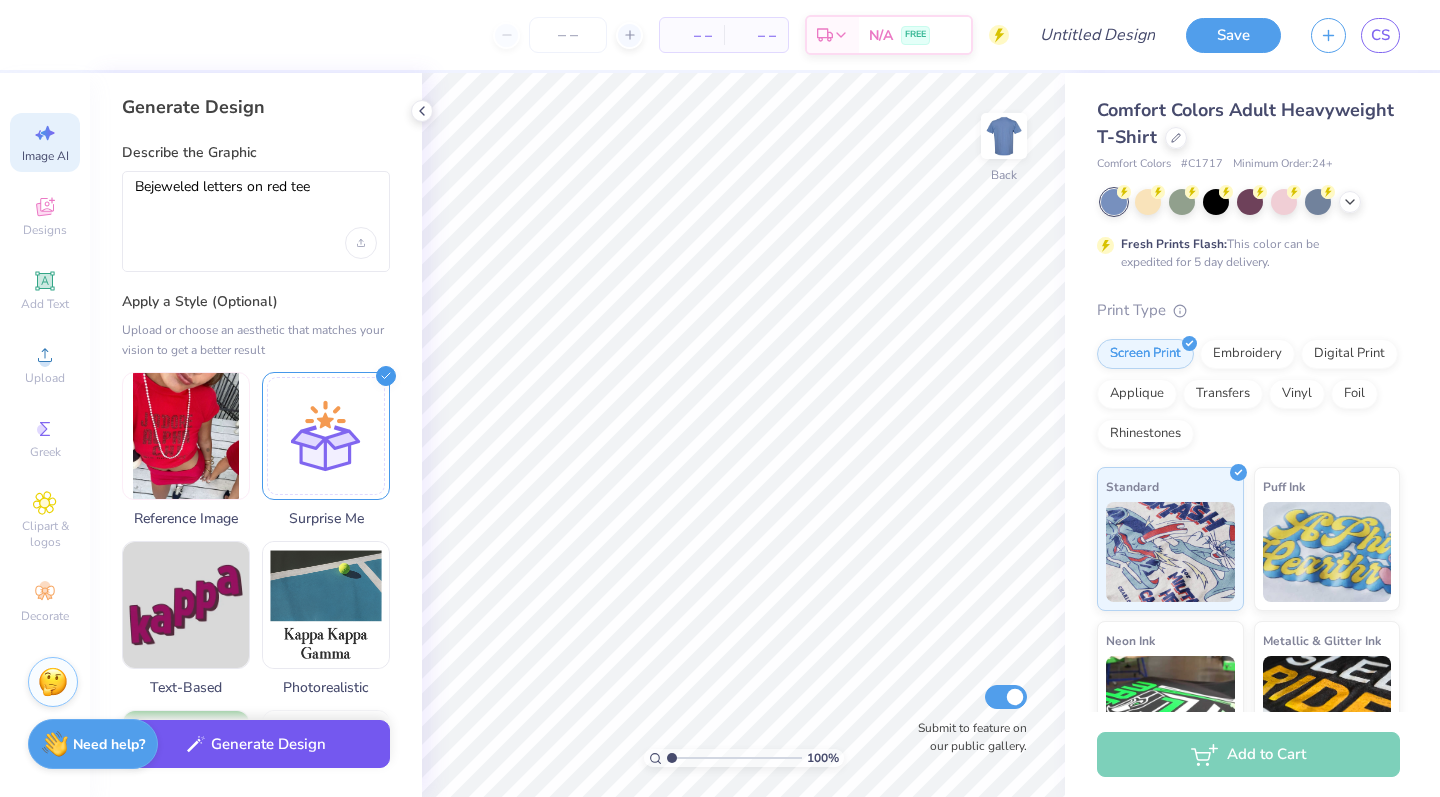 click on "Generate Design" at bounding box center [256, 744] 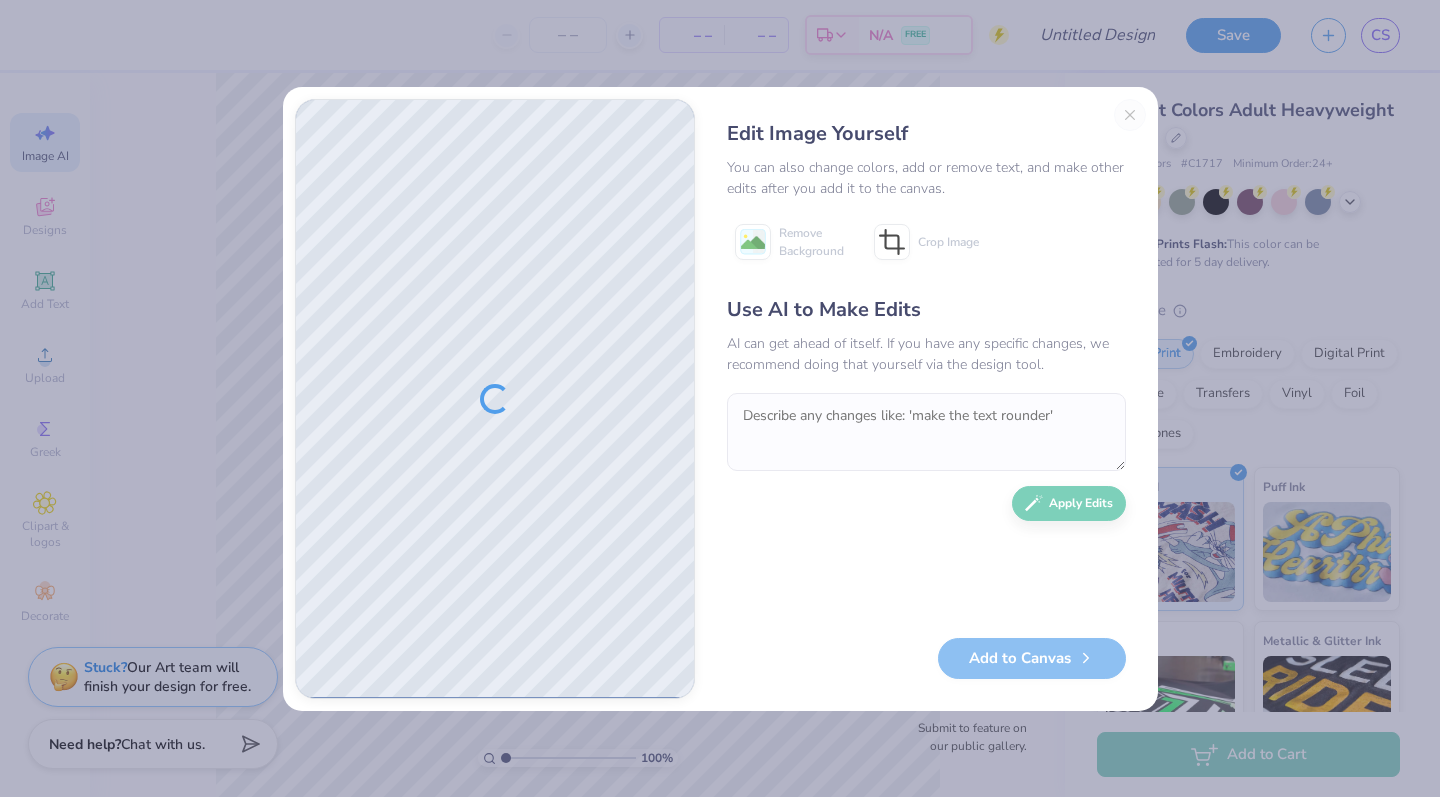 click on "Edit Image Yourself You can also change colors, add or remove text, and make other edits after you add it to the canvas. Remove Background Crop Image Use AI to Make Edits AI can get ahead of itself. If you have any specific changes, we recommend doing that yourself via the design tool. Apply Edits Add to Canvas" at bounding box center (926, 399) 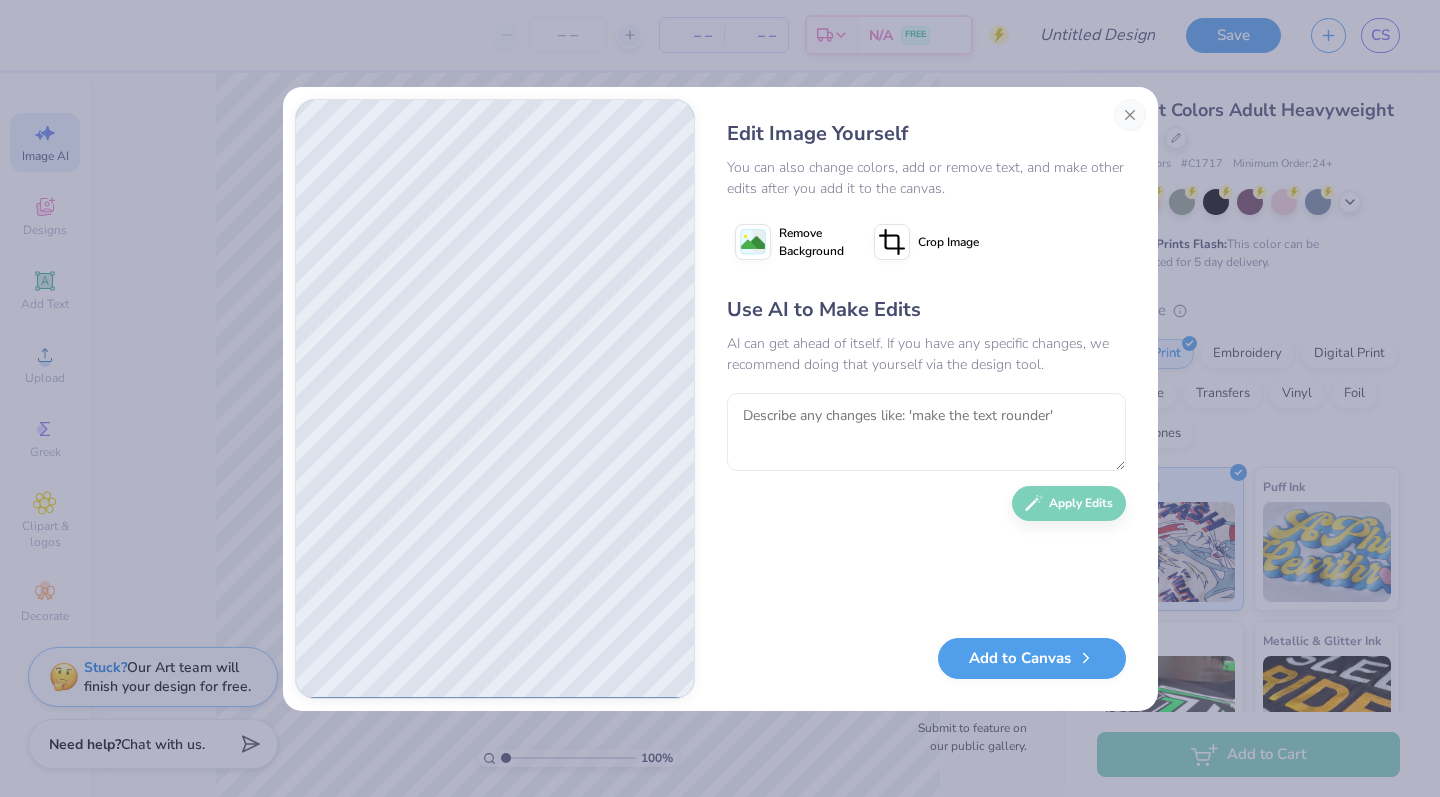 click at bounding box center [1130, 115] 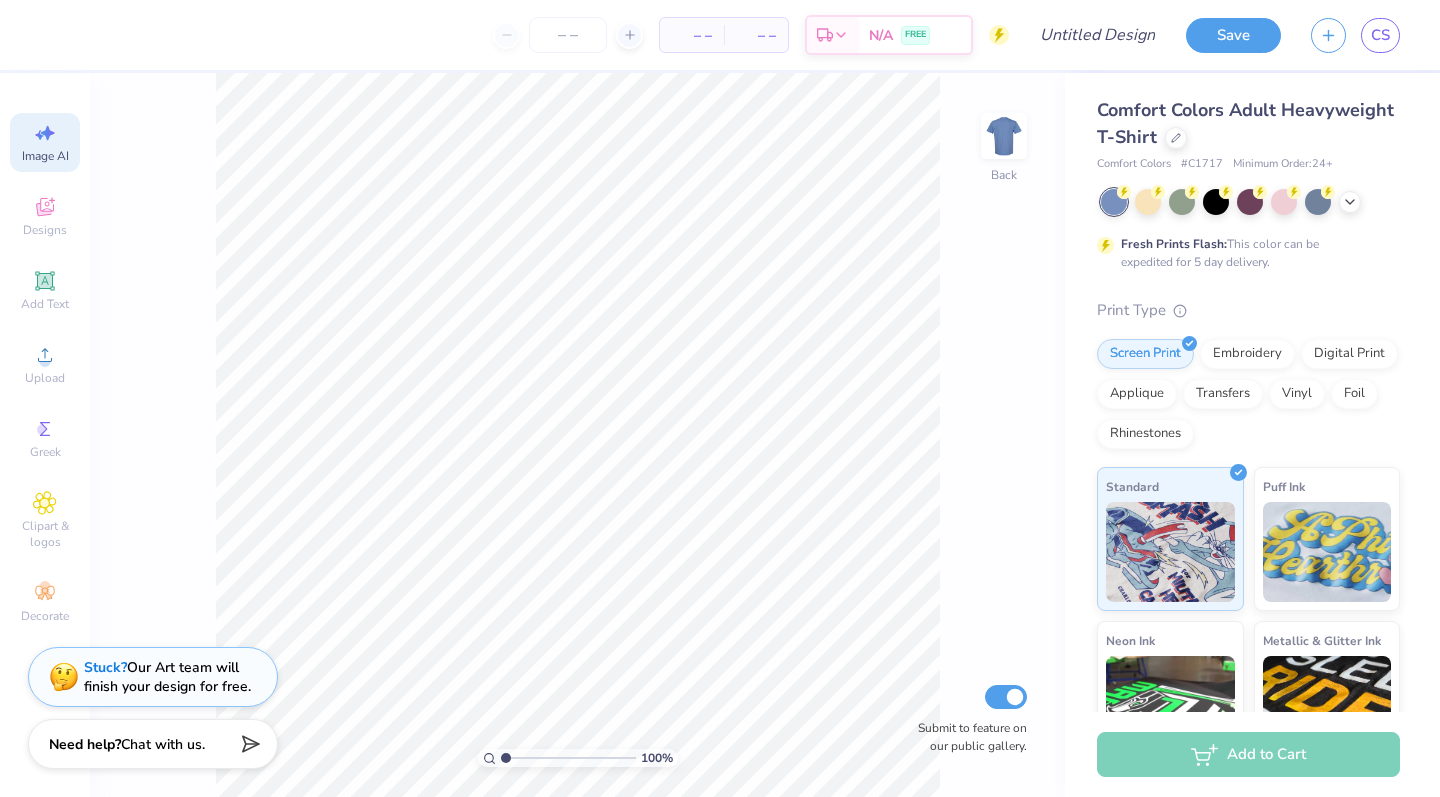 click 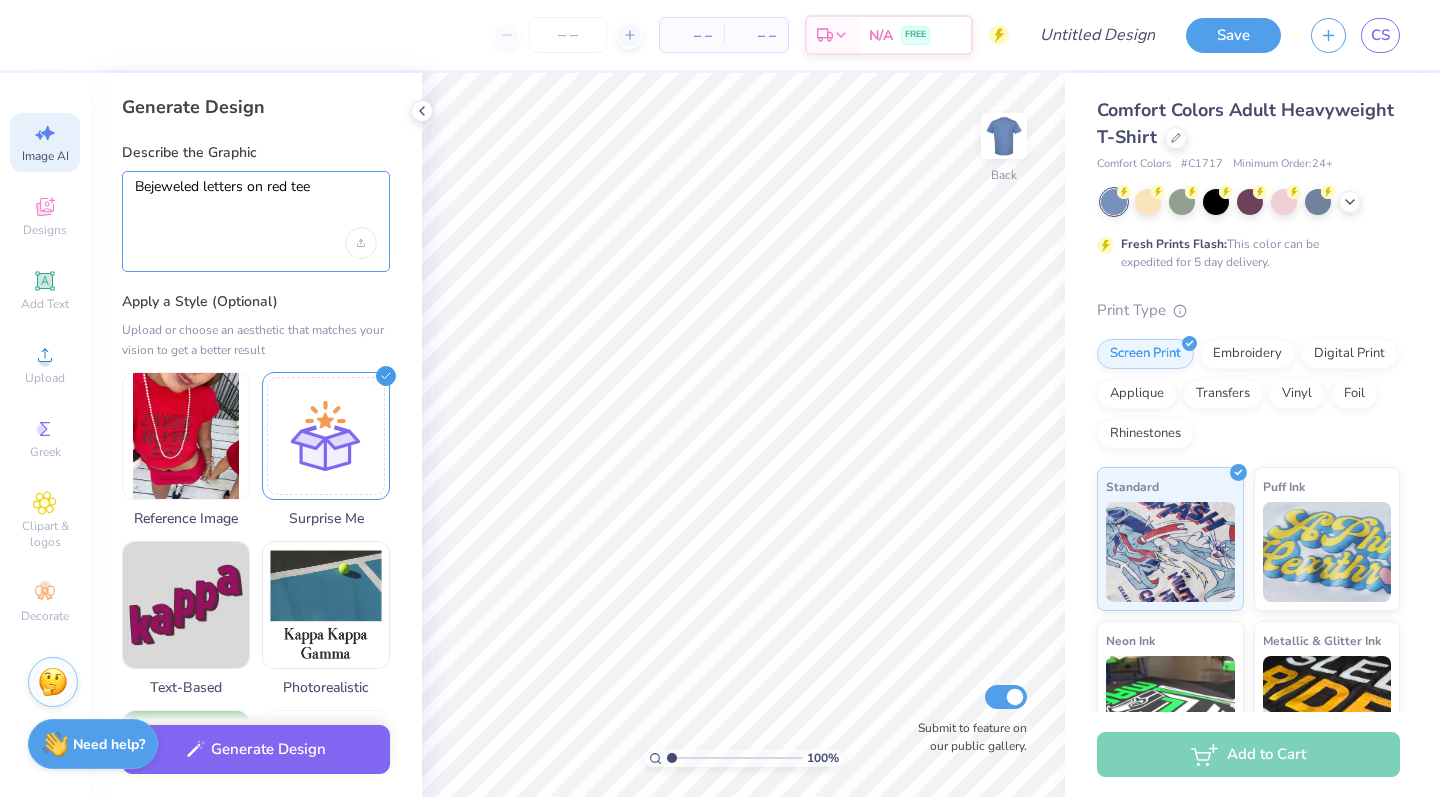 click on "Bejeweled letters on red tee" at bounding box center [256, 203] 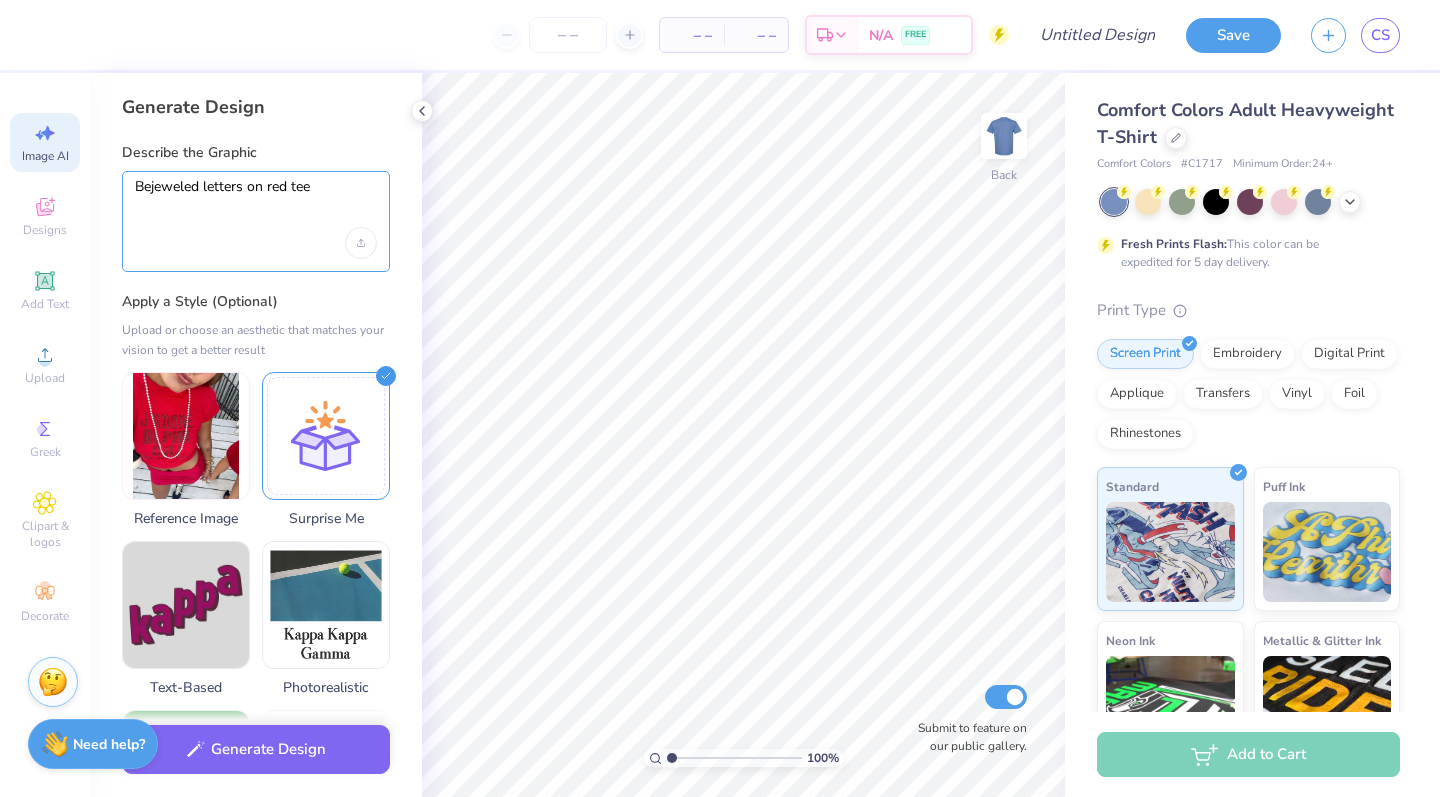 click on "Bejeweled letters on red tee" at bounding box center (256, 203) 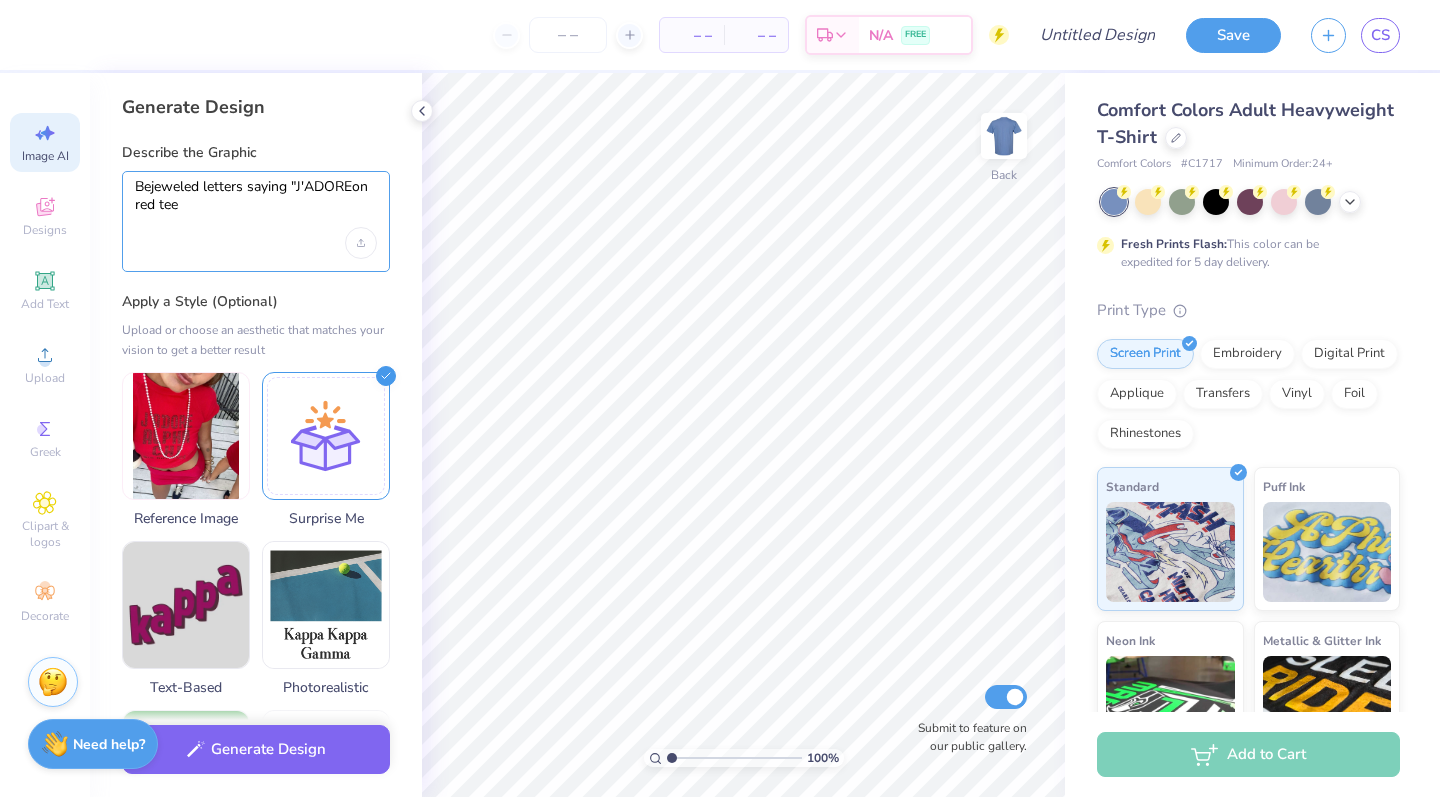 click on "Bejeweled letters saying "J'ADOREon red tee" at bounding box center [256, 203] 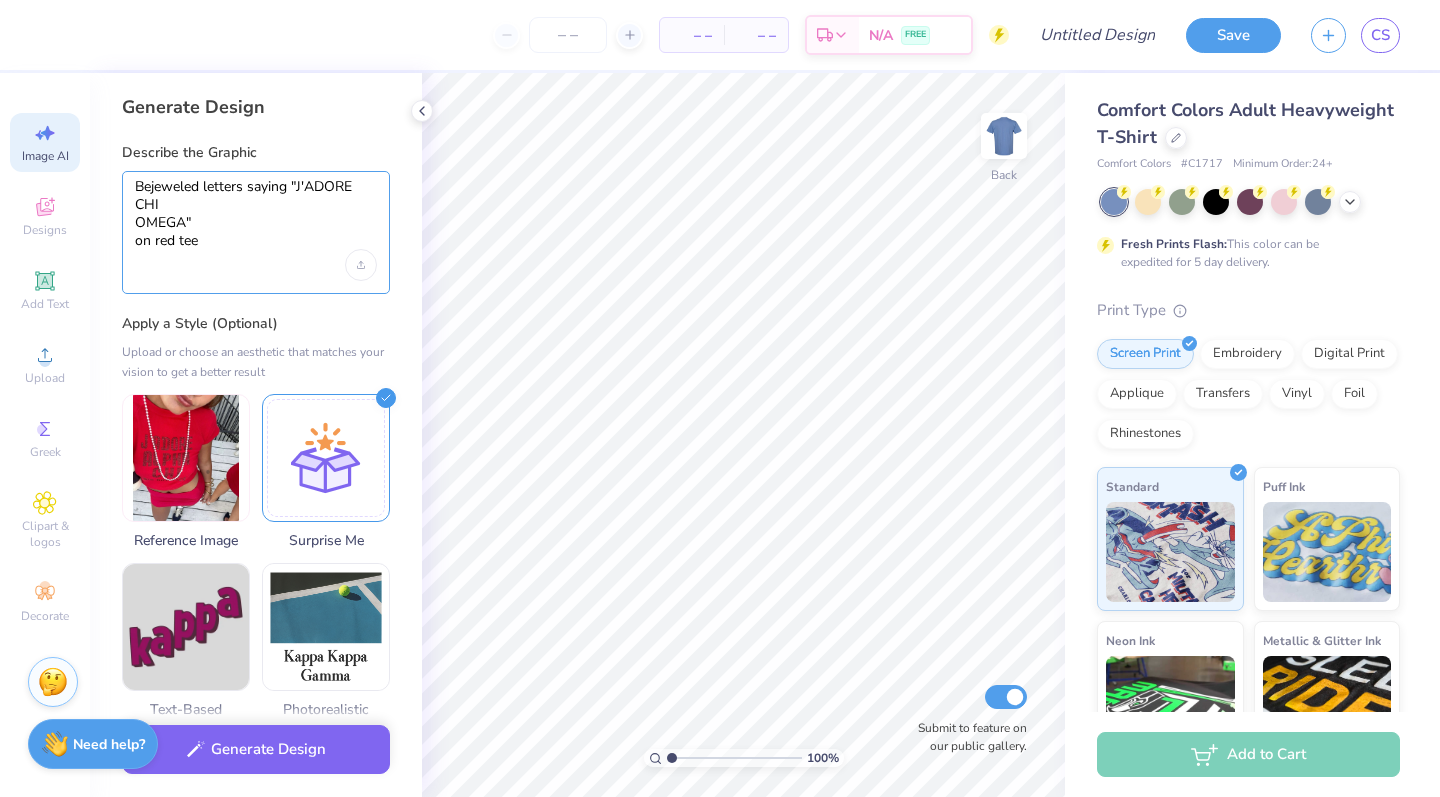 click on "Bejeweled letters saying "J'ADORE
CHI
OMEGA"
on red tee" at bounding box center [256, 214] 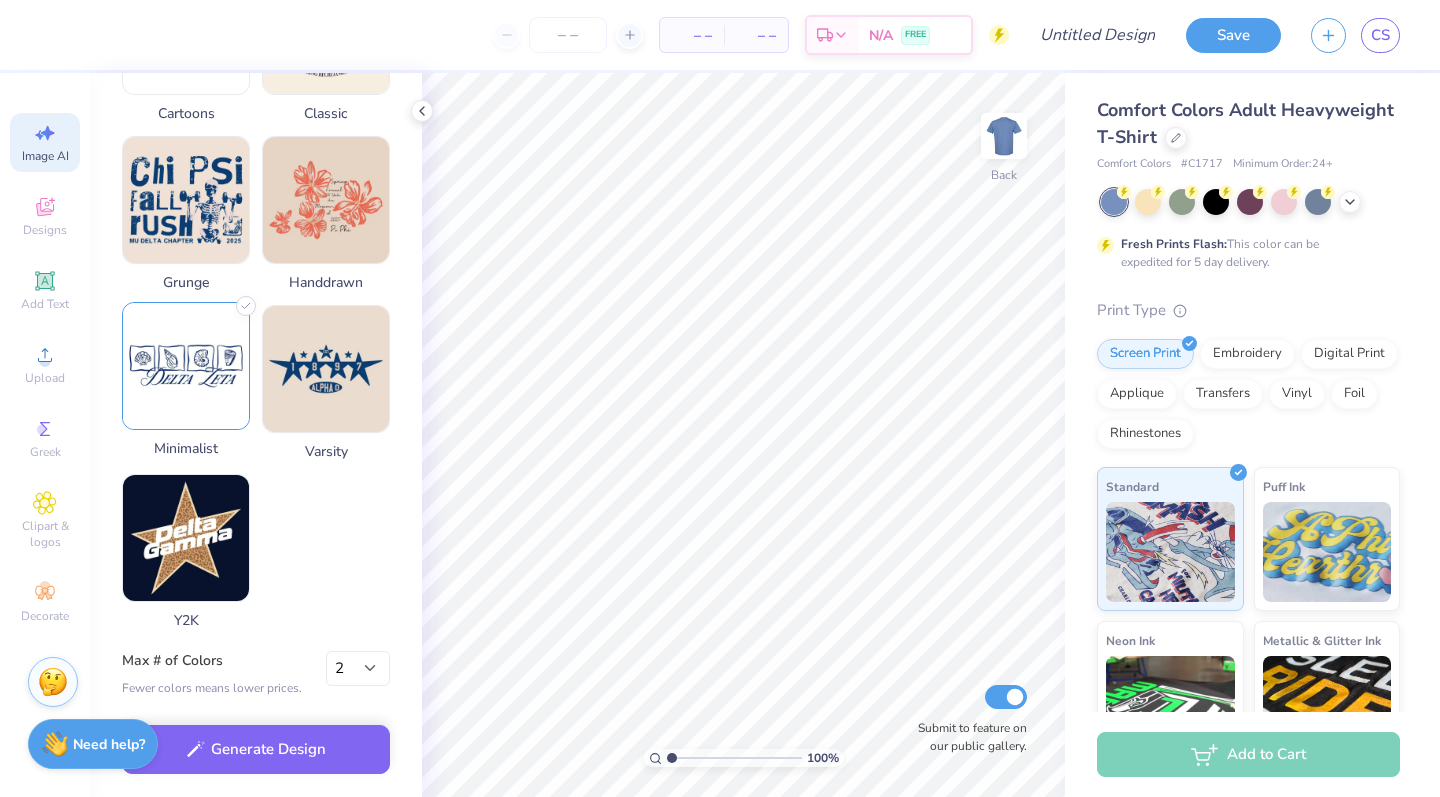 scroll, scrollTop: 940, scrollLeft: 0, axis: vertical 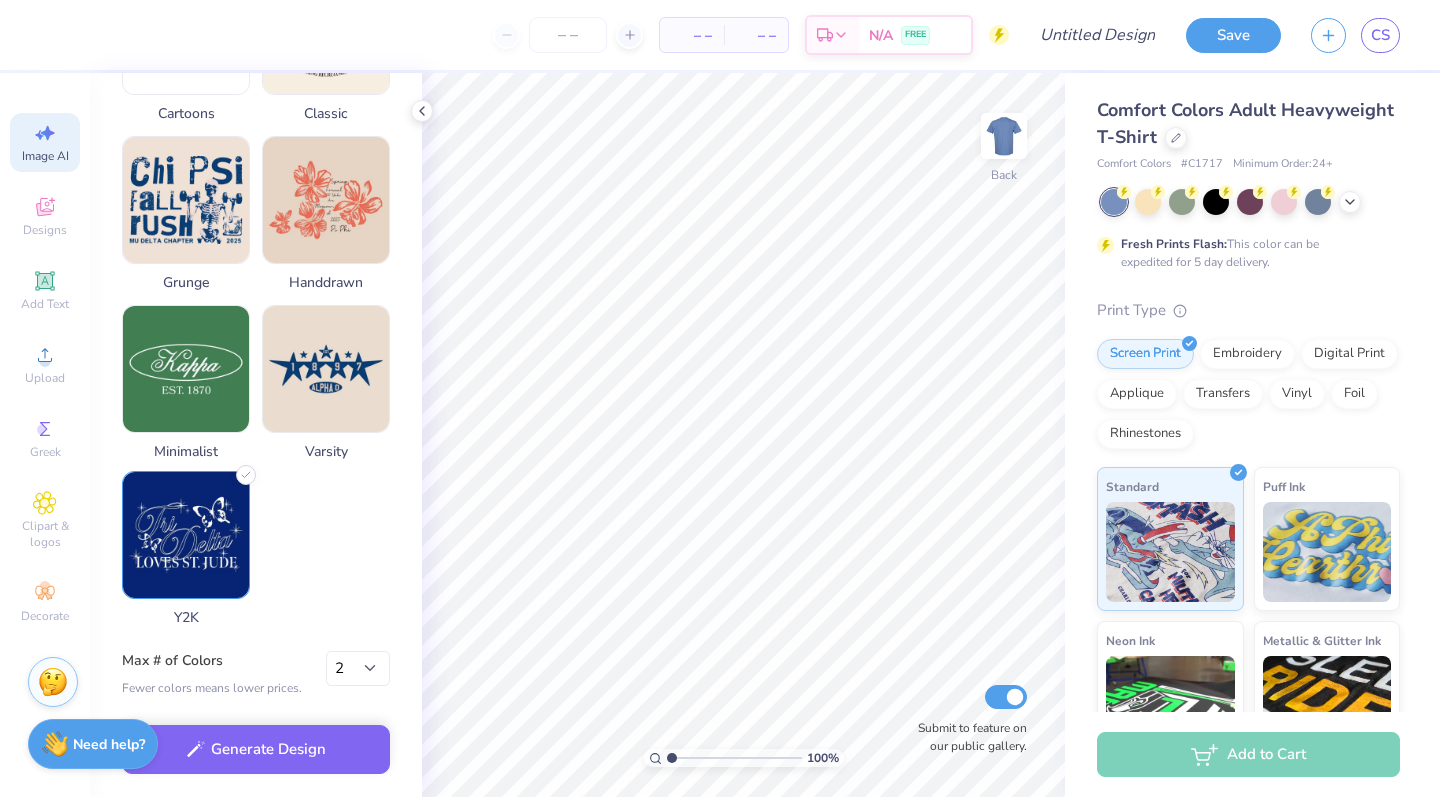 type on "Bejeweled letters saying "J'ADORE
CHI
OMEGA"
on red tee" 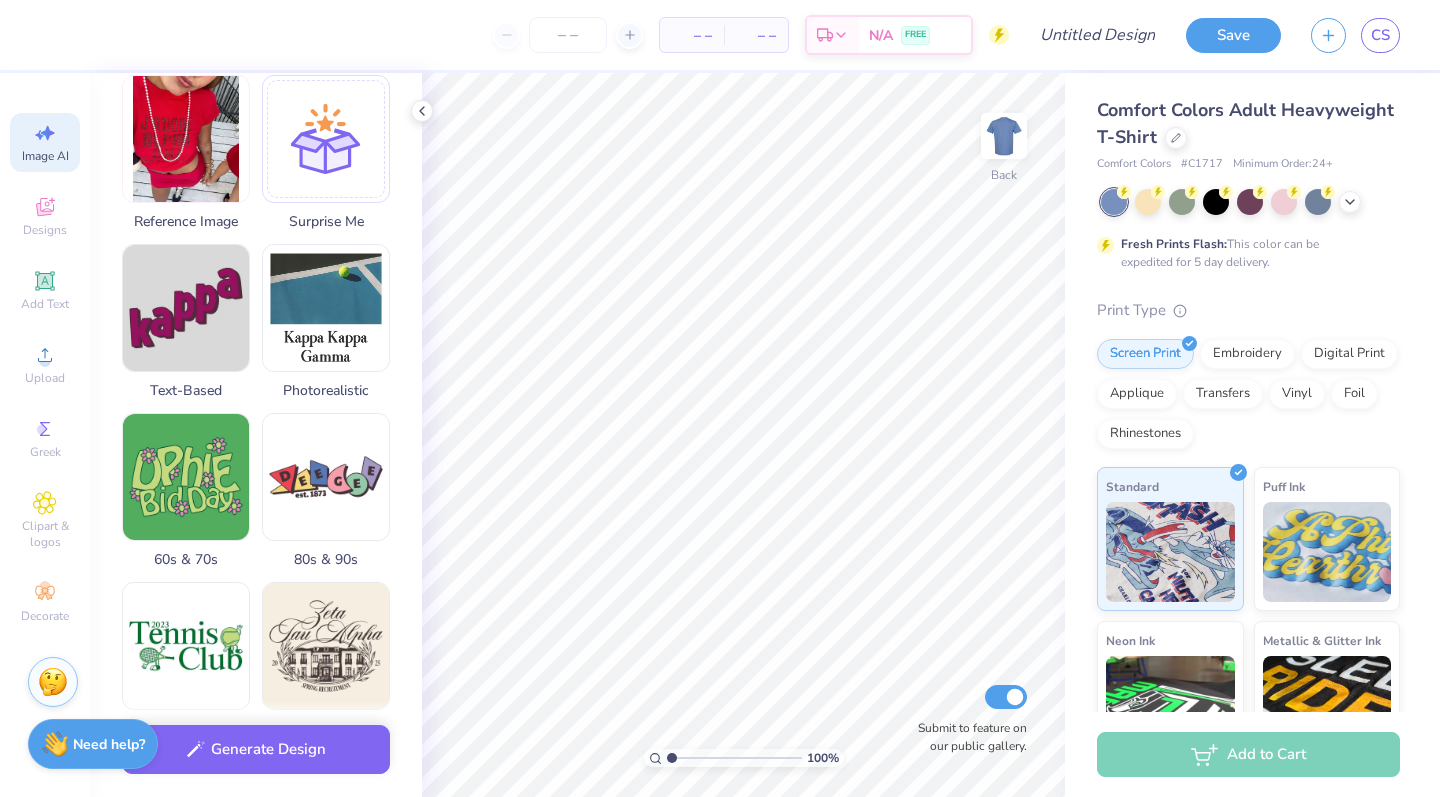 scroll, scrollTop: 308, scrollLeft: 0, axis: vertical 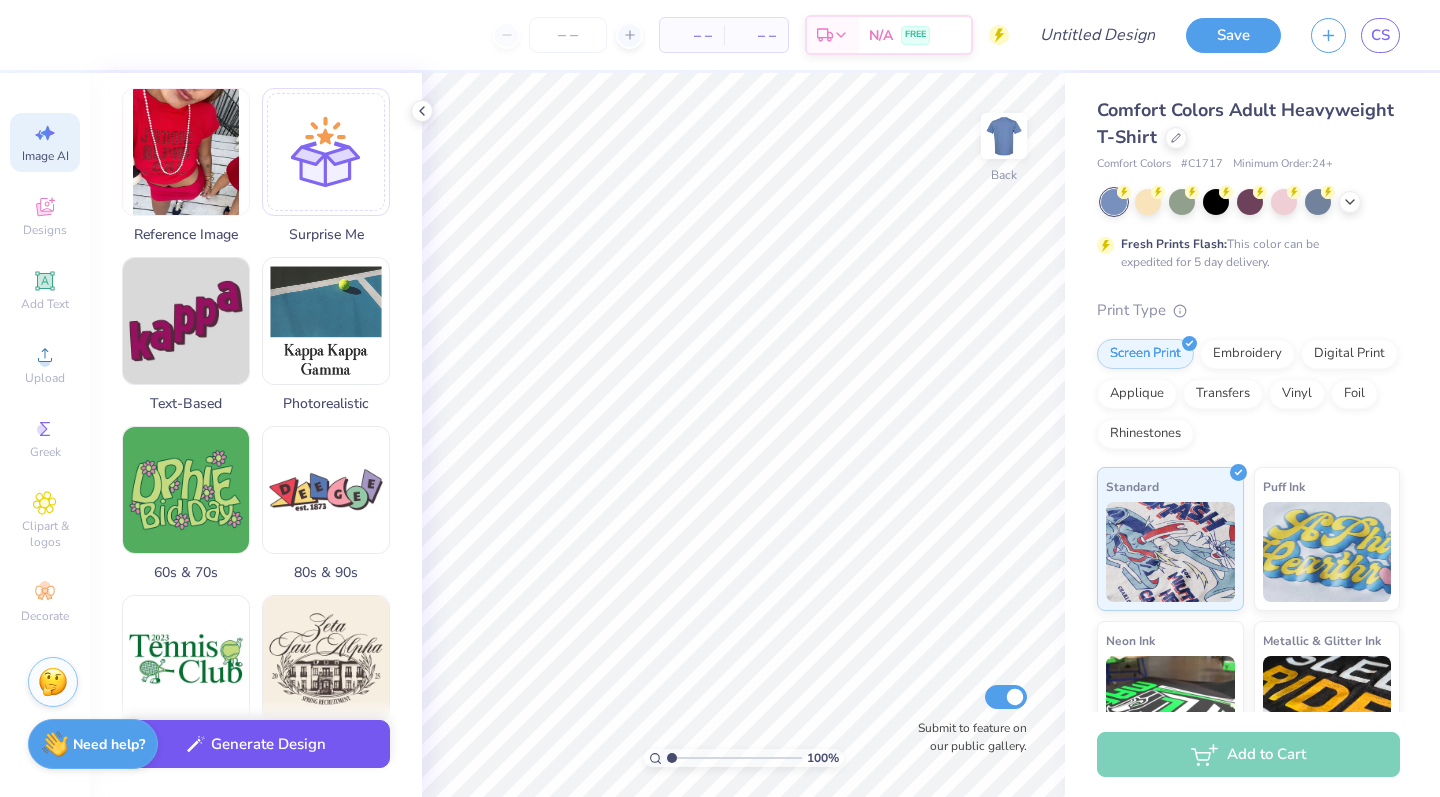 click on "Generate Design" at bounding box center [256, 744] 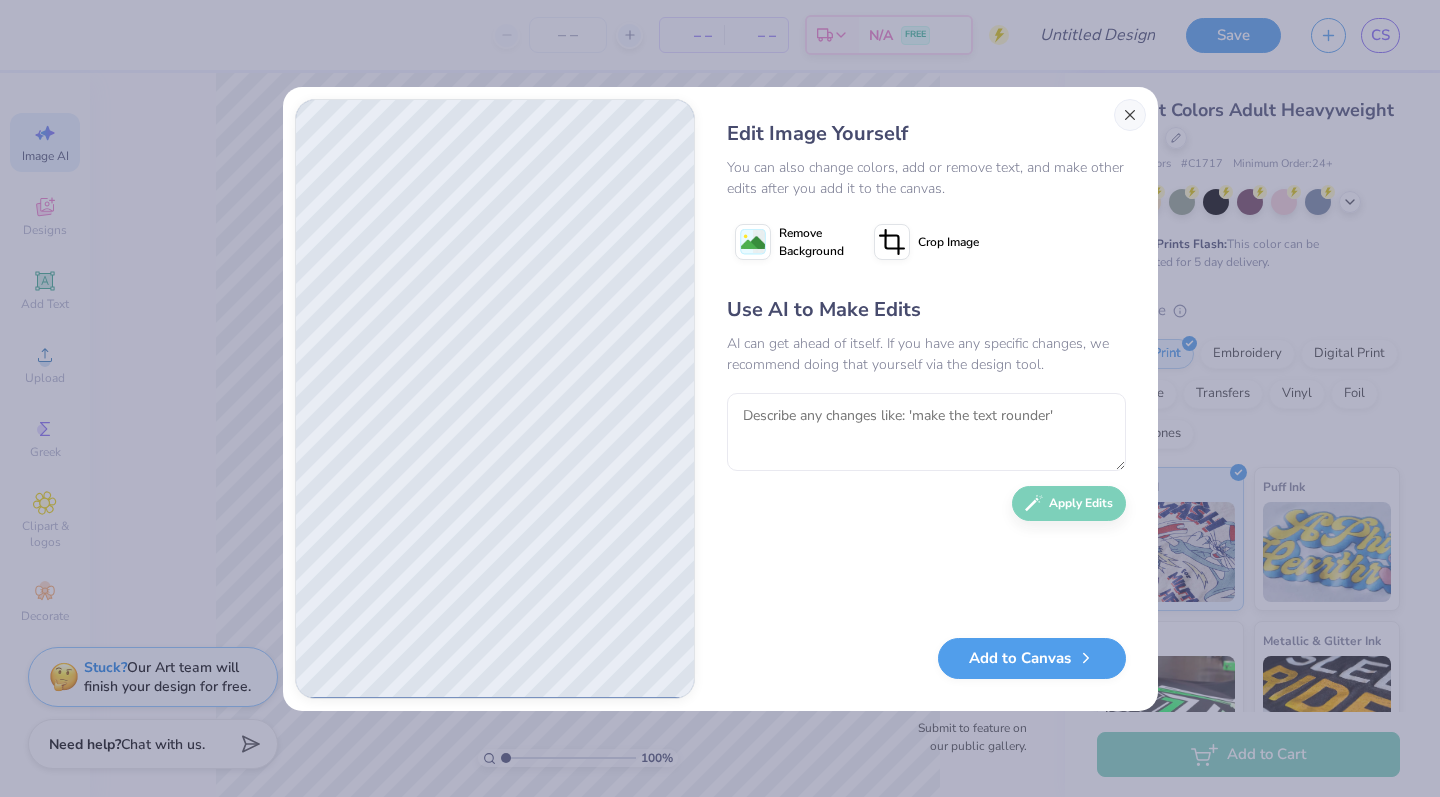 click at bounding box center (1130, 115) 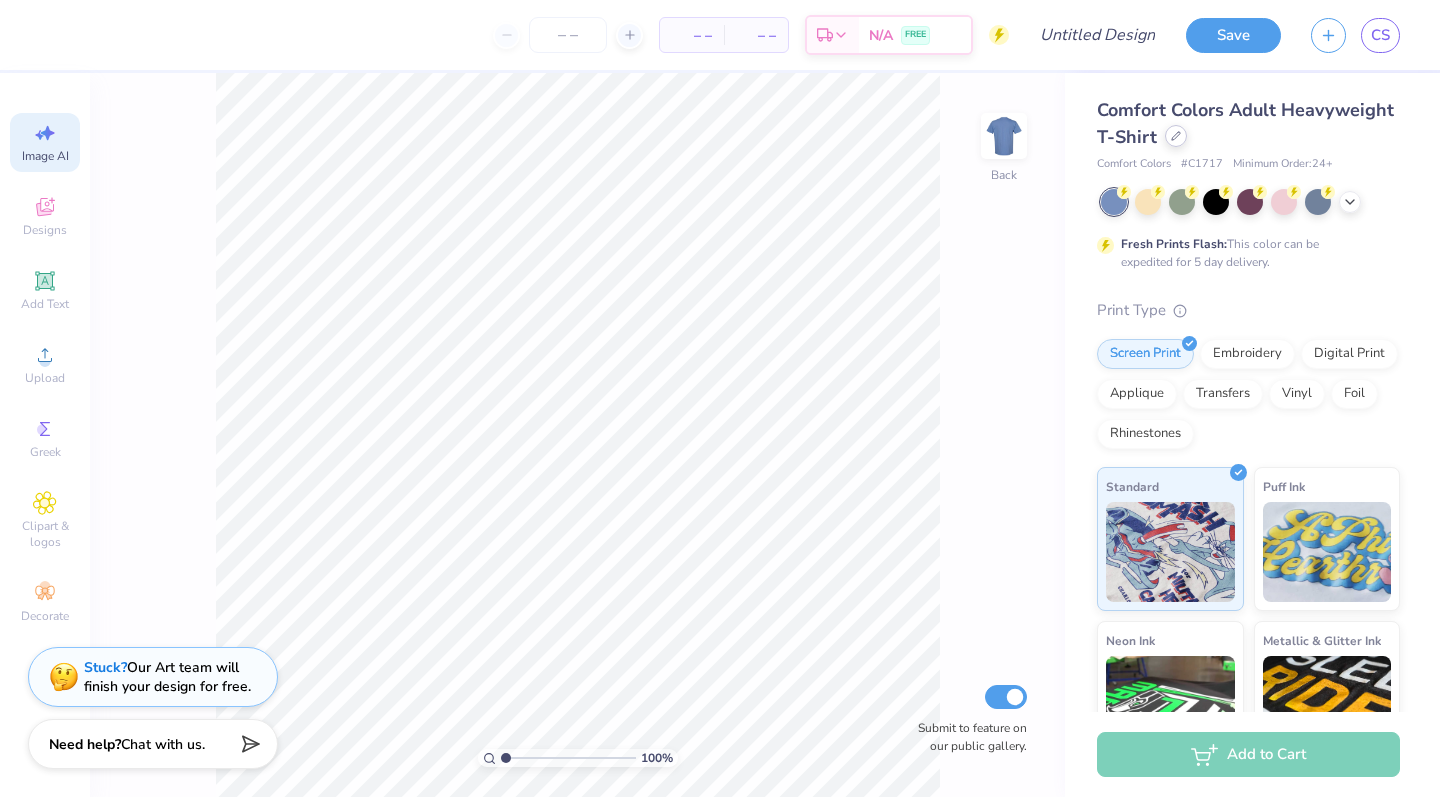 click at bounding box center (1176, 136) 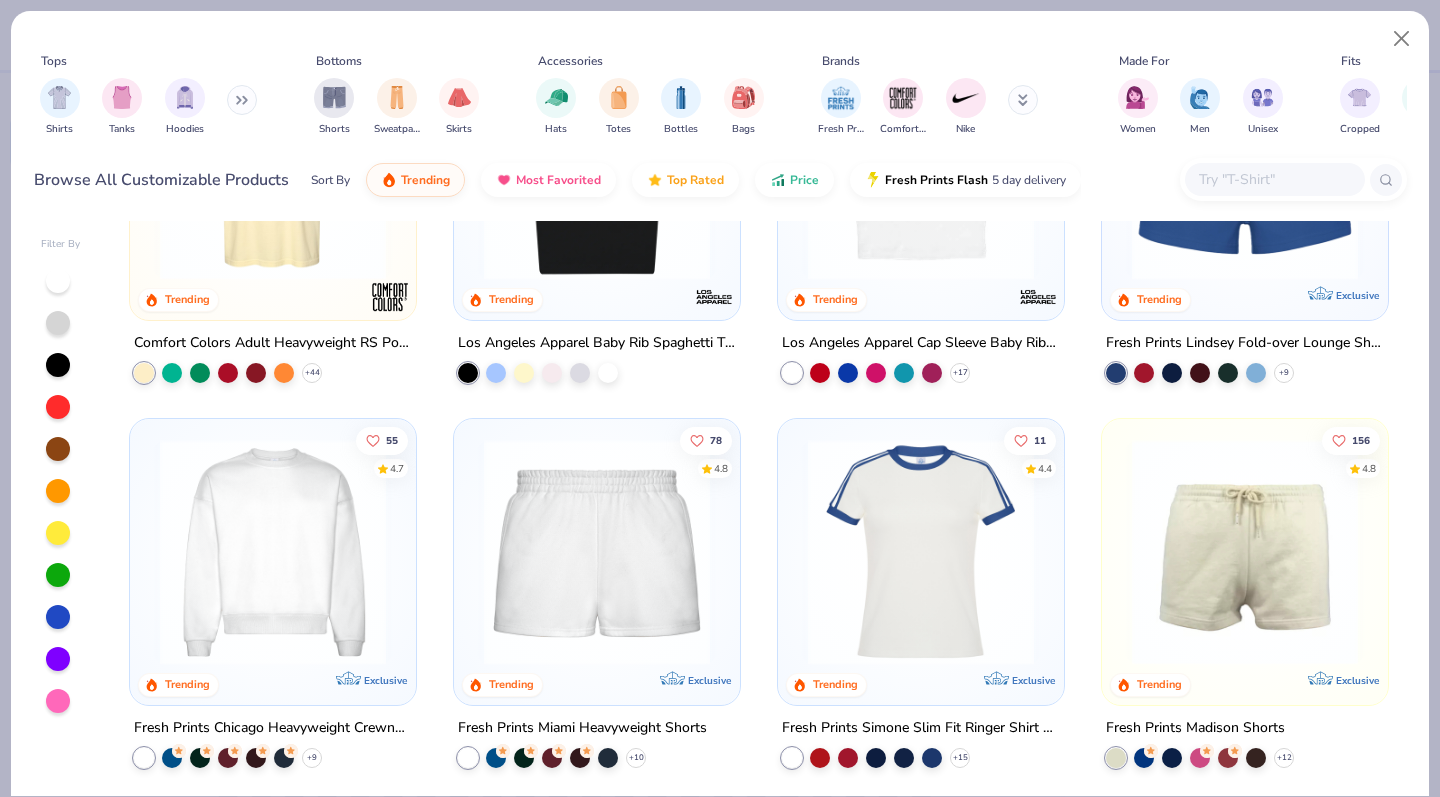 scroll, scrollTop: 1341, scrollLeft: 0, axis: vertical 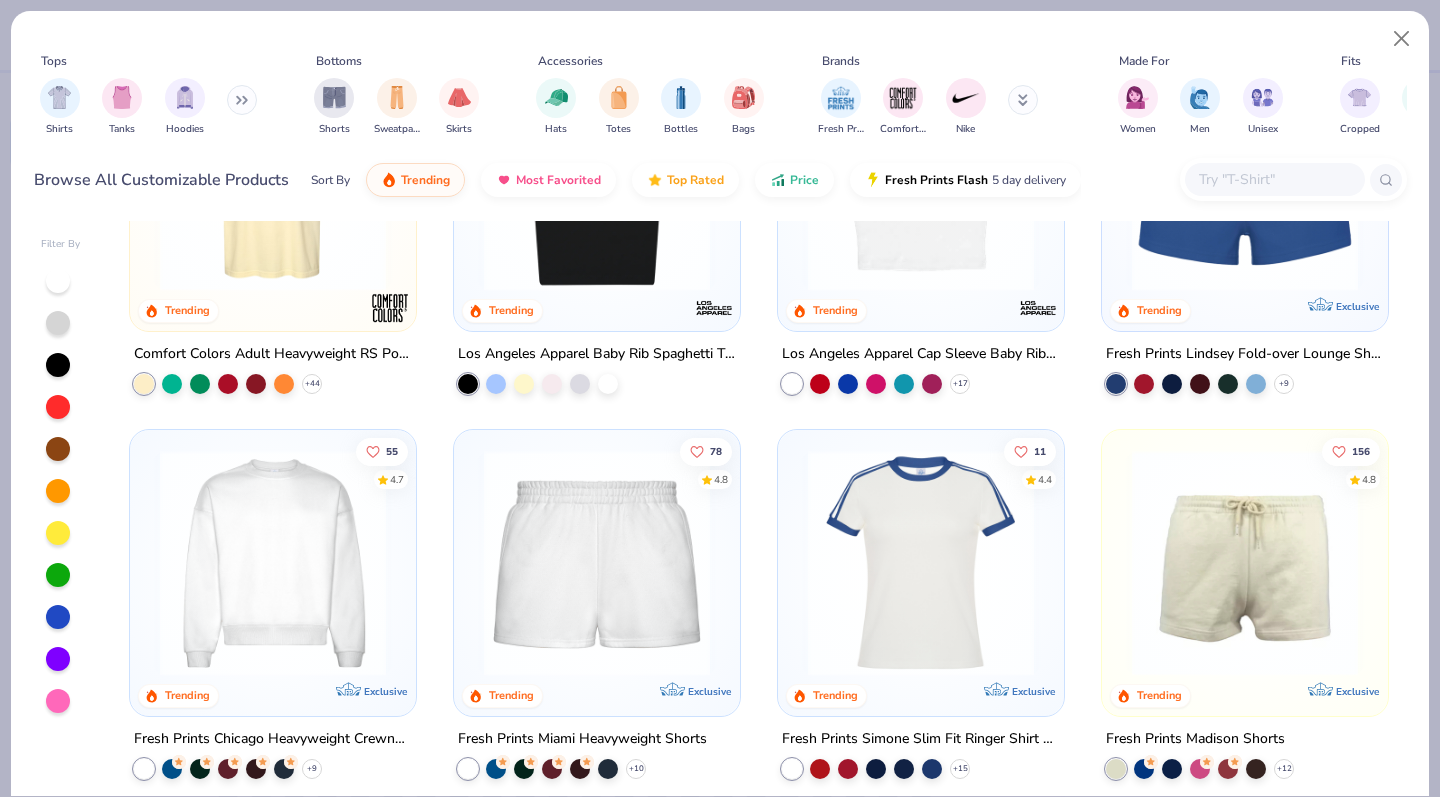 click at bounding box center [921, 563] 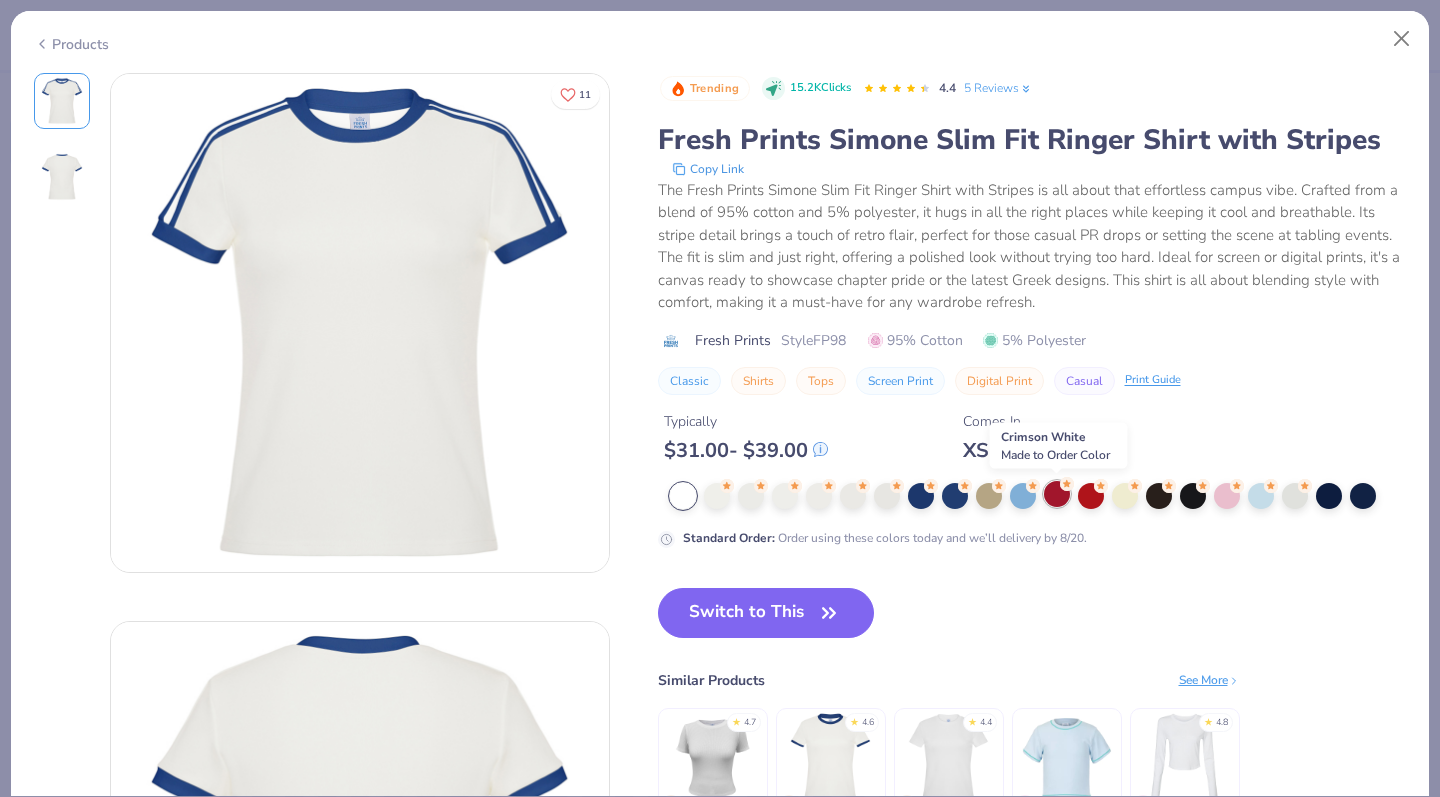 click at bounding box center [1057, 494] 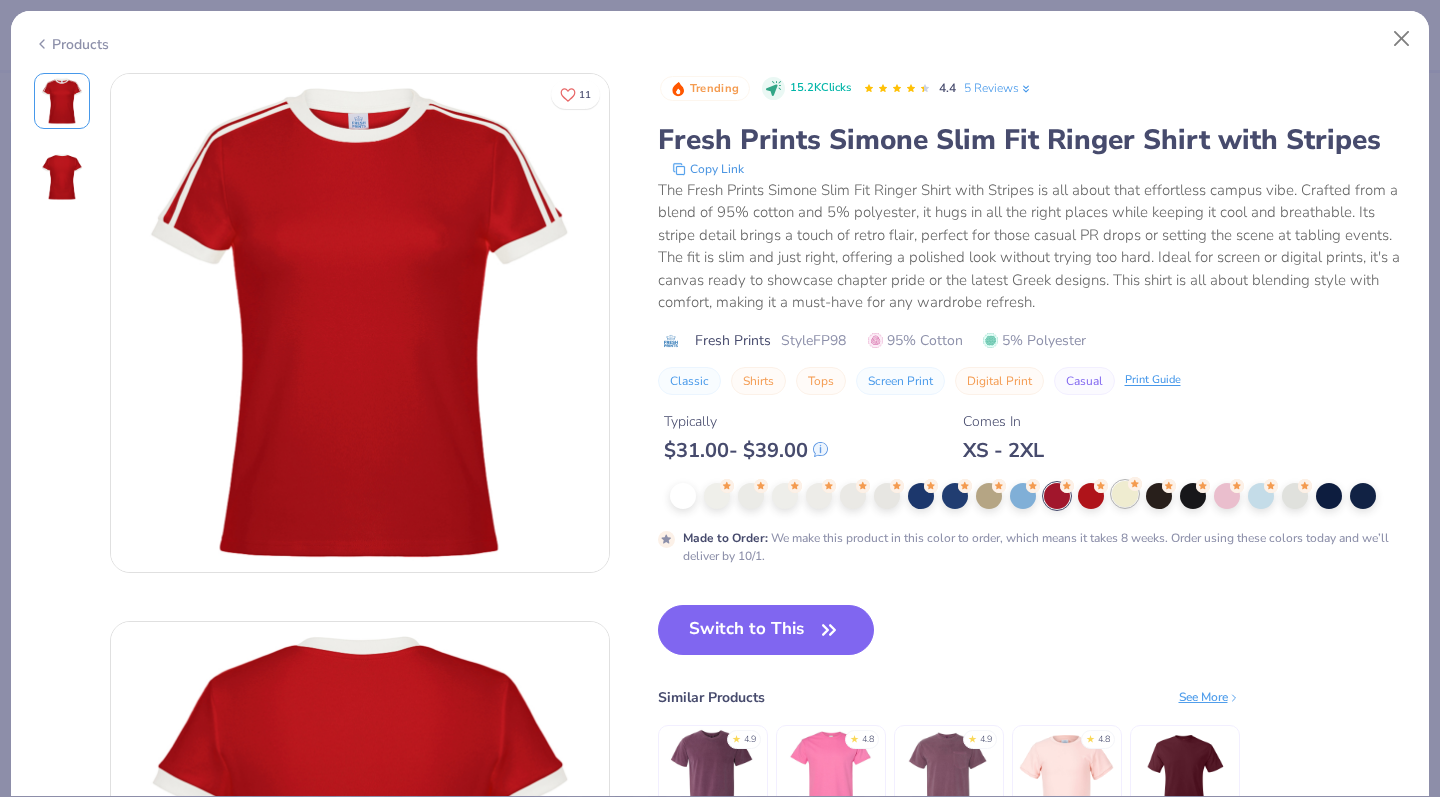 click at bounding box center [1125, 494] 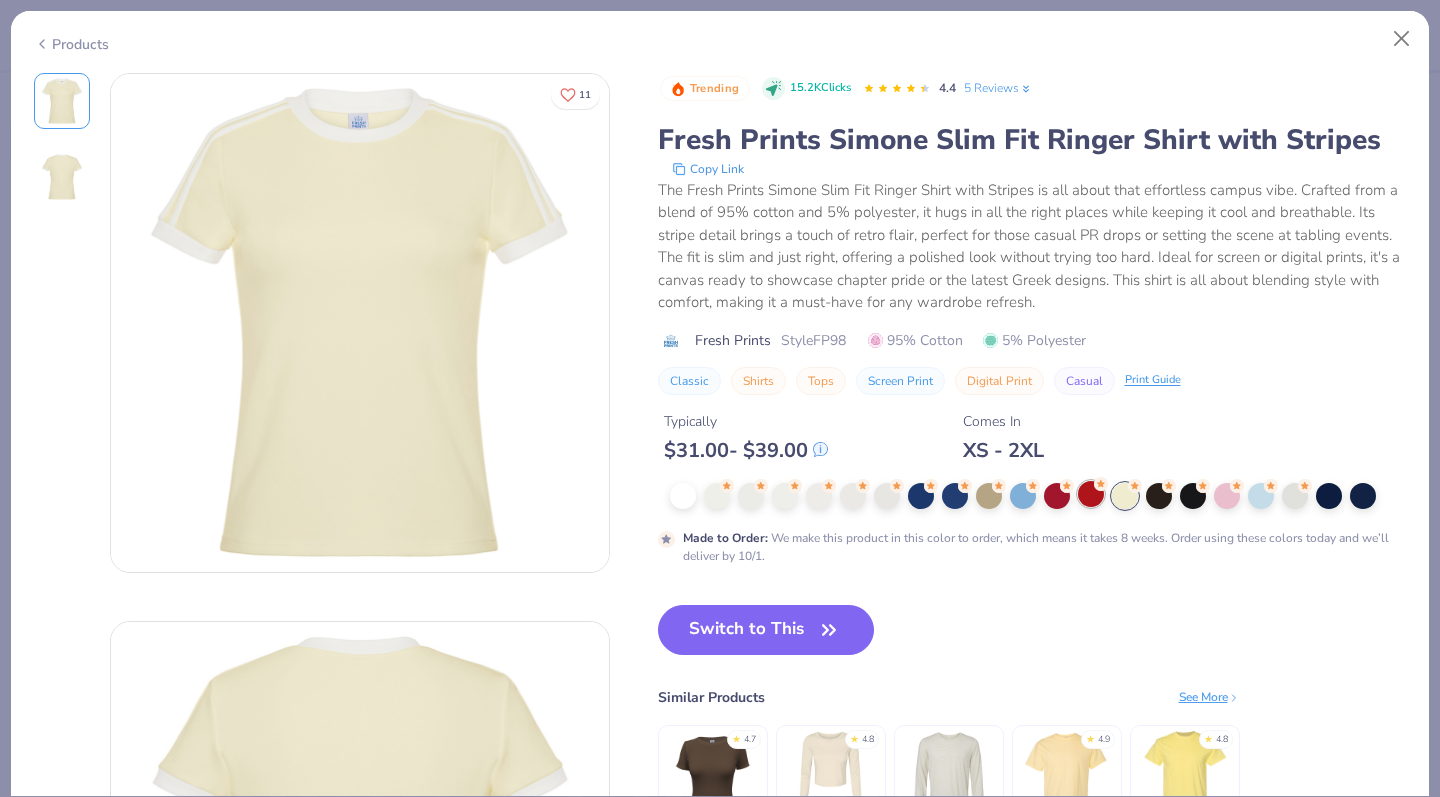 click at bounding box center (1091, 494) 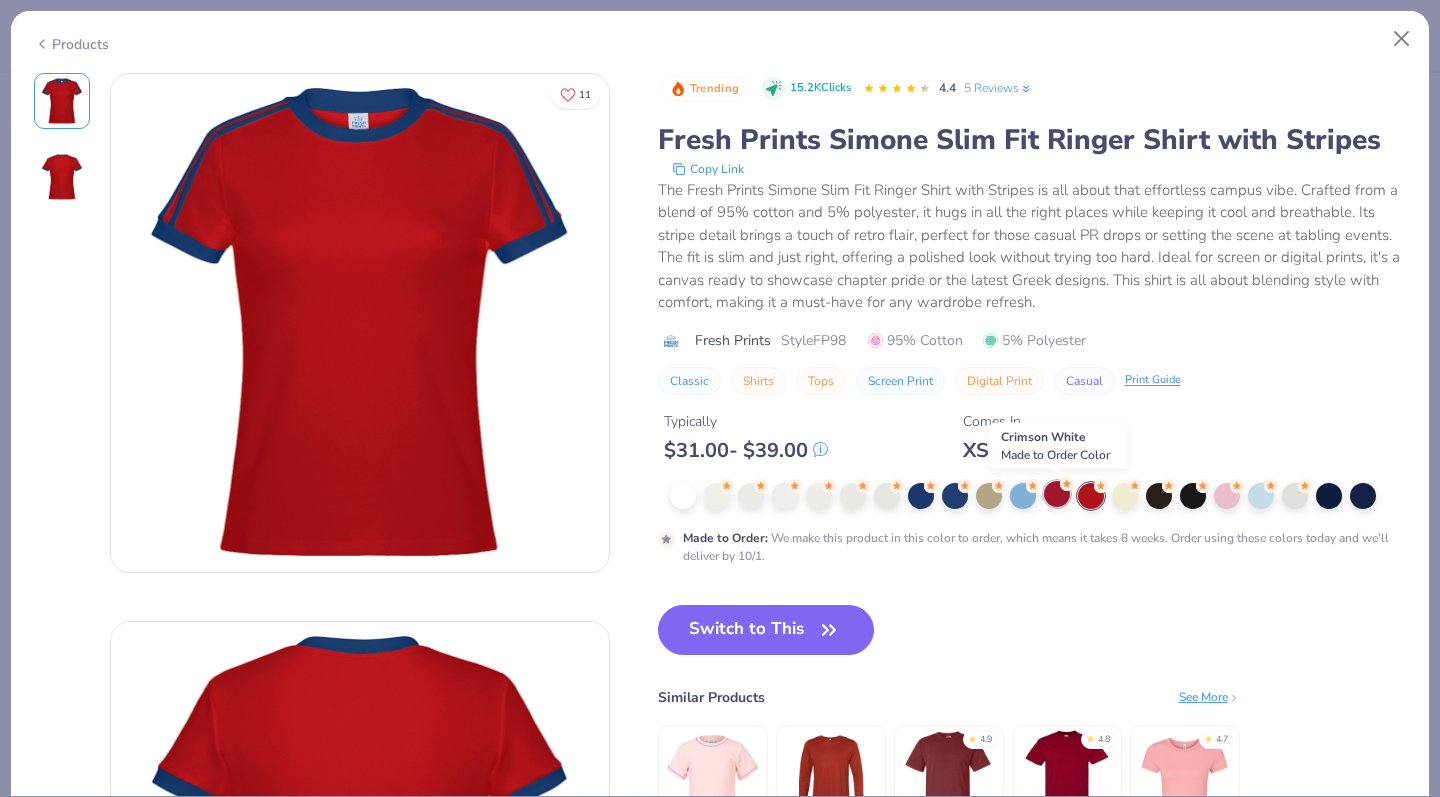 click at bounding box center (1057, 494) 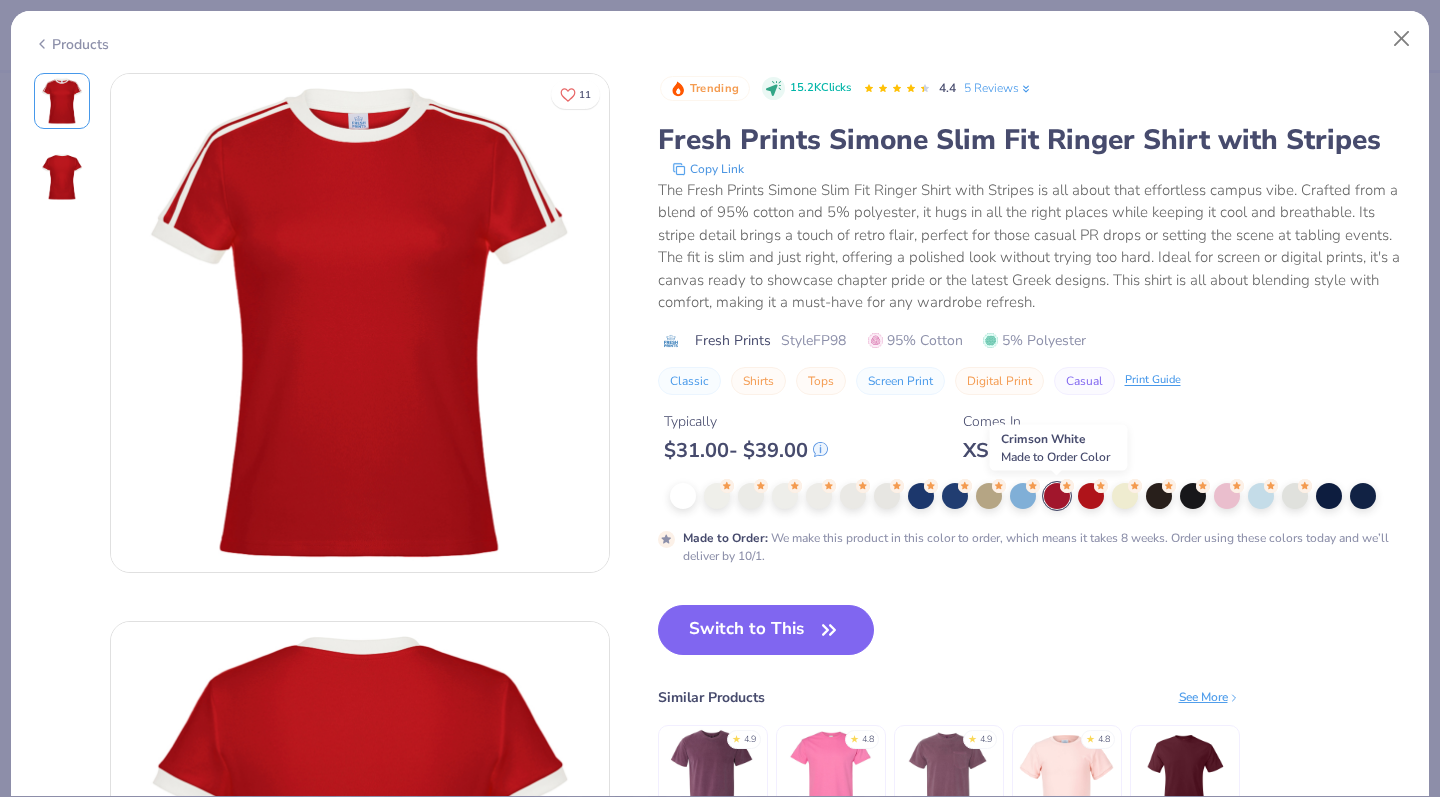 click at bounding box center (1057, 496) 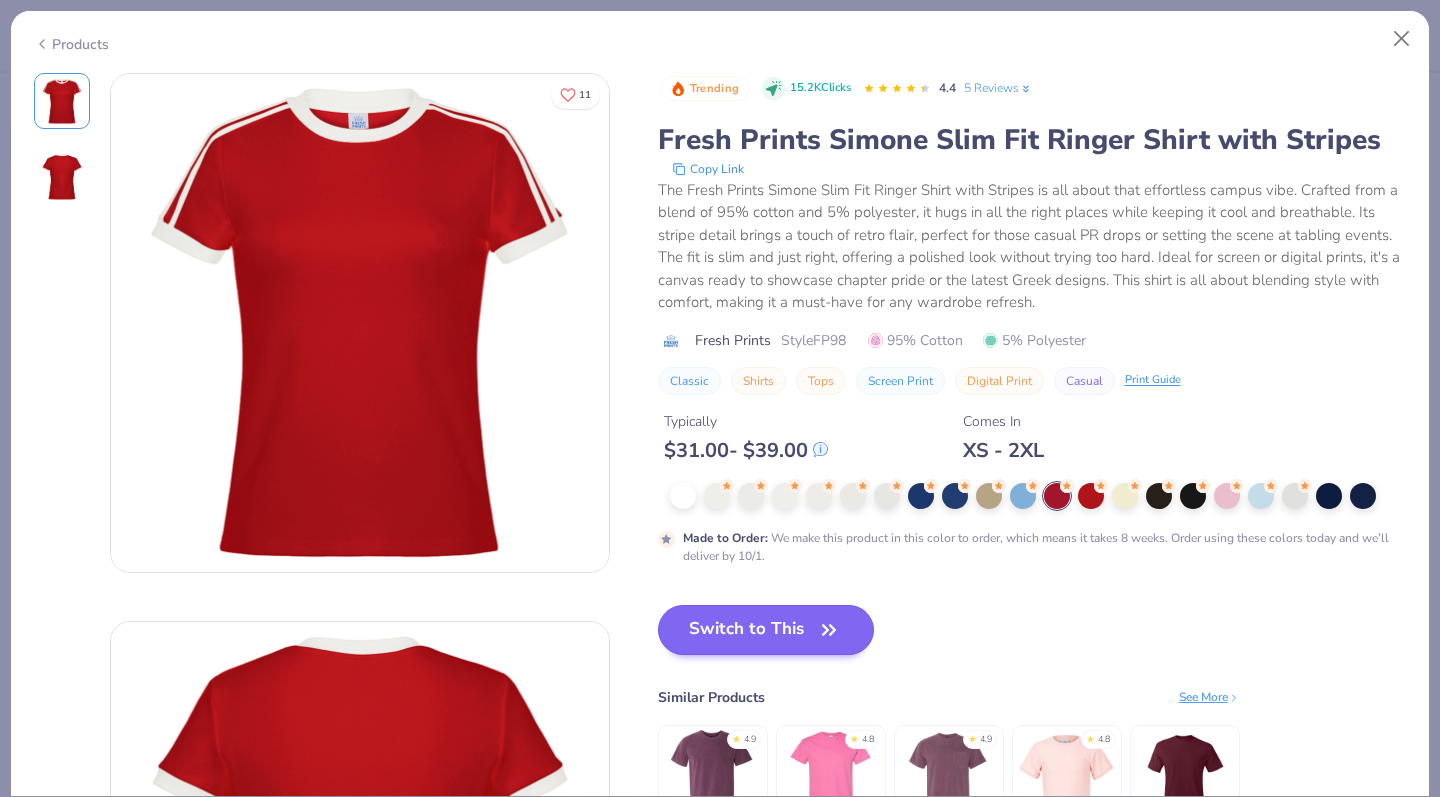 click on "Switch to This" at bounding box center (766, 630) 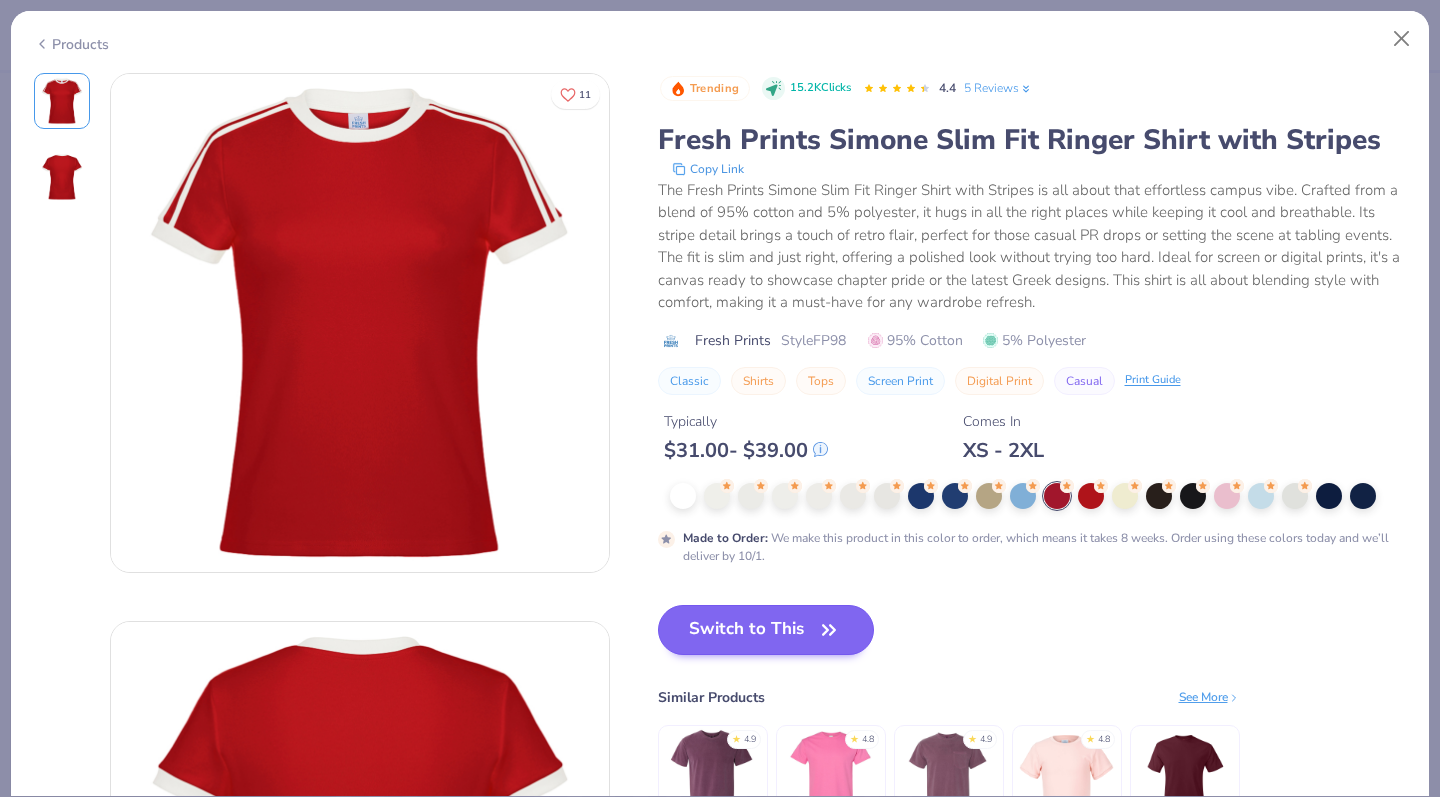 type on "x" 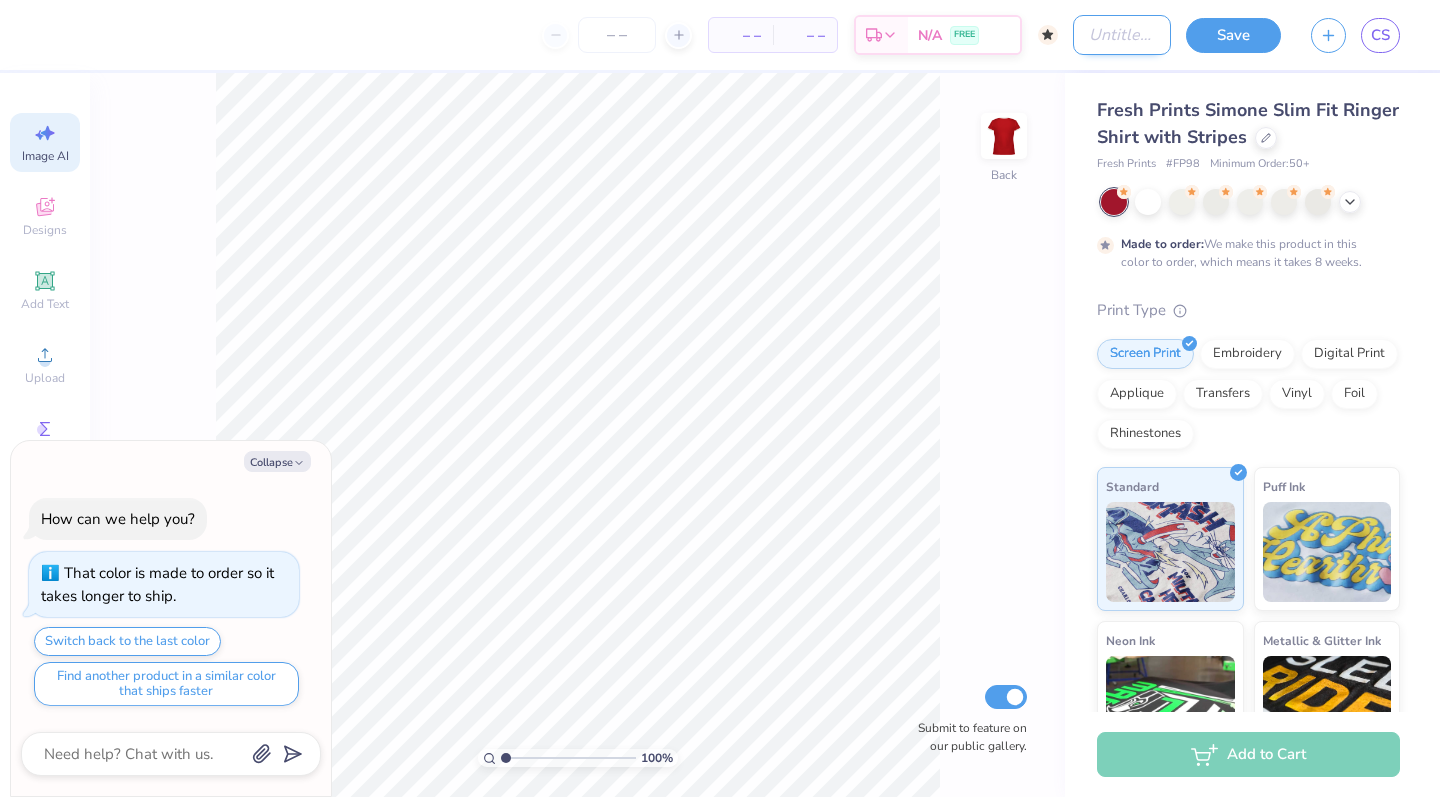 click on "Design Title" at bounding box center [1122, 35] 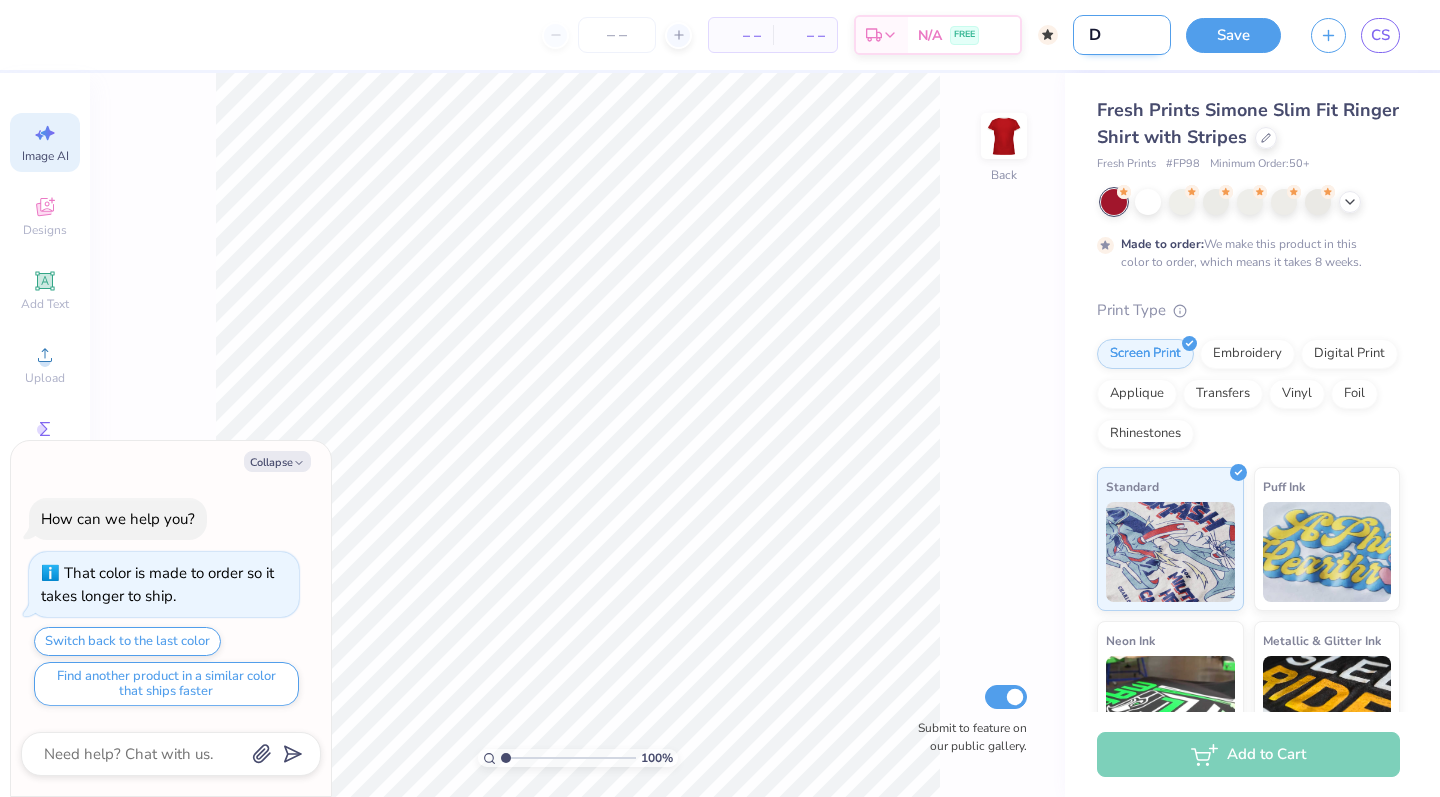 type 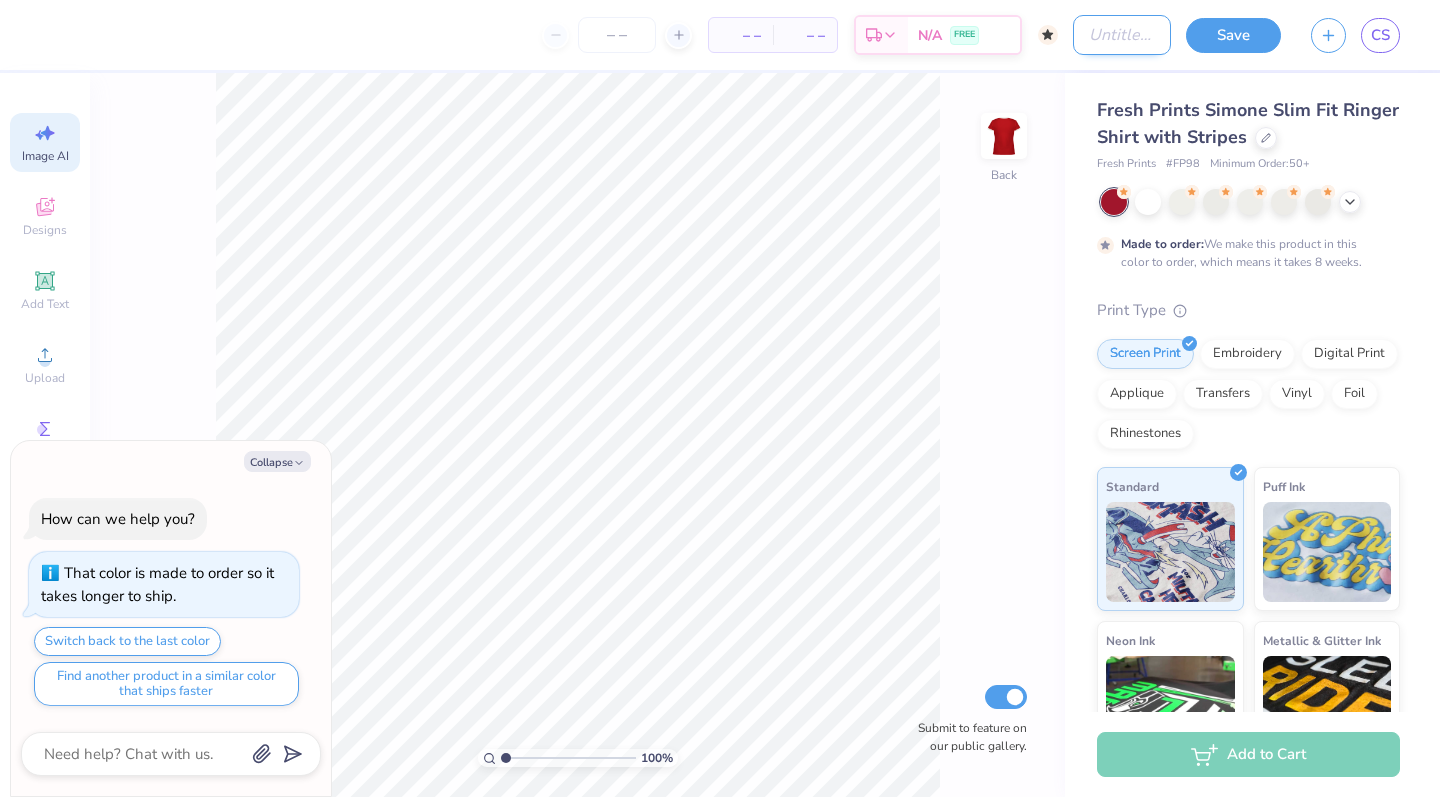 type on "O" 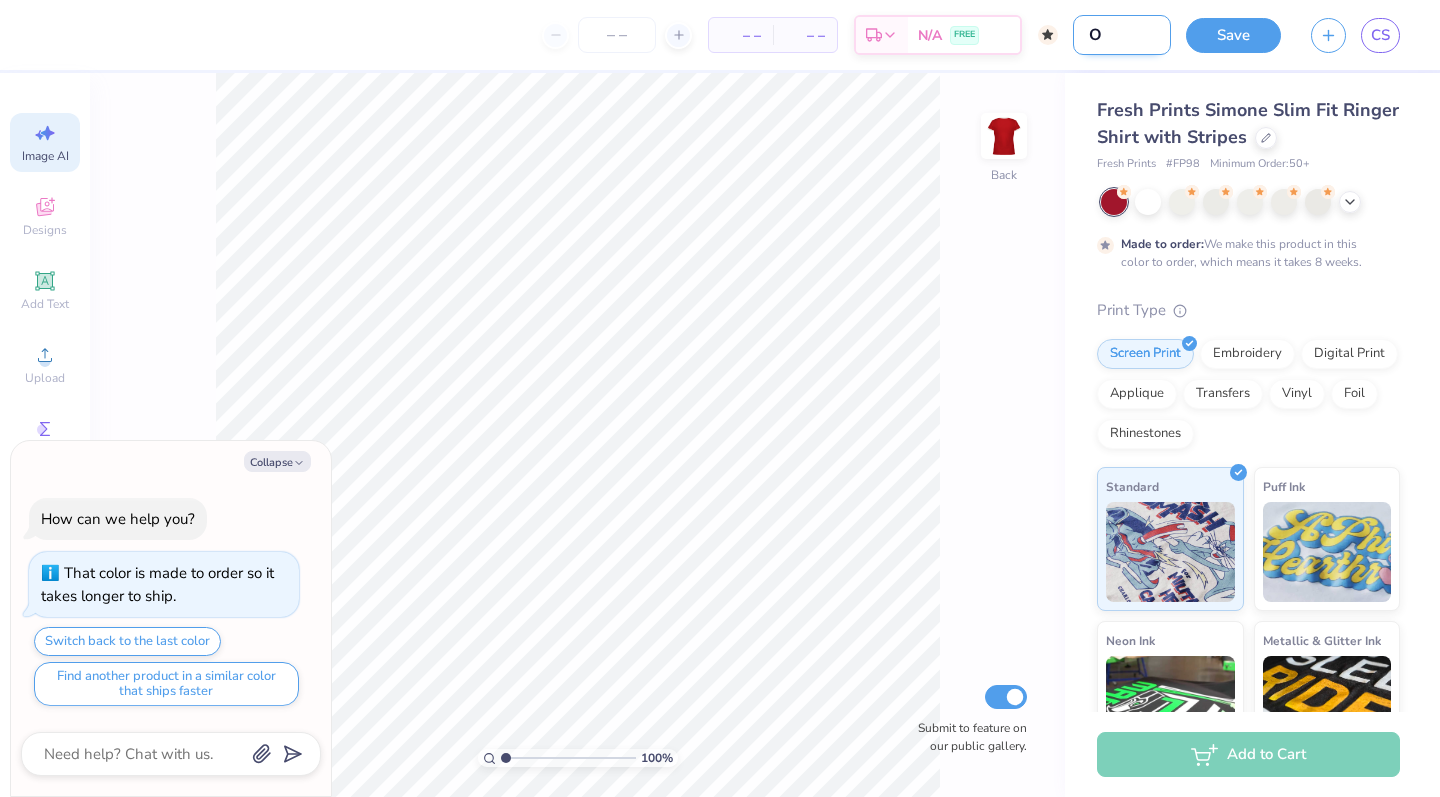 type on "Op" 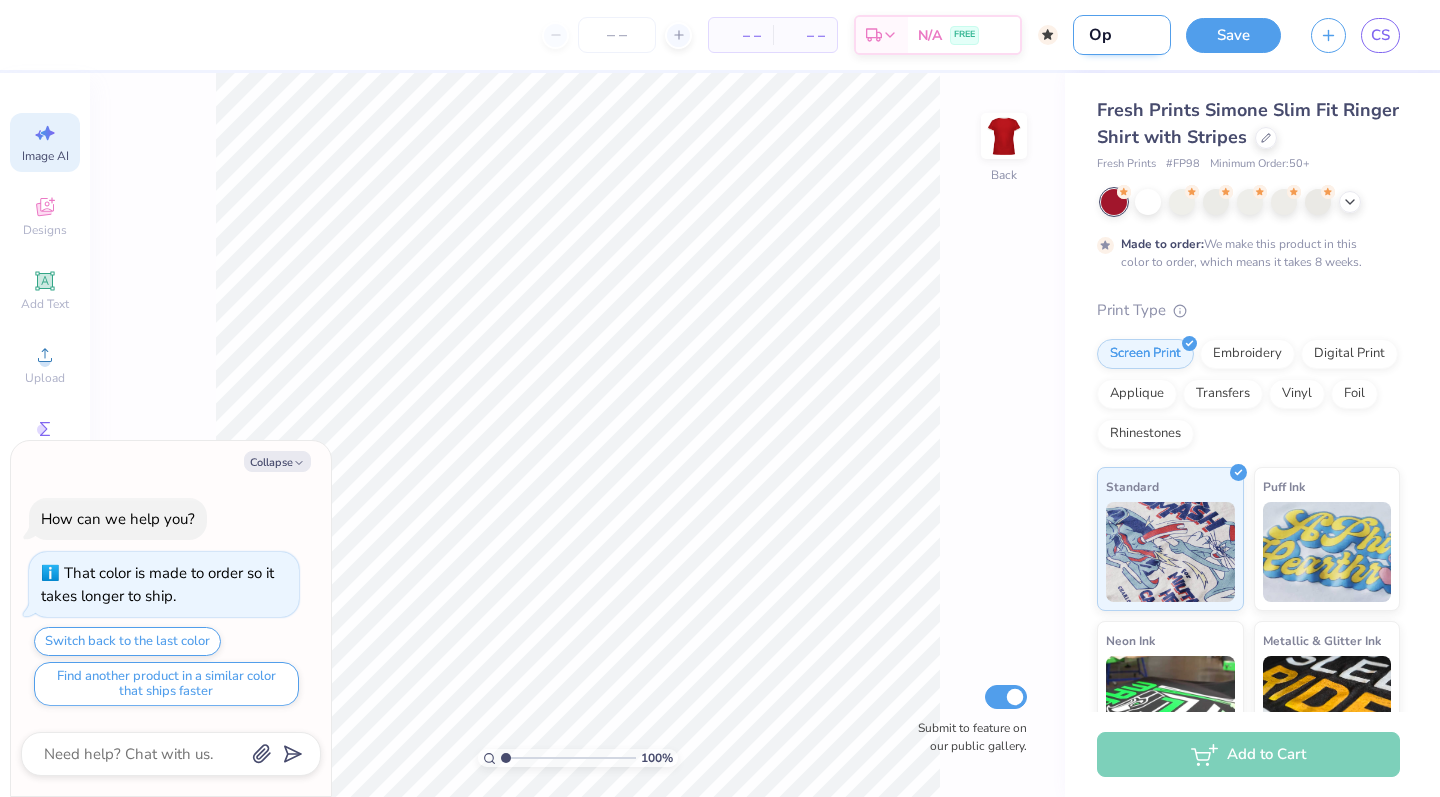 type on "Opt" 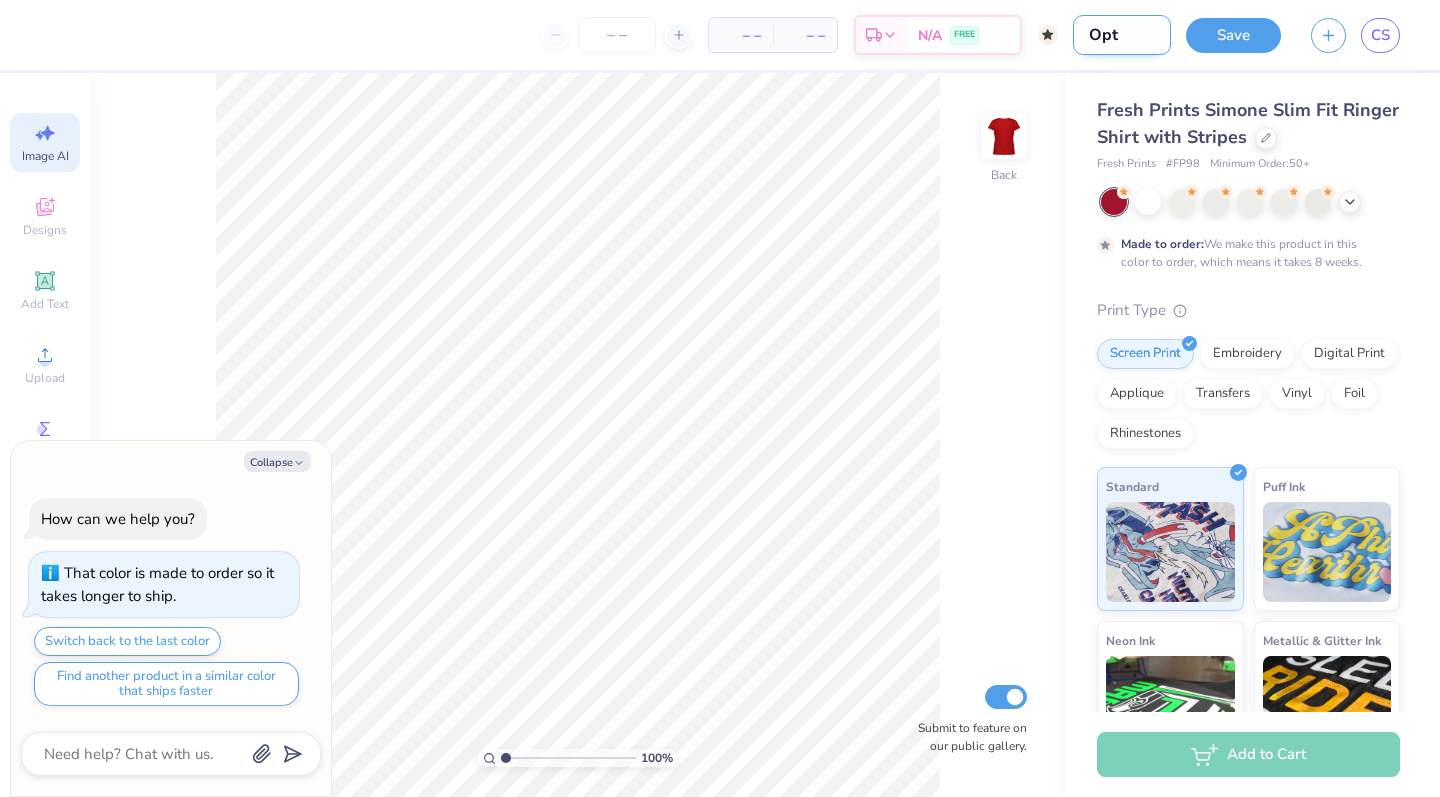 type on "Opti" 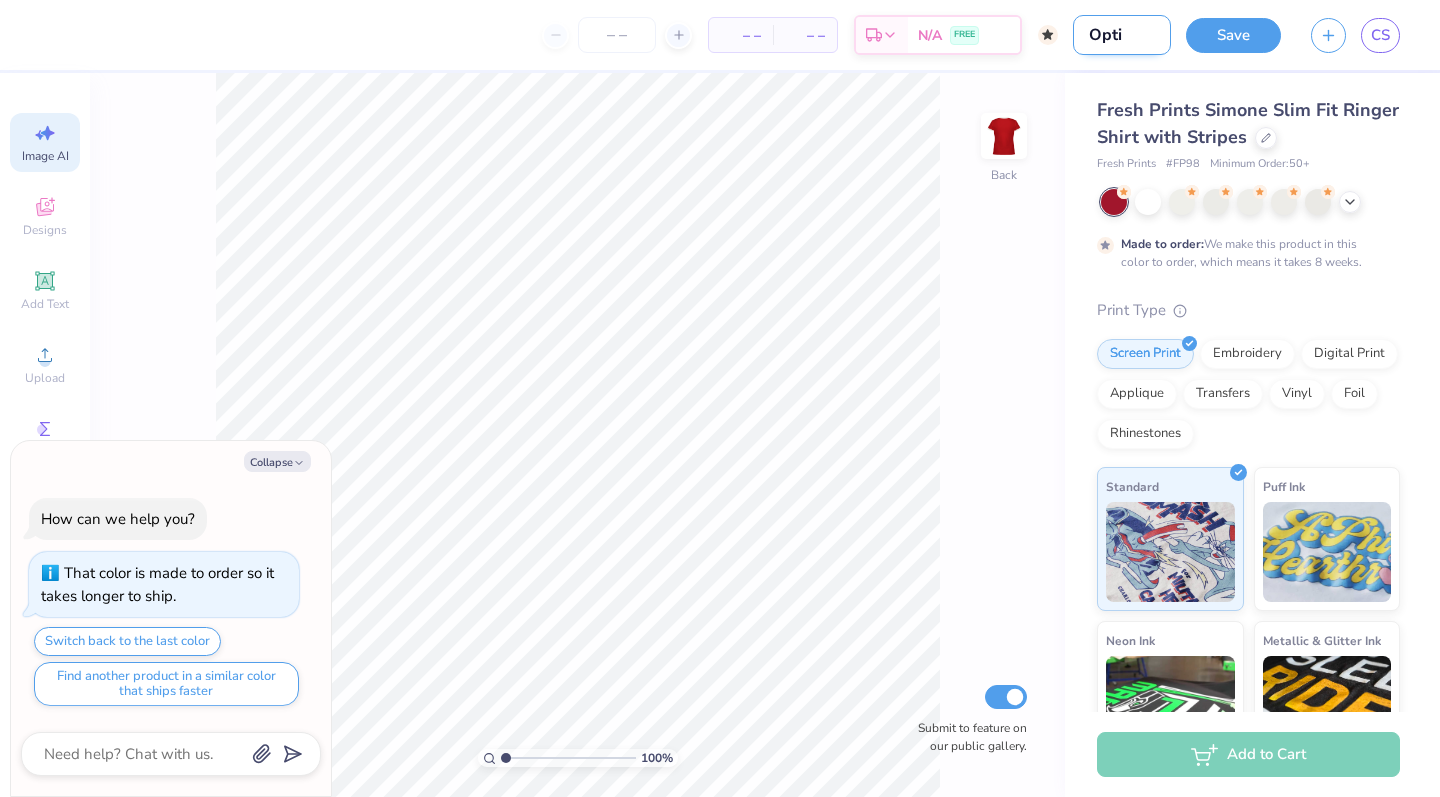 type on "Optio" 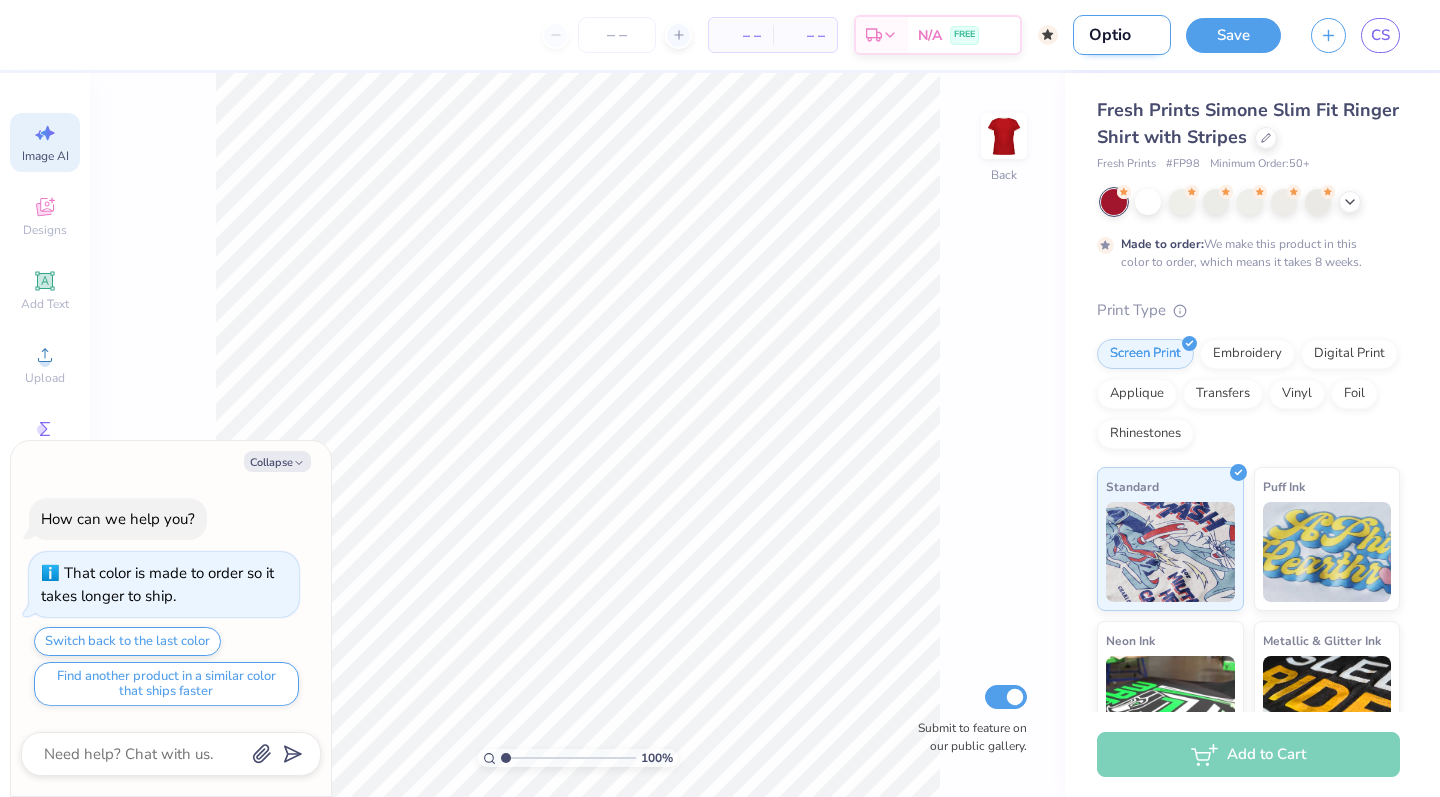 type on "Option" 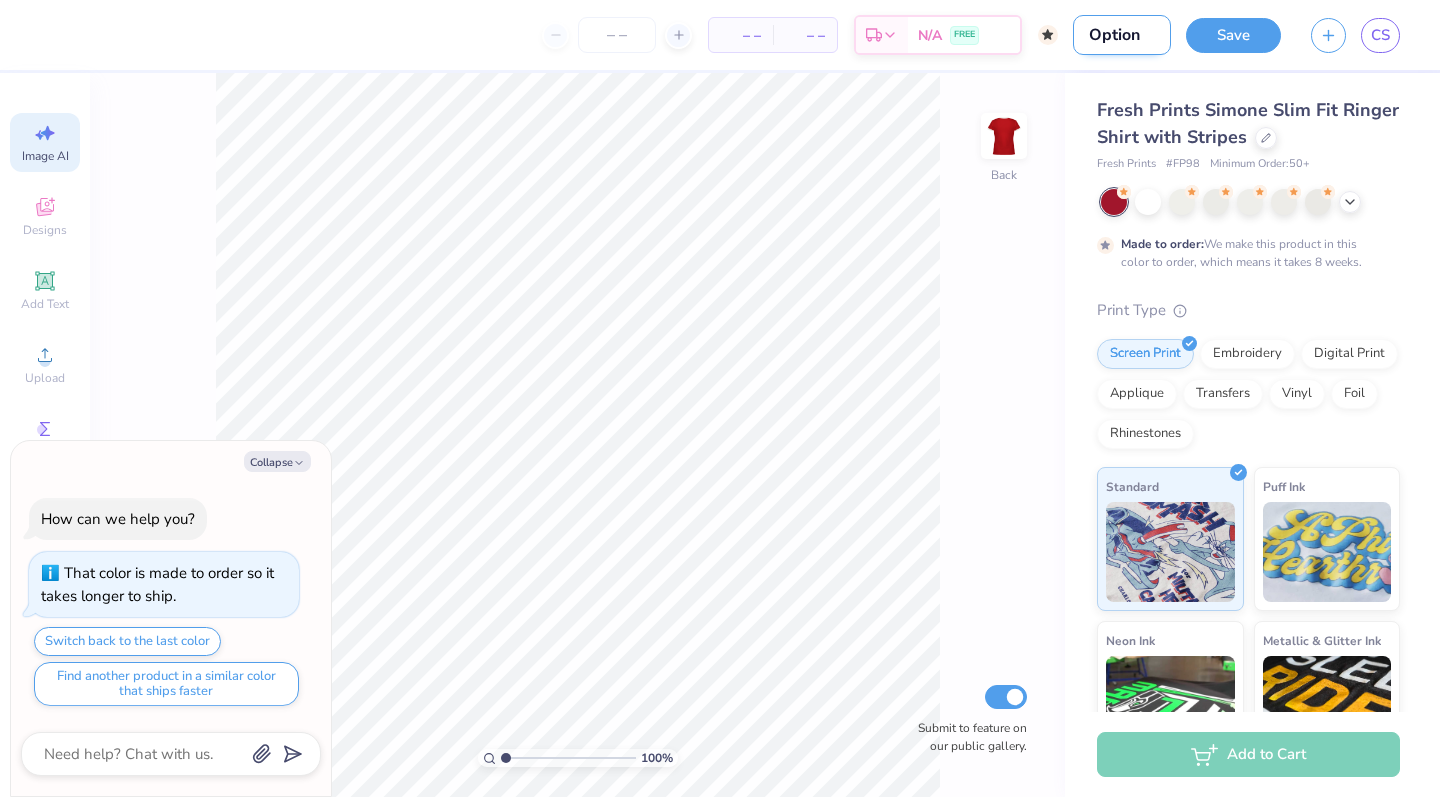 type on "Option" 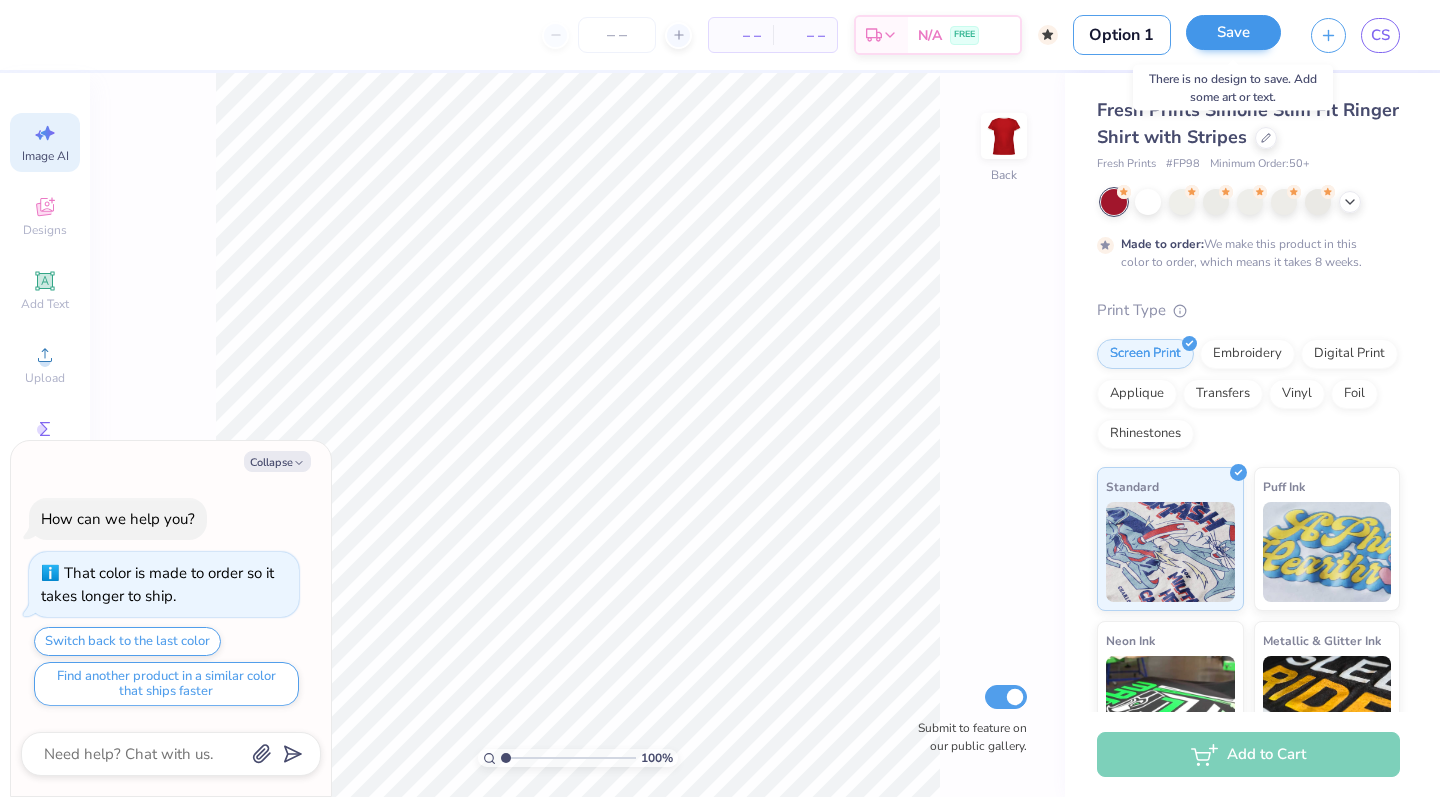 type on "Option 1" 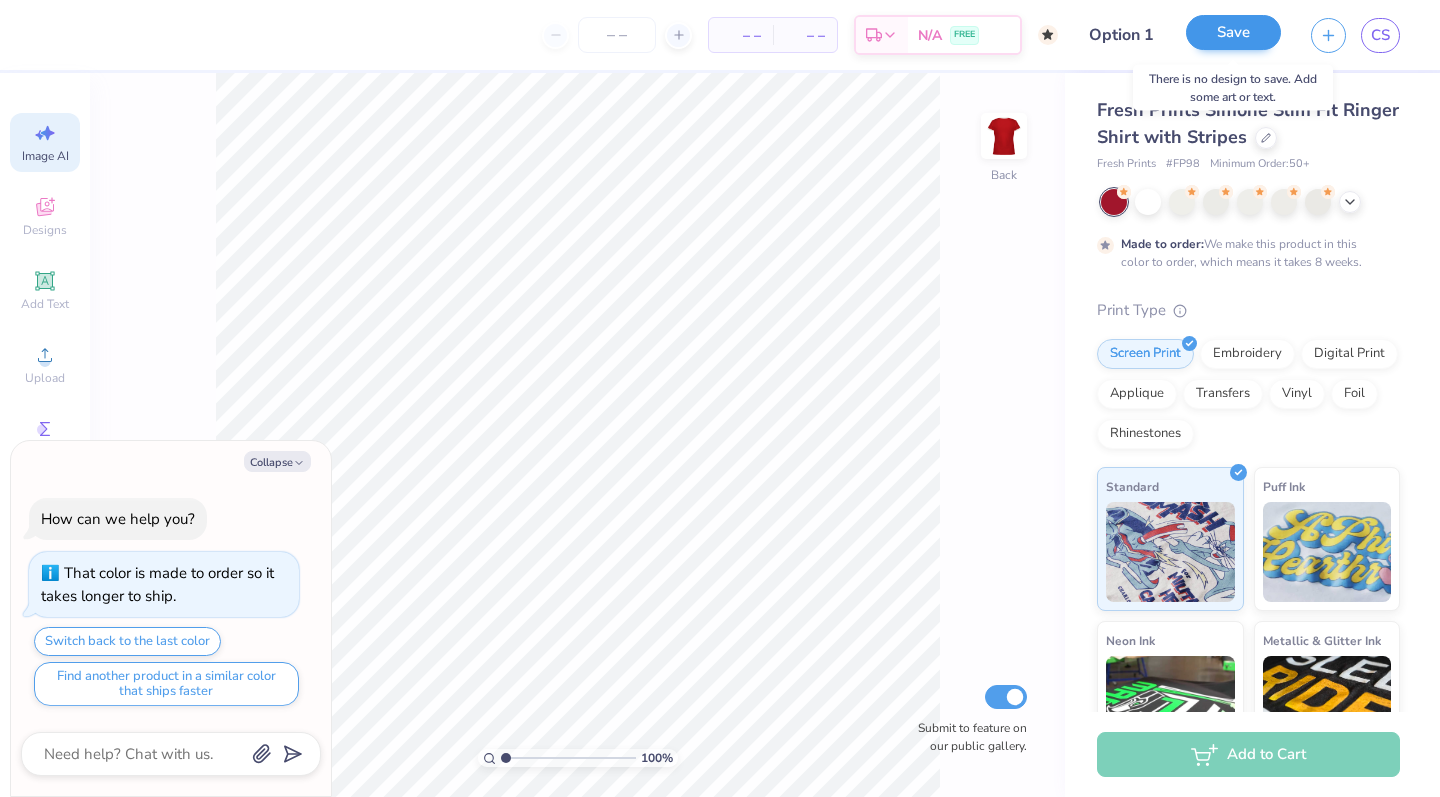 click on "Save" at bounding box center [1233, 32] 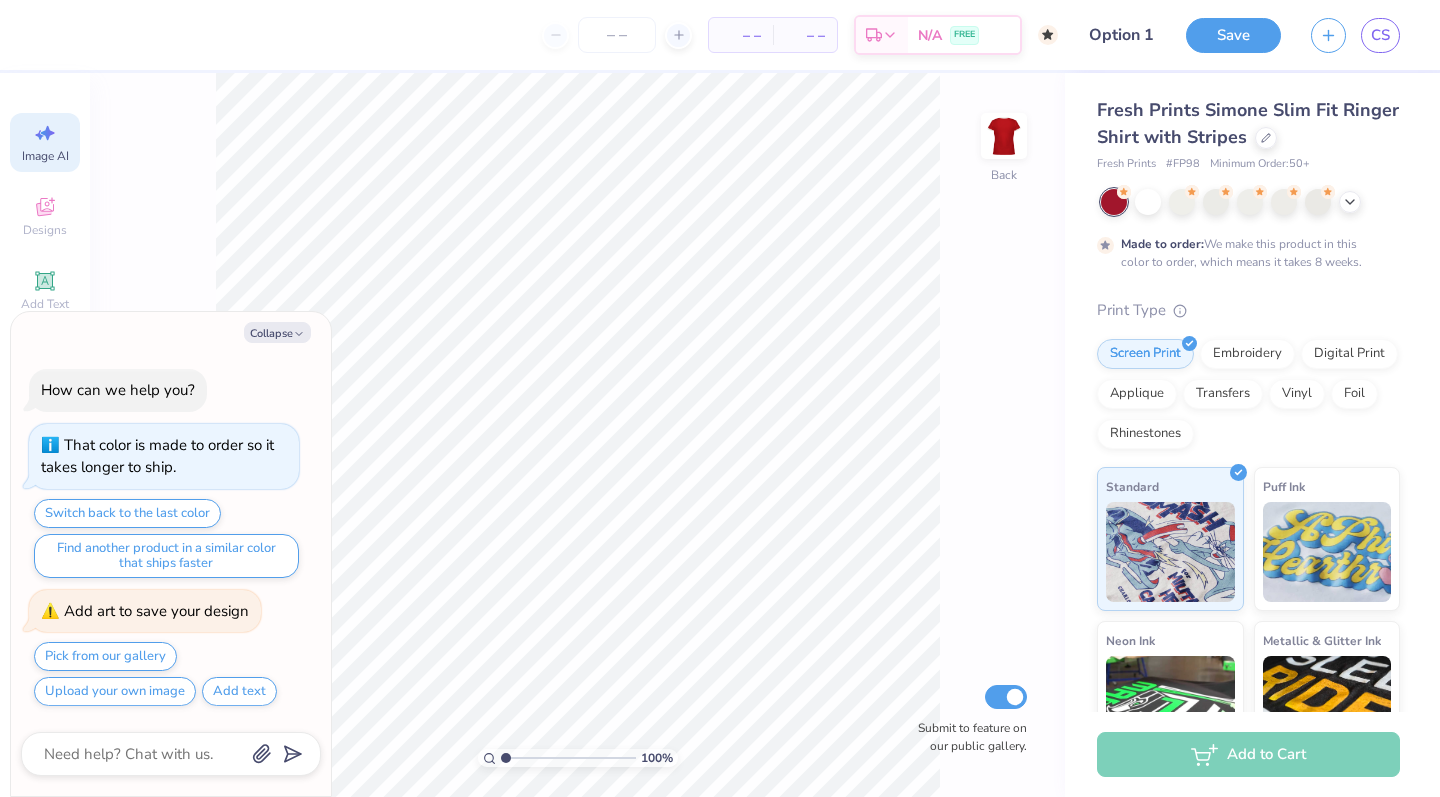 click on "Save CS" at bounding box center [1313, 35] 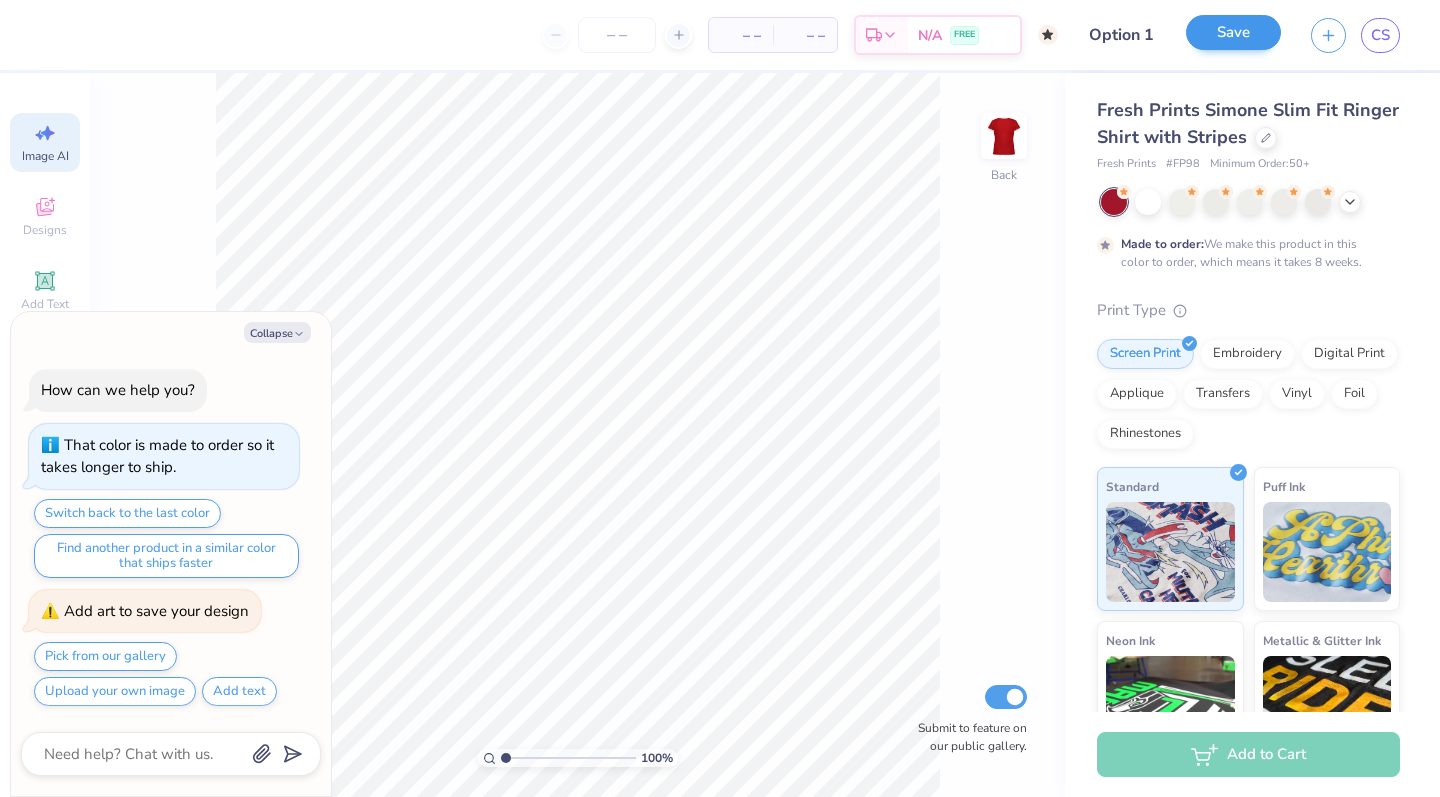 click on "Save" at bounding box center [1233, 32] 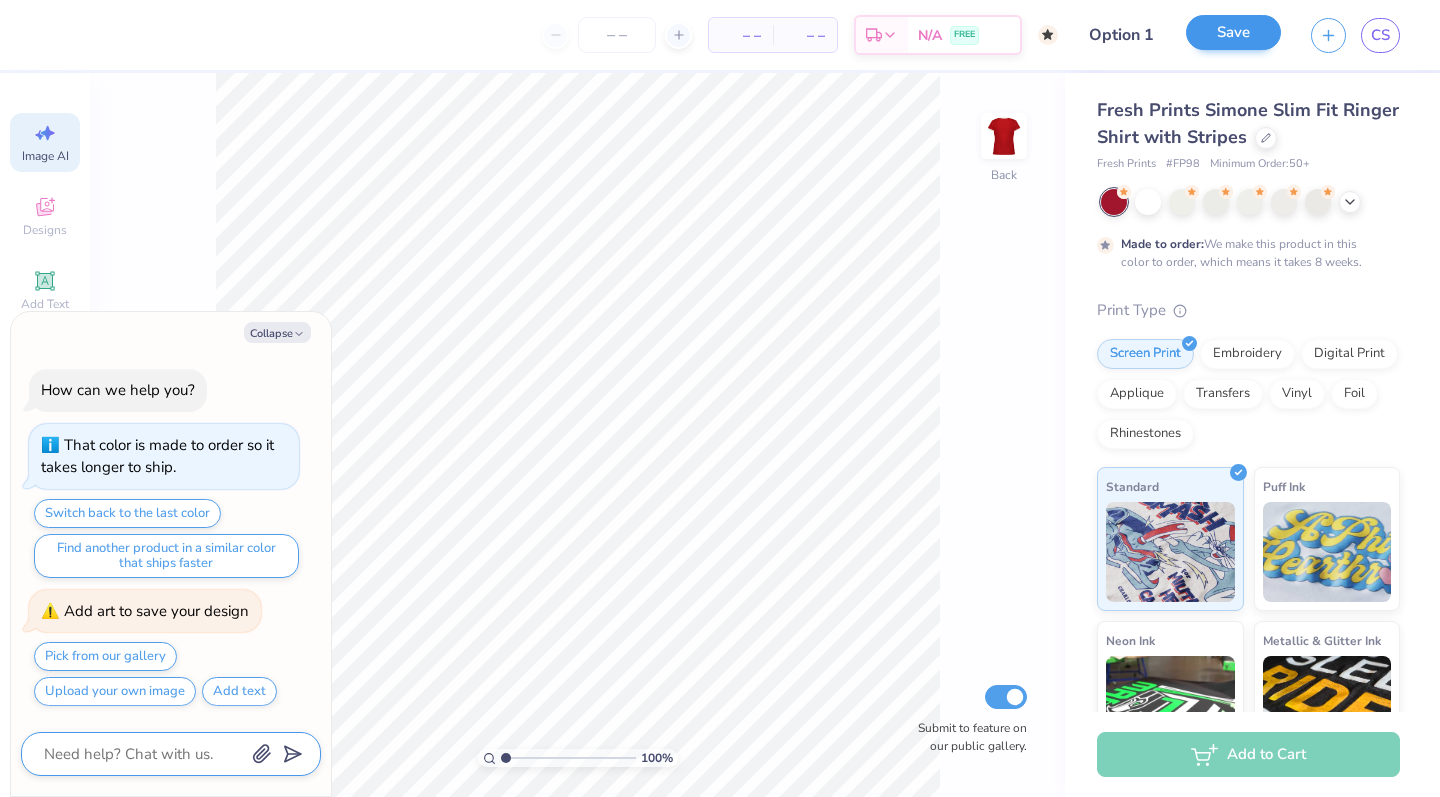 scroll, scrollTop: 10, scrollLeft: 0, axis: vertical 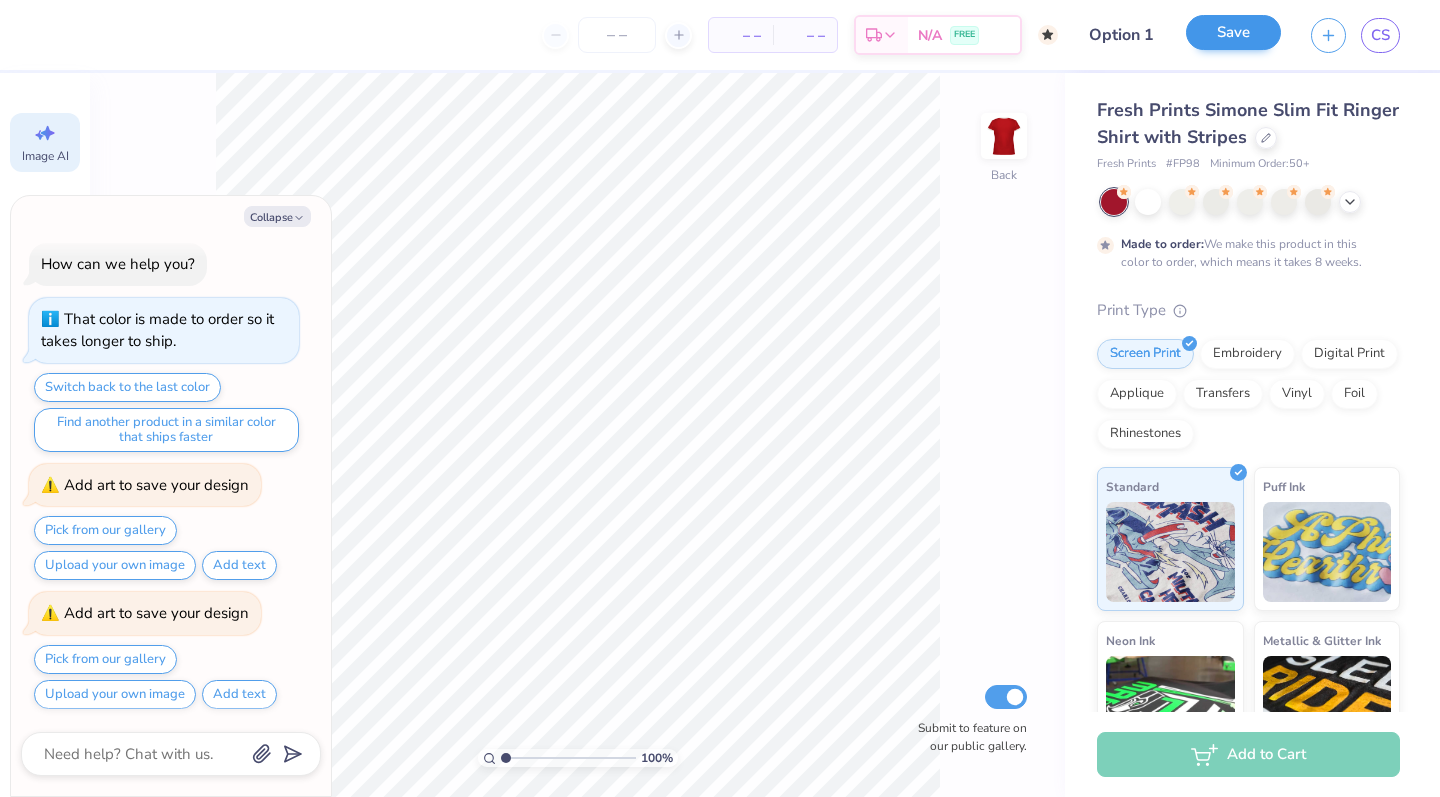 click on "Save" at bounding box center (1233, 32) 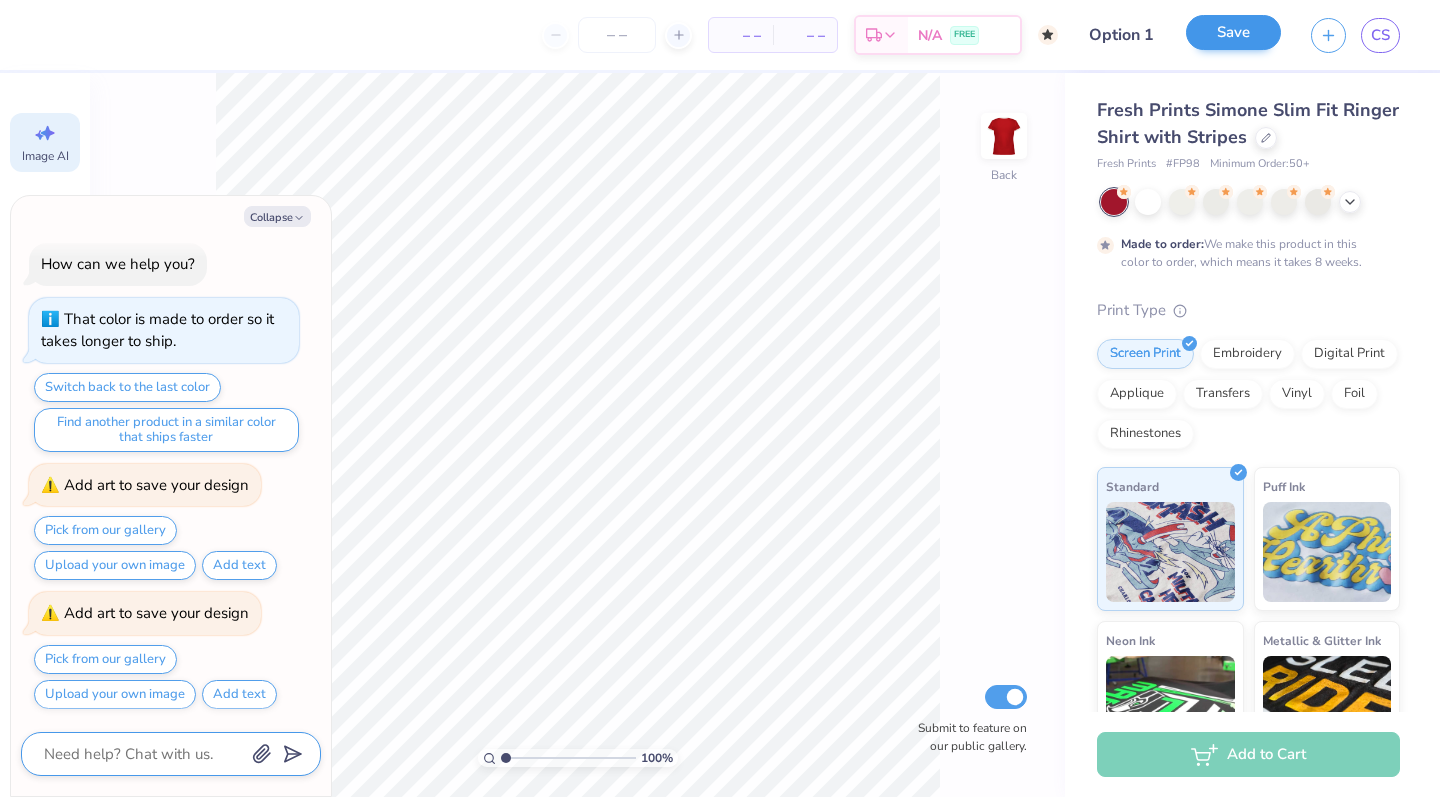scroll, scrollTop: 138, scrollLeft: 0, axis: vertical 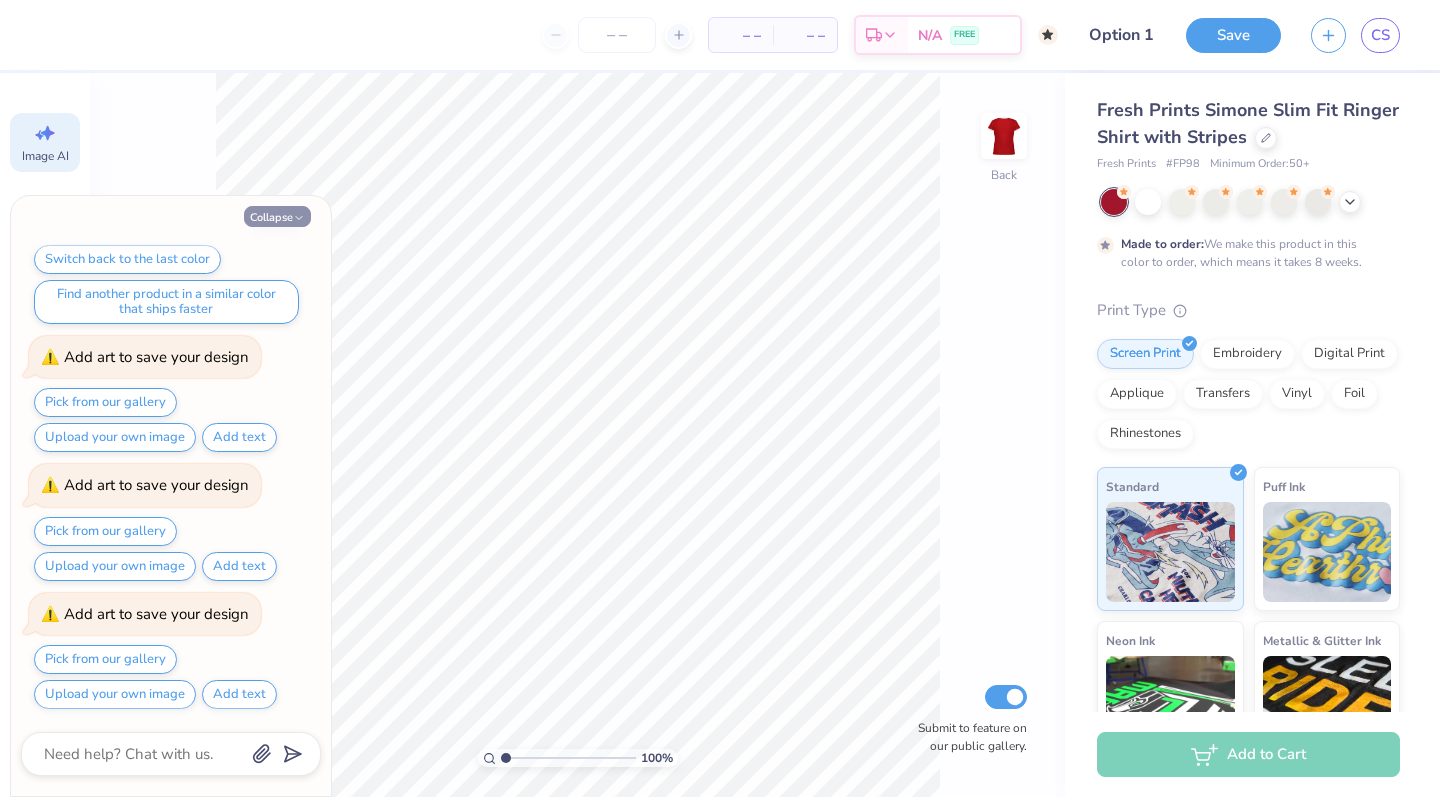click on "Collapse" at bounding box center [277, 216] 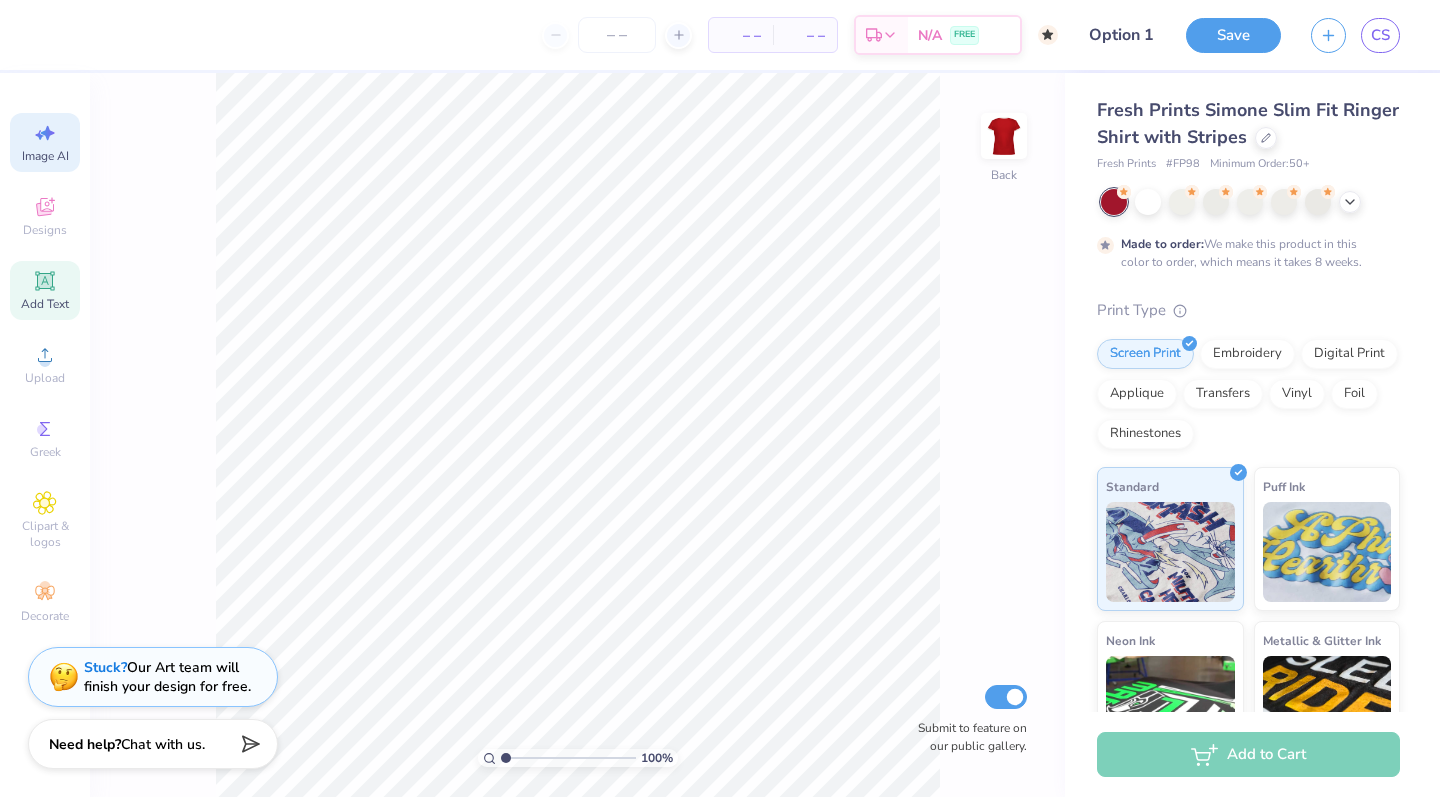 click on "Add Text" at bounding box center (45, 304) 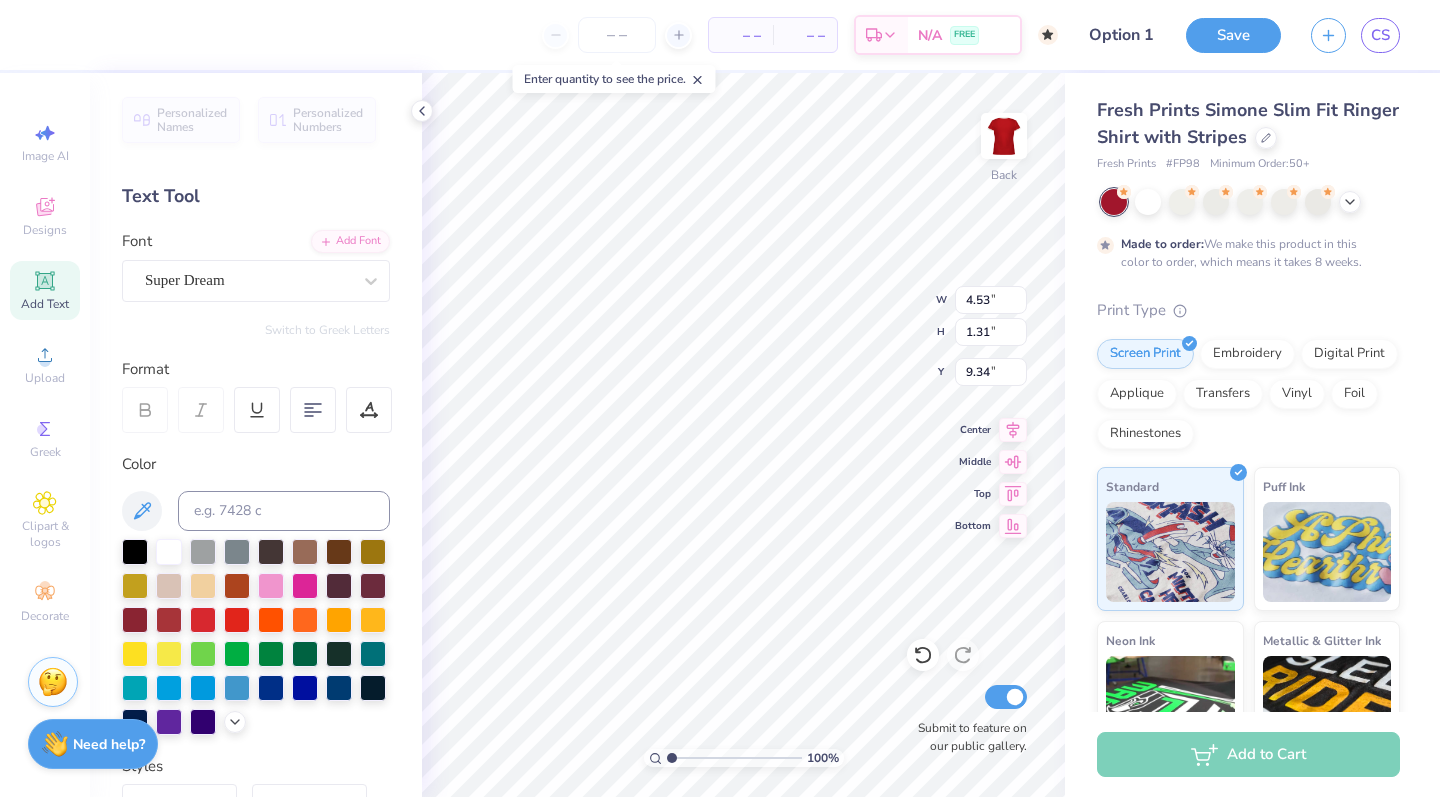type on "3.32" 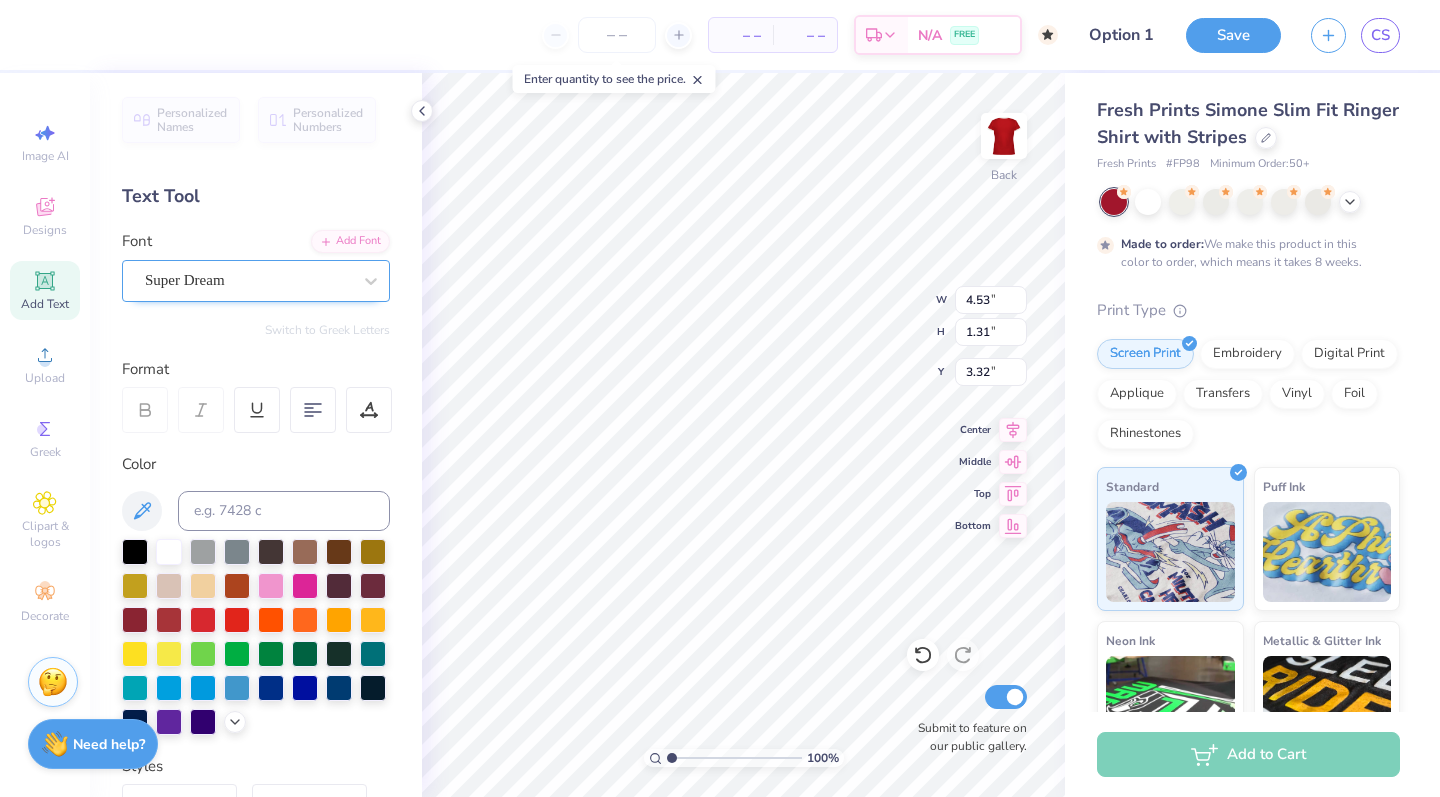 click on "Super Dream" at bounding box center (248, 280) 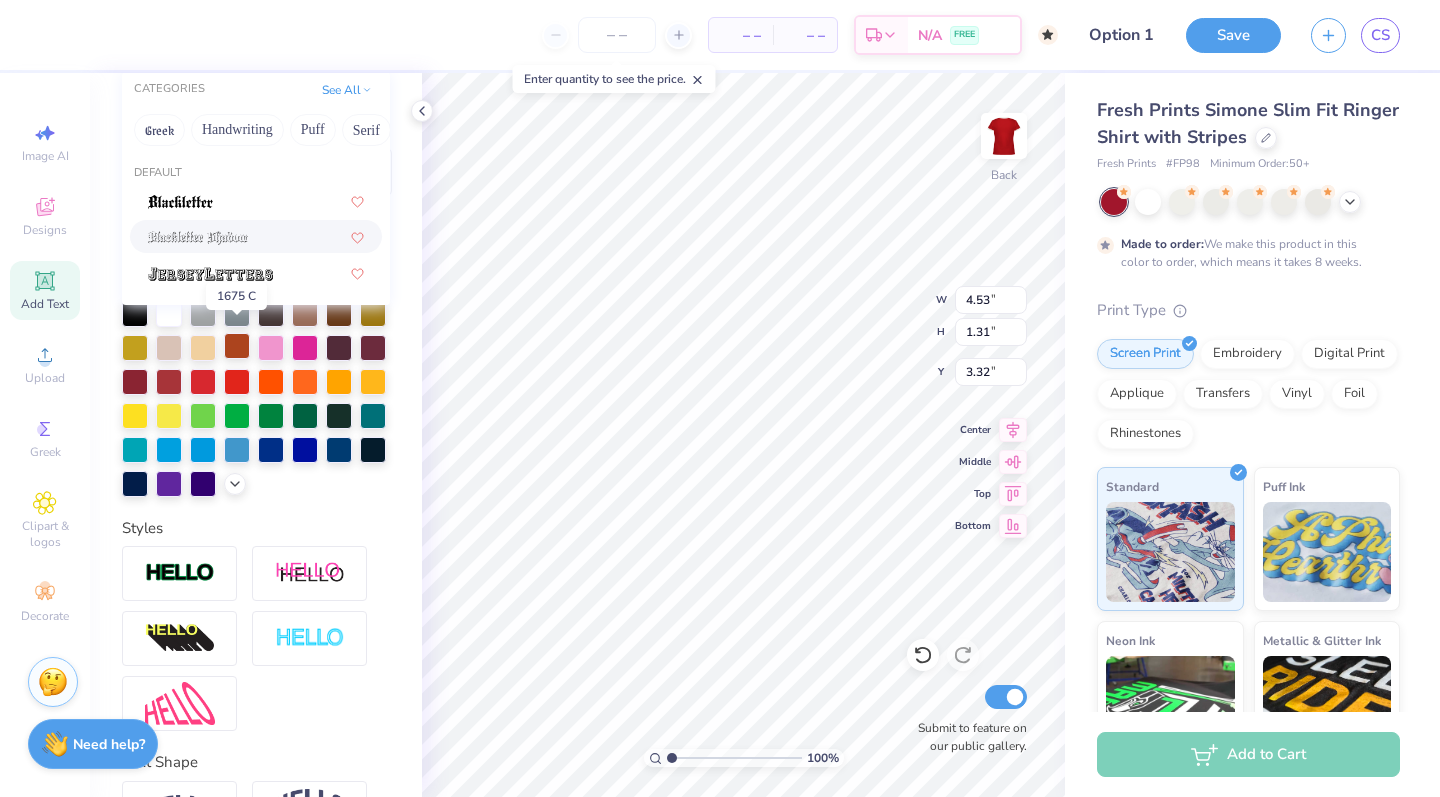 scroll, scrollTop: 261, scrollLeft: 0, axis: vertical 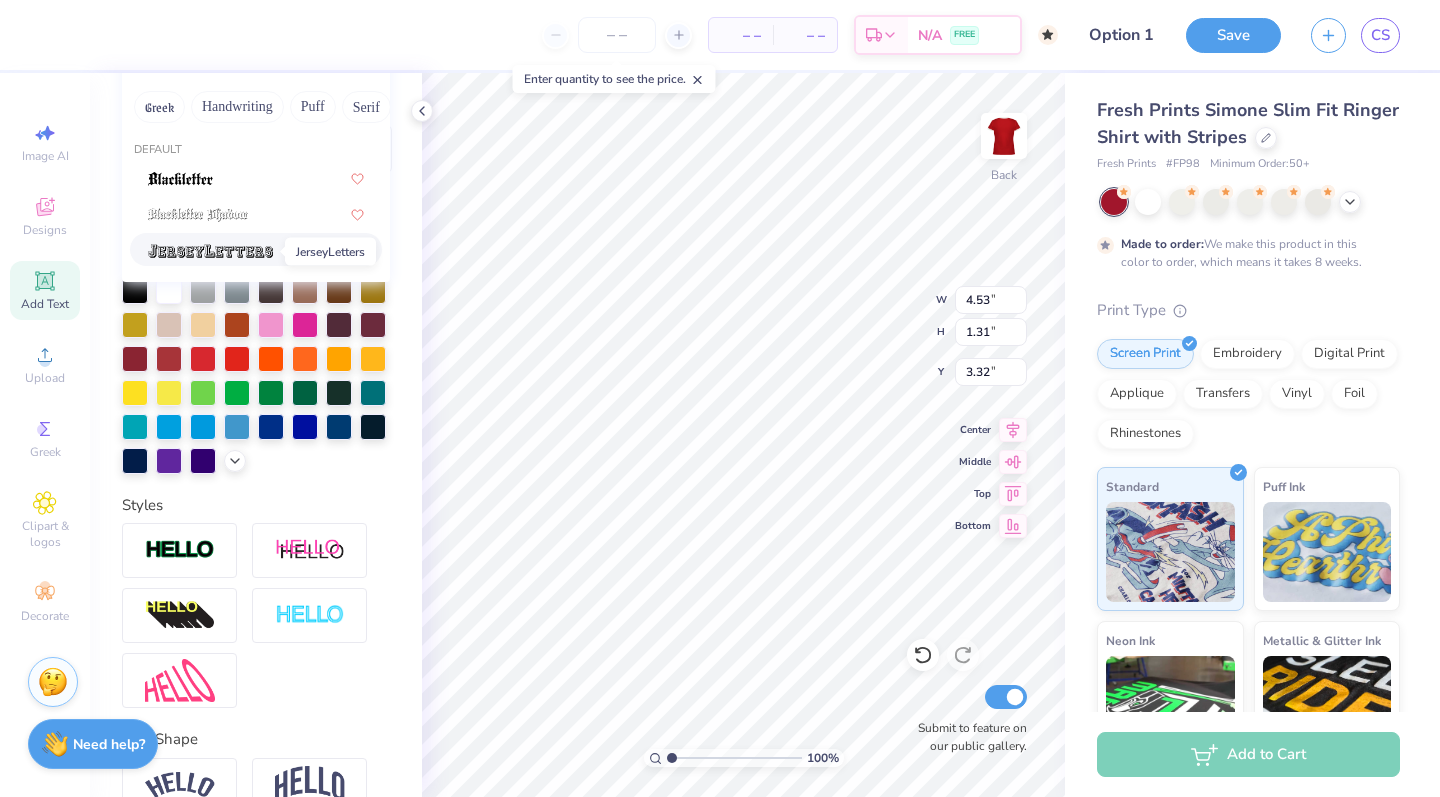 click at bounding box center [210, 251] 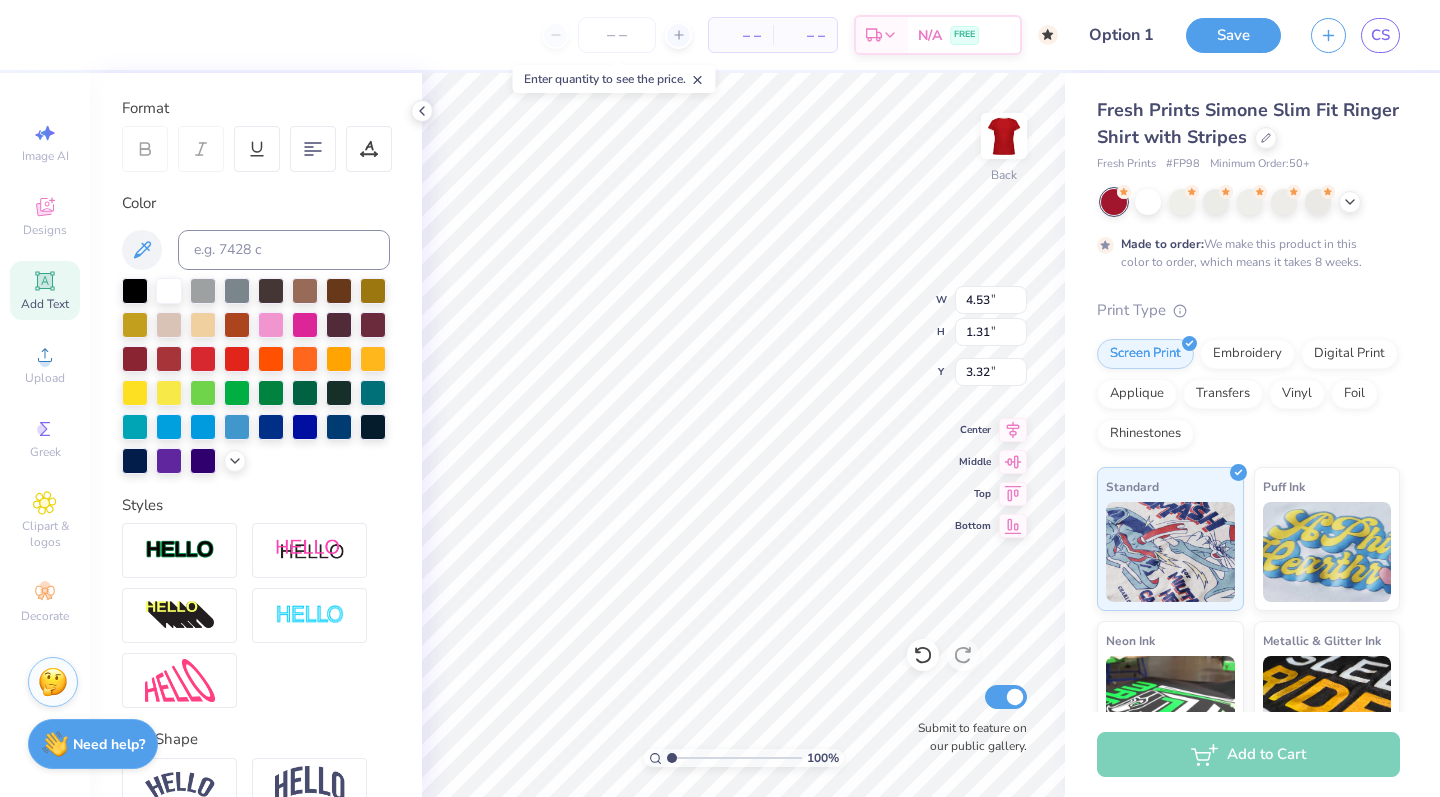 type on "5.71" 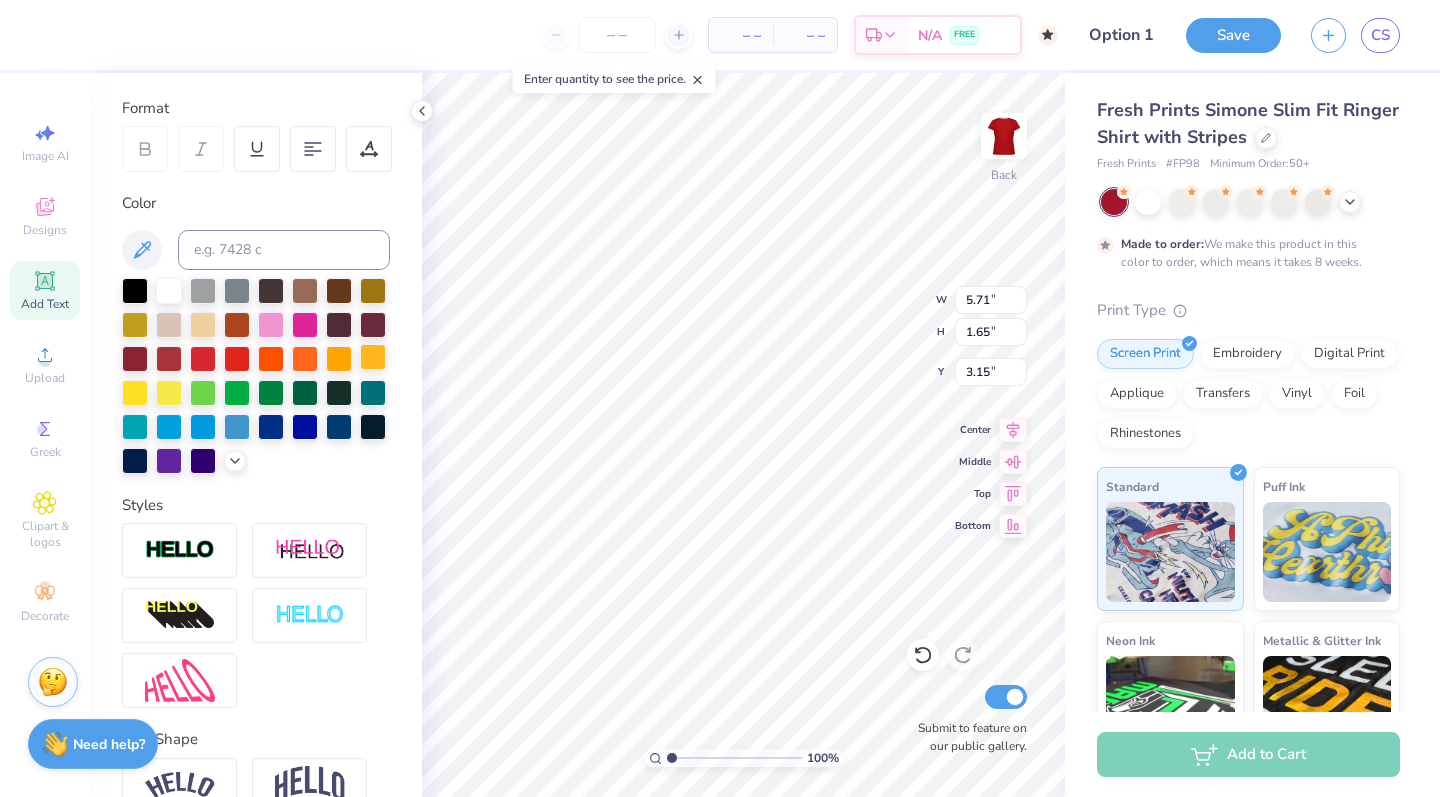 type on "T" 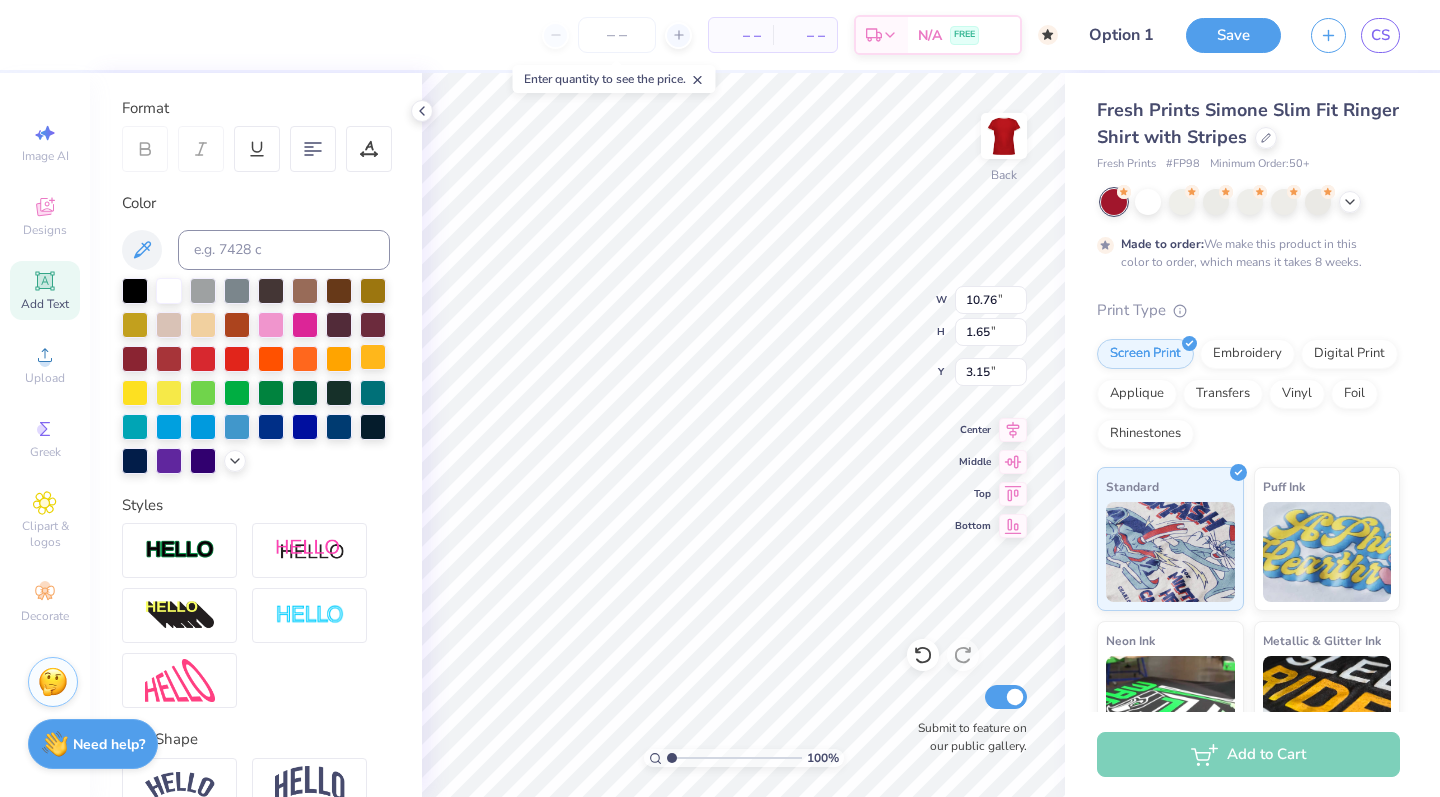 type on "9.48" 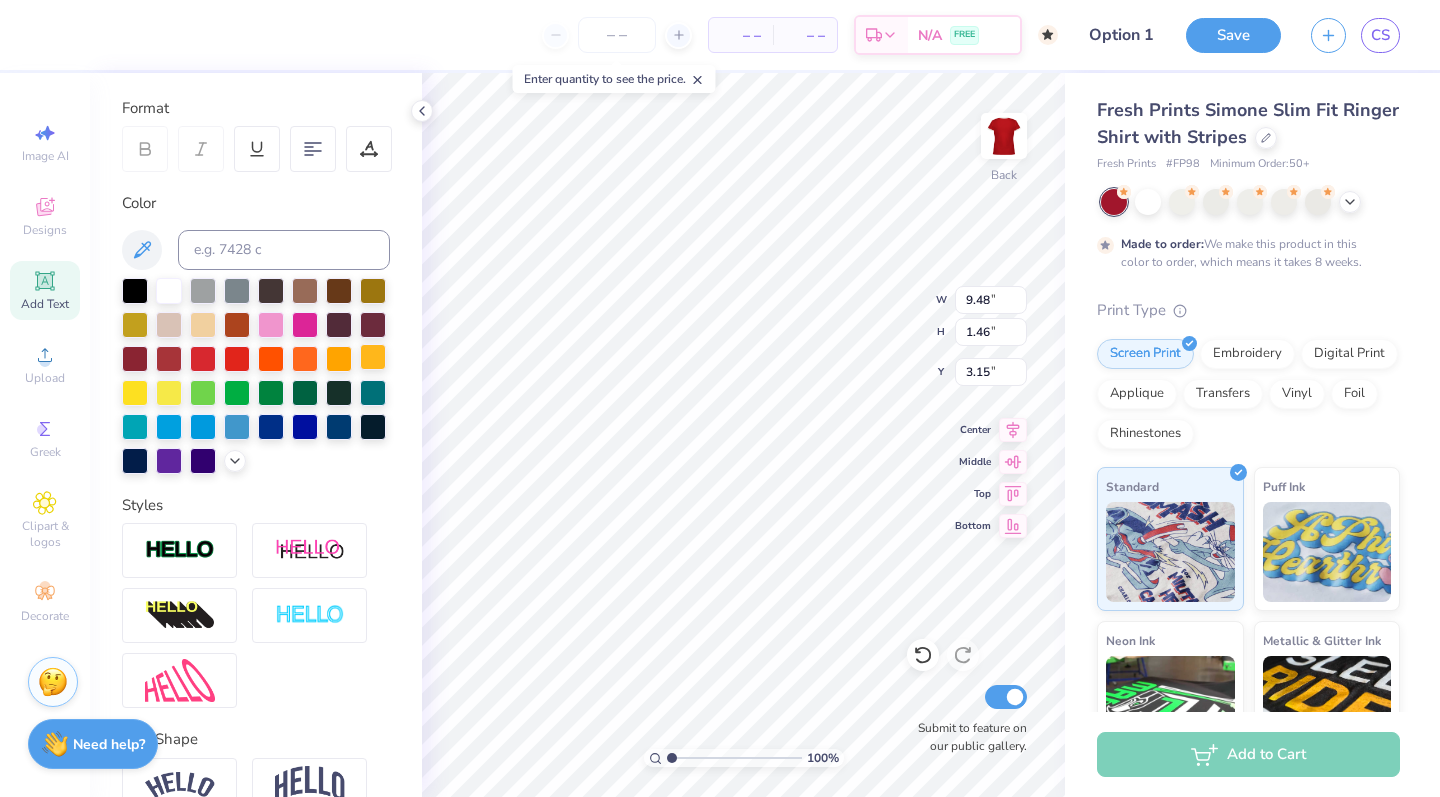 type on "3.00" 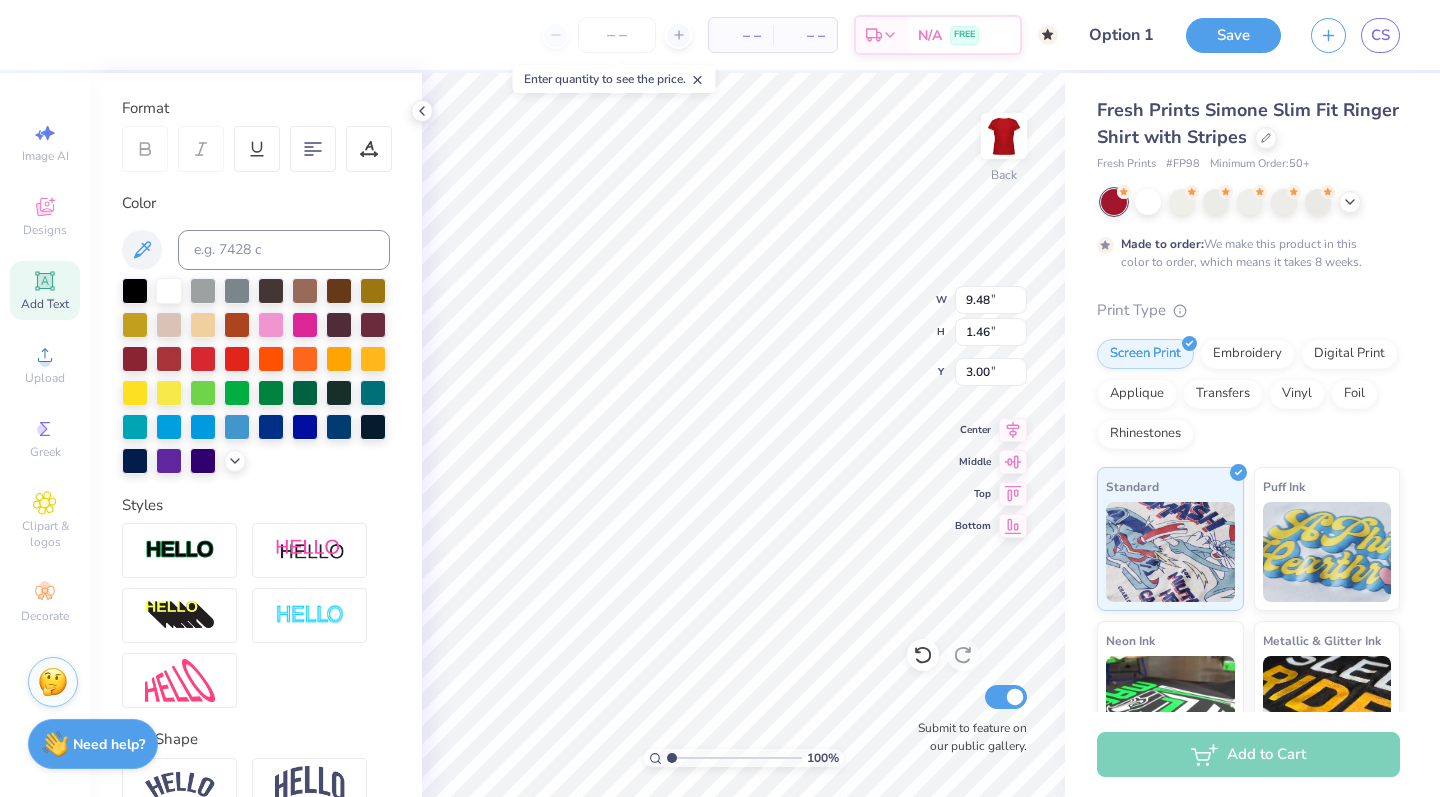 click on "Fresh Prints Simone Slim Fit Ringer Shirt with Stripes Fresh Prints # FP98 Minimum Order:  50 +   Made to order:  We make this product in this color to order, which means it takes 8 weeks. Print Type Screen Print Embroidery Digital Print Applique Transfers Vinyl Foil Rhinestones Standard Puff Ink Neon Ink Metallic & Glitter Ink Glow in the Dark Ink Water based Ink" at bounding box center (1252, 496) 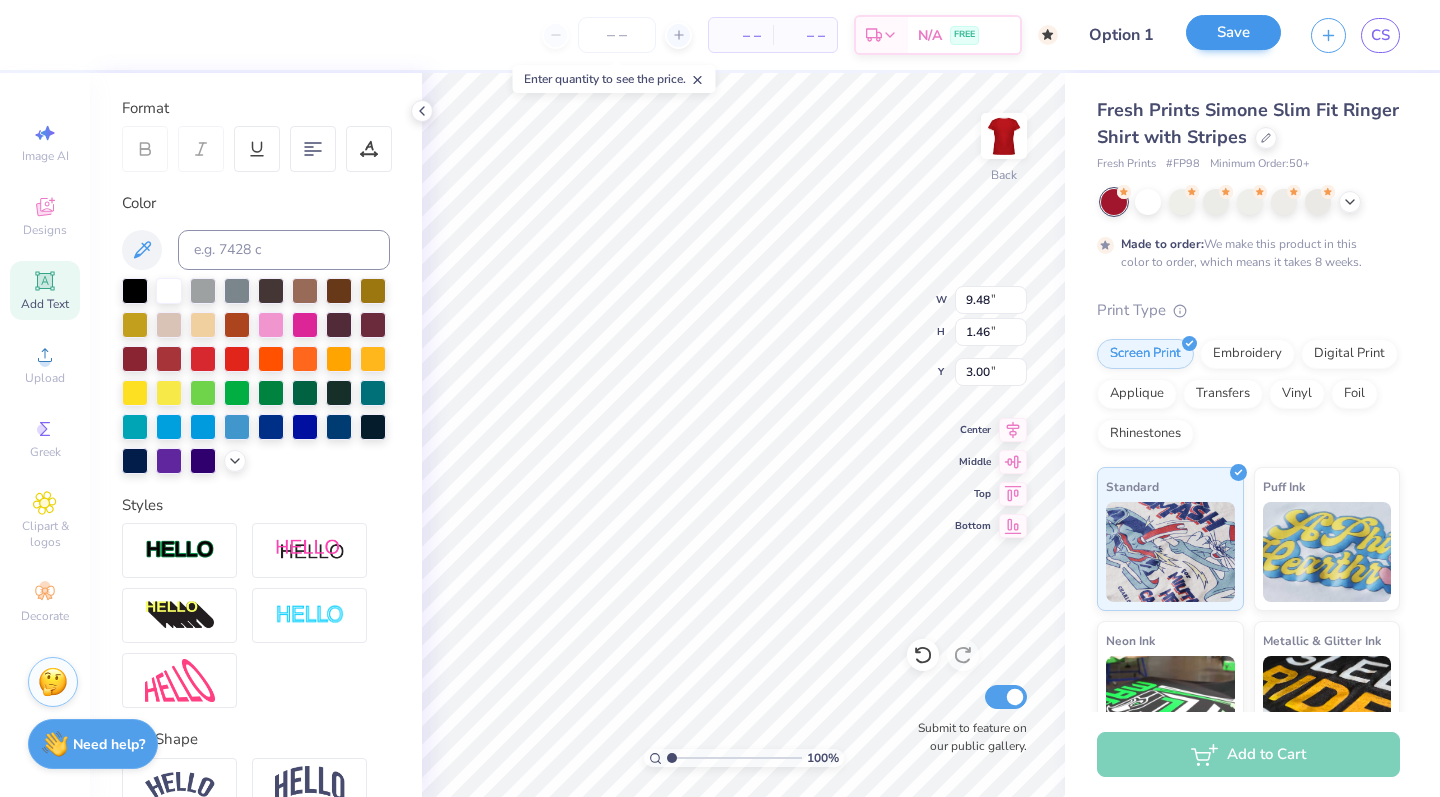 click on "Save" at bounding box center (1233, 32) 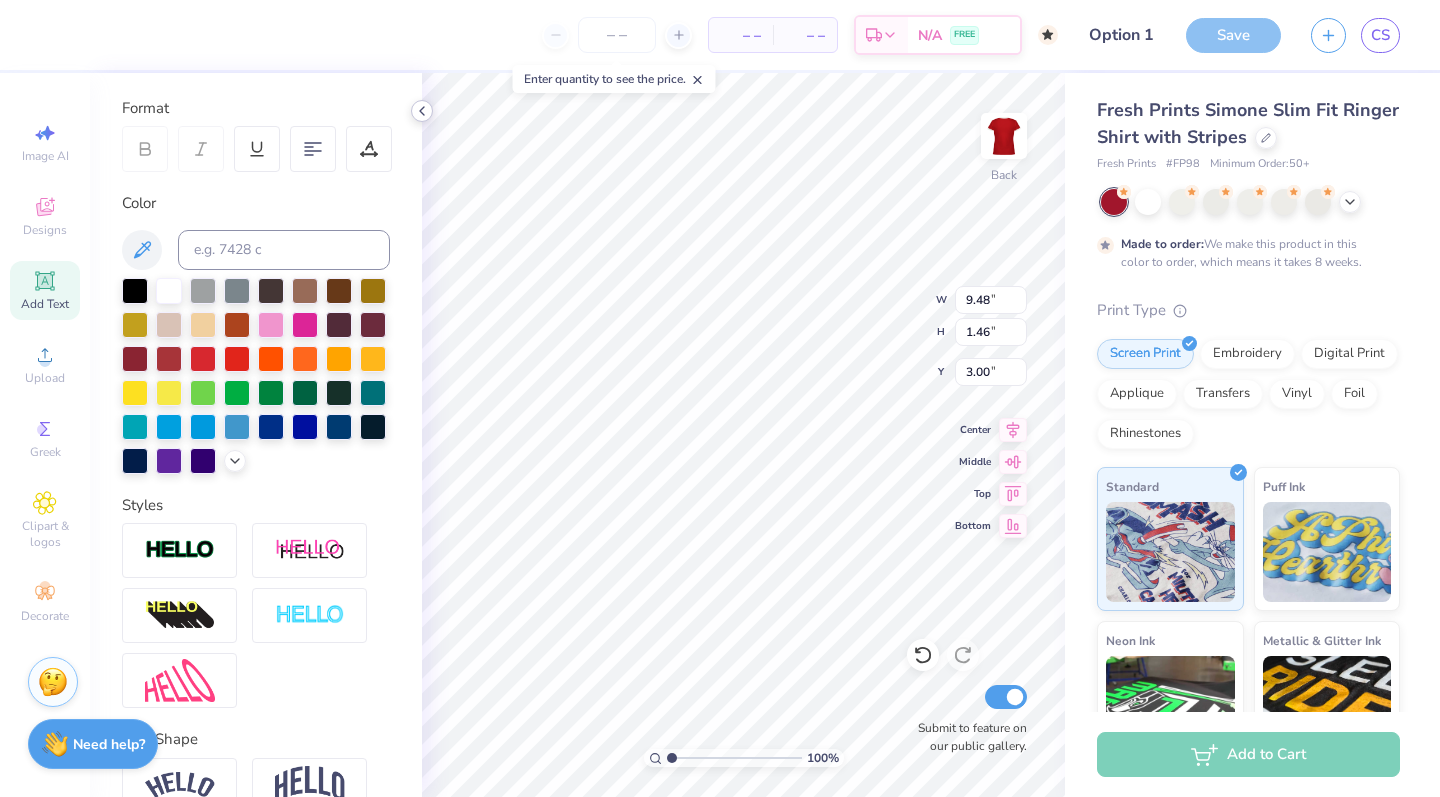 click 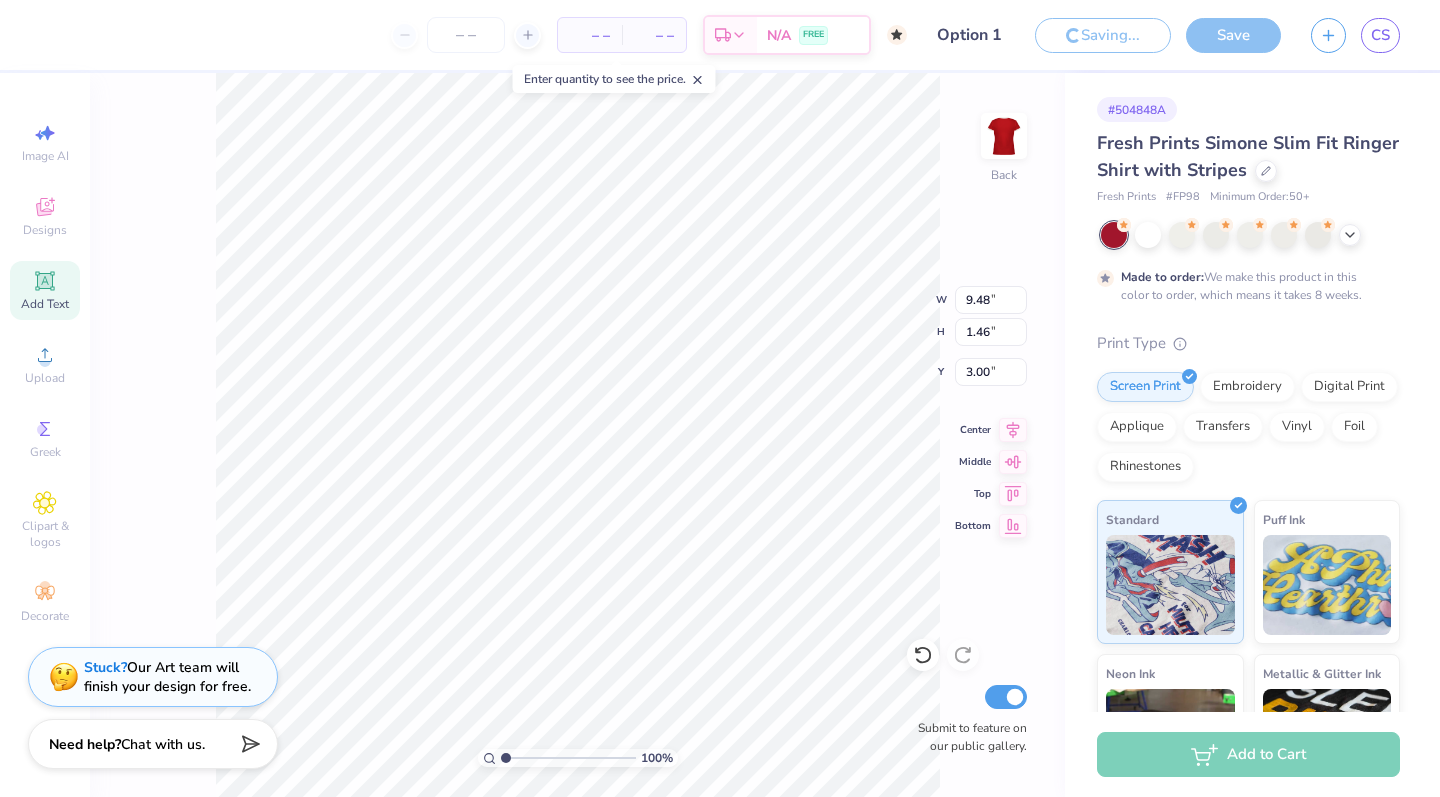 click on "Save" at bounding box center (1233, 35) 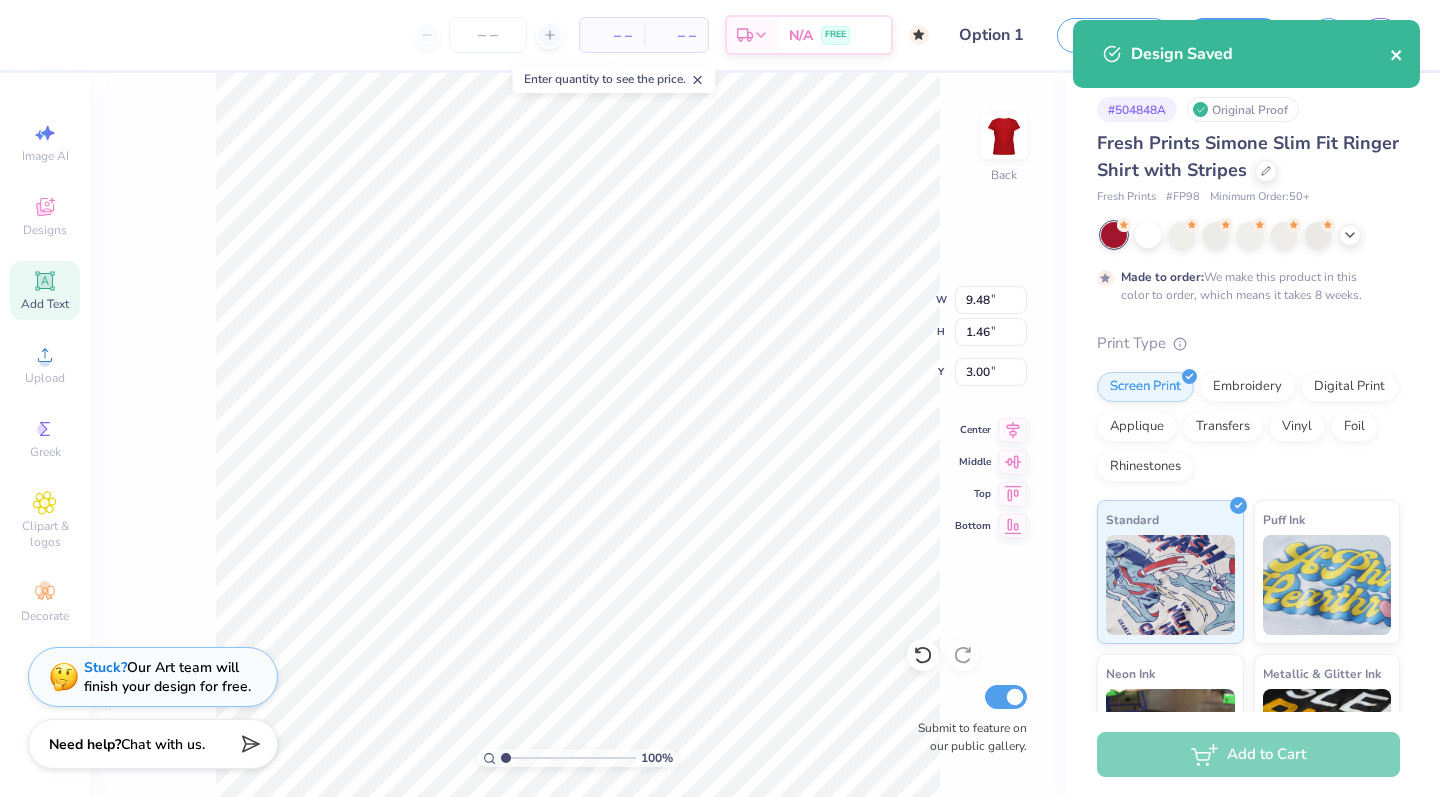 click 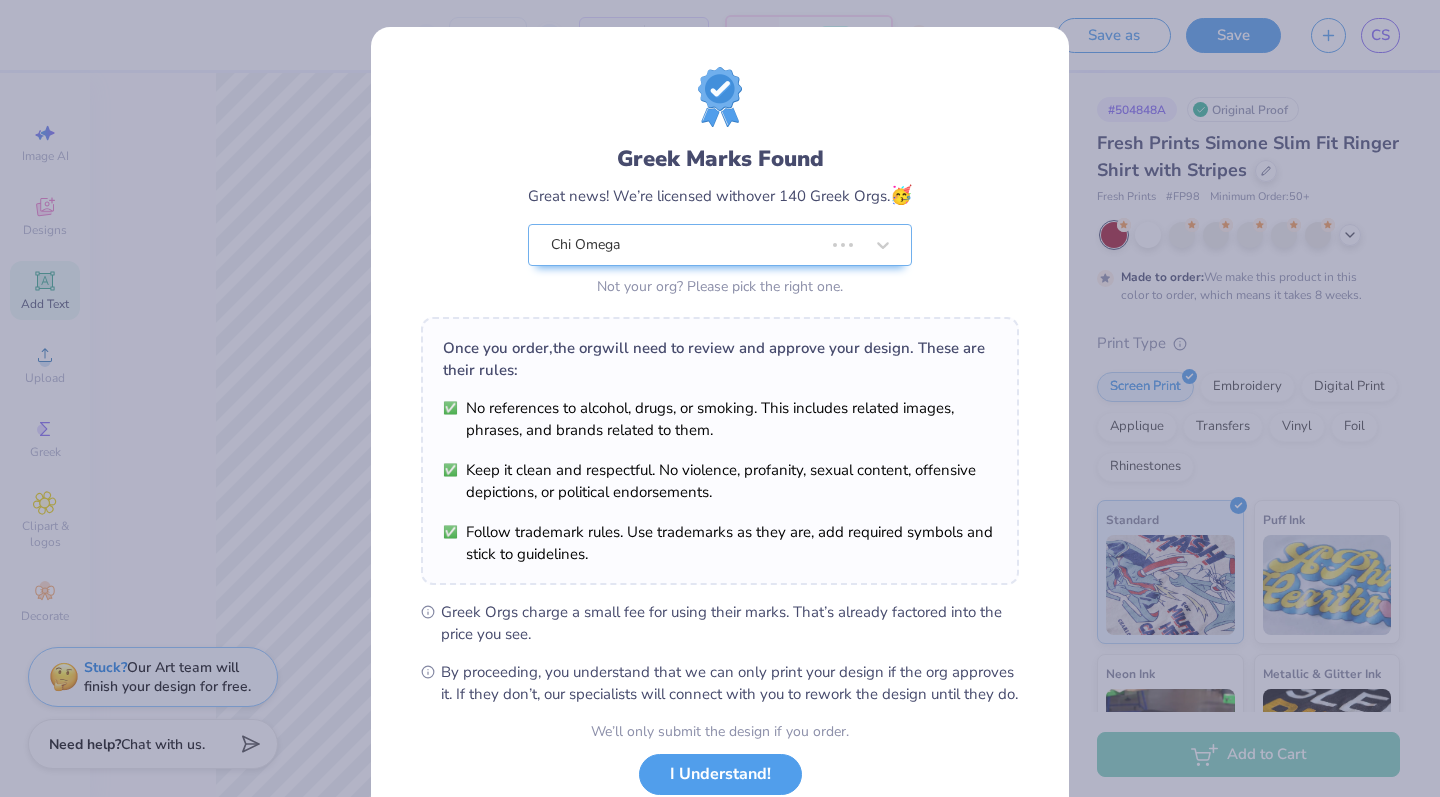 click on "Design Saved" at bounding box center [1246, 61] 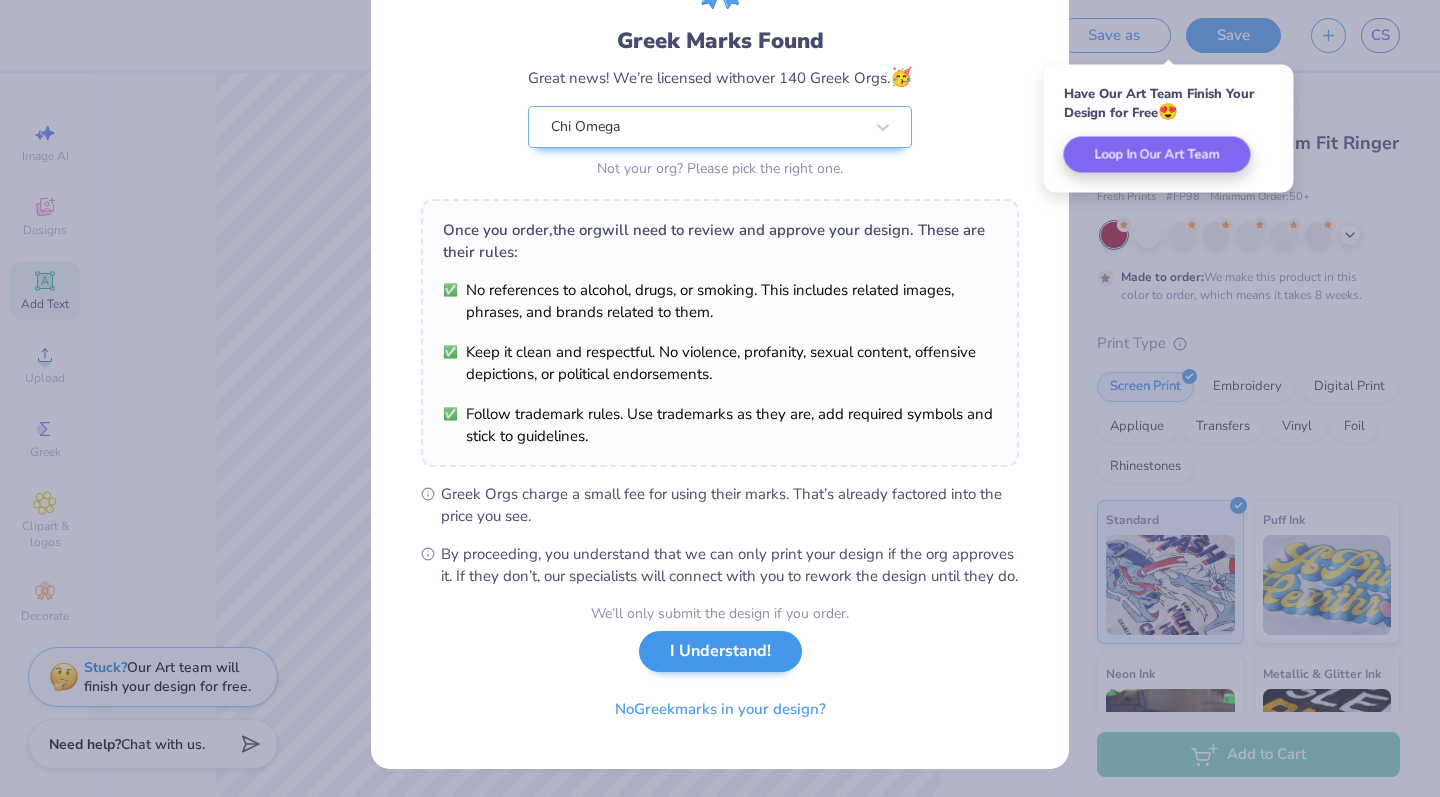 scroll, scrollTop: 139, scrollLeft: 0, axis: vertical 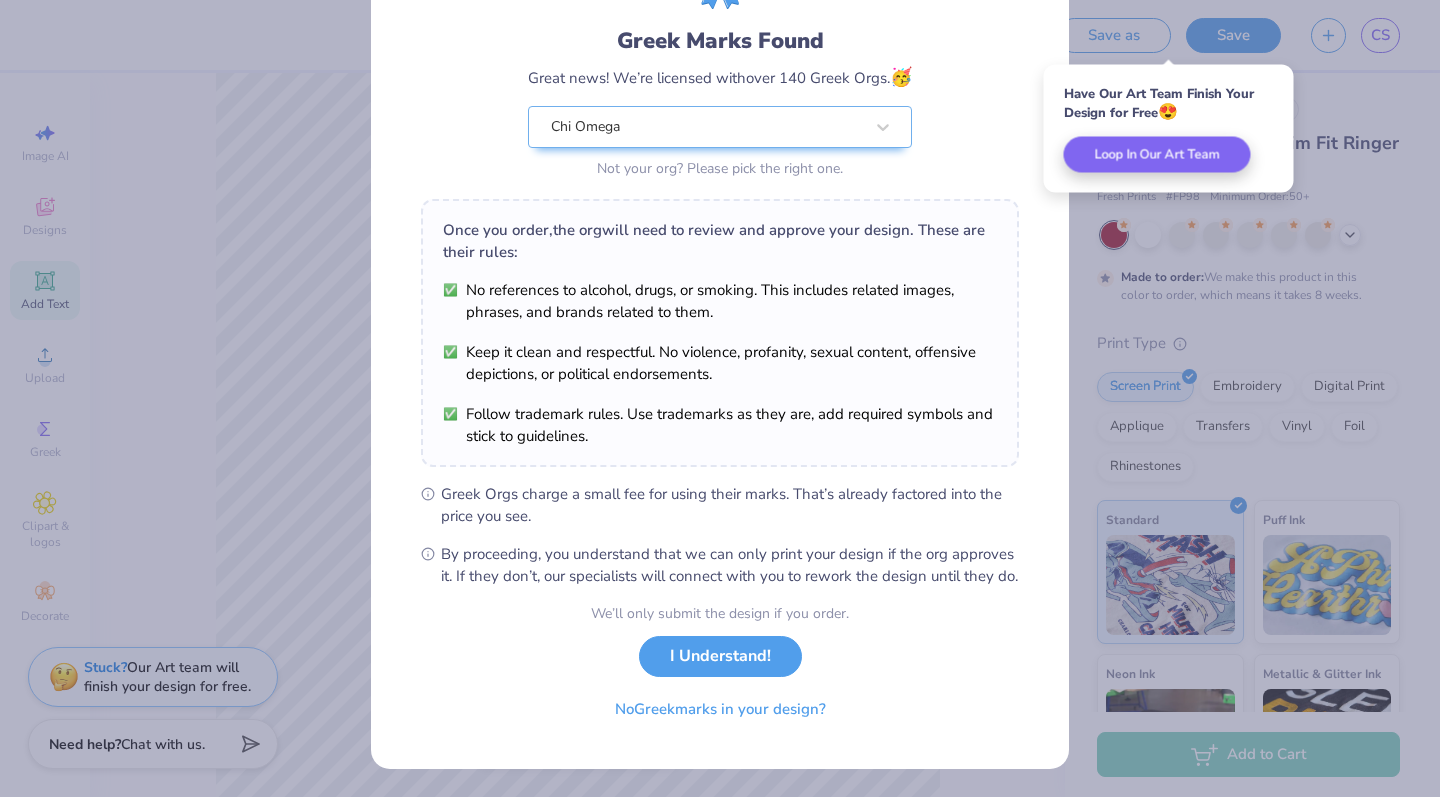 click on "We’ll only submit the design if you order. I Understand! No  Greek  marks in your design?" at bounding box center (720, 666) 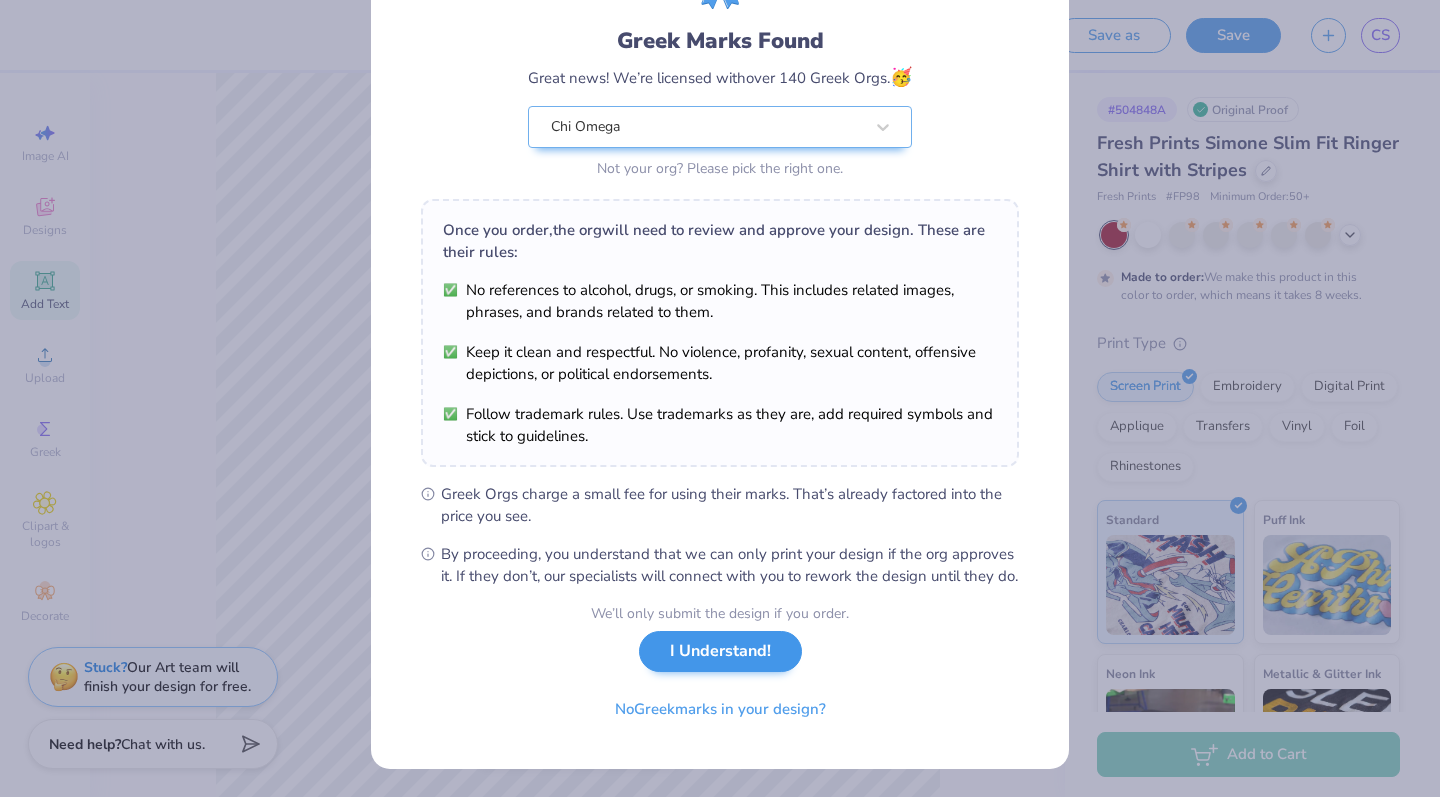 click on "I Understand!" at bounding box center (720, 651) 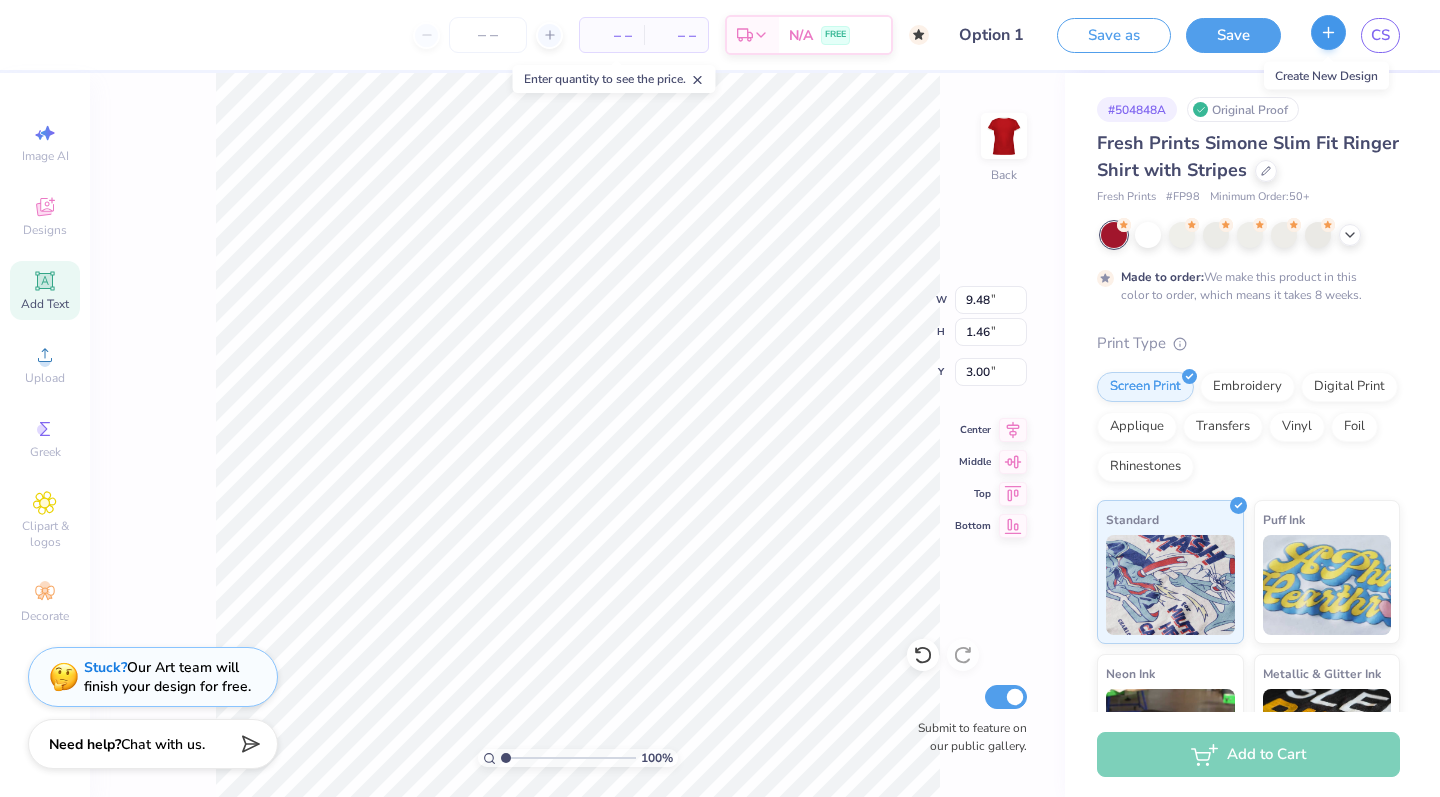click 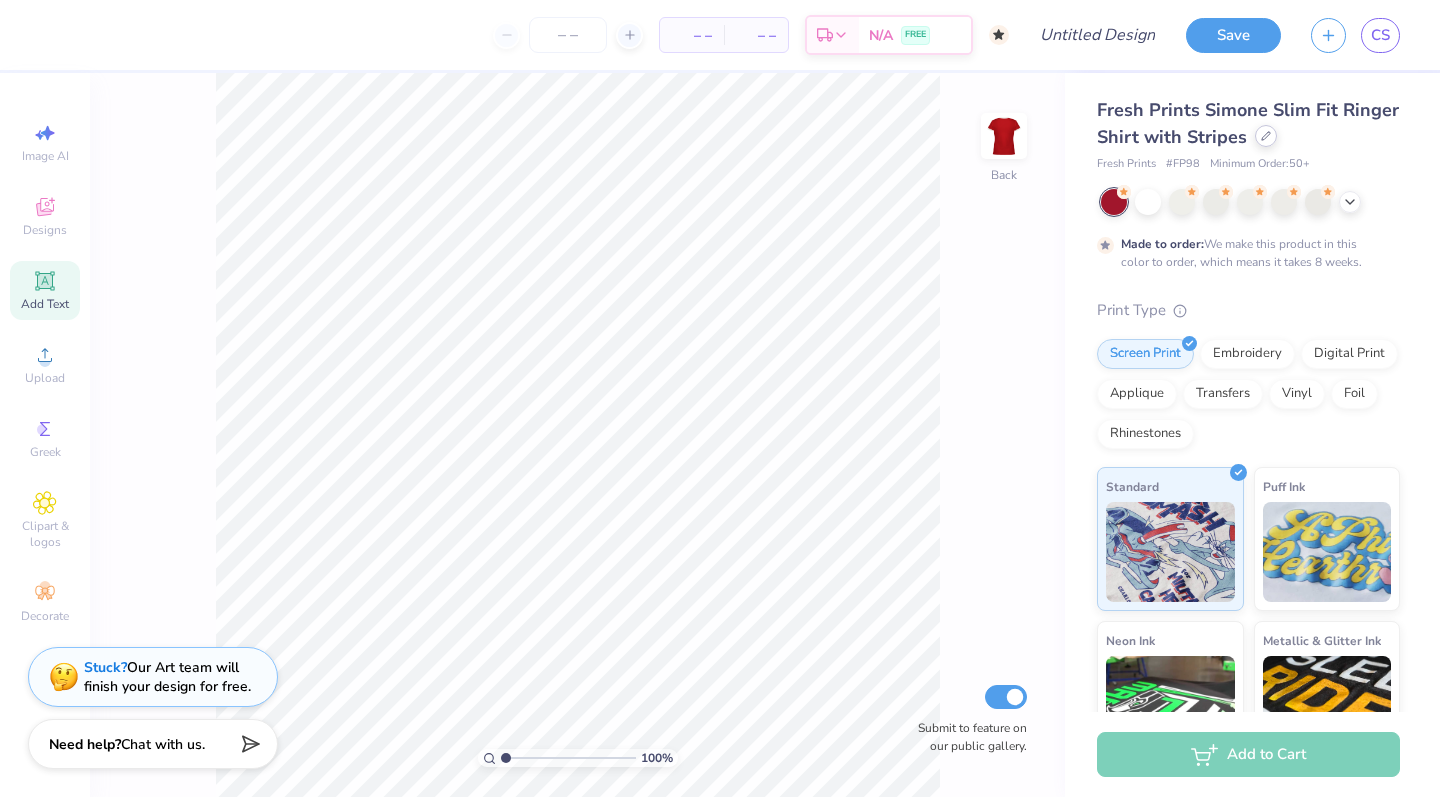 click at bounding box center [1266, 136] 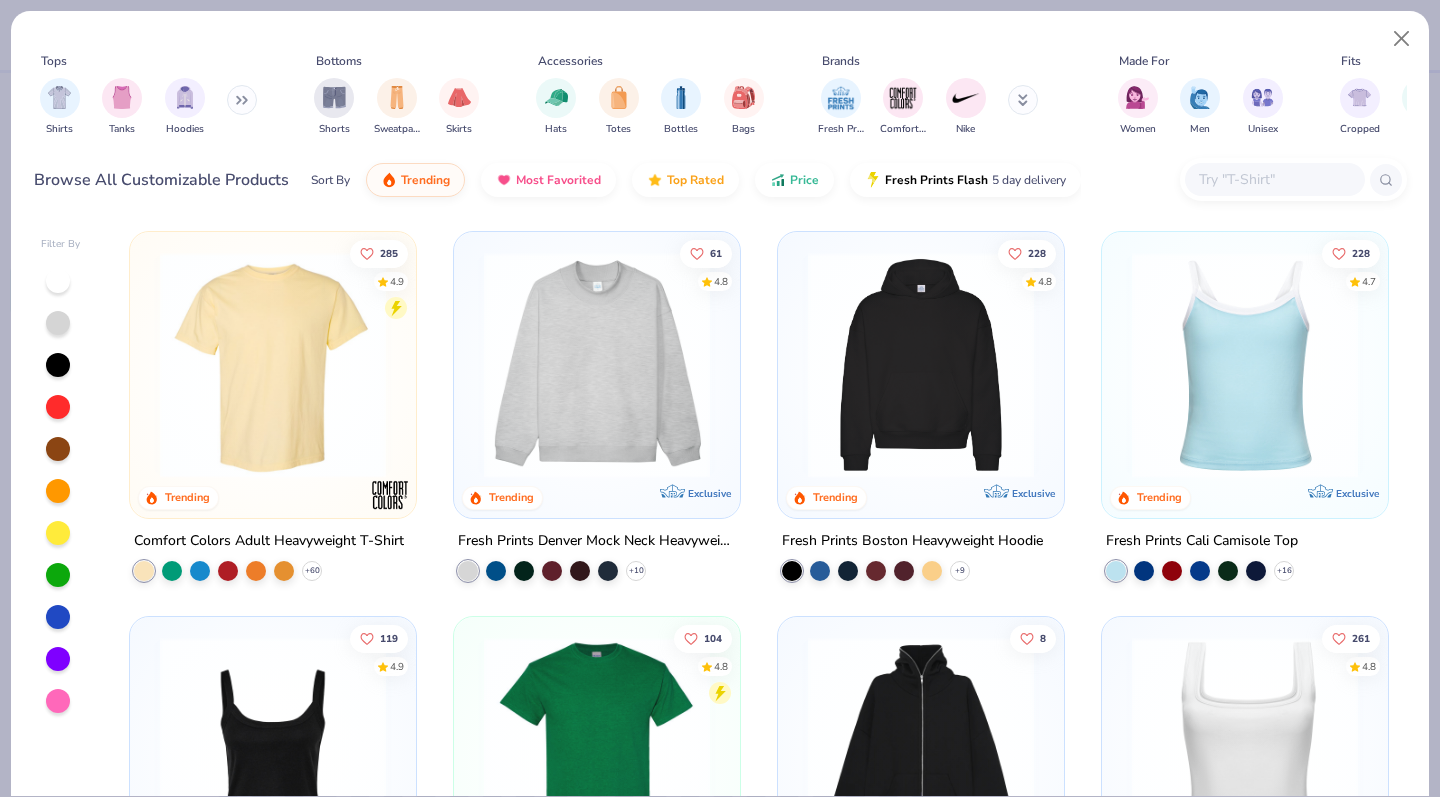 scroll, scrollTop: 0, scrollLeft: 0, axis: both 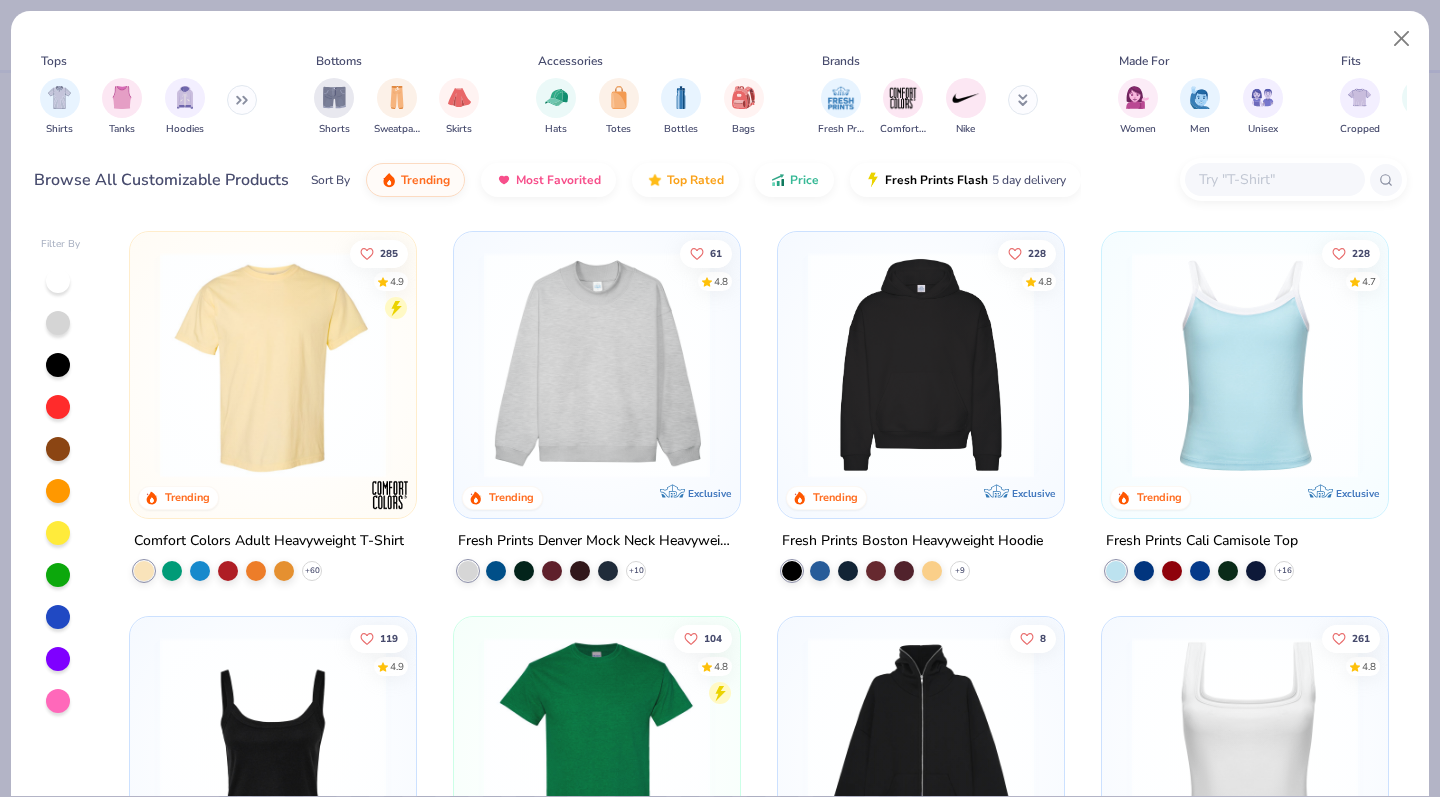 click at bounding box center (242, 100) 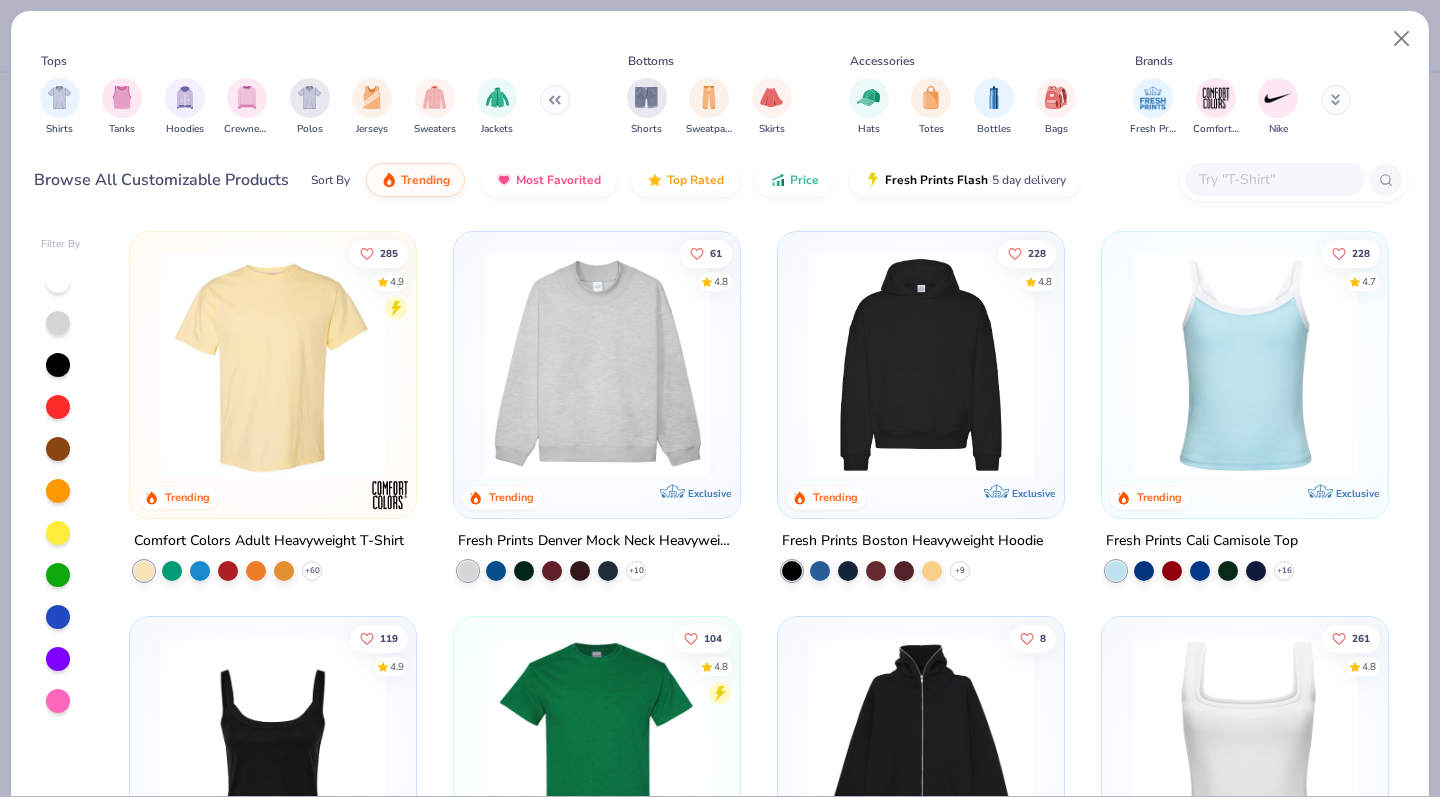click on "Shirts" at bounding box center [60, 107] 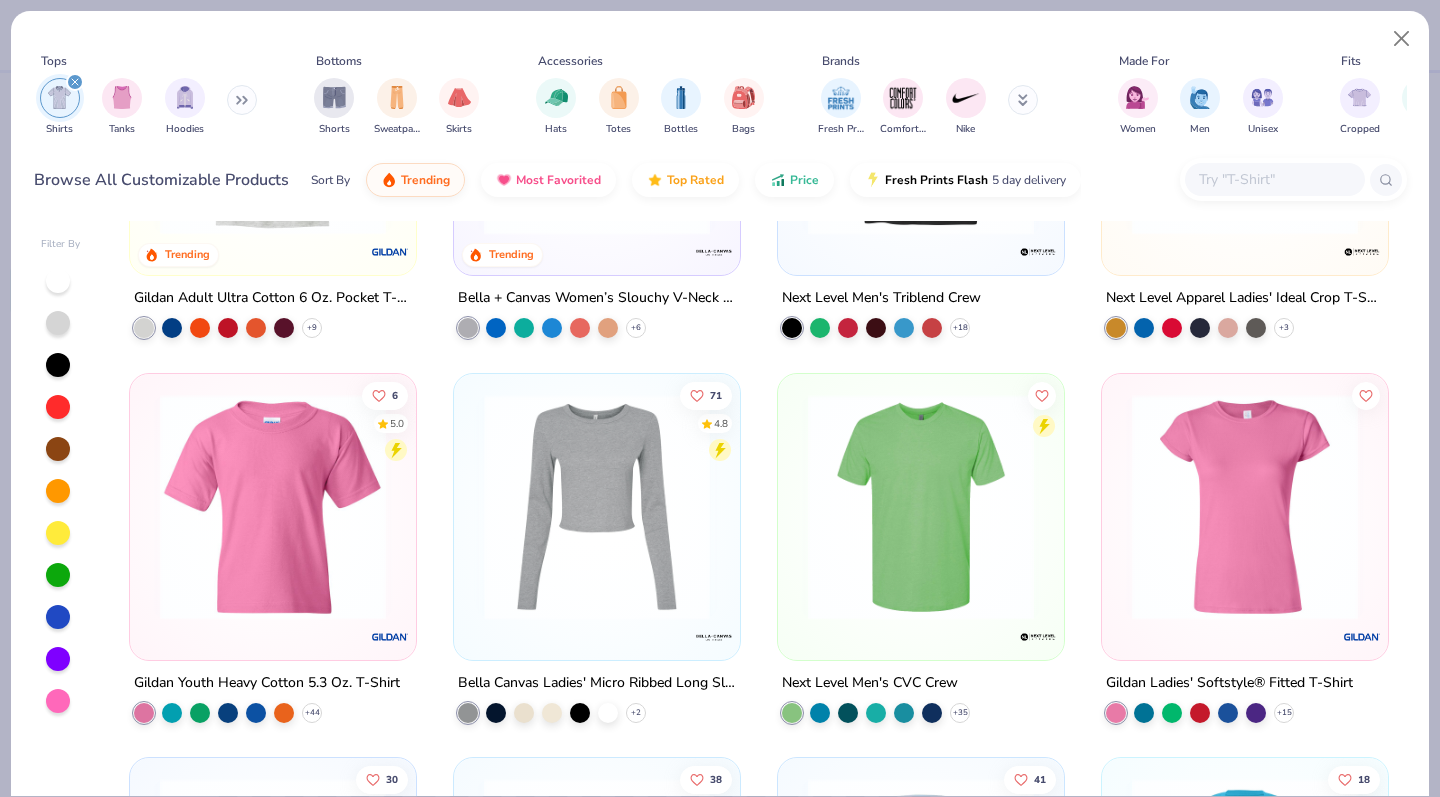 scroll, scrollTop: 2199, scrollLeft: 0, axis: vertical 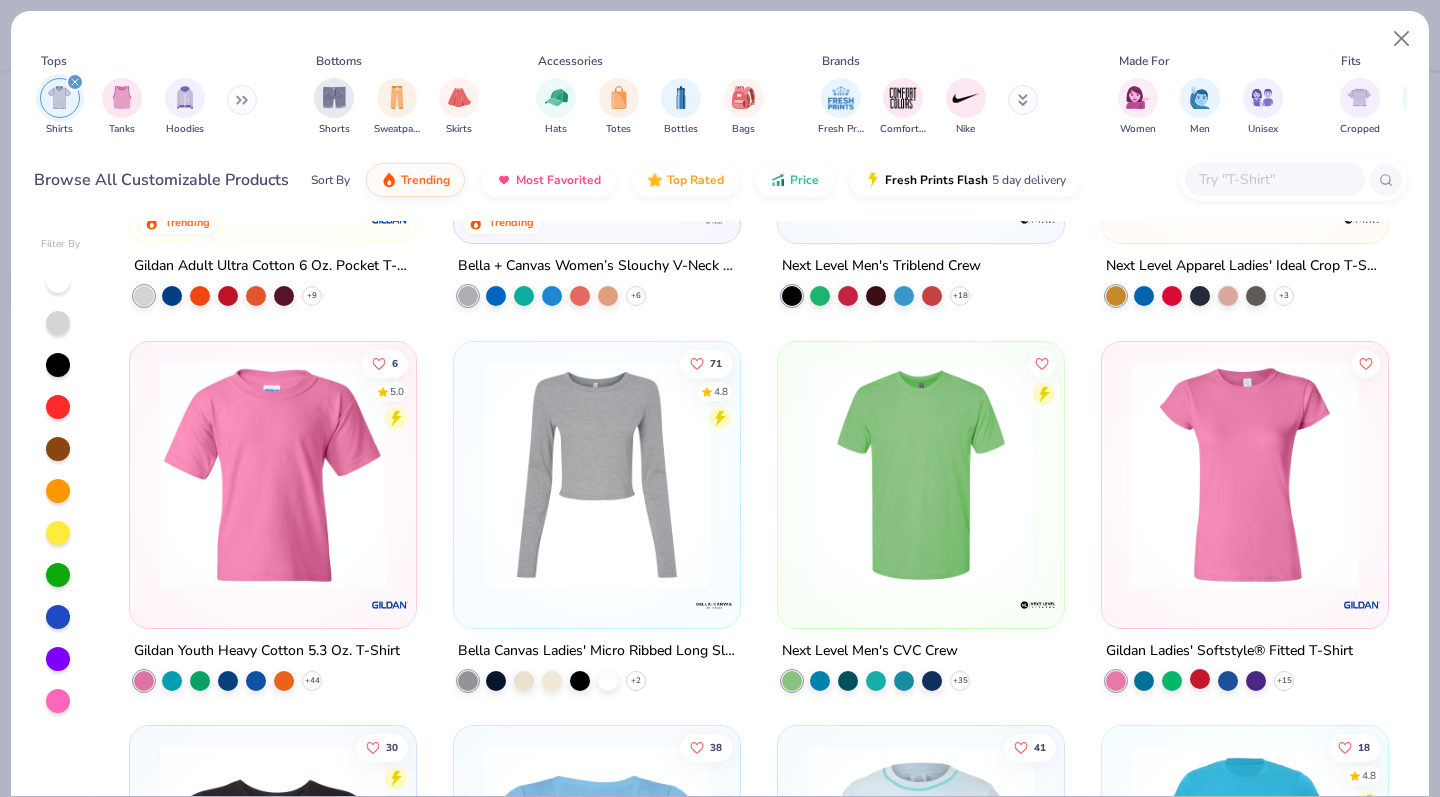 click at bounding box center [1200, 678] 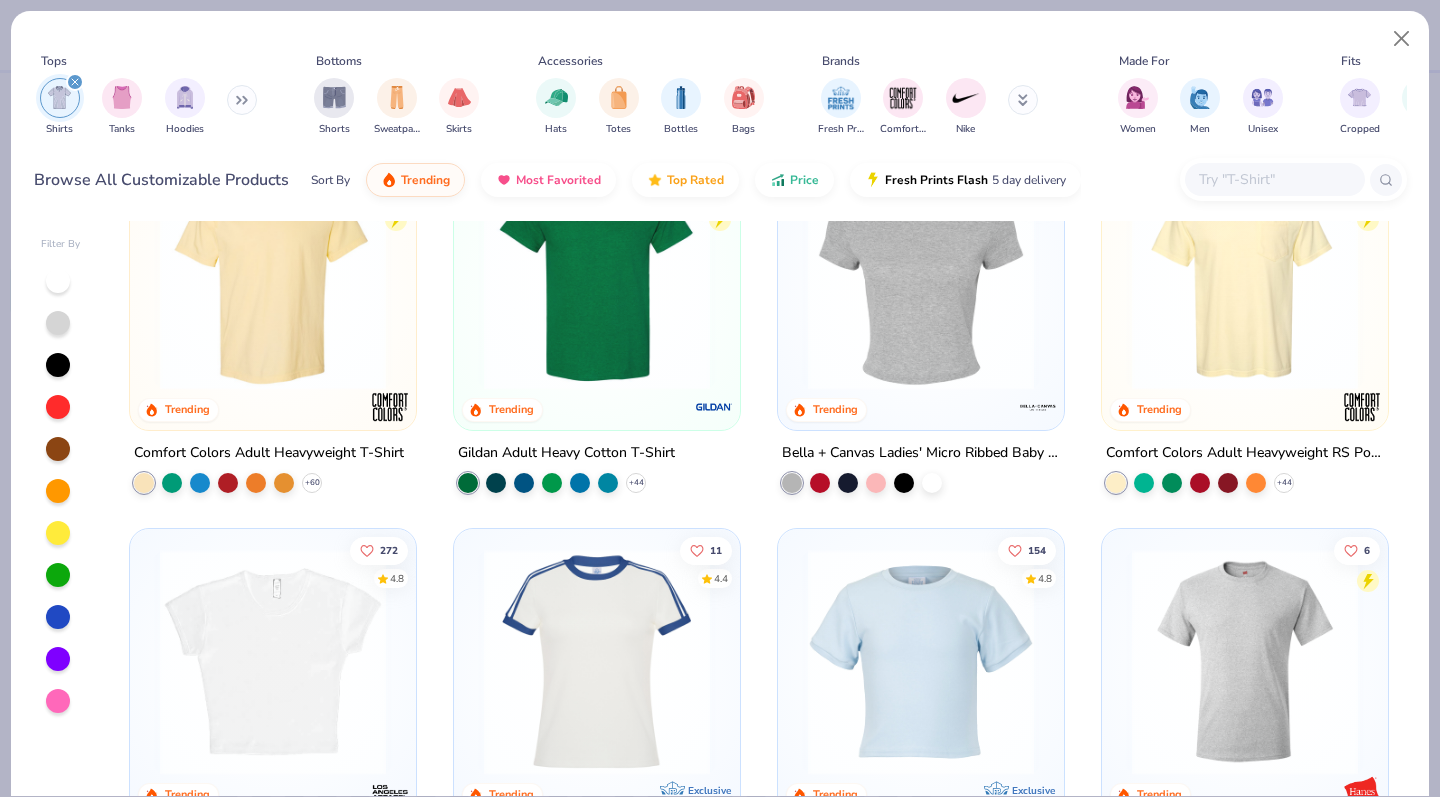 scroll, scrollTop: 0, scrollLeft: 0, axis: both 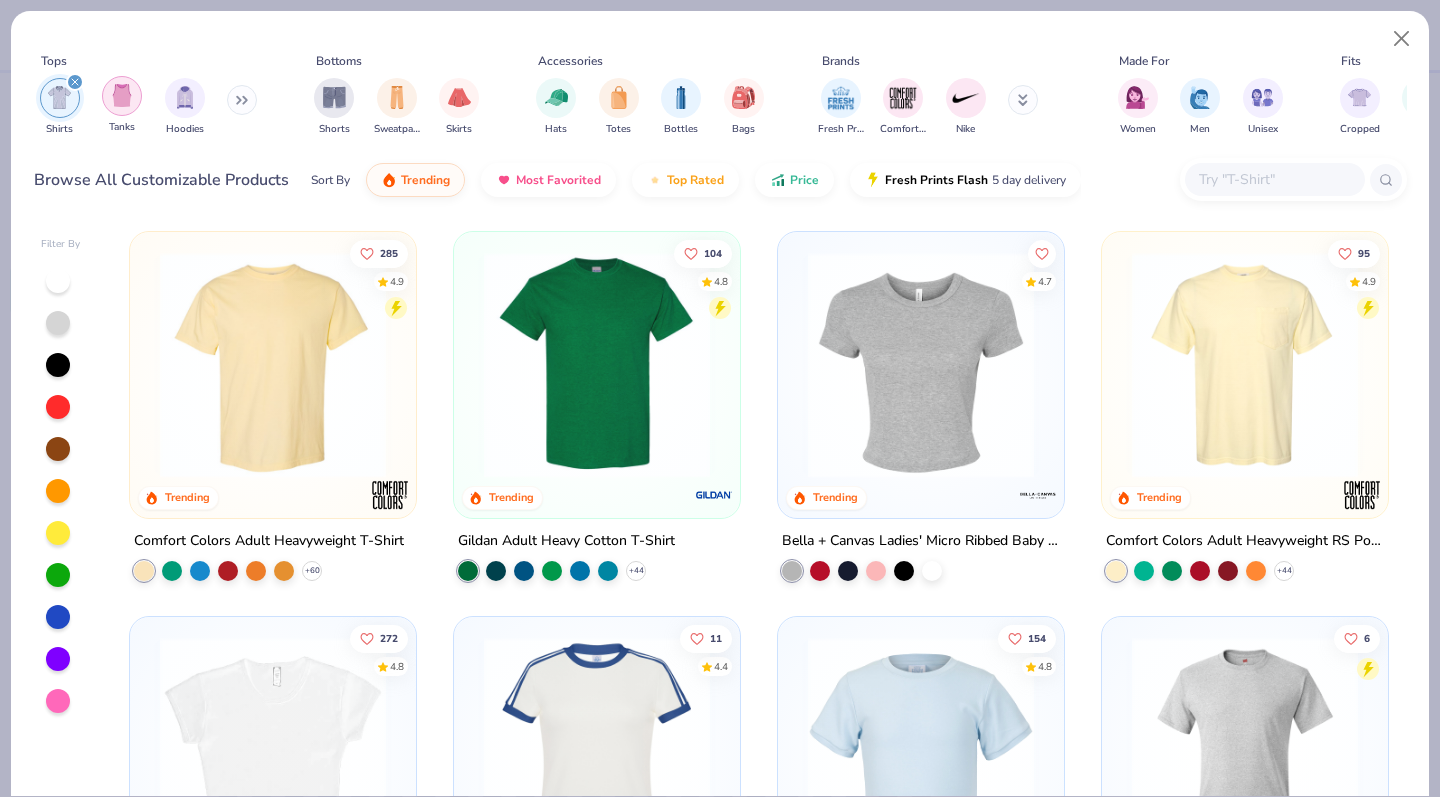 click at bounding box center [122, 95] 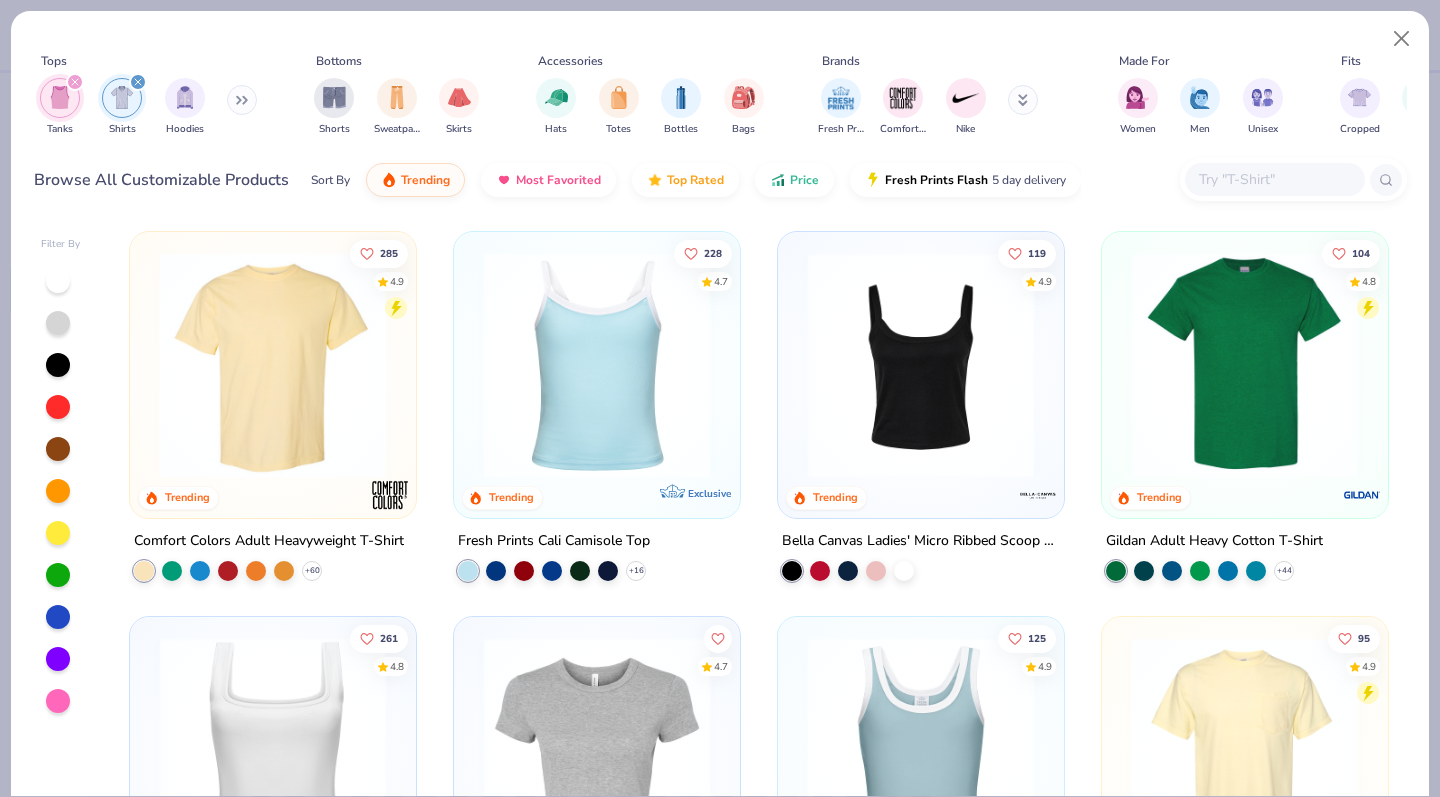 scroll, scrollTop: 0, scrollLeft: 0, axis: both 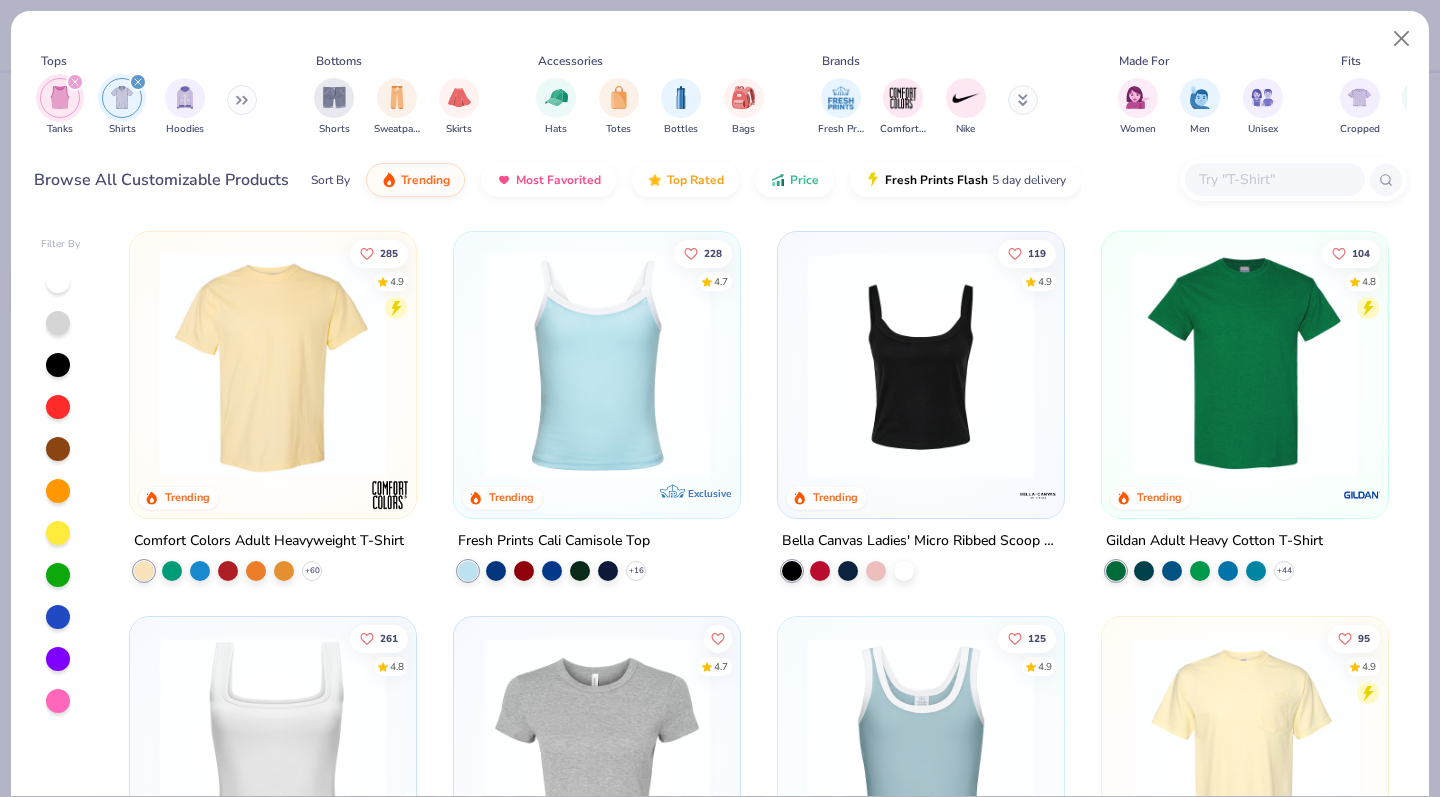 click at bounding box center (273, 750) 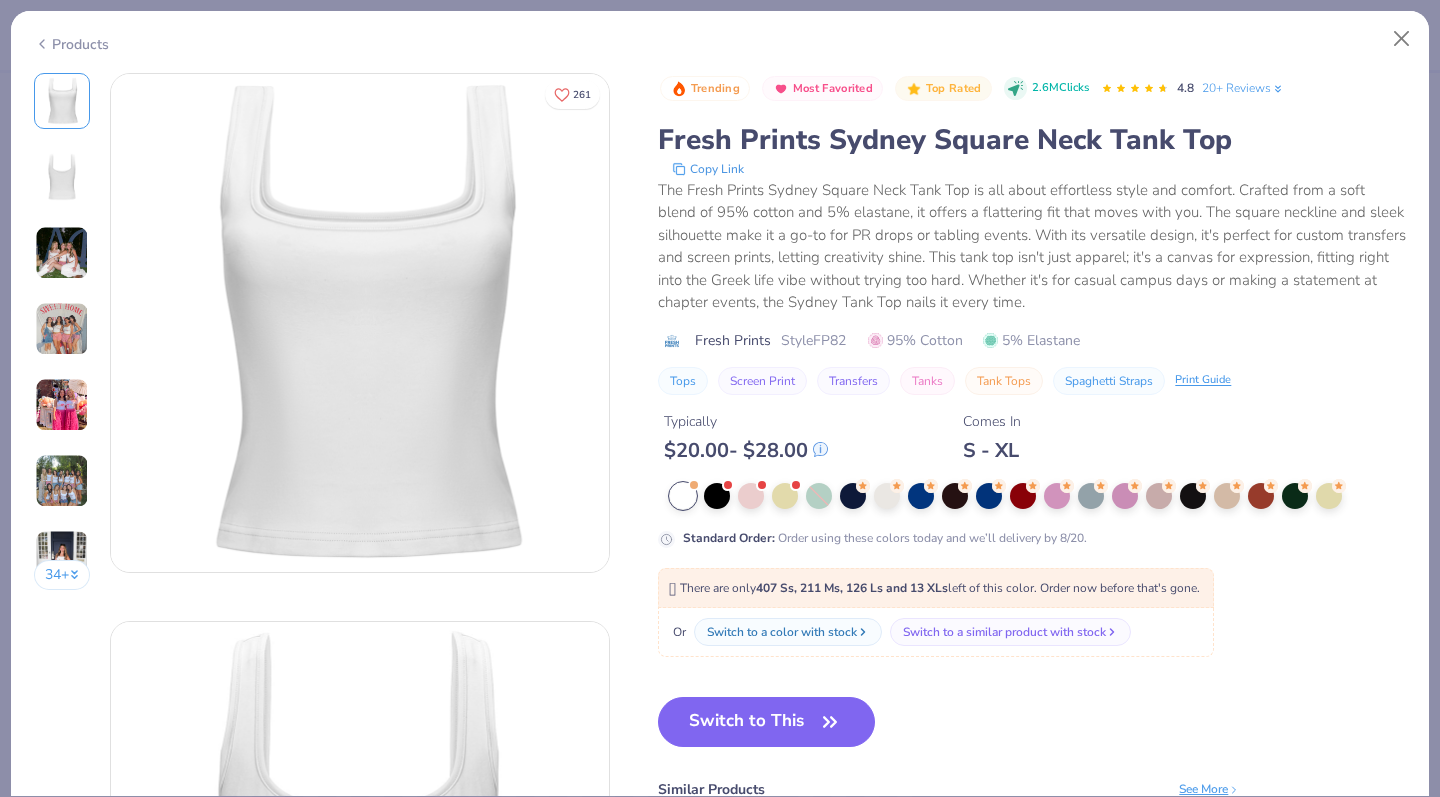 click at bounding box center (62, 481) 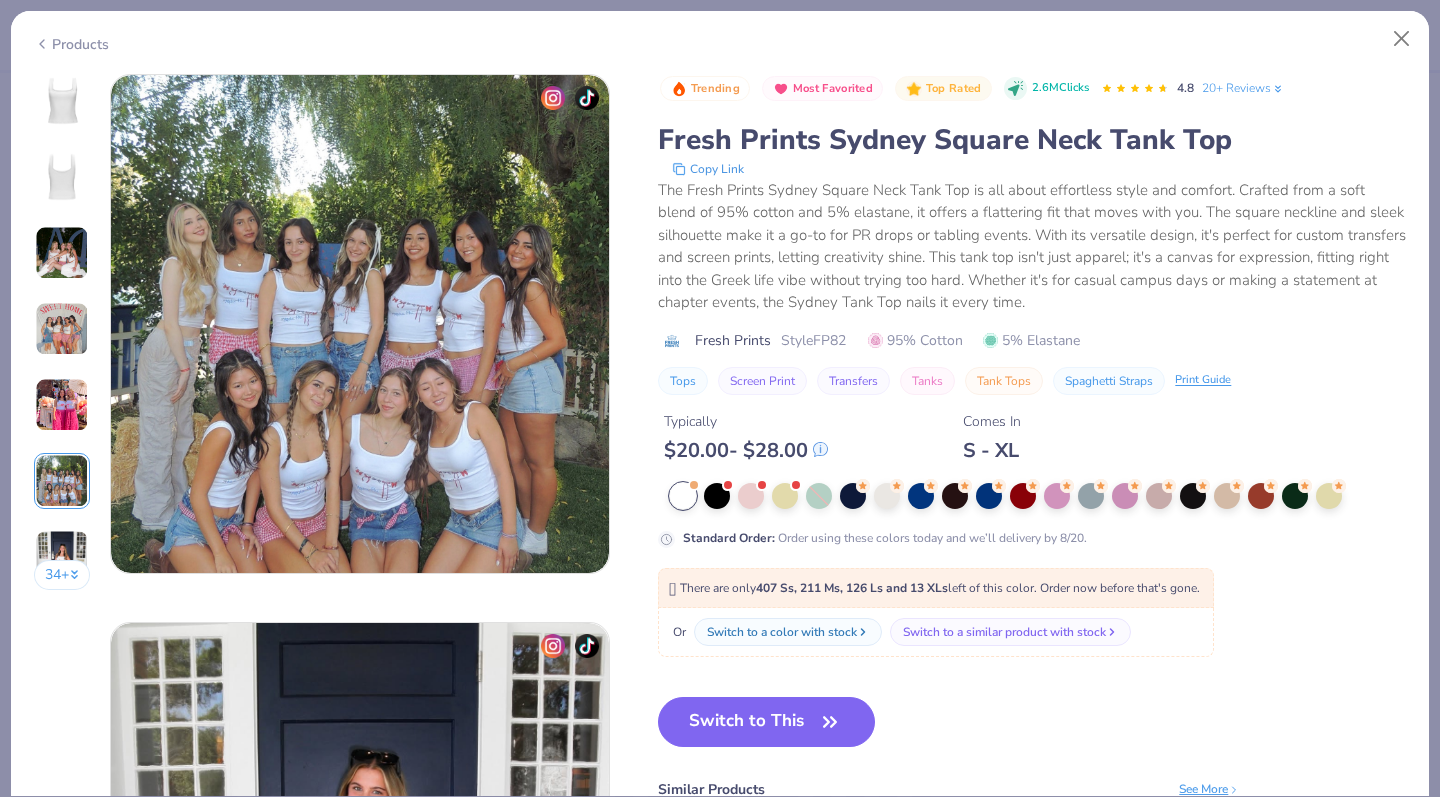 scroll, scrollTop: 2740, scrollLeft: 0, axis: vertical 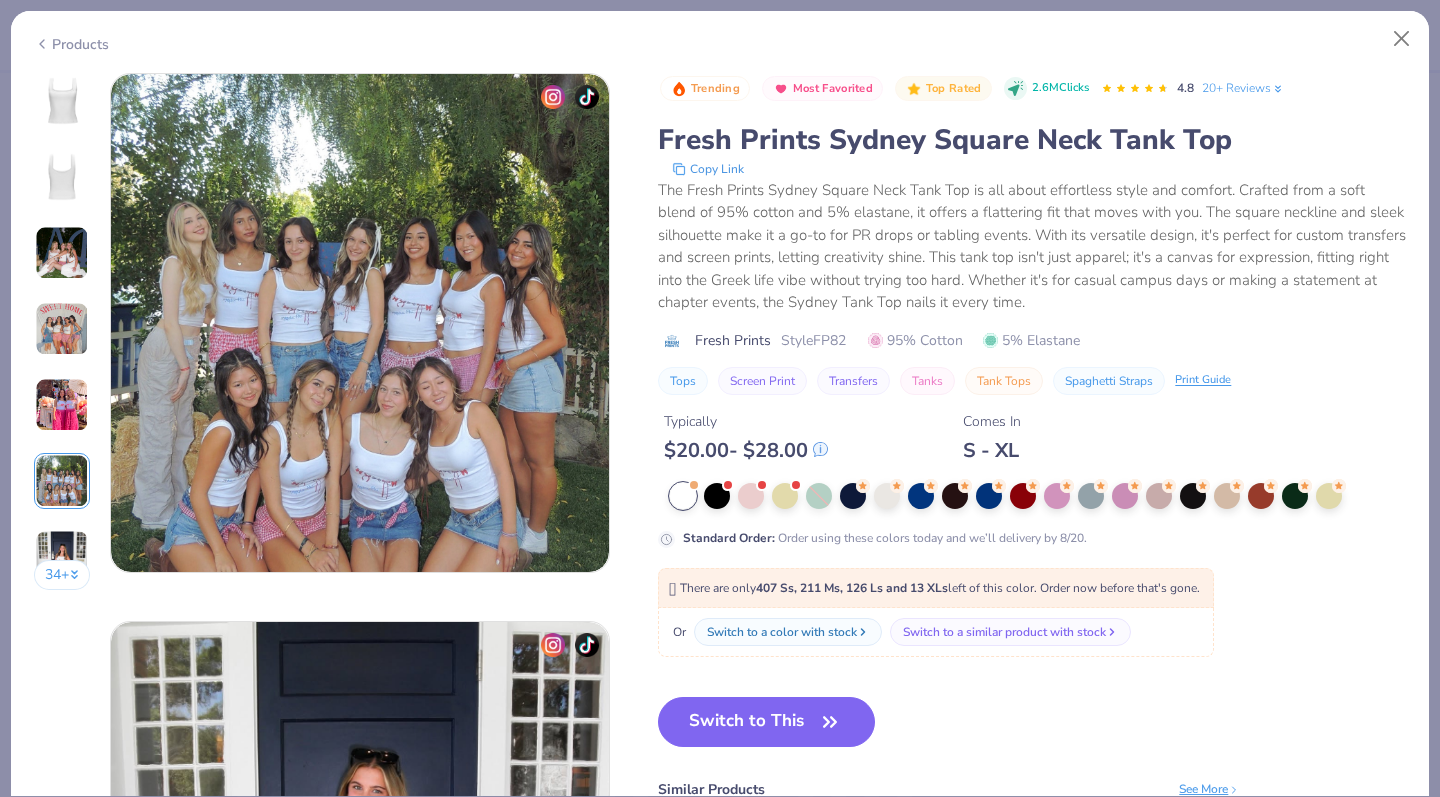 click at bounding box center [62, 329] 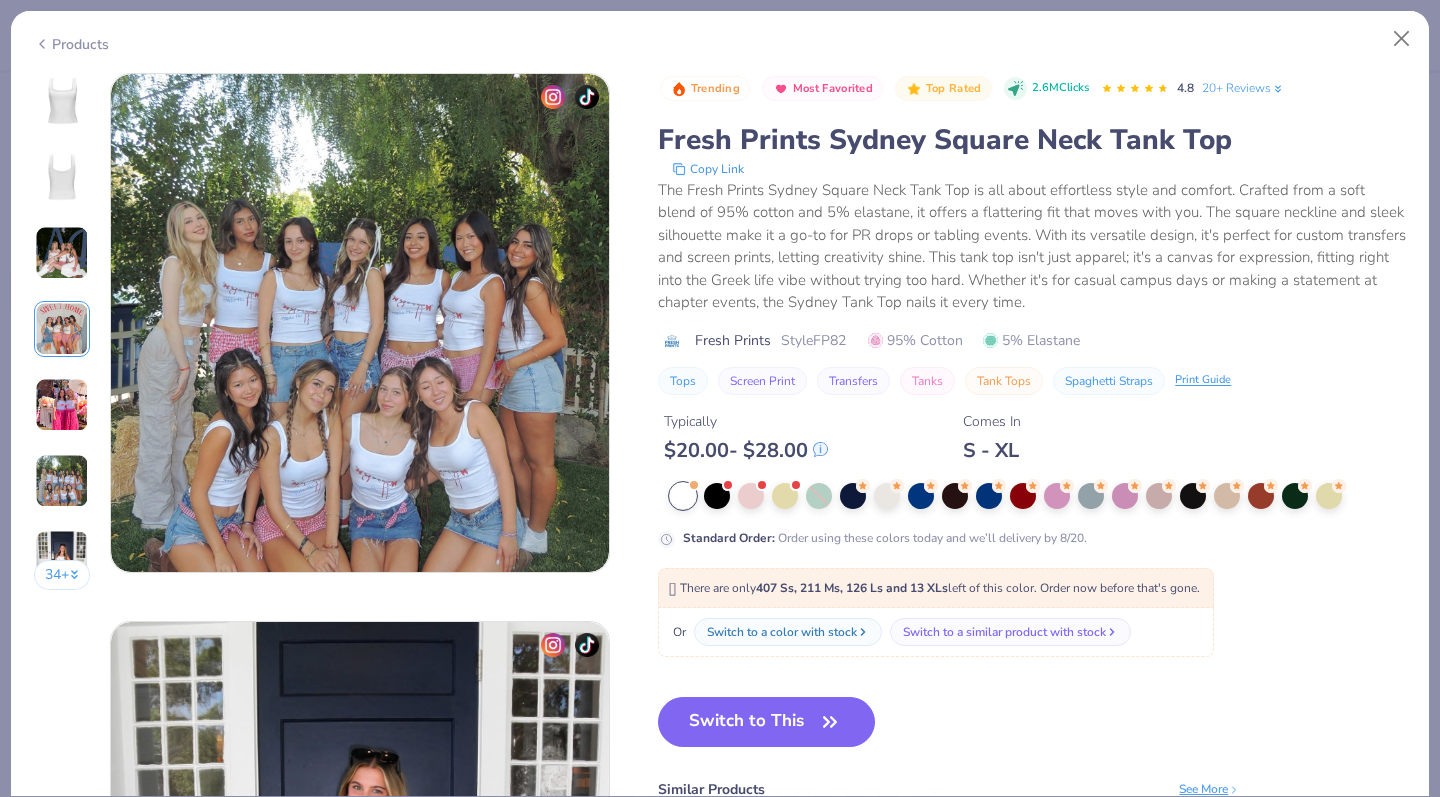 scroll, scrollTop: 1644, scrollLeft: 0, axis: vertical 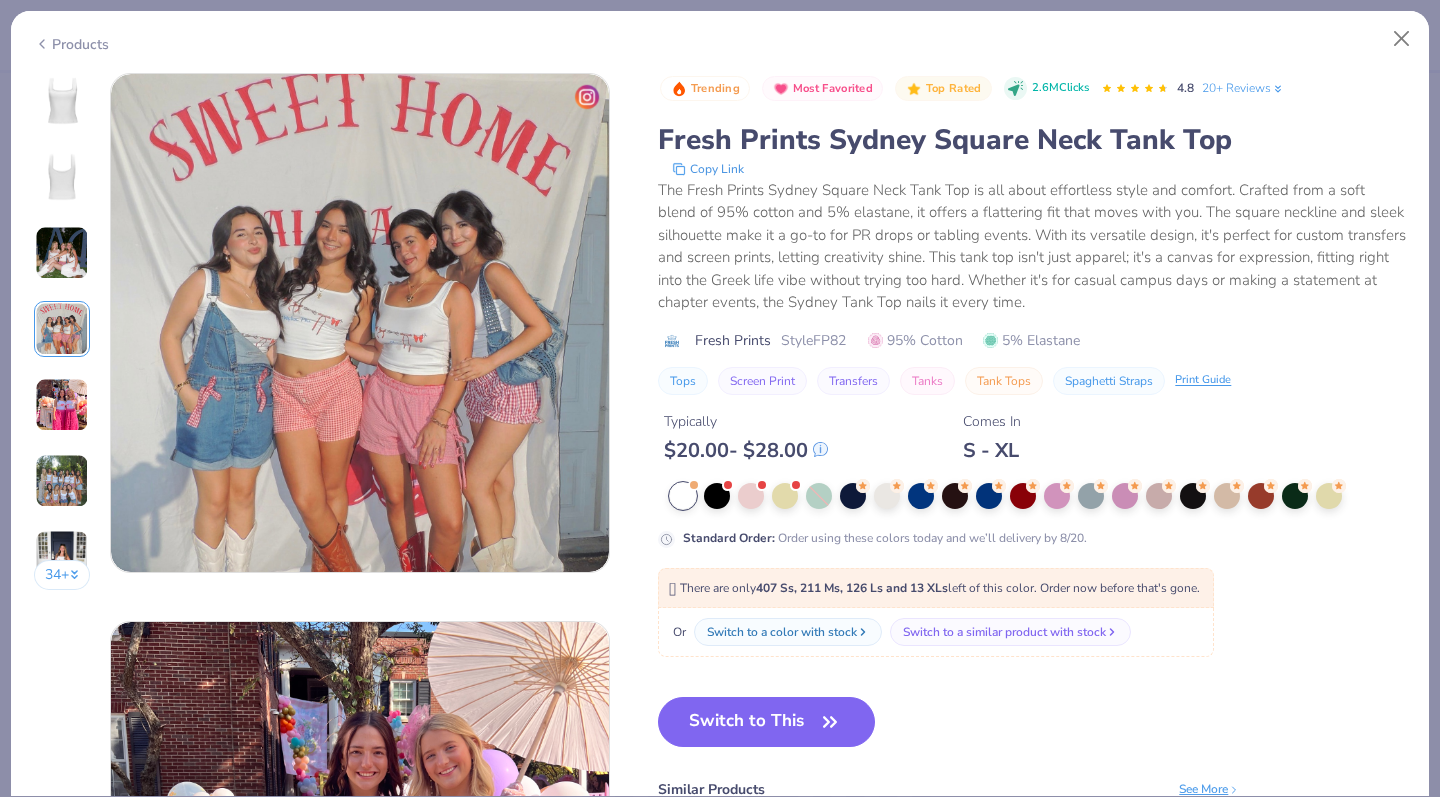 click on "34 +" at bounding box center (62, 339) 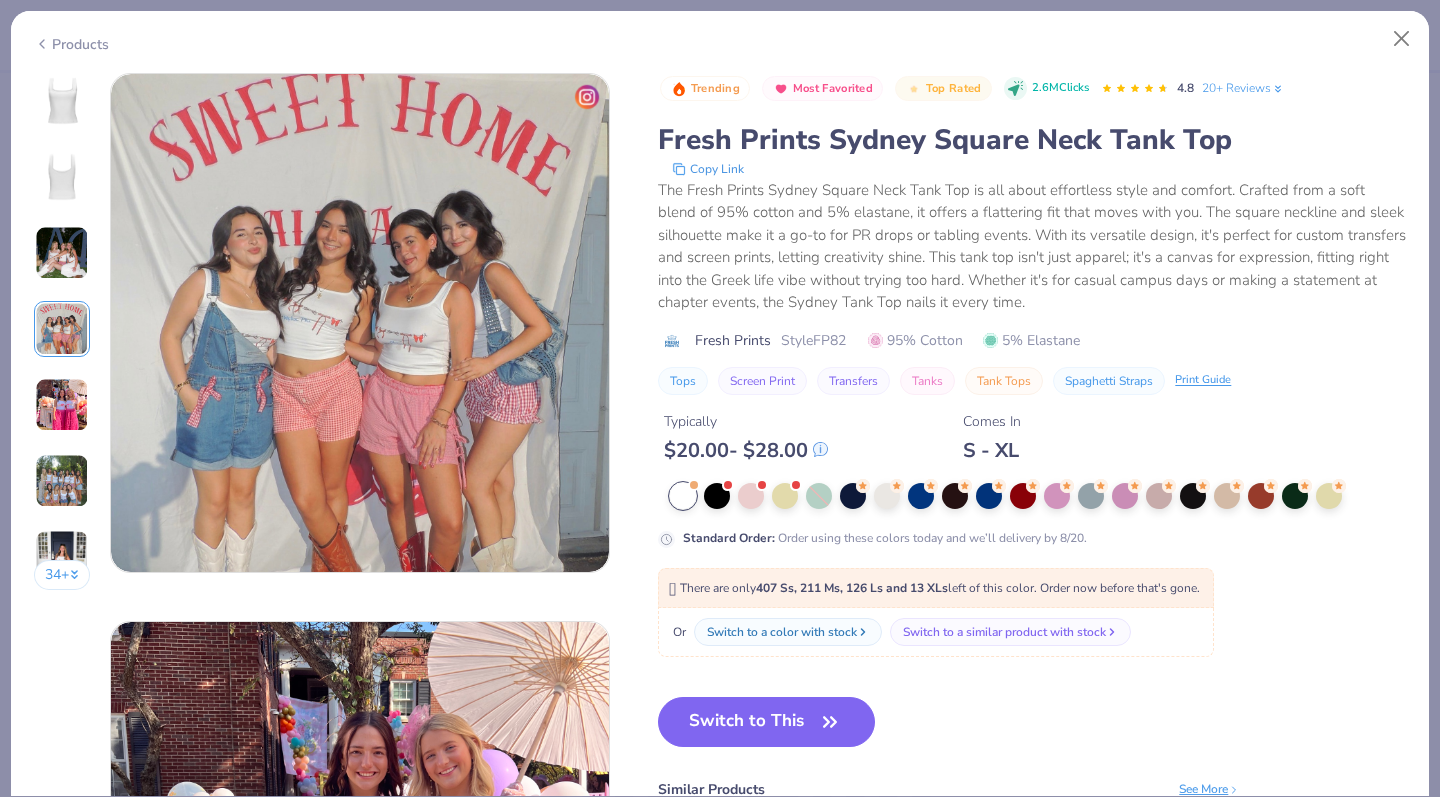 click at bounding box center (62, 101) 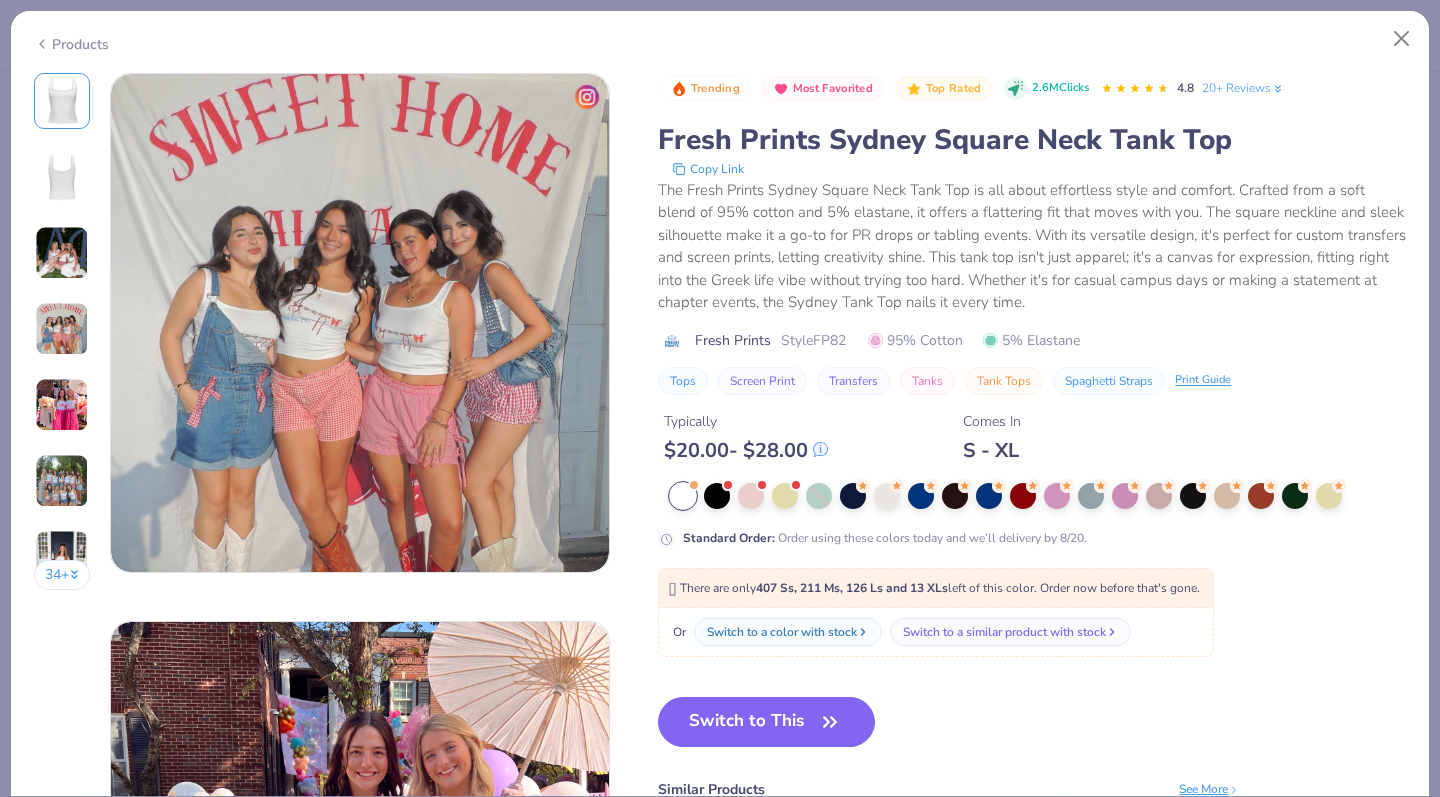 scroll, scrollTop: 0, scrollLeft: 0, axis: both 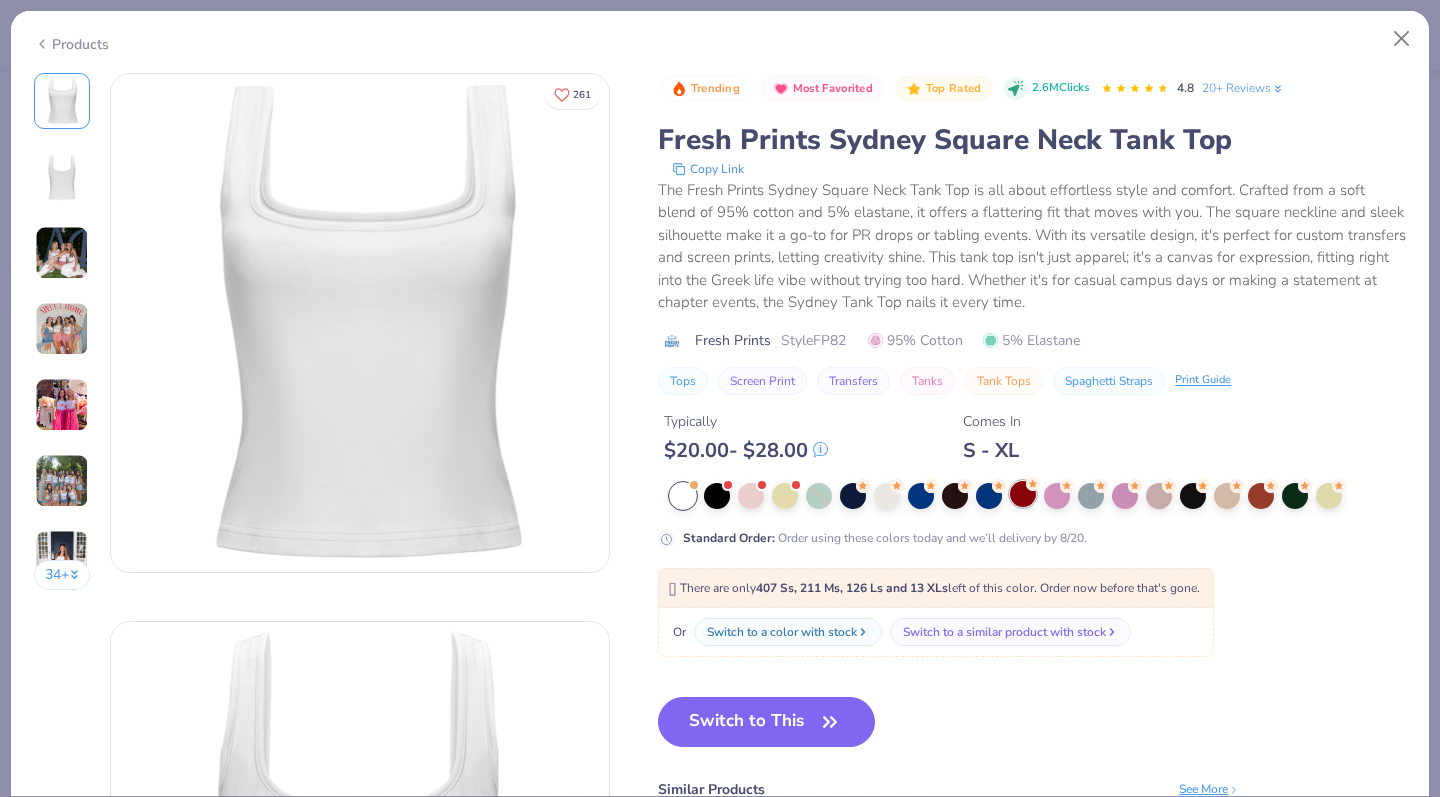 click at bounding box center [1023, 494] 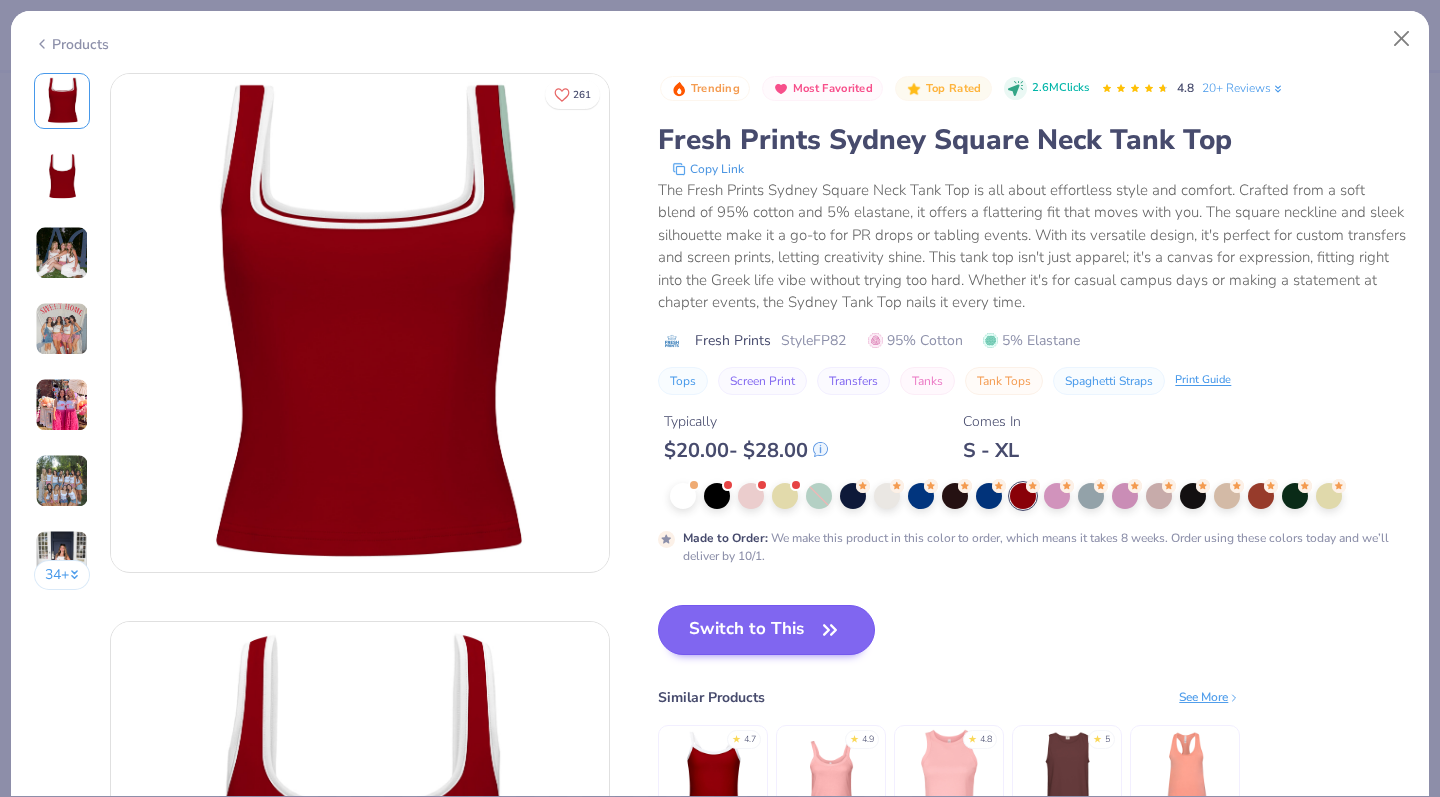 click on "Switch to This" at bounding box center (766, 630) 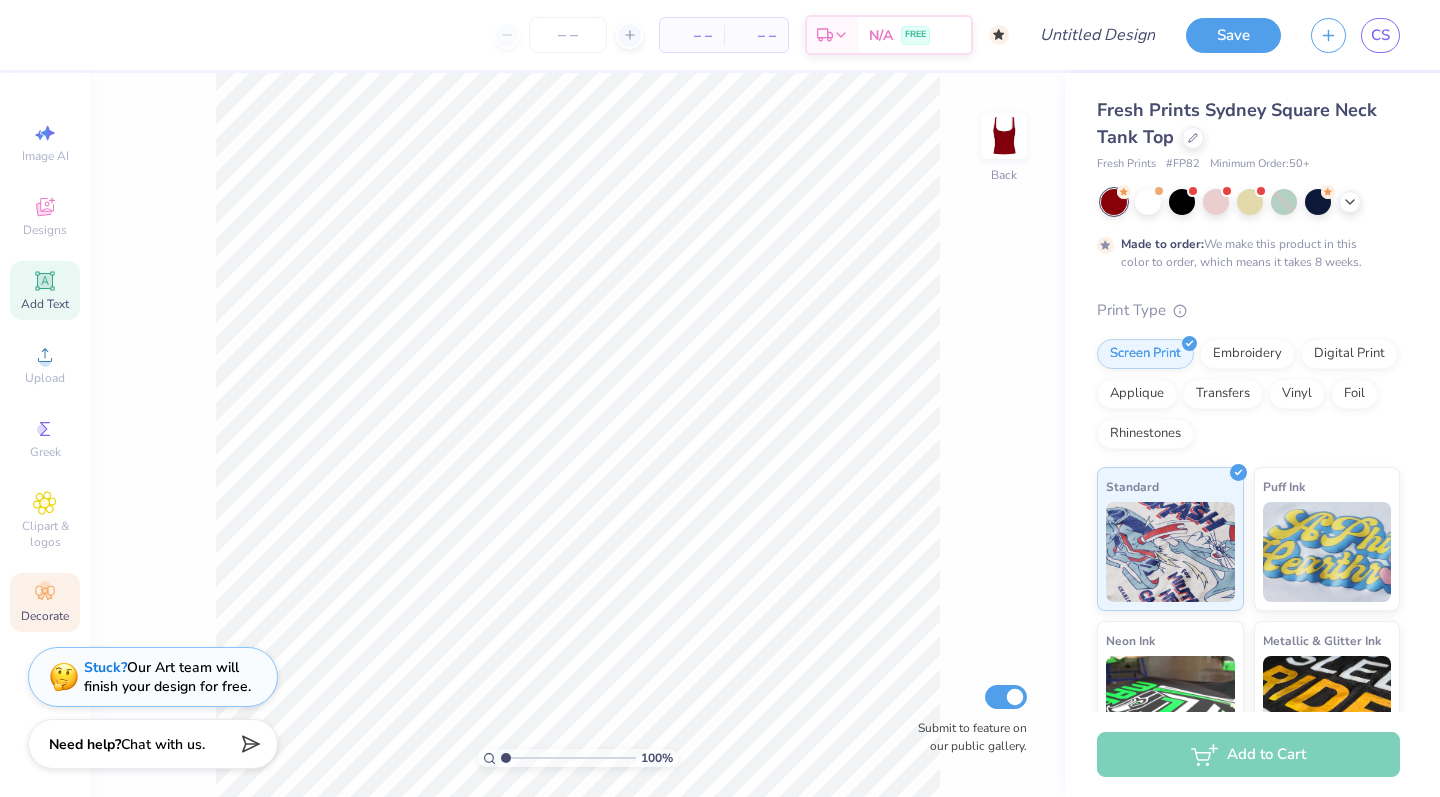 click 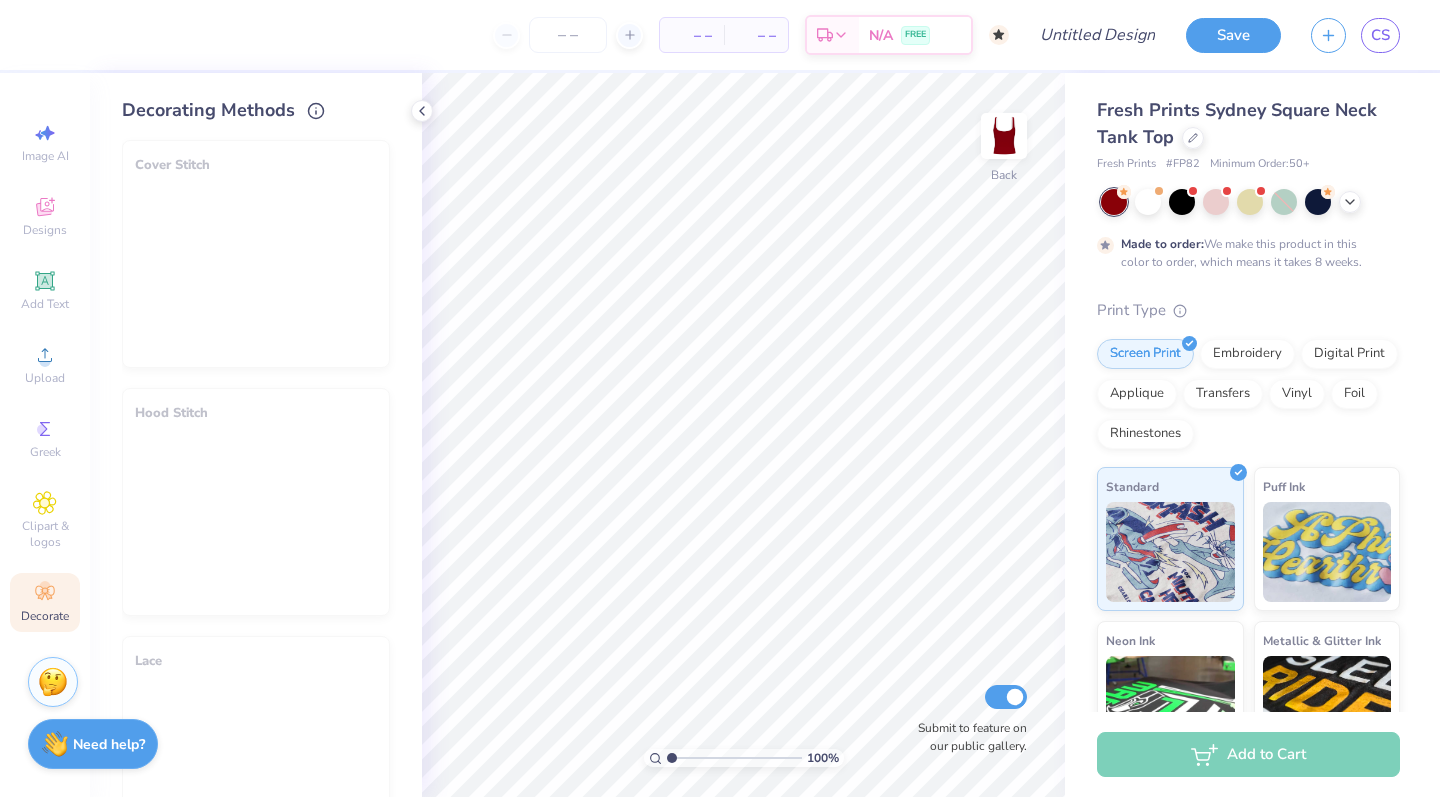 scroll, scrollTop: 0, scrollLeft: 0, axis: both 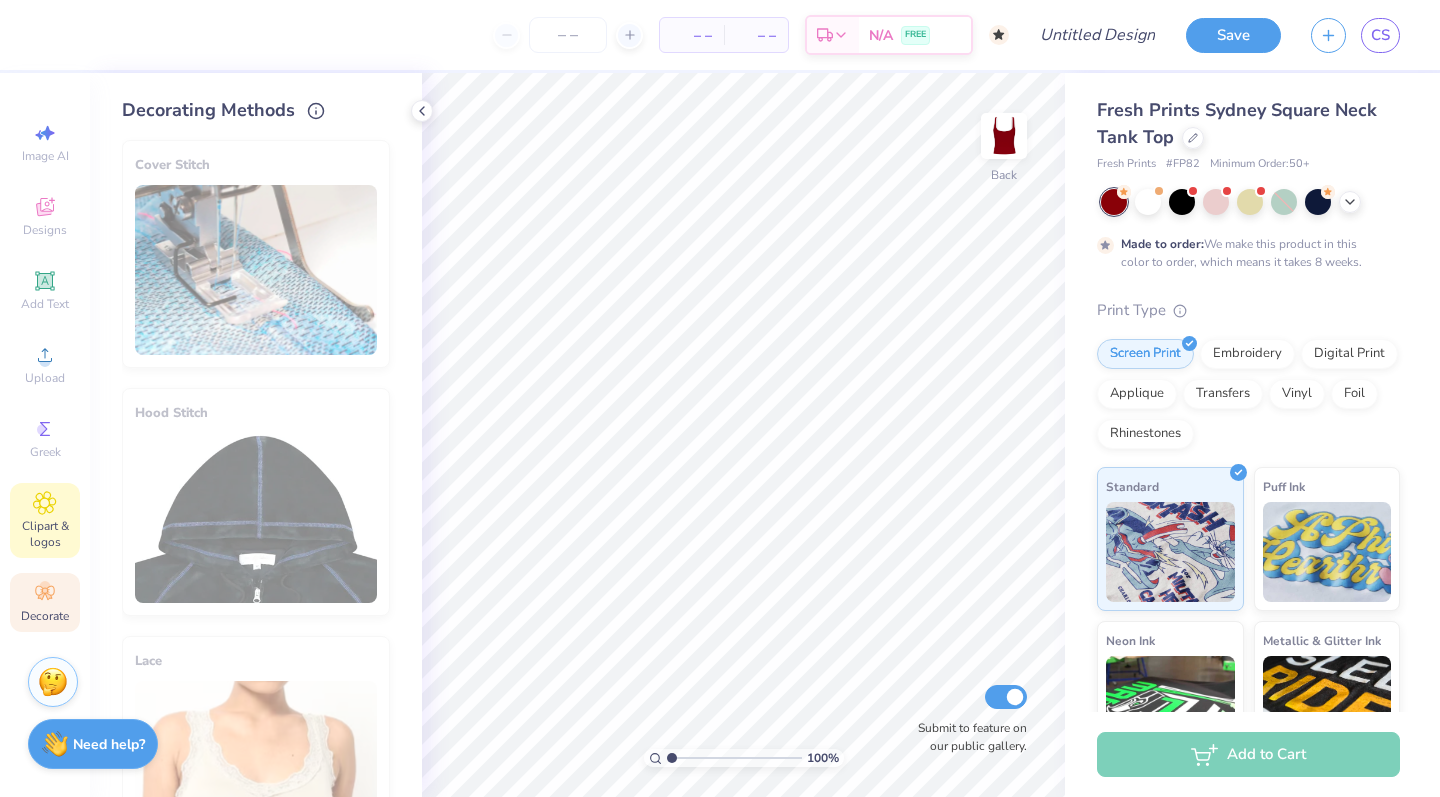 click on "Clipart & logos" at bounding box center (45, 534) 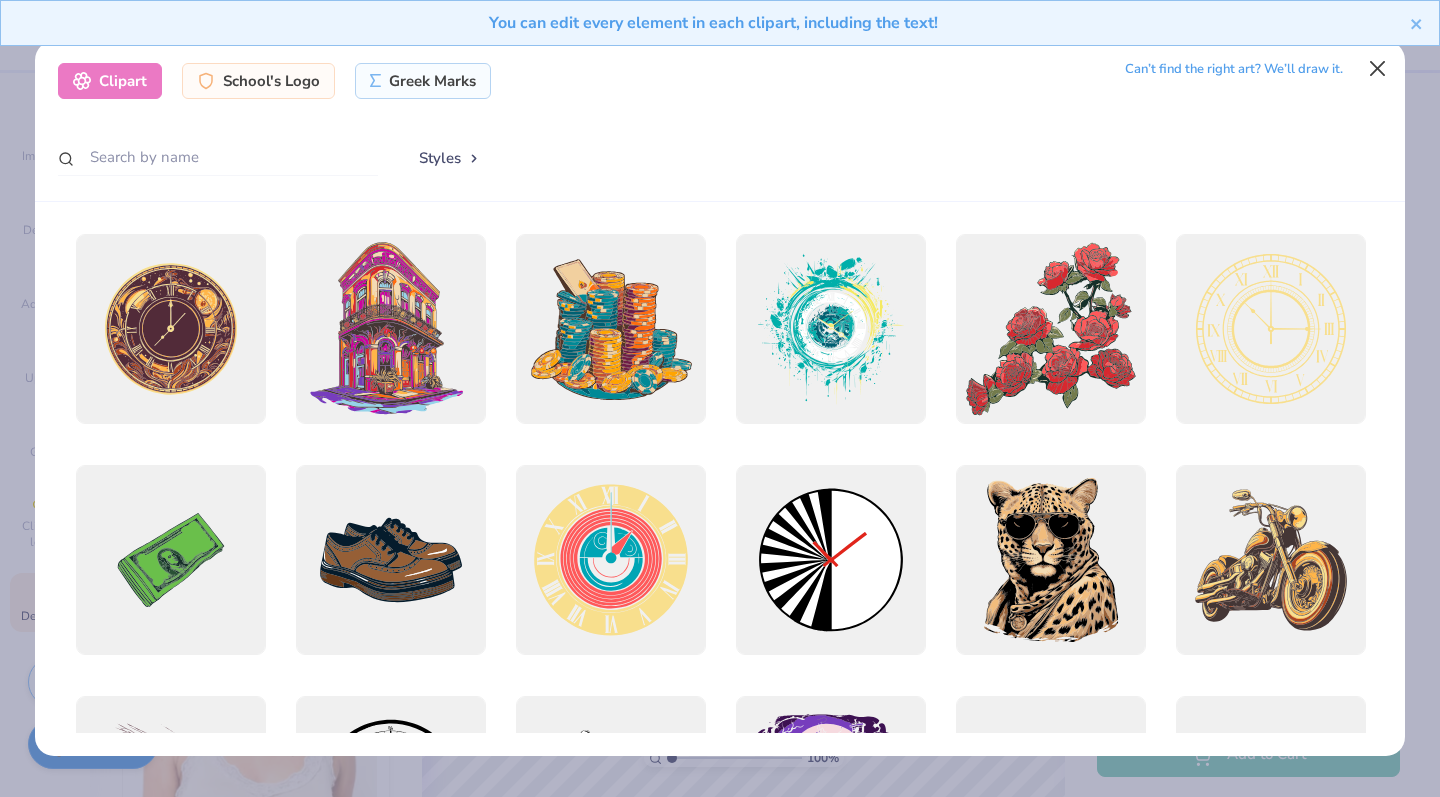 click at bounding box center (1378, 69) 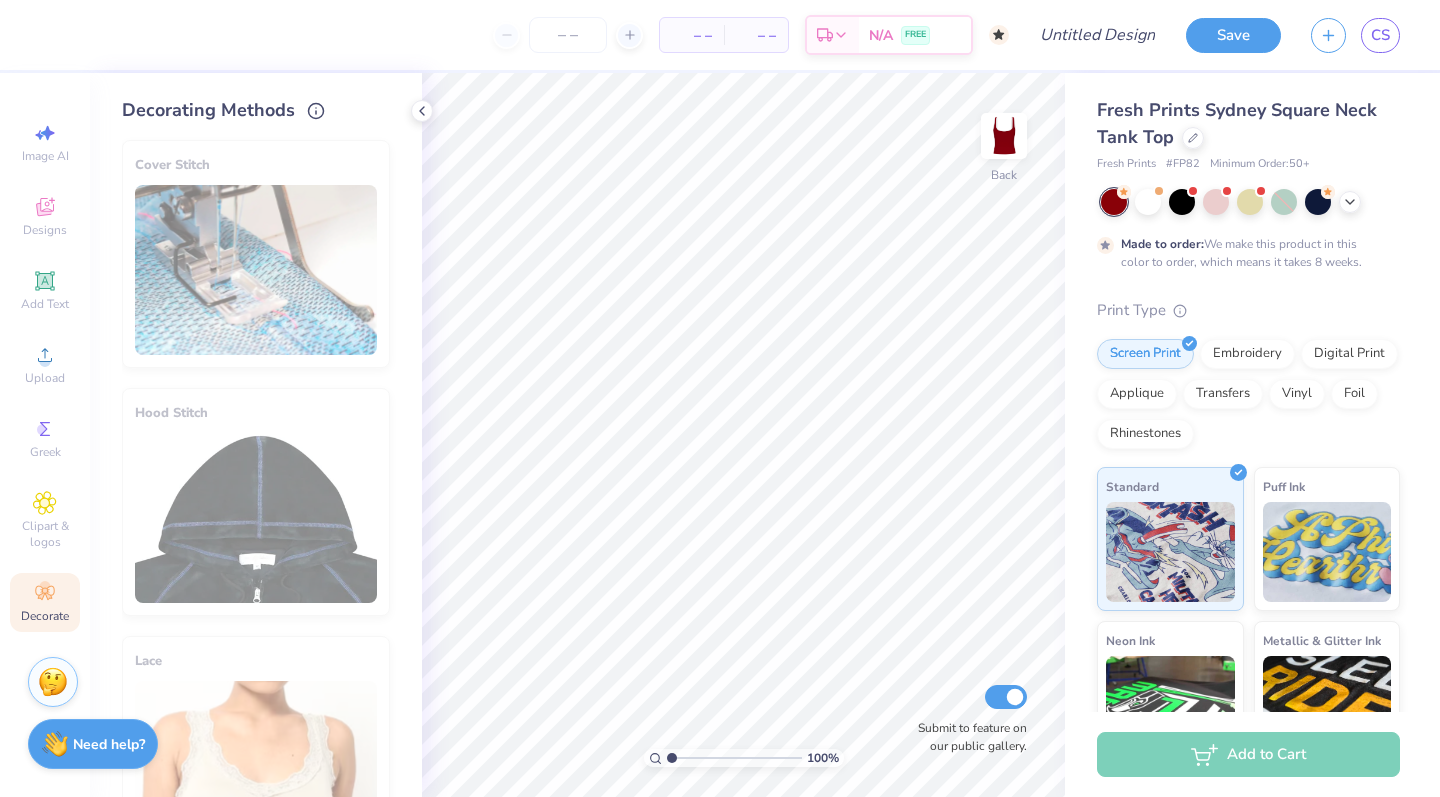 click at bounding box center [1114, 202] 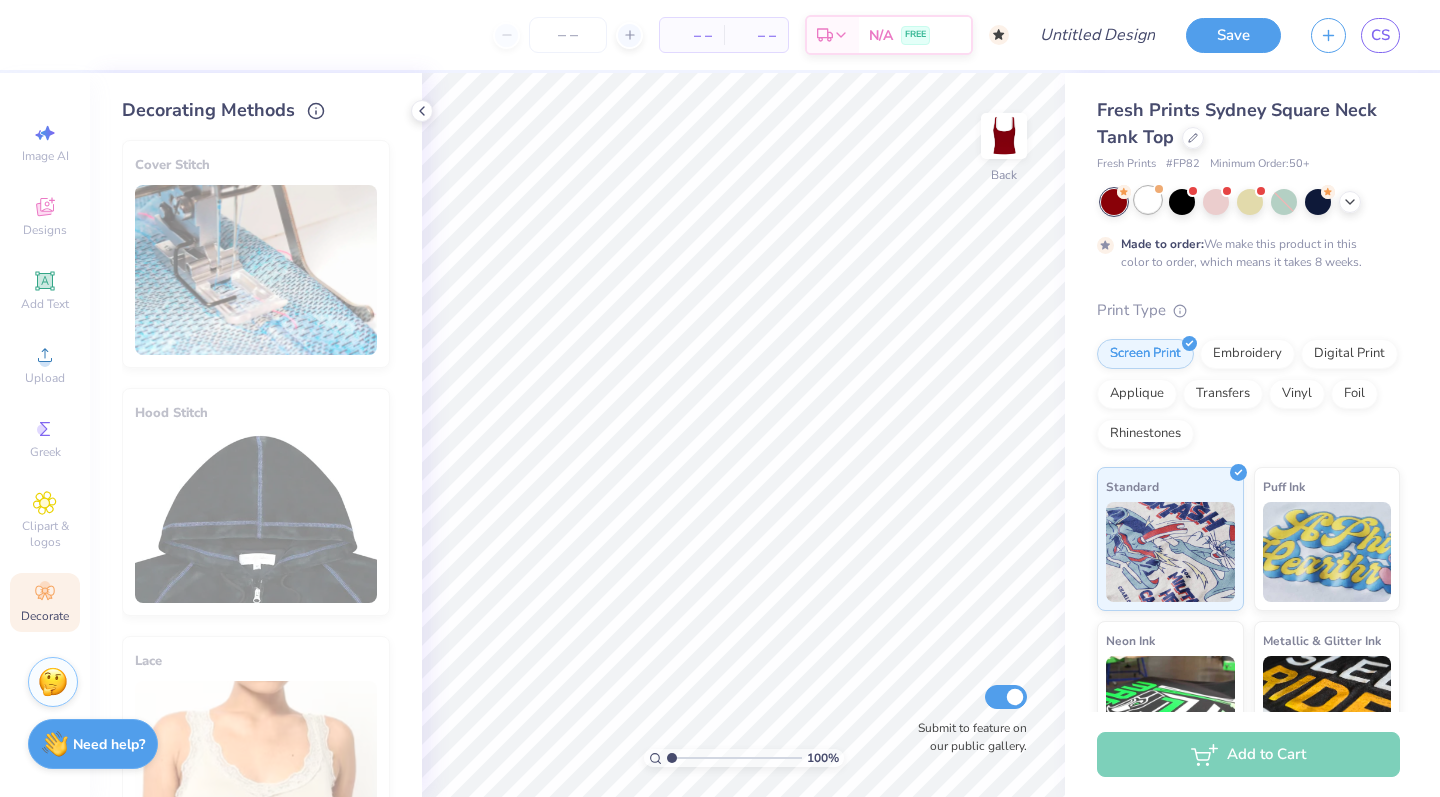 click at bounding box center (1148, 200) 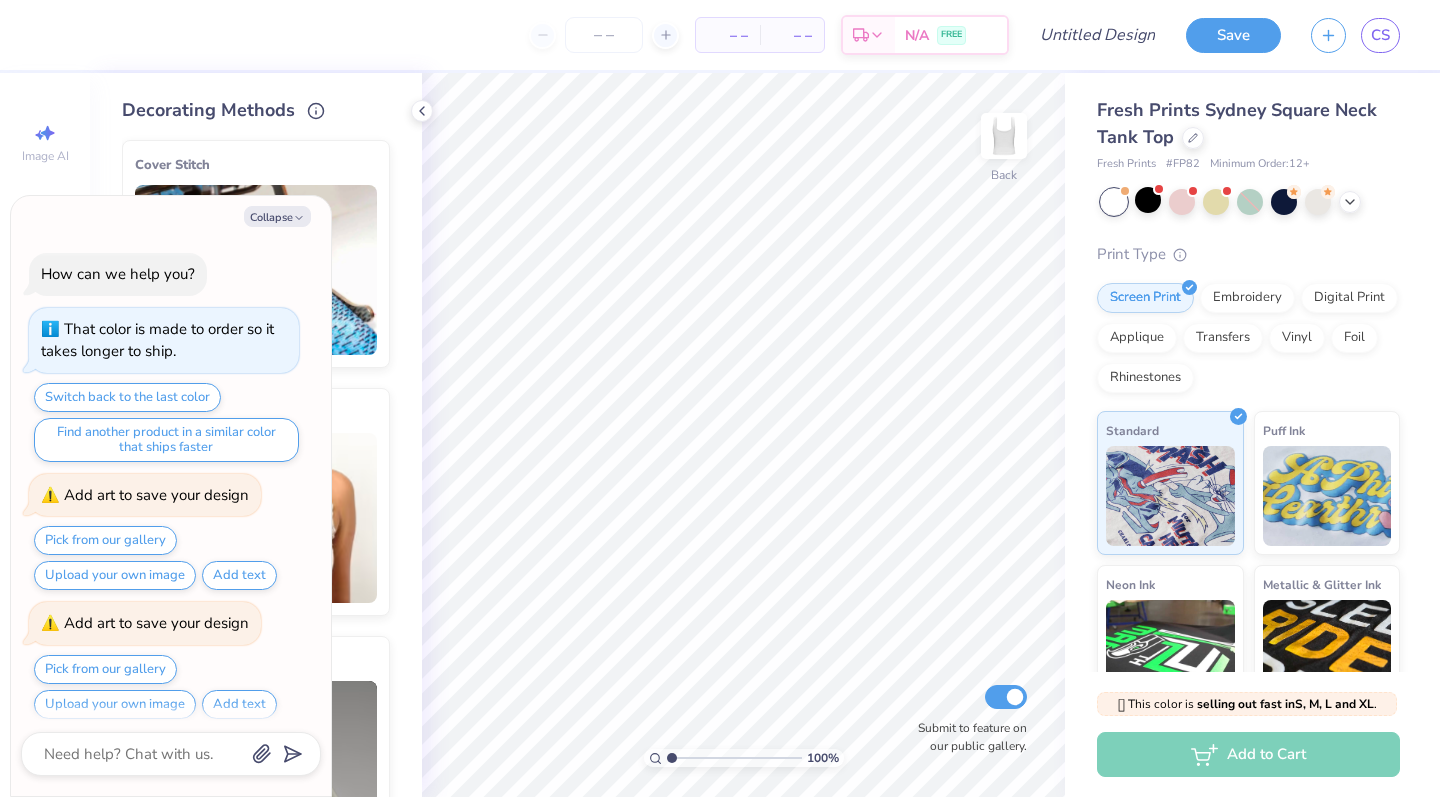 scroll, scrollTop: 494, scrollLeft: 0, axis: vertical 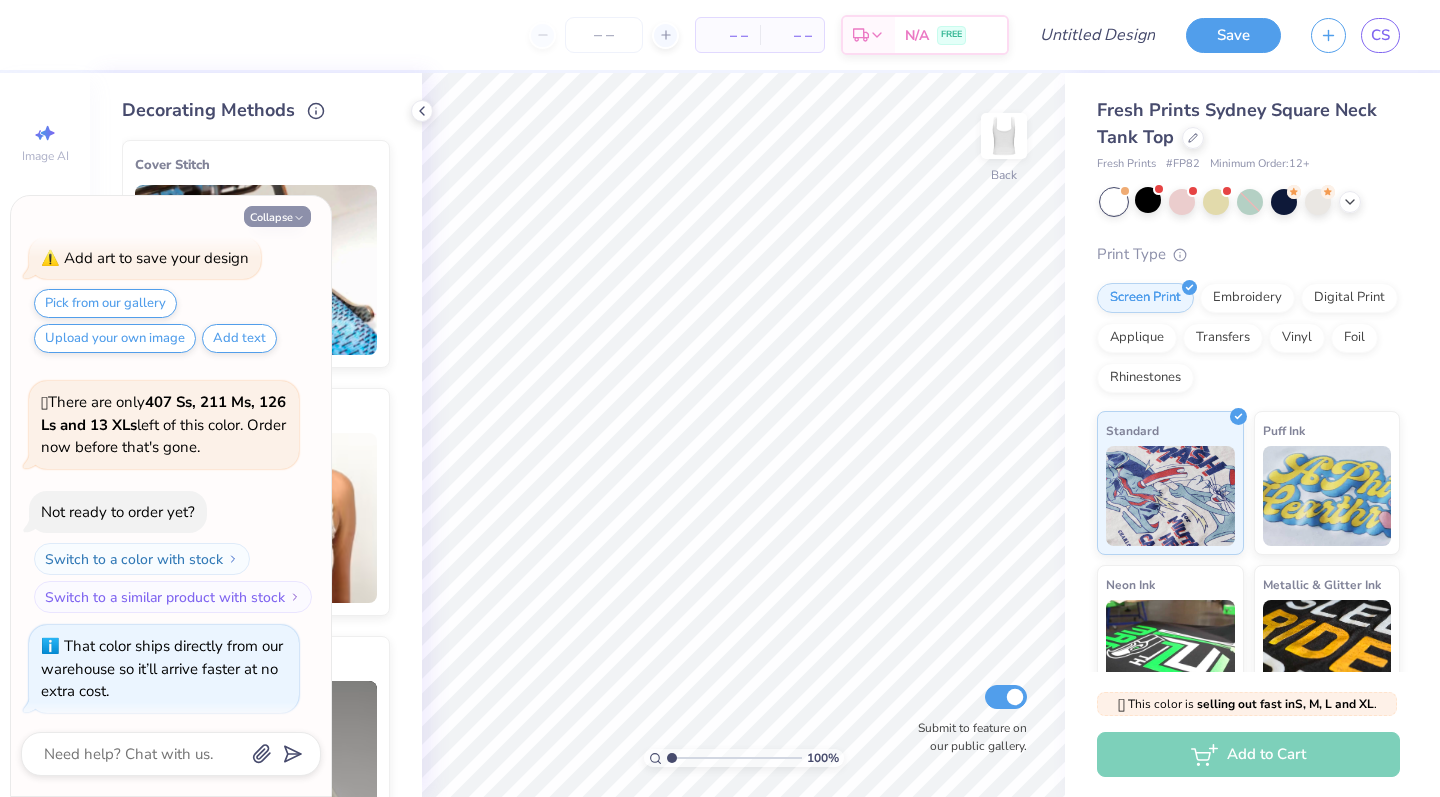 click on "Collapse" at bounding box center [277, 216] 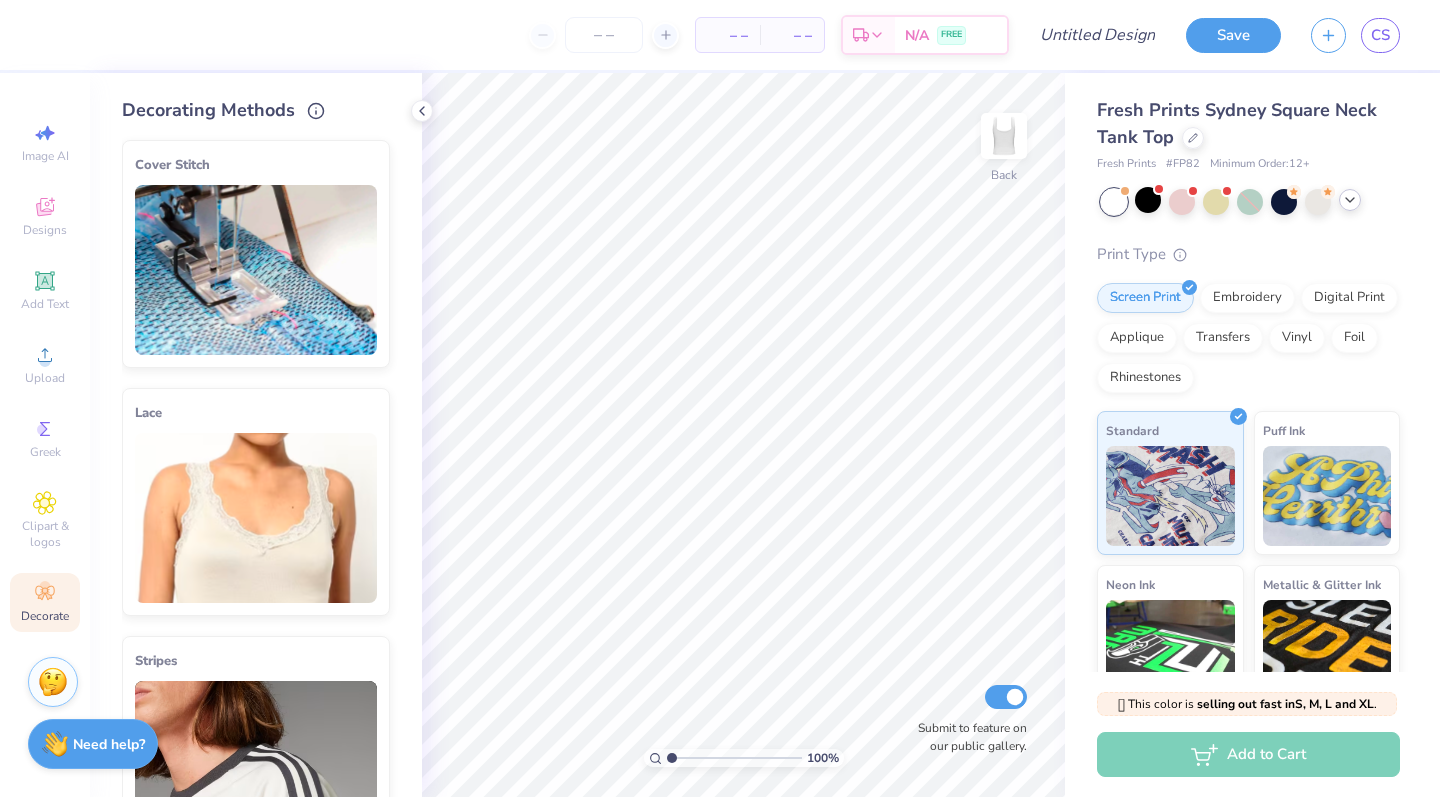 click 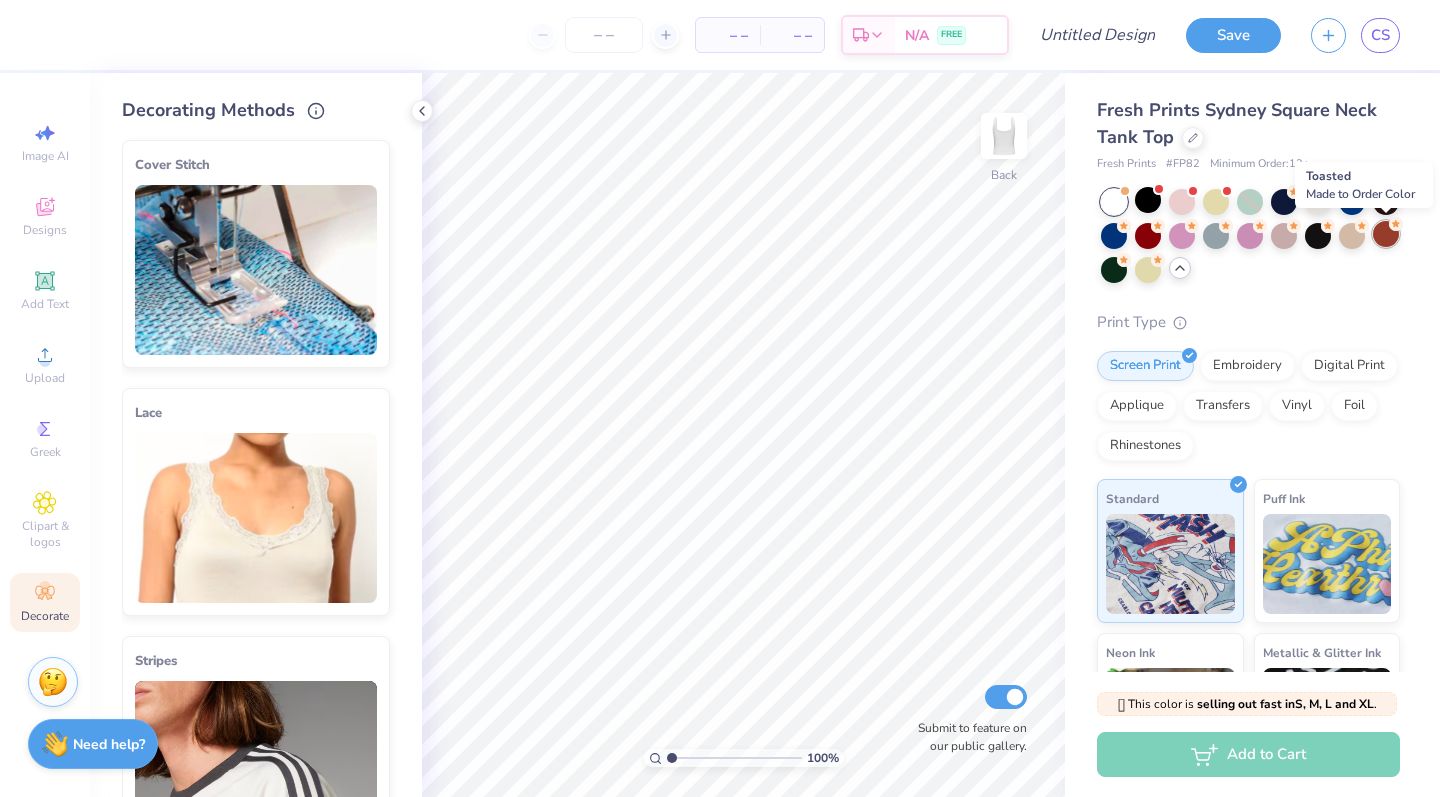 click at bounding box center (1386, 234) 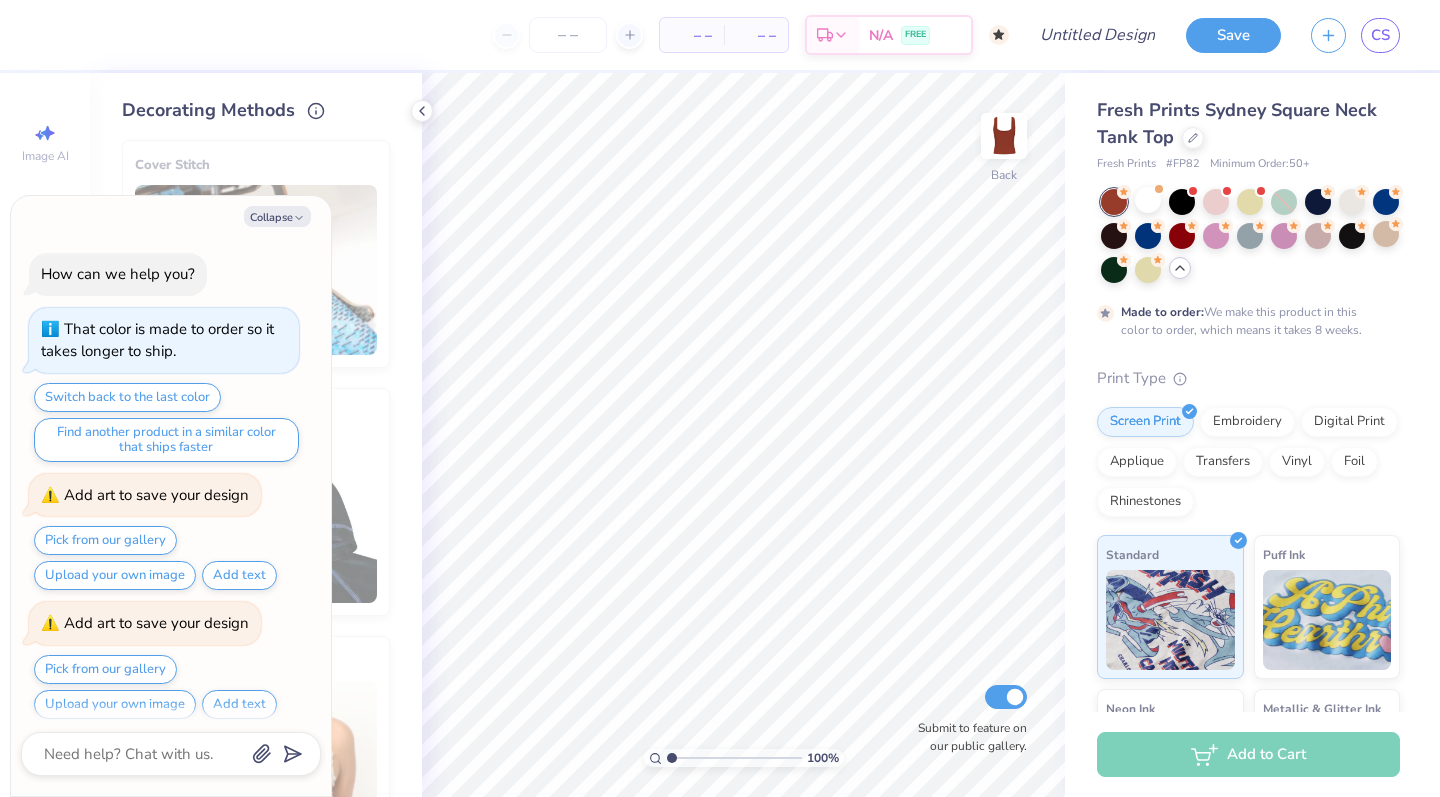 scroll, scrollTop: 659, scrollLeft: 0, axis: vertical 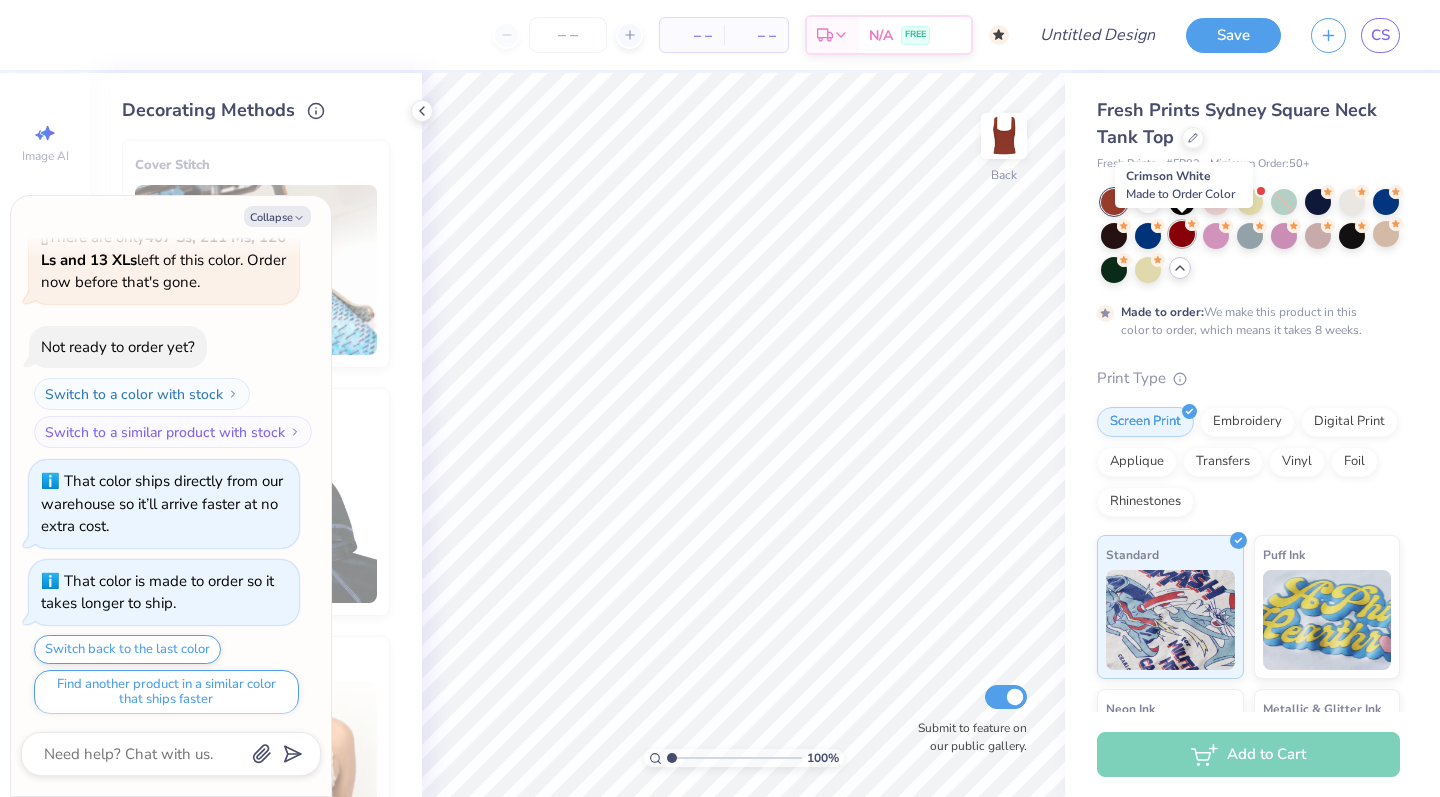 click at bounding box center (1182, 234) 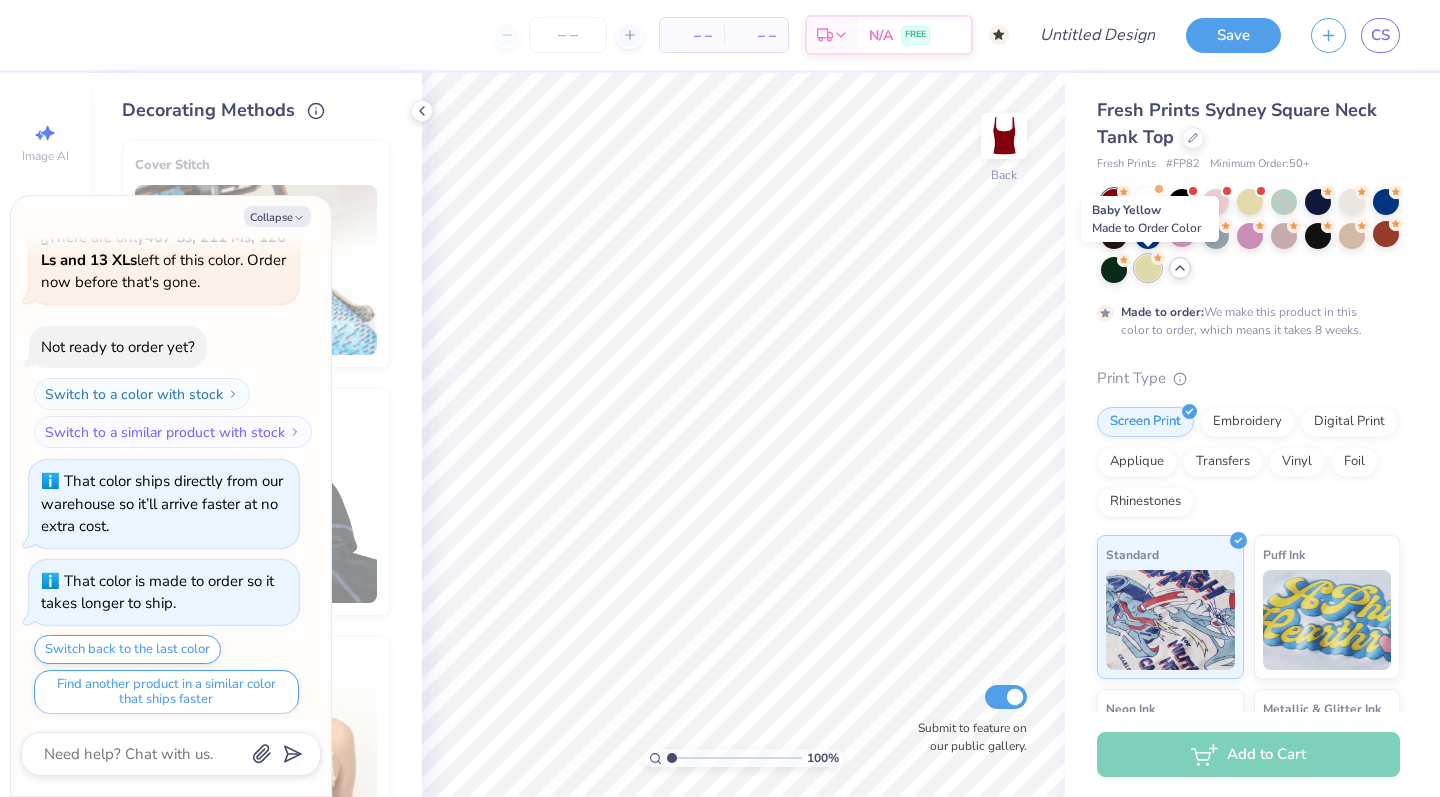 click at bounding box center (1148, 268) 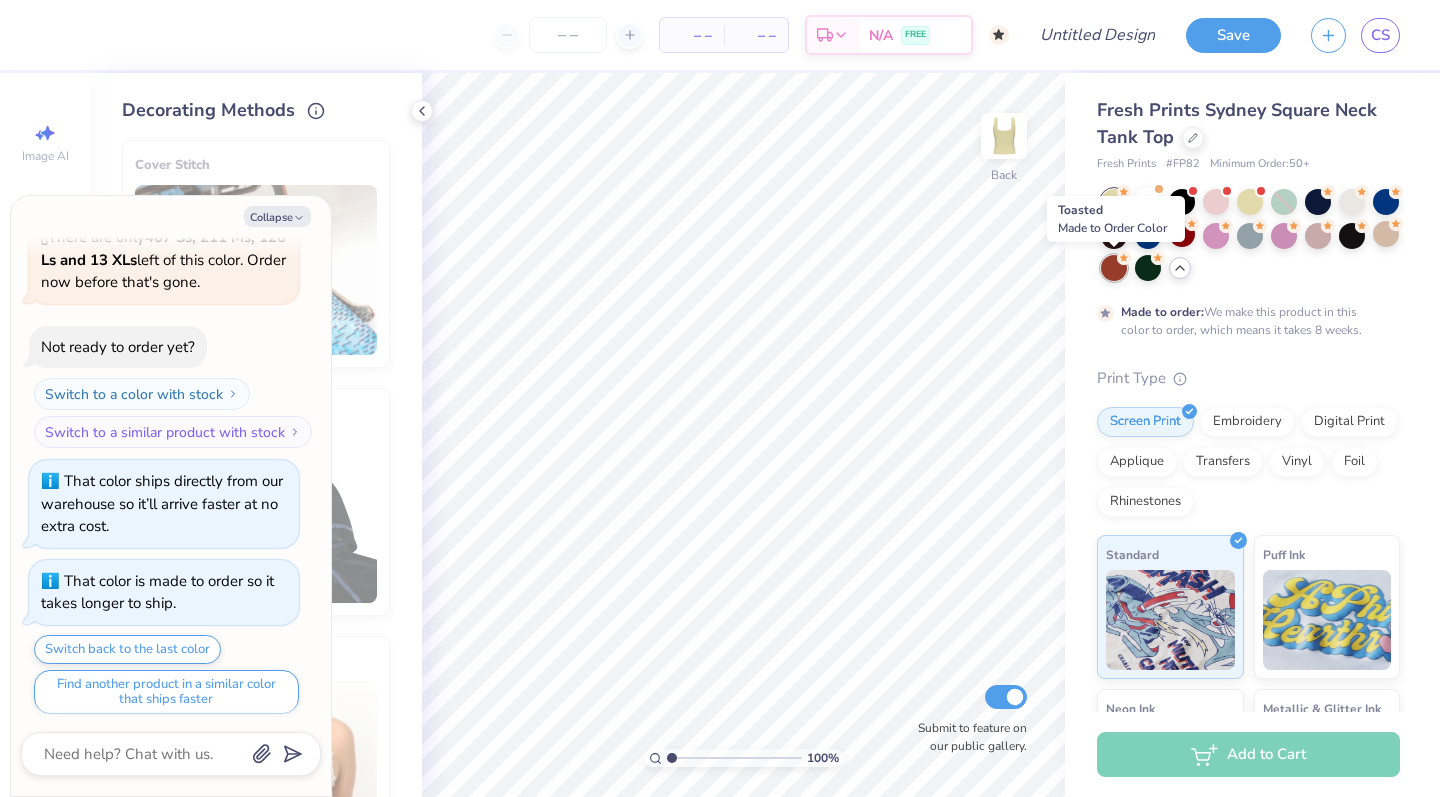 click at bounding box center [1114, 268] 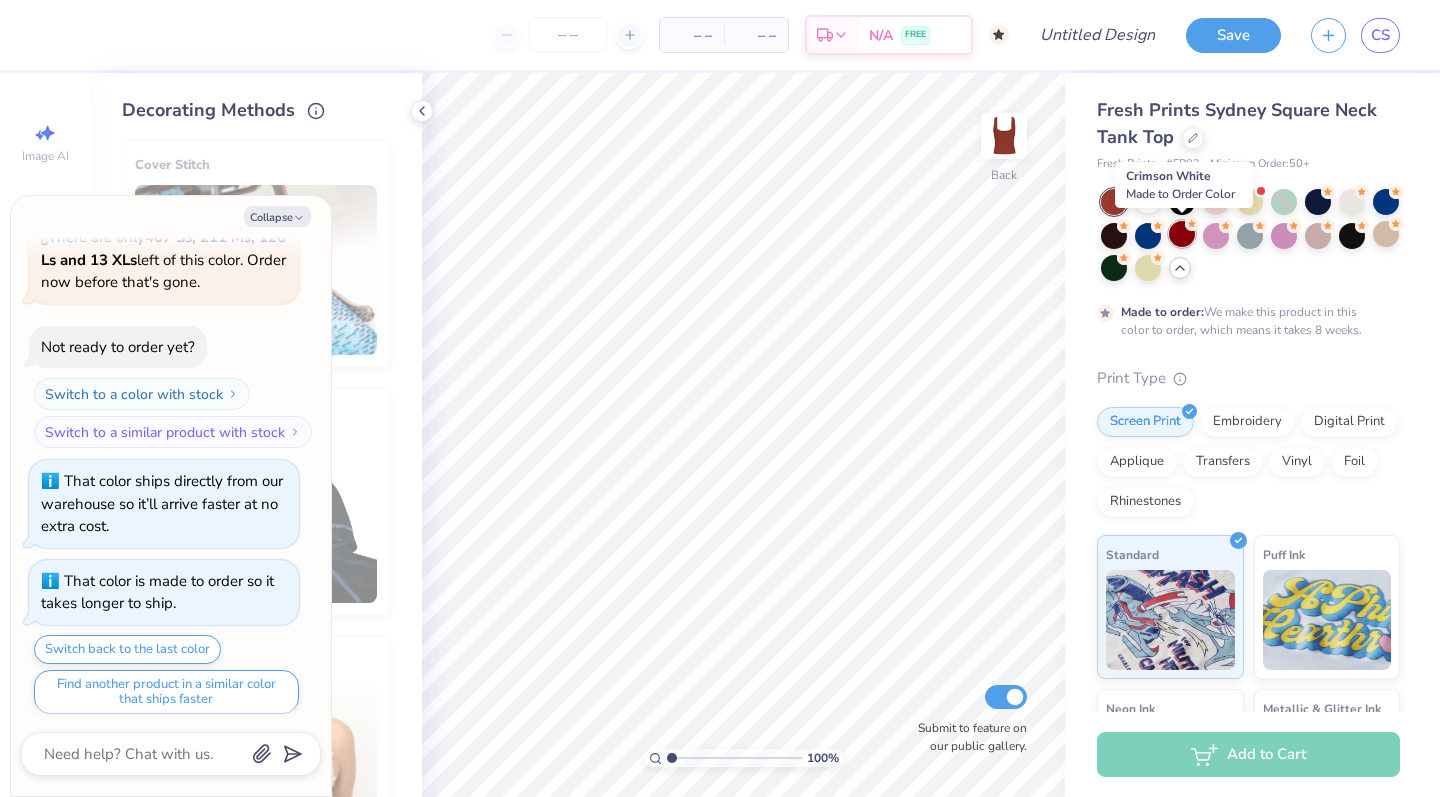 click at bounding box center [1182, 234] 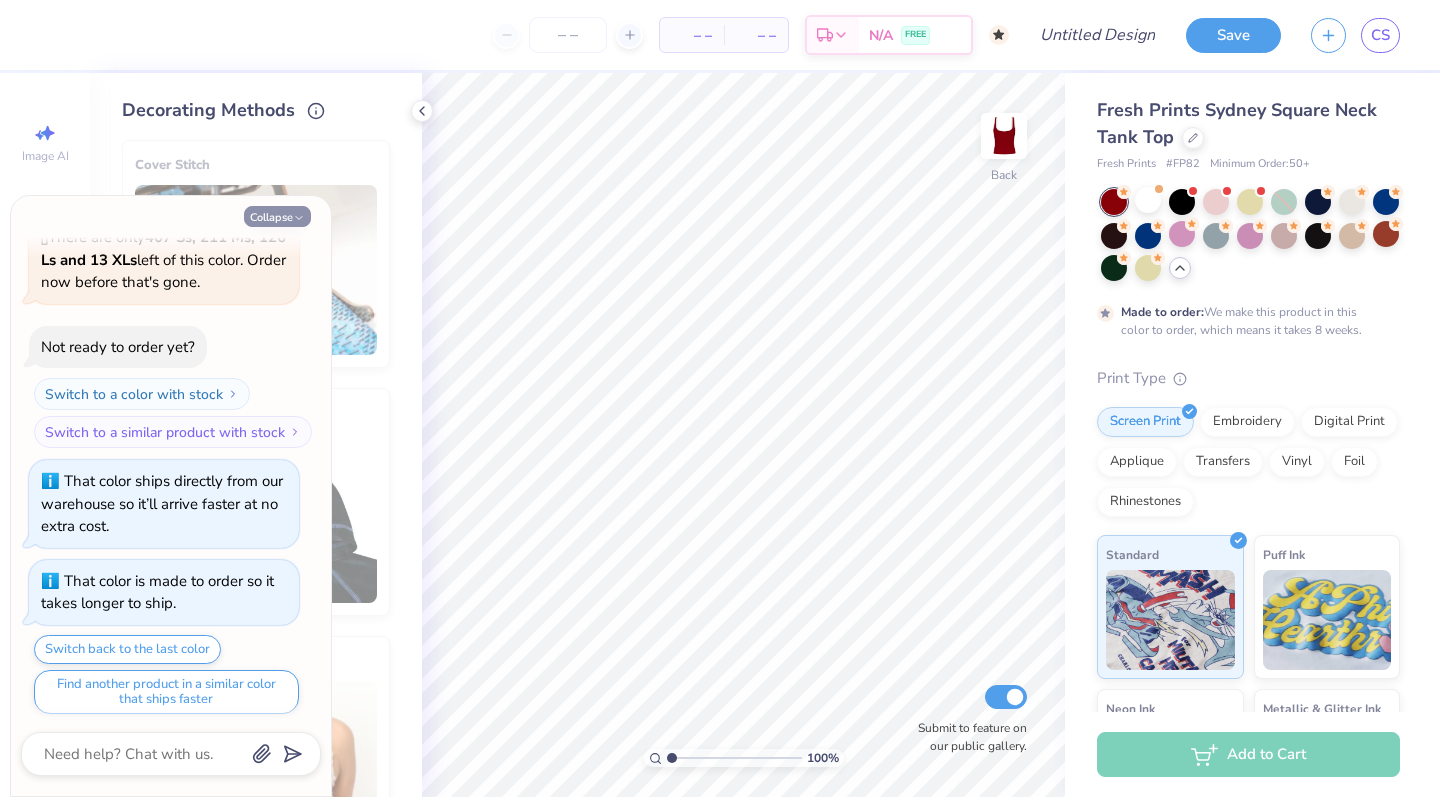 click 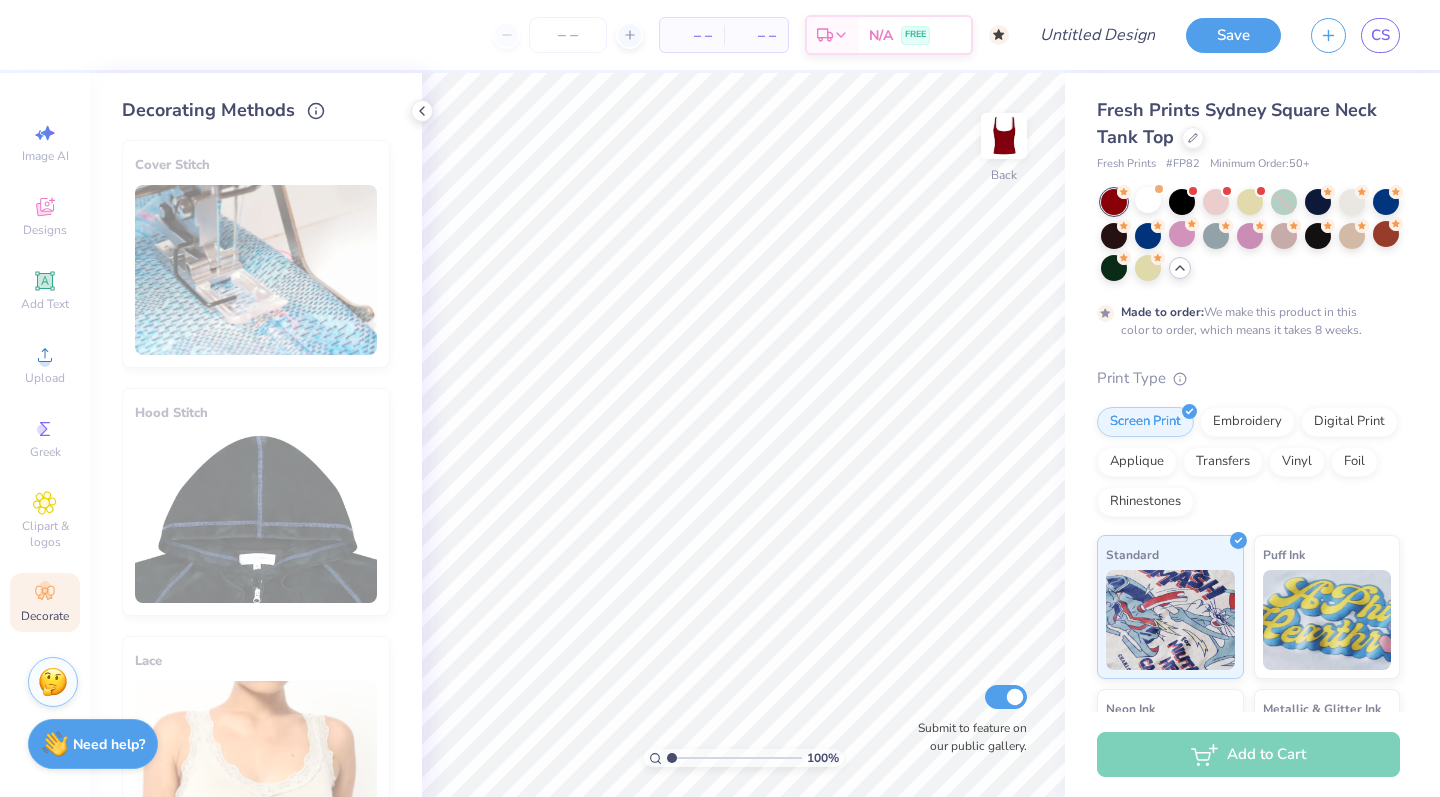 type on "x" 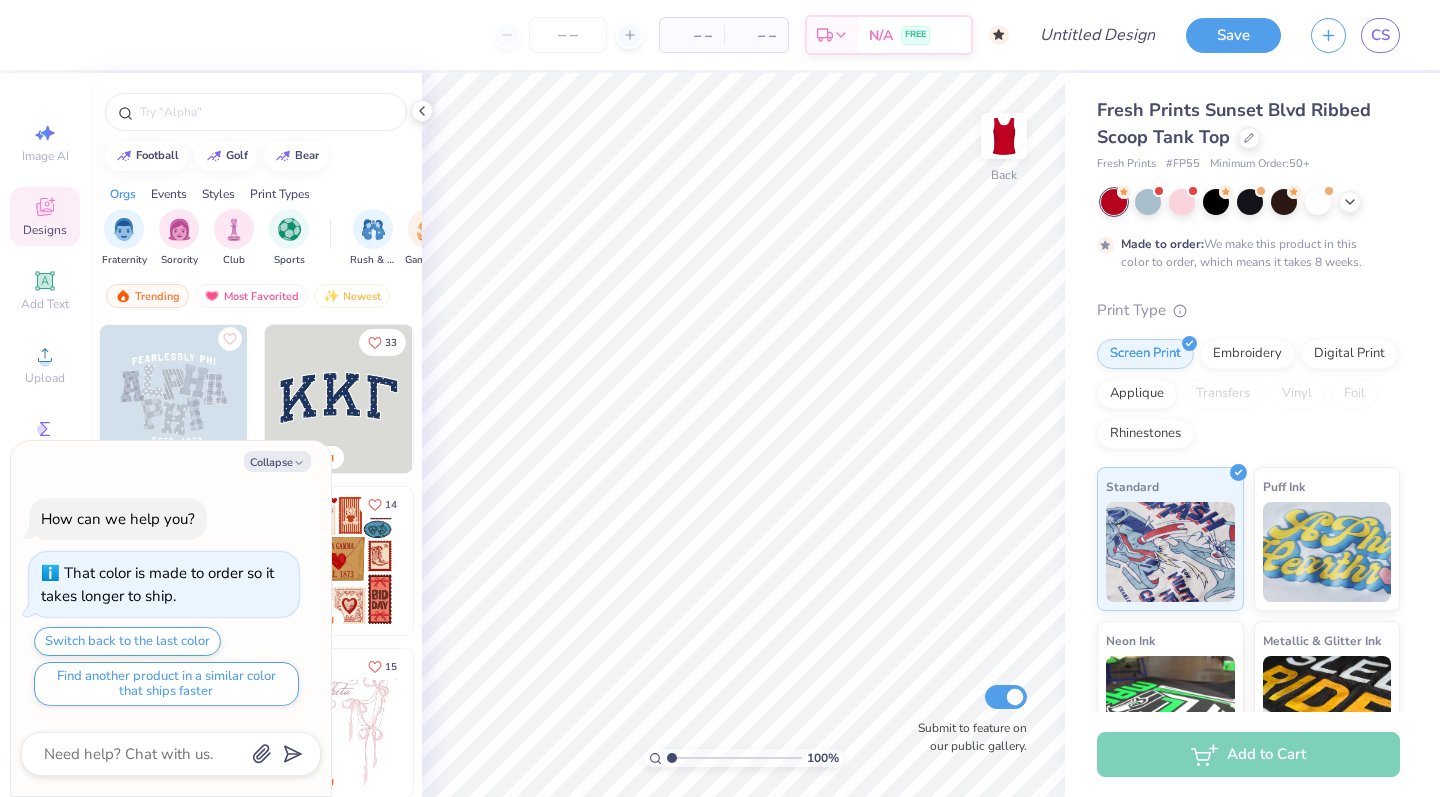 scroll, scrollTop: 0, scrollLeft: 0, axis: both 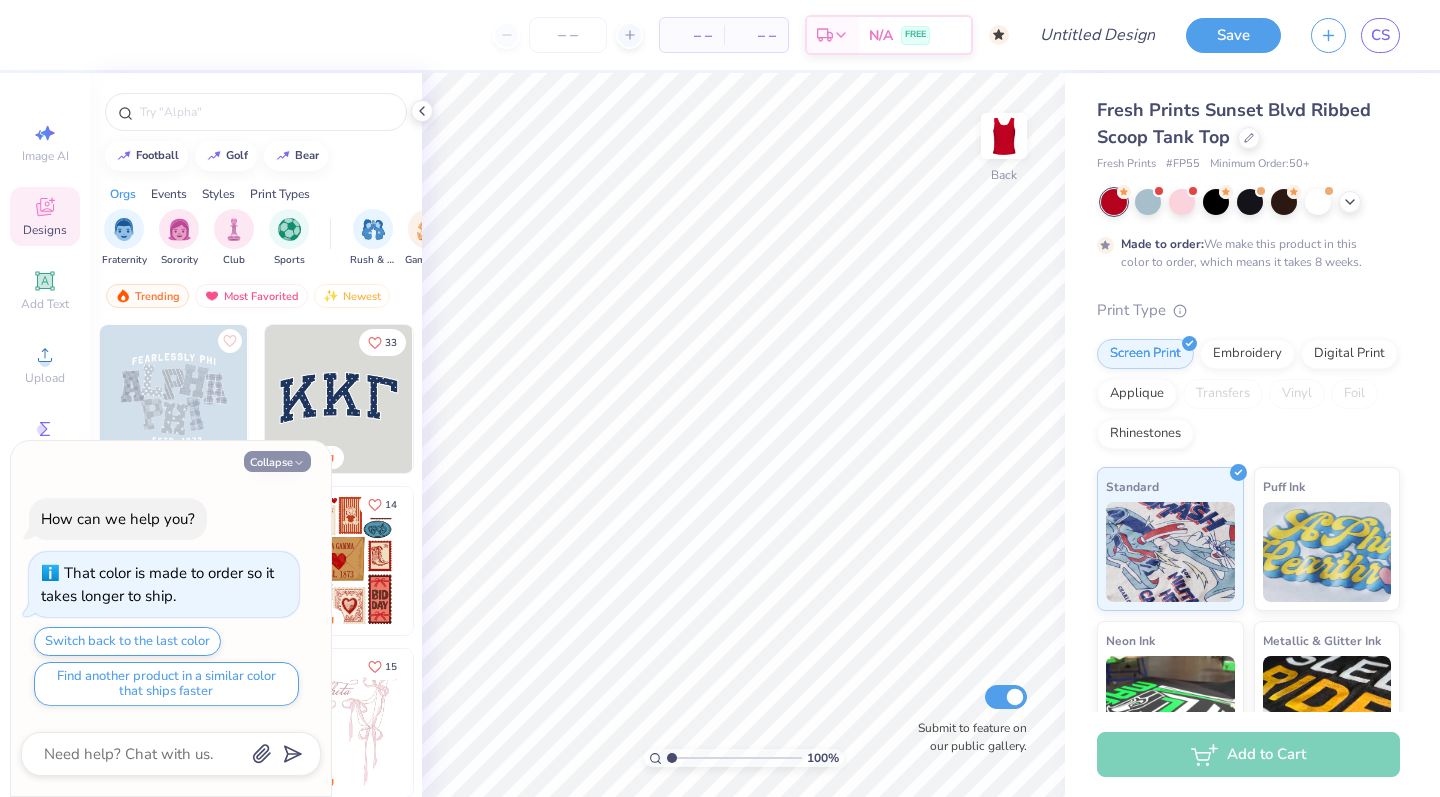 click on "Collapse" at bounding box center (277, 461) 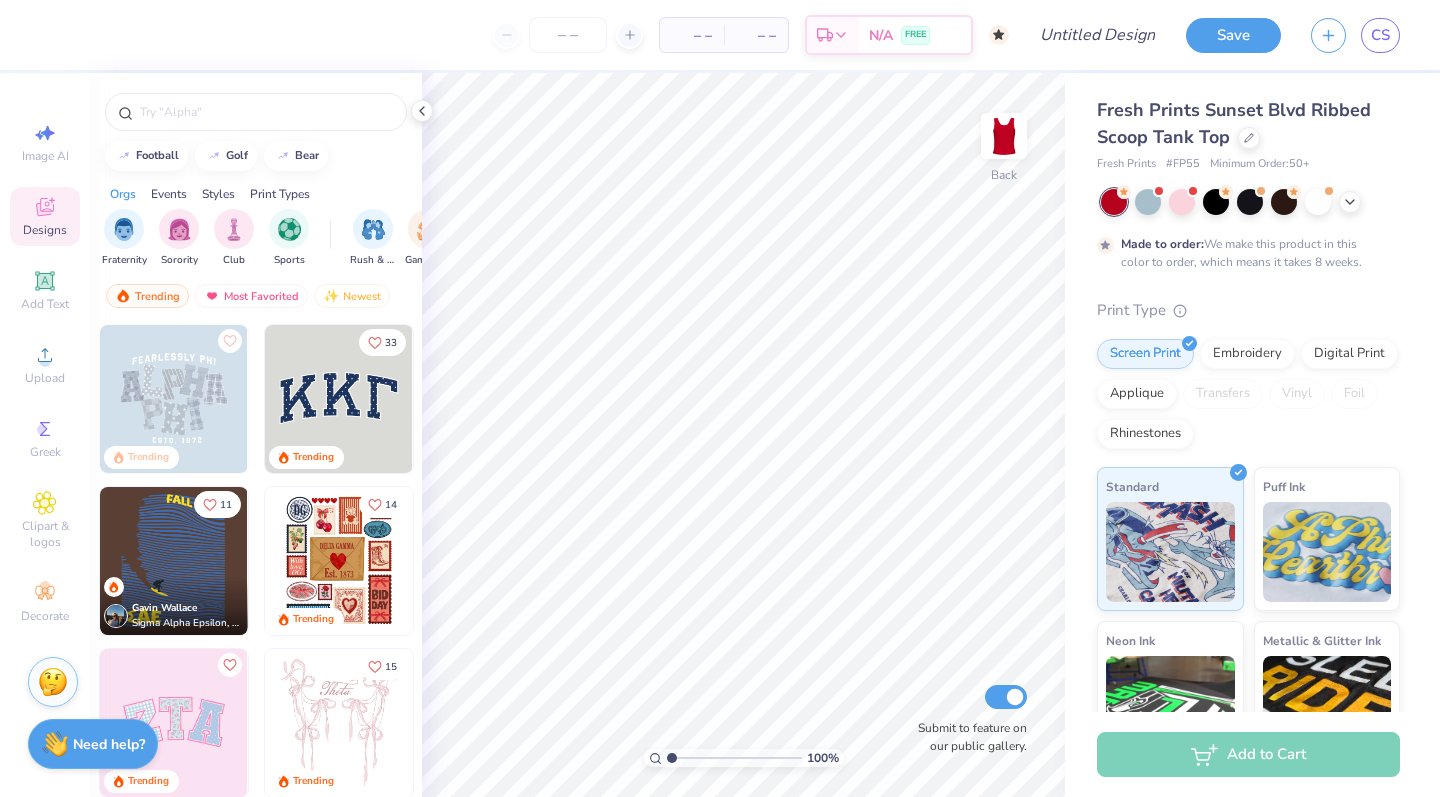 type on "x" 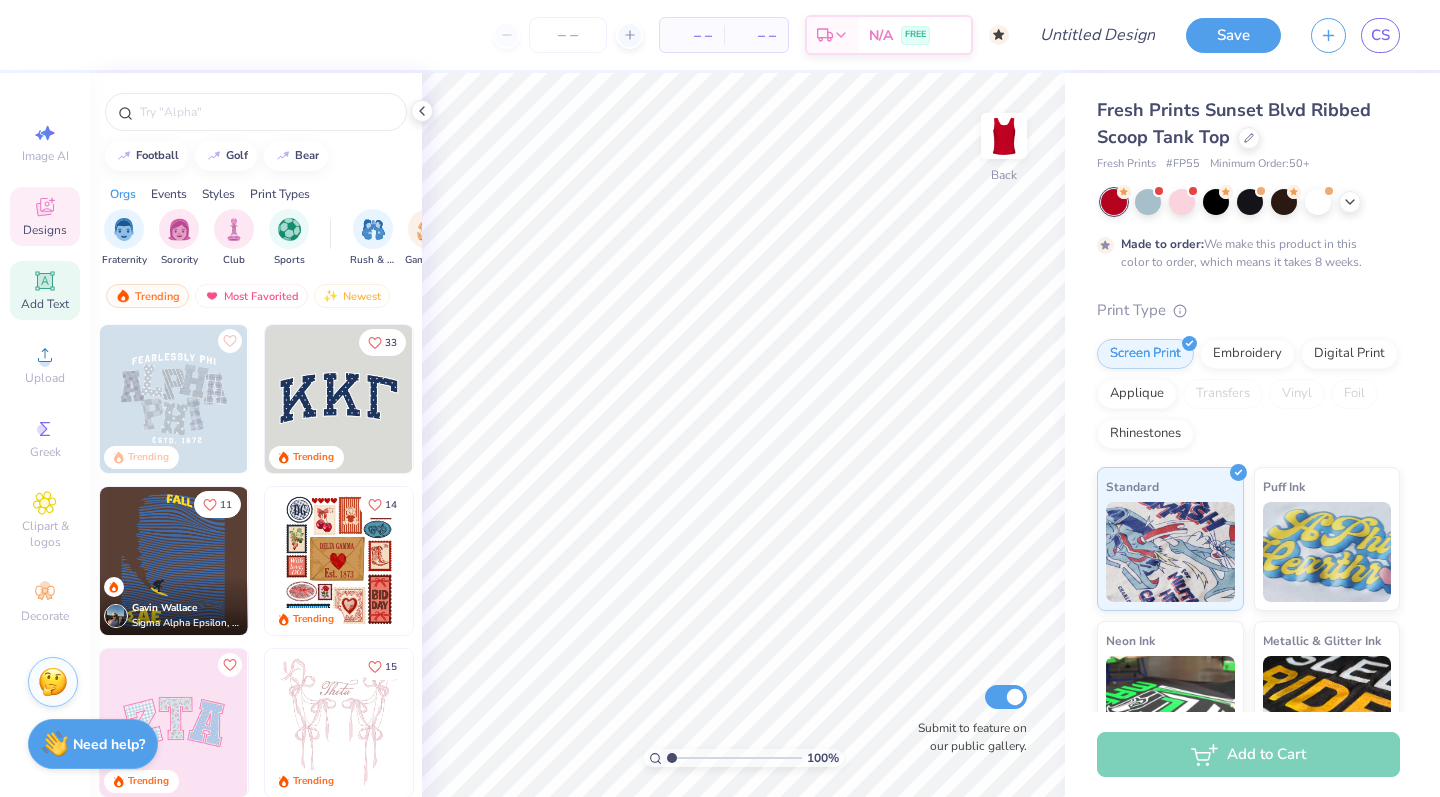click on "Add Text" at bounding box center [45, 290] 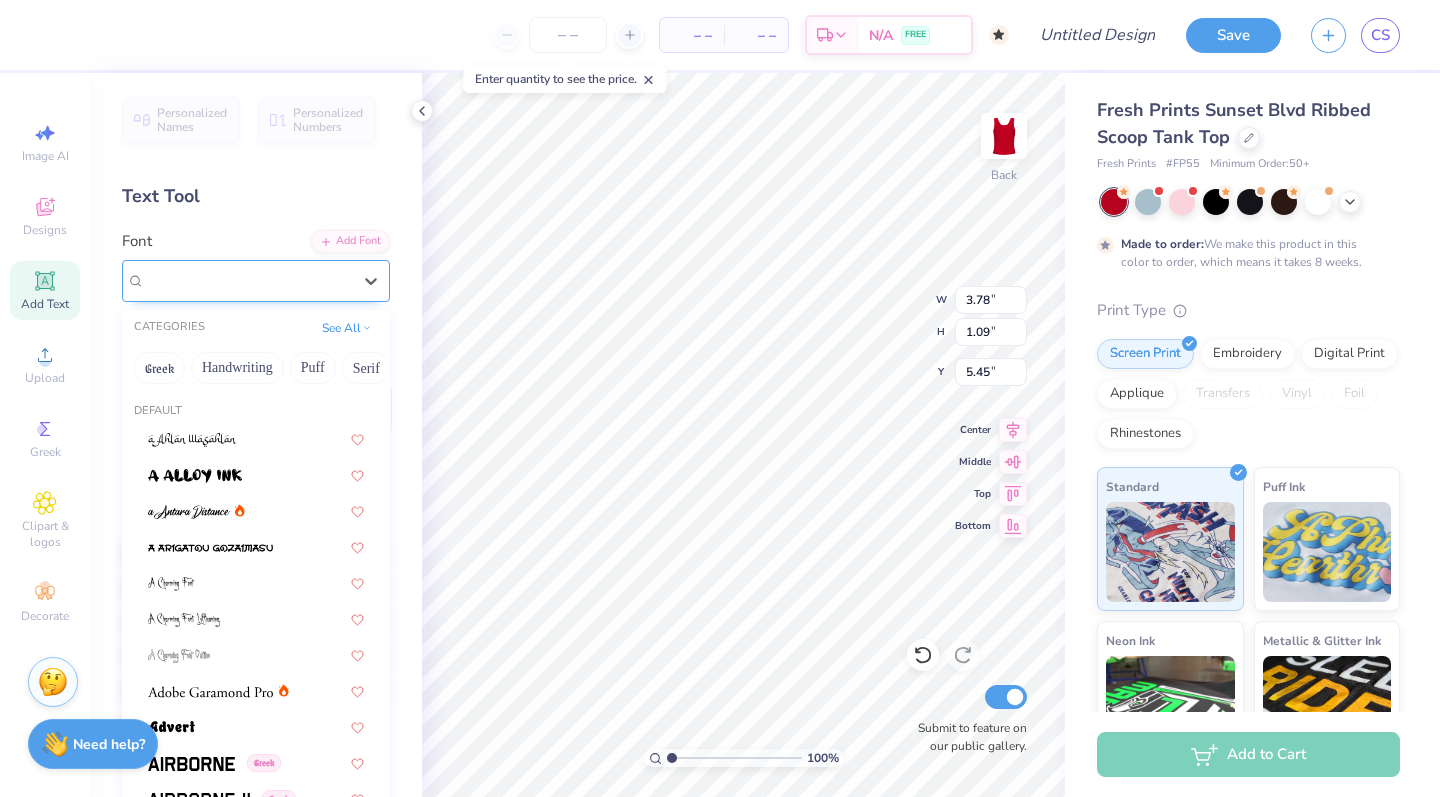 click on "Super Dream" at bounding box center [248, 280] 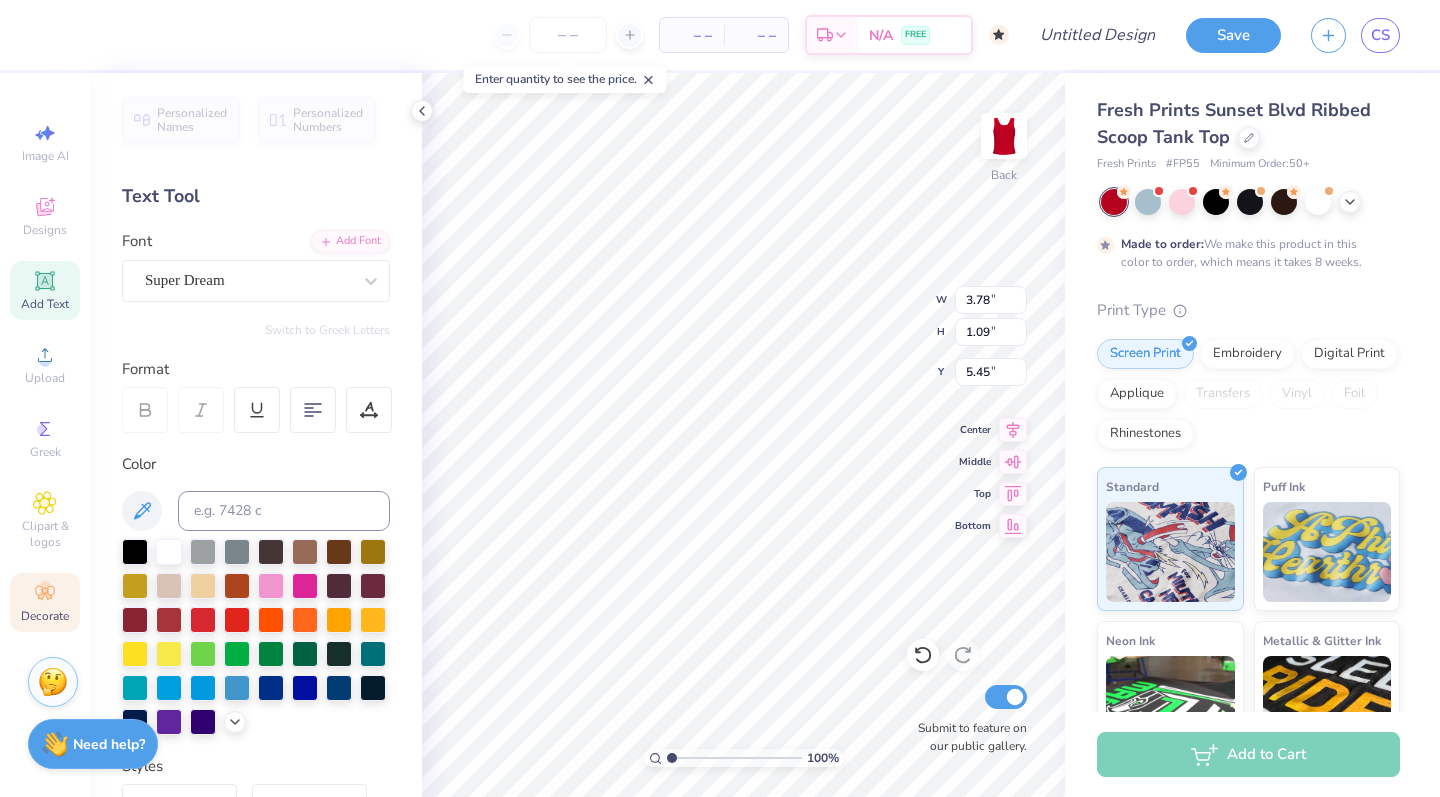 click 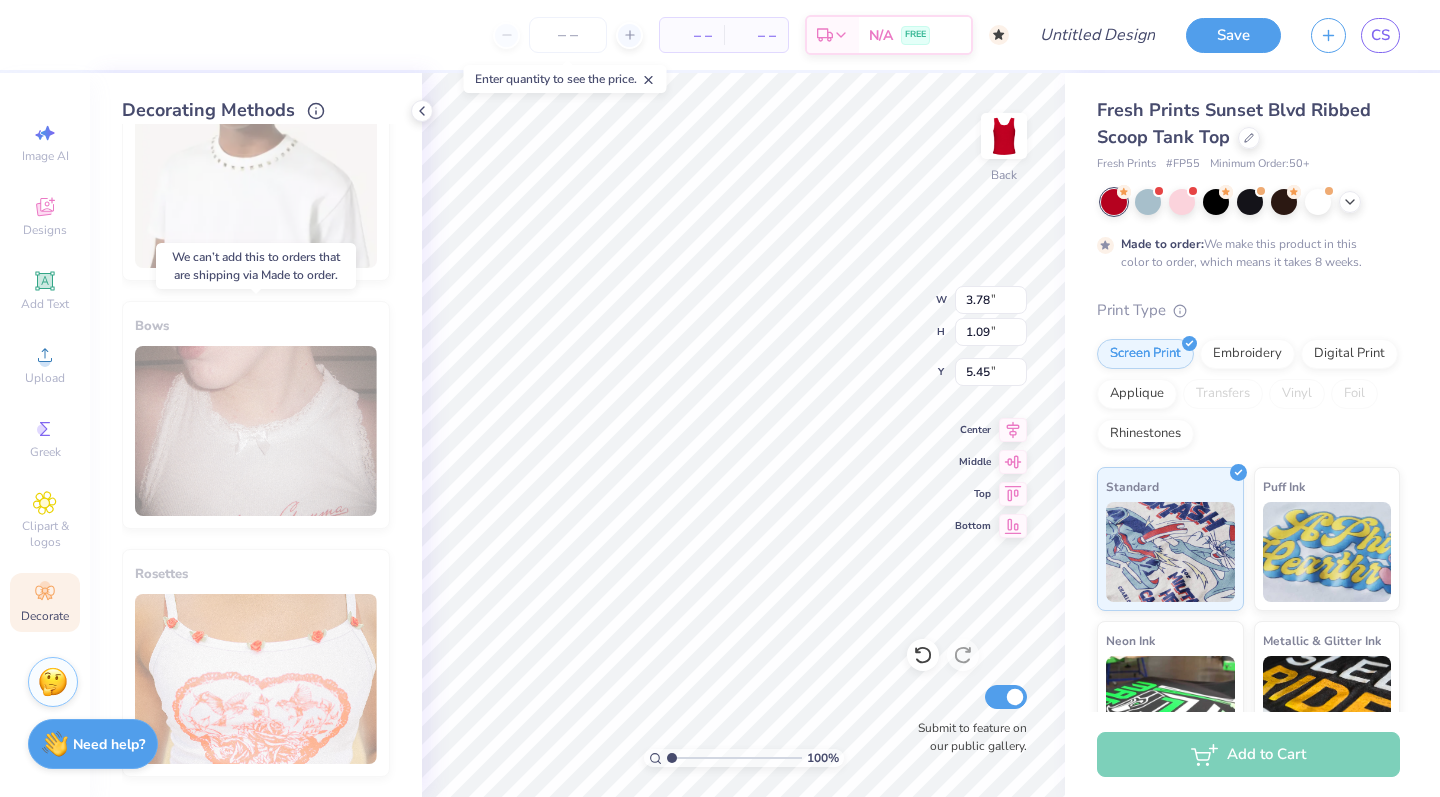 scroll, scrollTop: 1079, scrollLeft: 0, axis: vertical 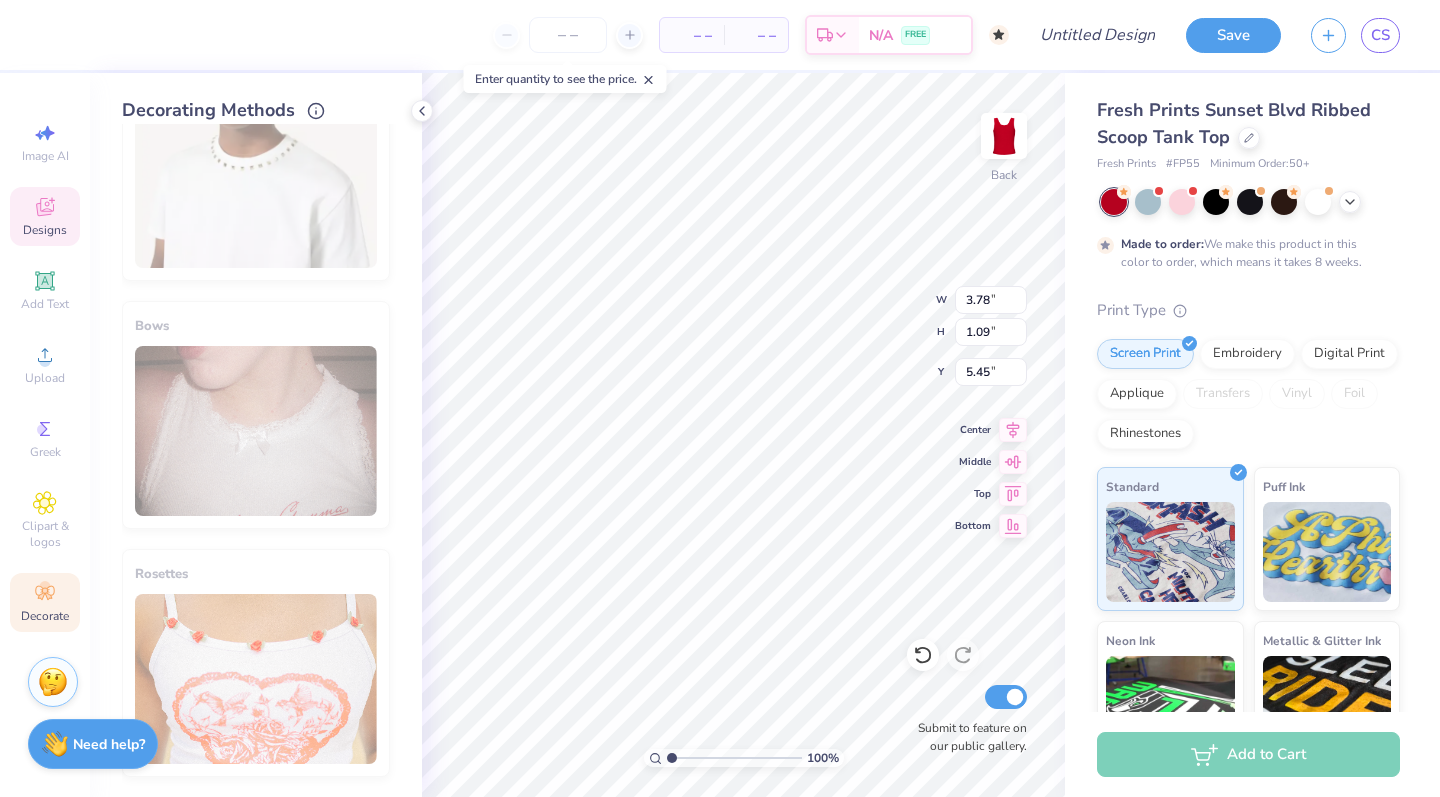 click 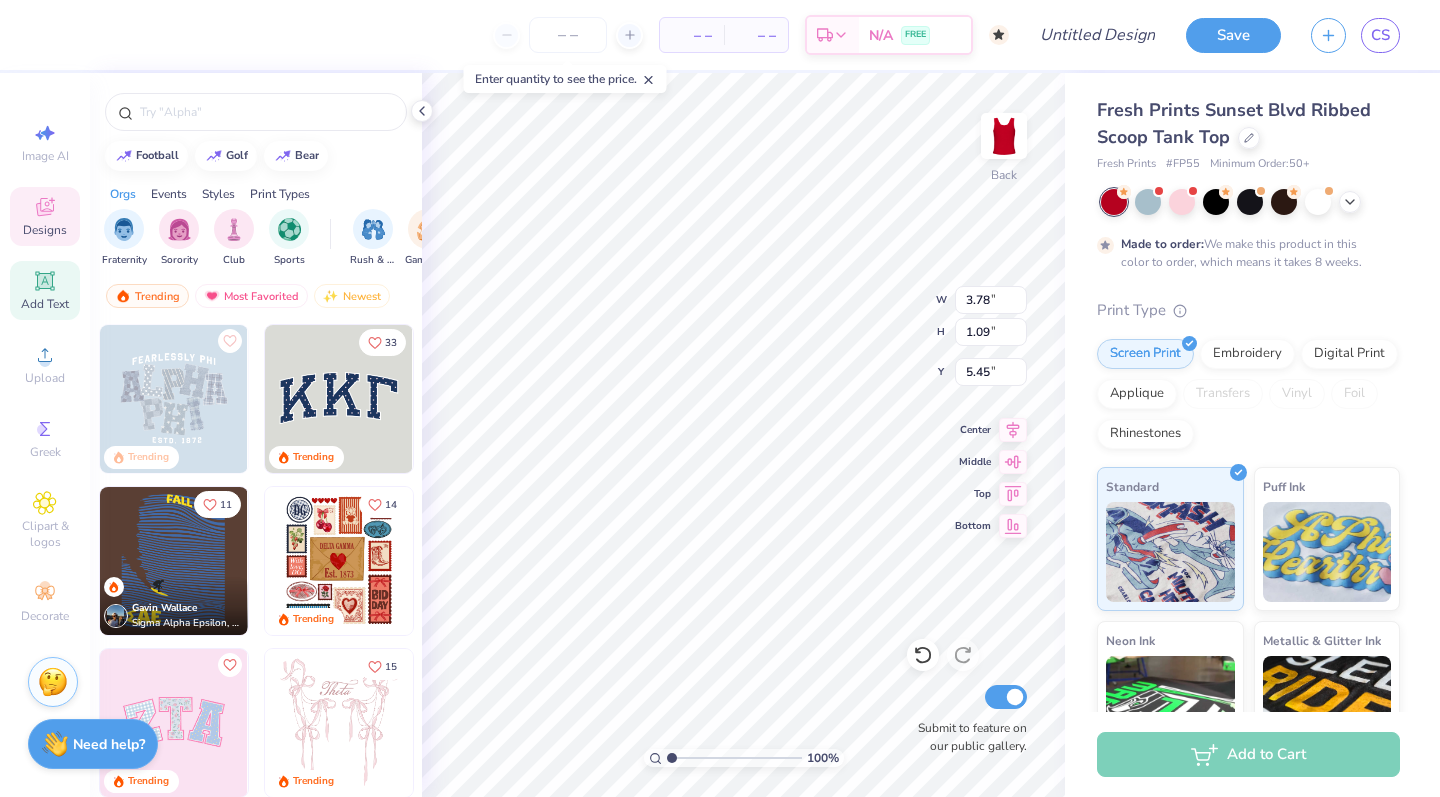 click 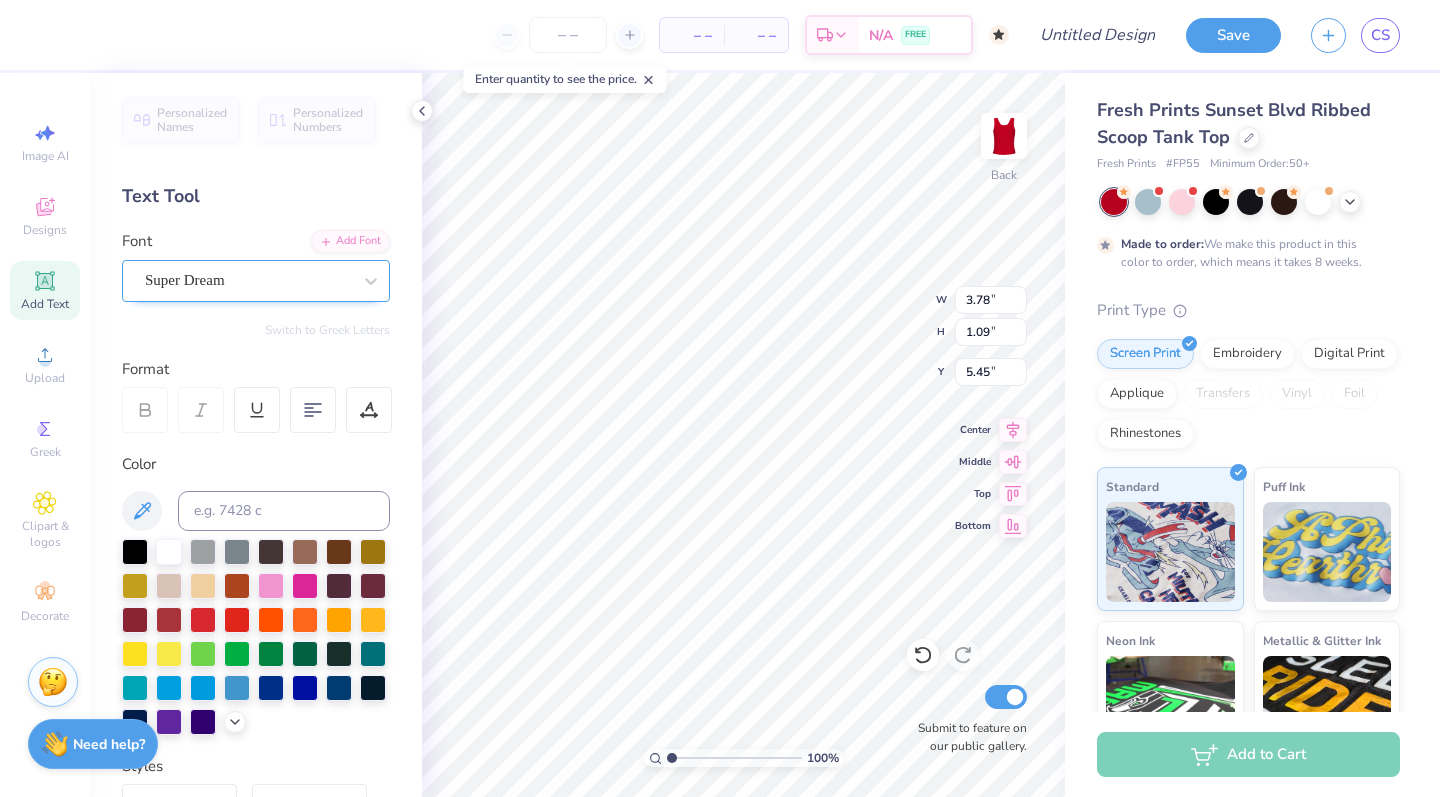 click on "Super Dream" at bounding box center (185, 280) 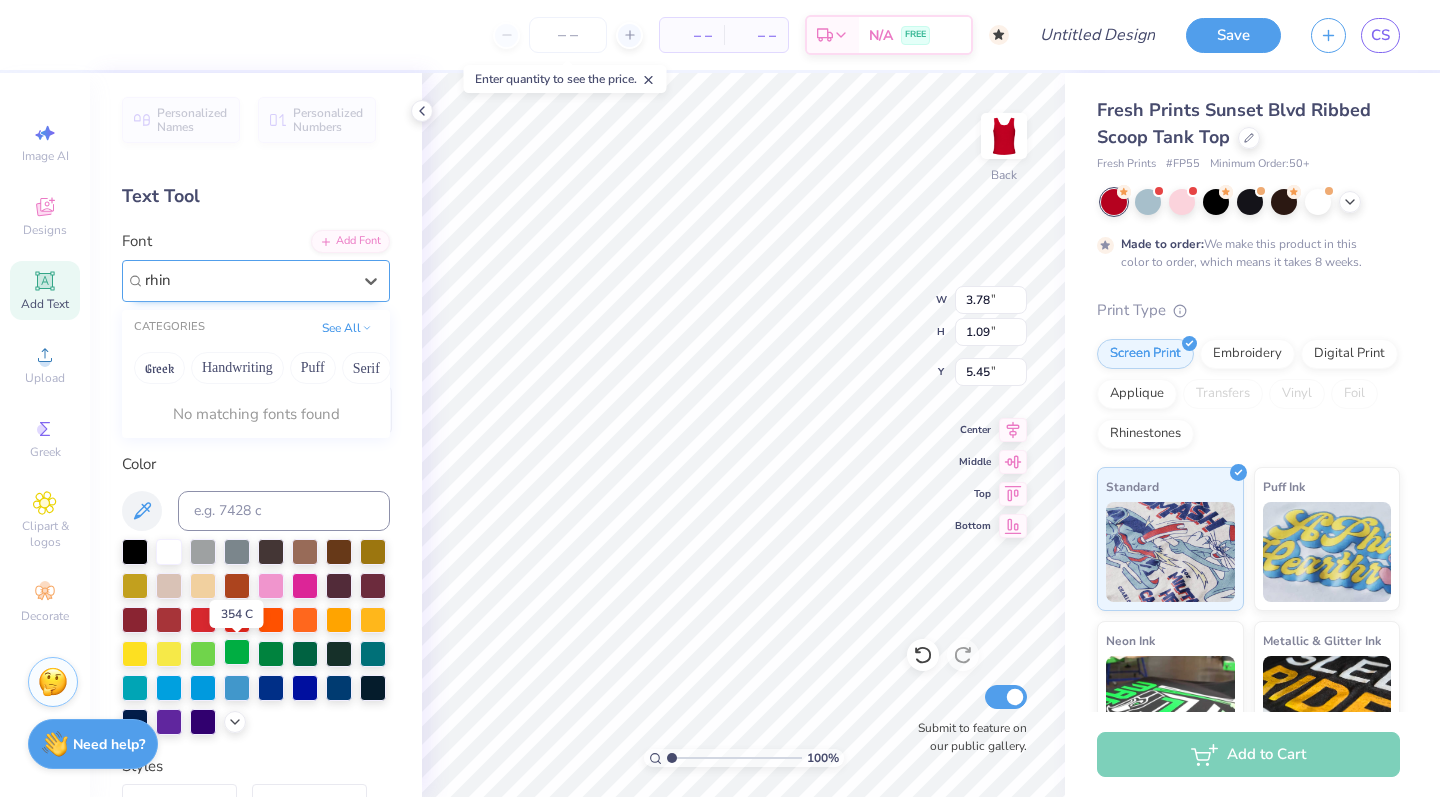 scroll, scrollTop: 0, scrollLeft: 0, axis: both 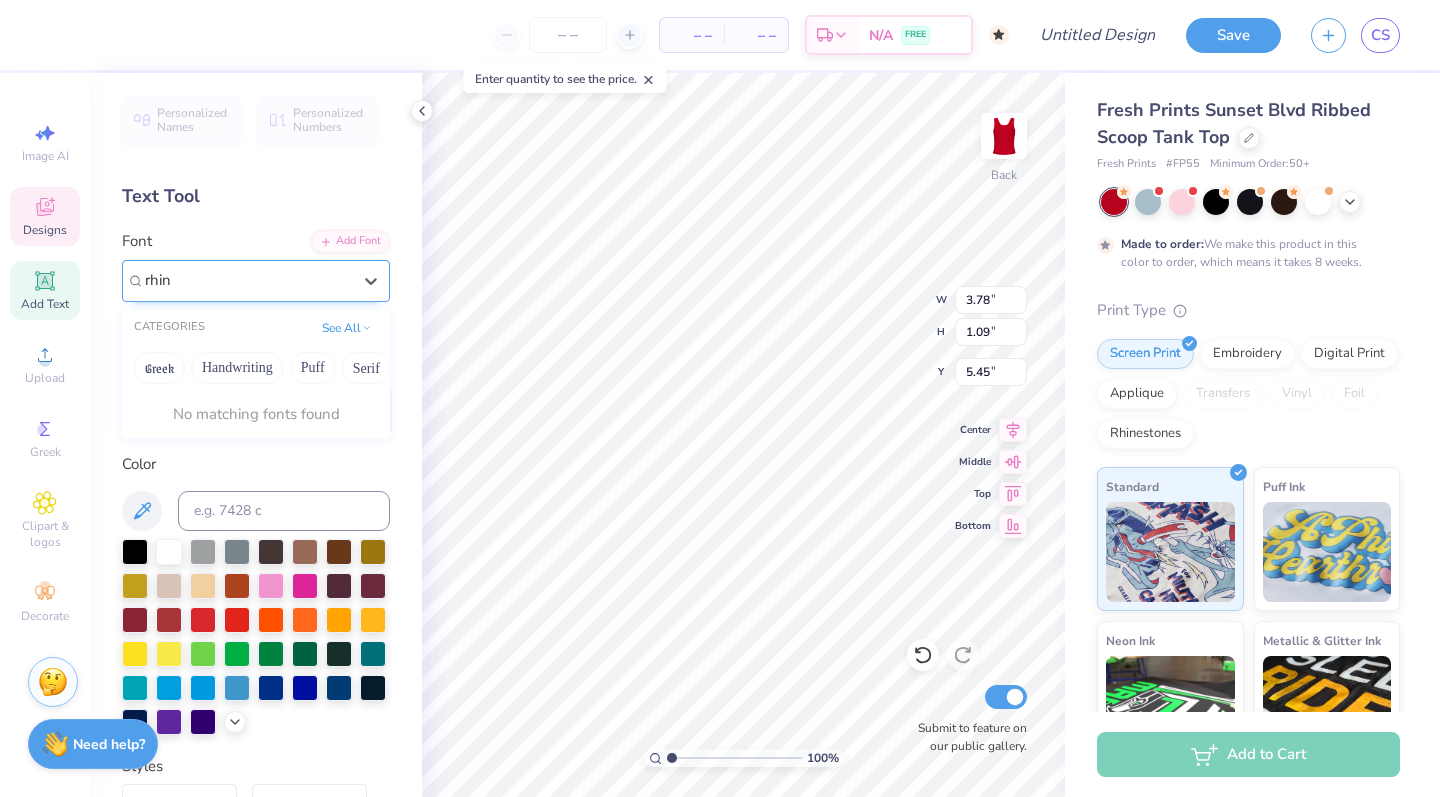 type on "rhin" 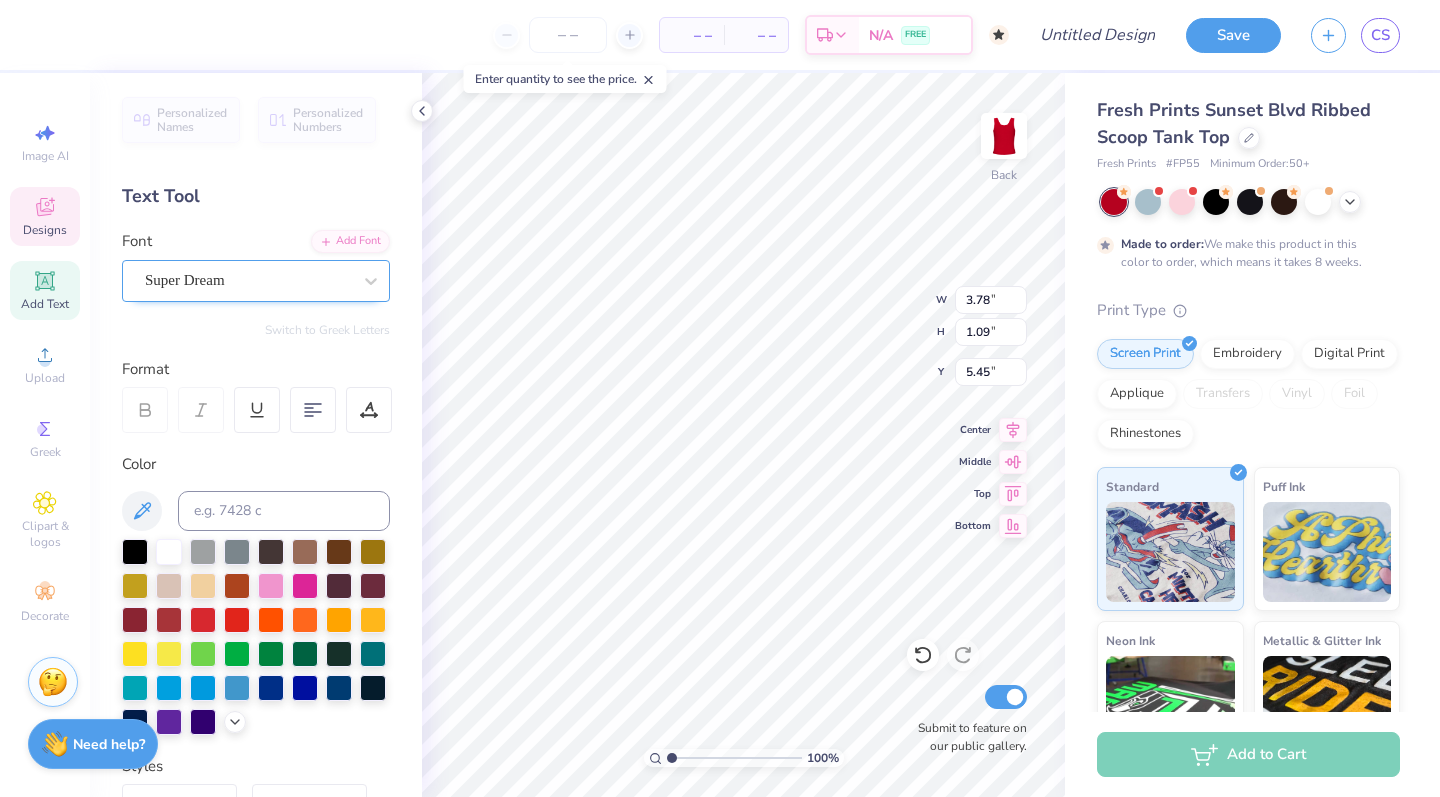 click 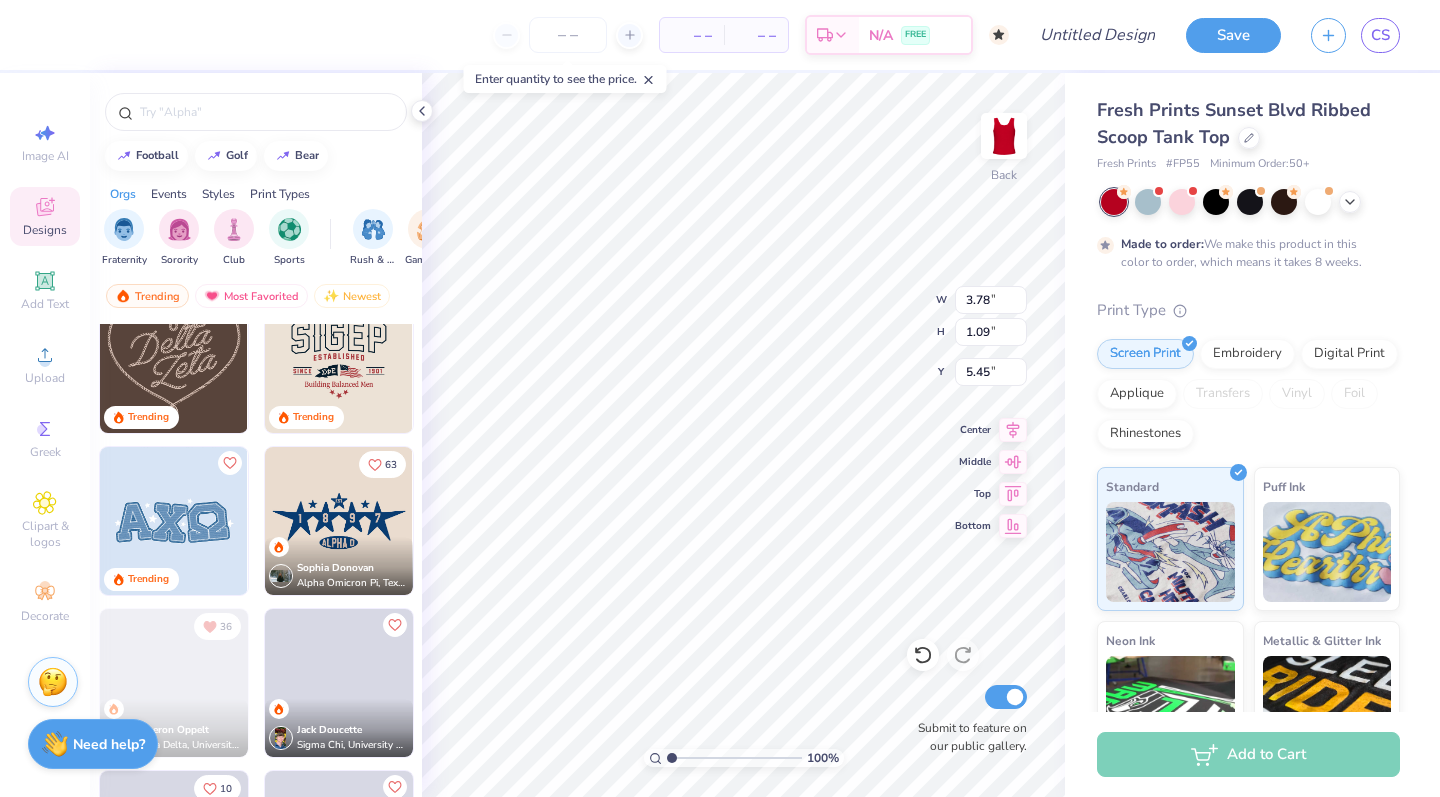 scroll, scrollTop: 693, scrollLeft: 0, axis: vertical 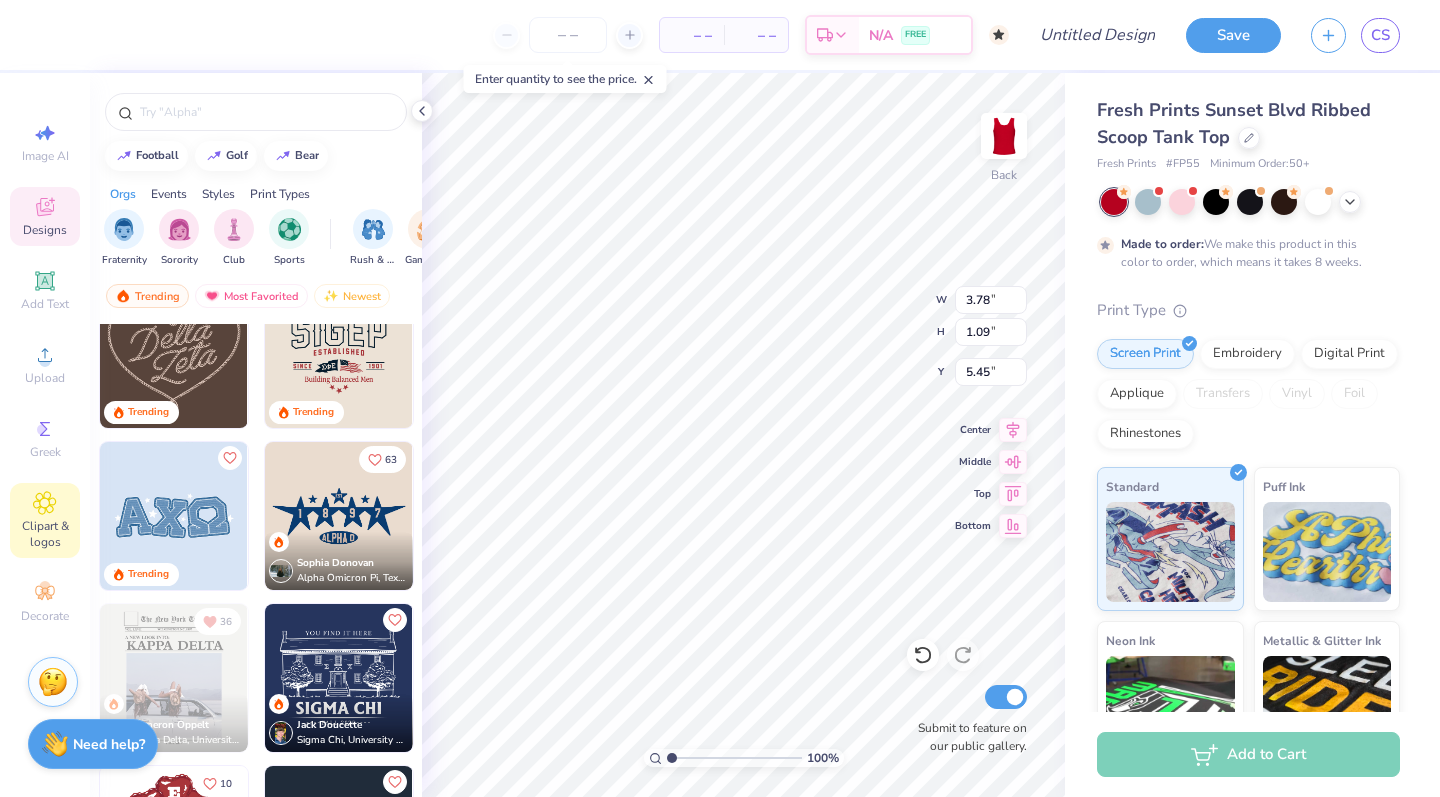 click on "Clipart & logos" at bounding box center [45, 534] 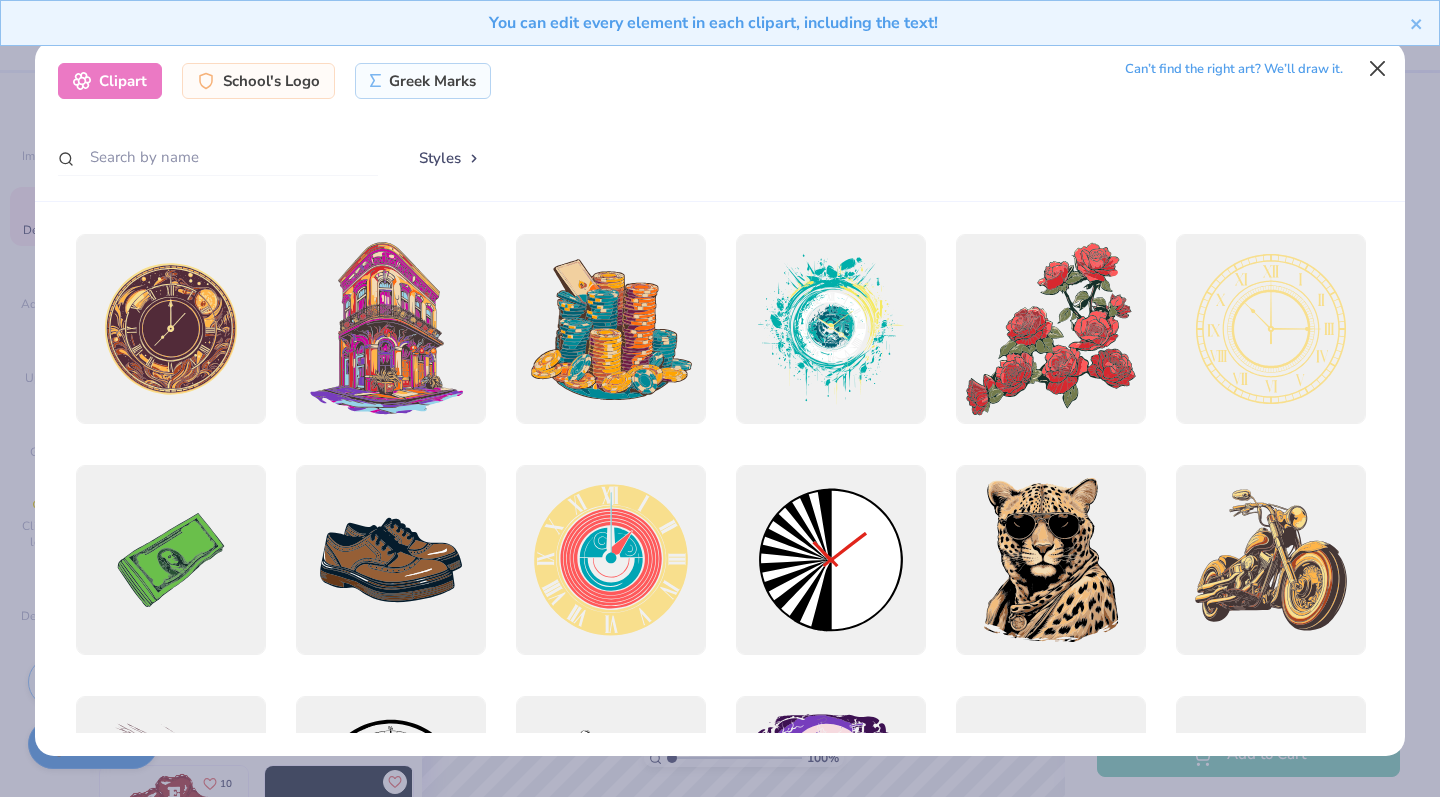 click at bounding box center [1378, 69] 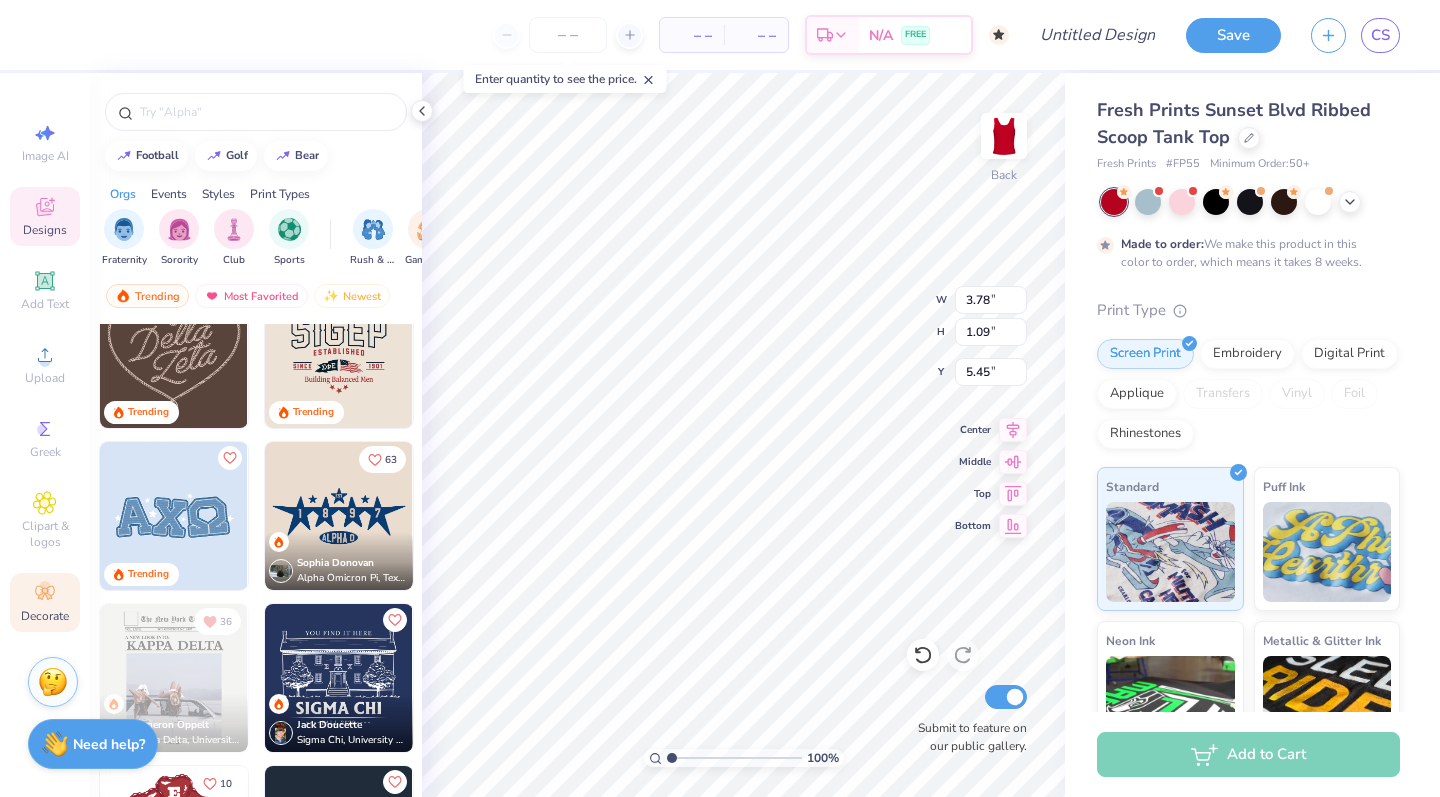 click 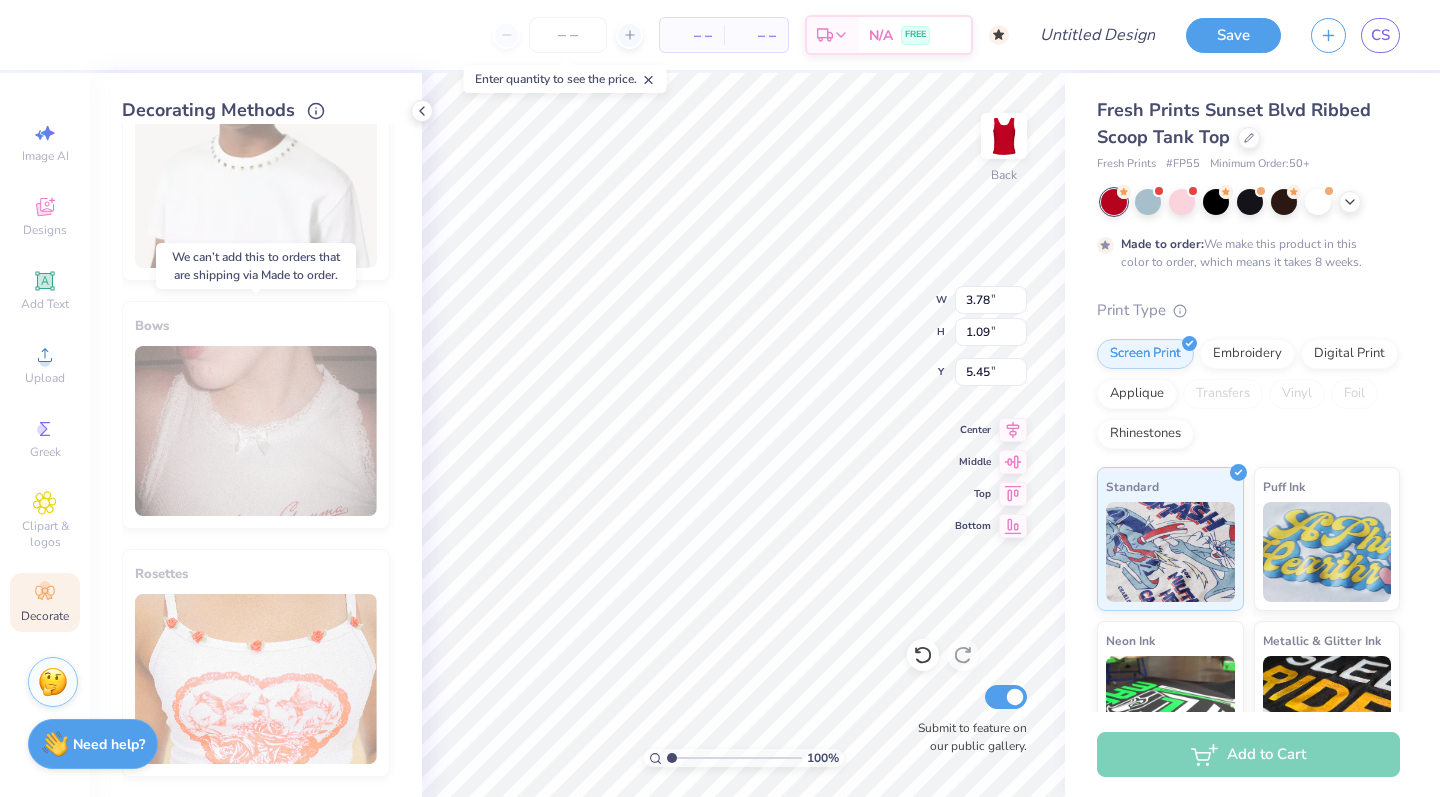 scroll, scrollTop: 1079, scrollLeft: 0, axis: vertical 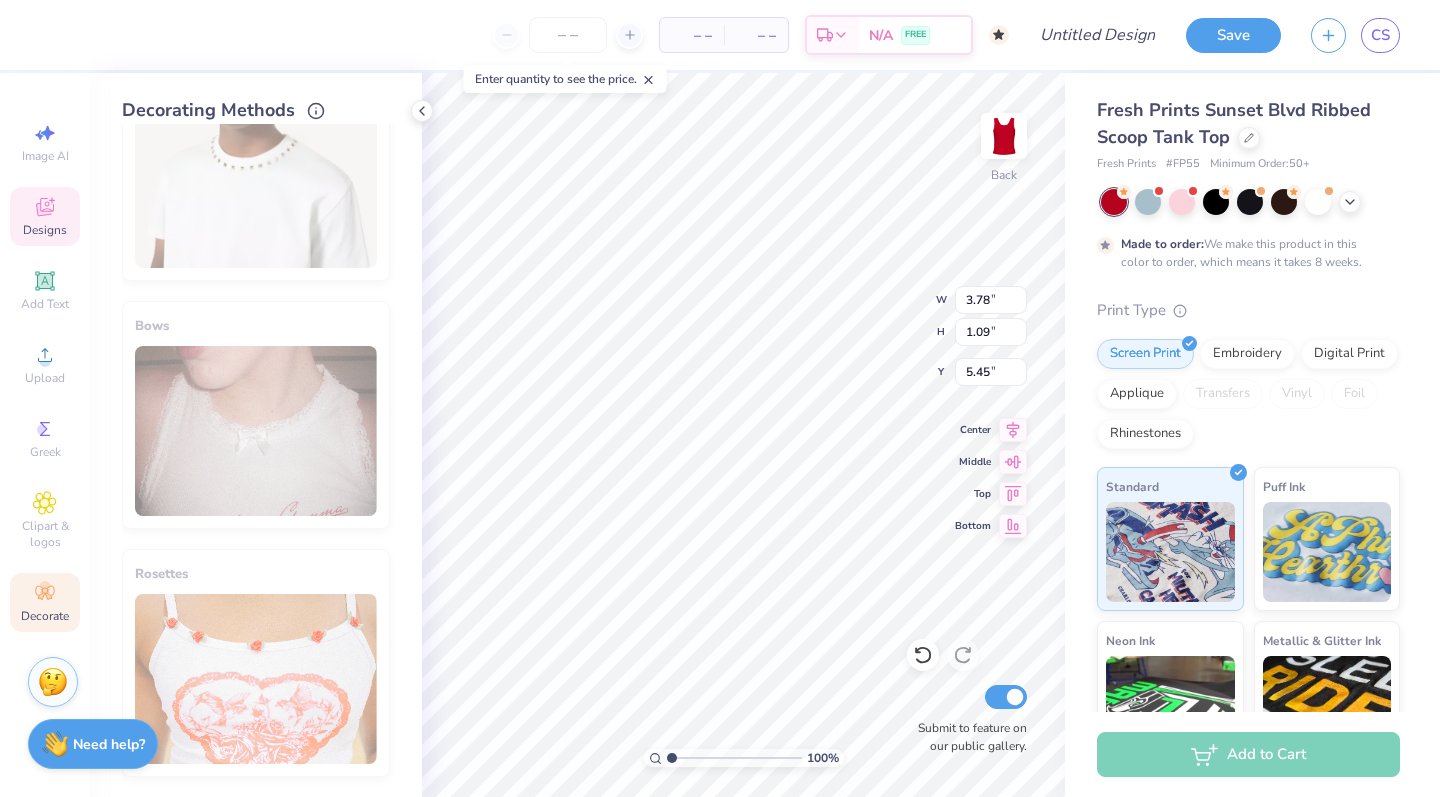 click on "Designs" at bounding box center (45, 230) 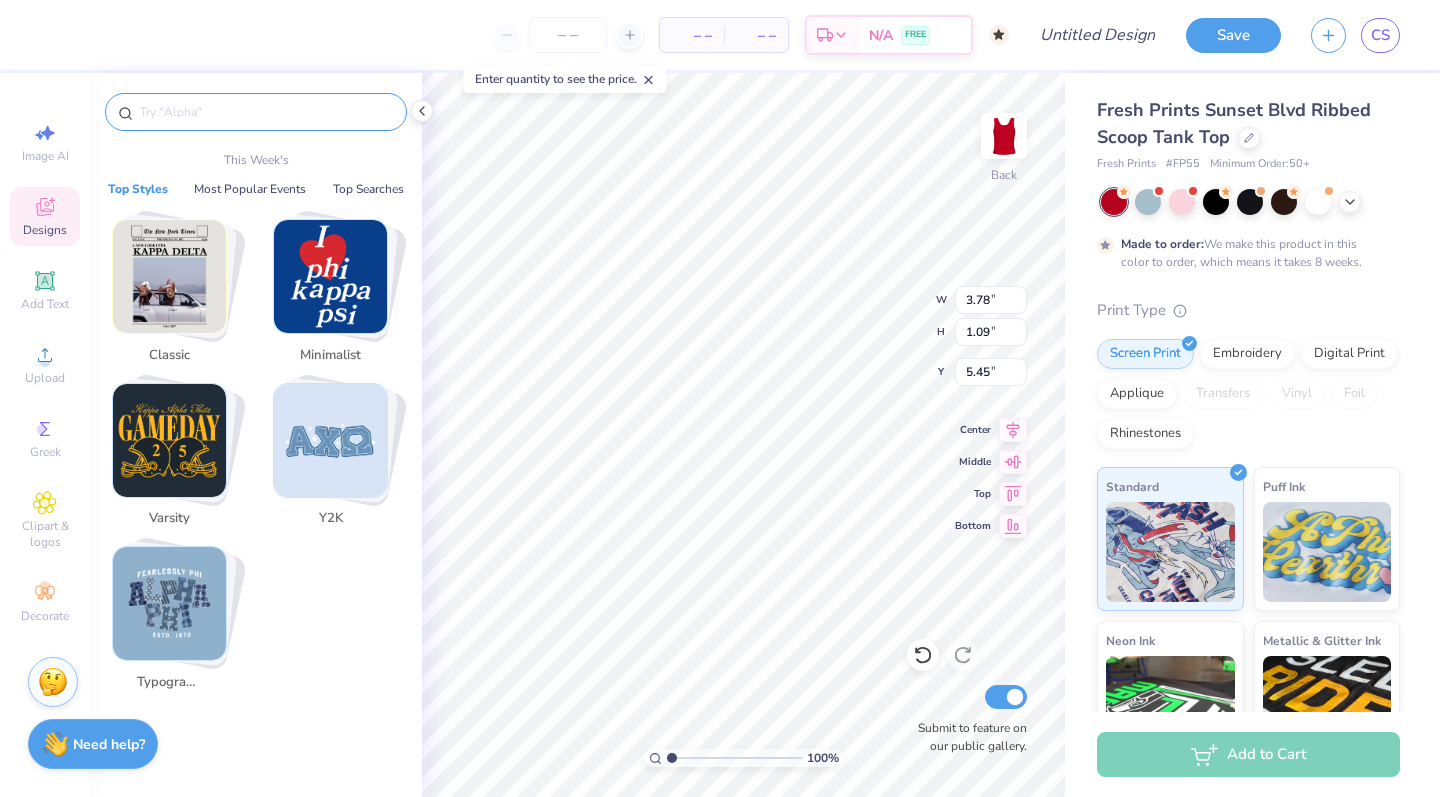 click at bounding box center [266, 112] 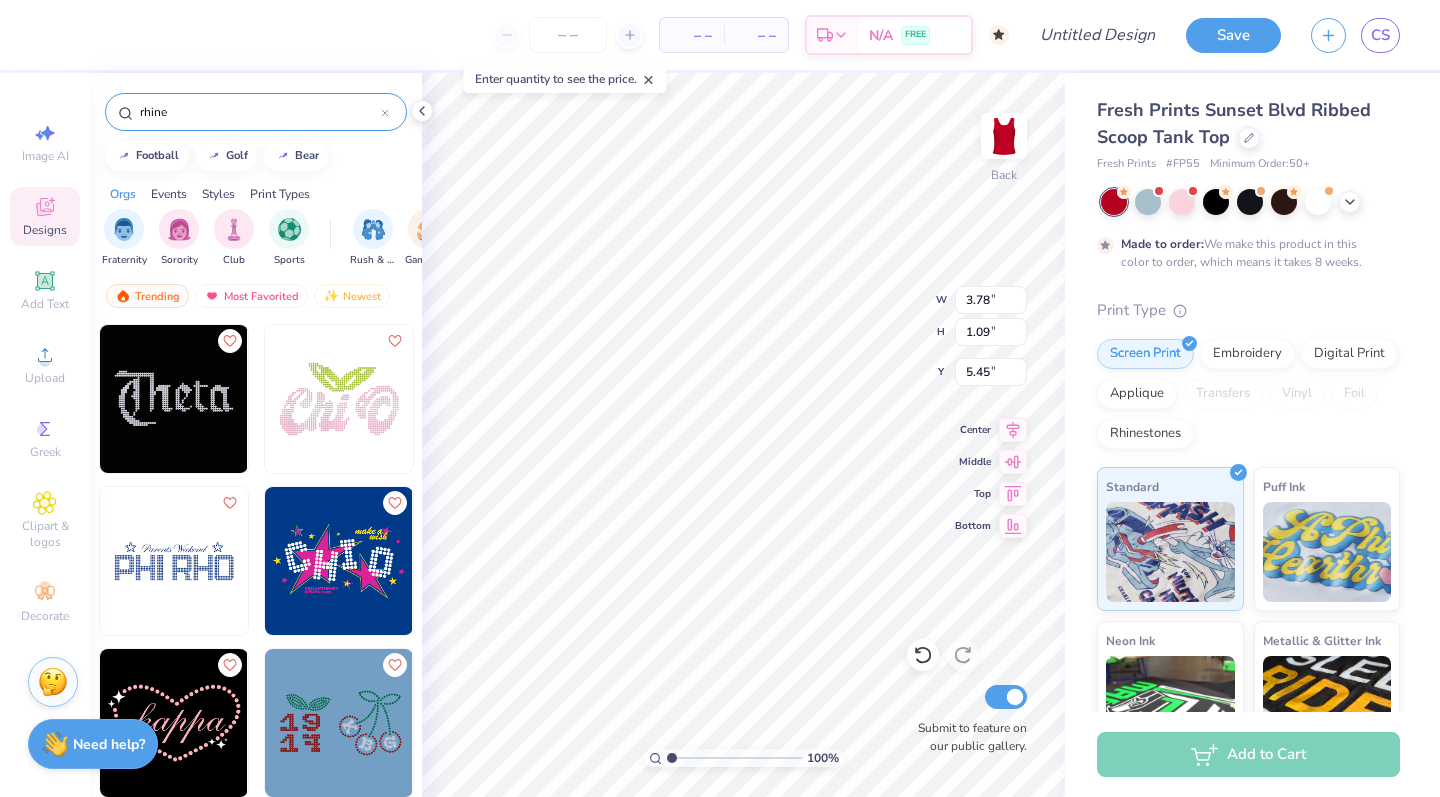 scroll, scrollTop: 0, scrollLeft: 0, axis: both 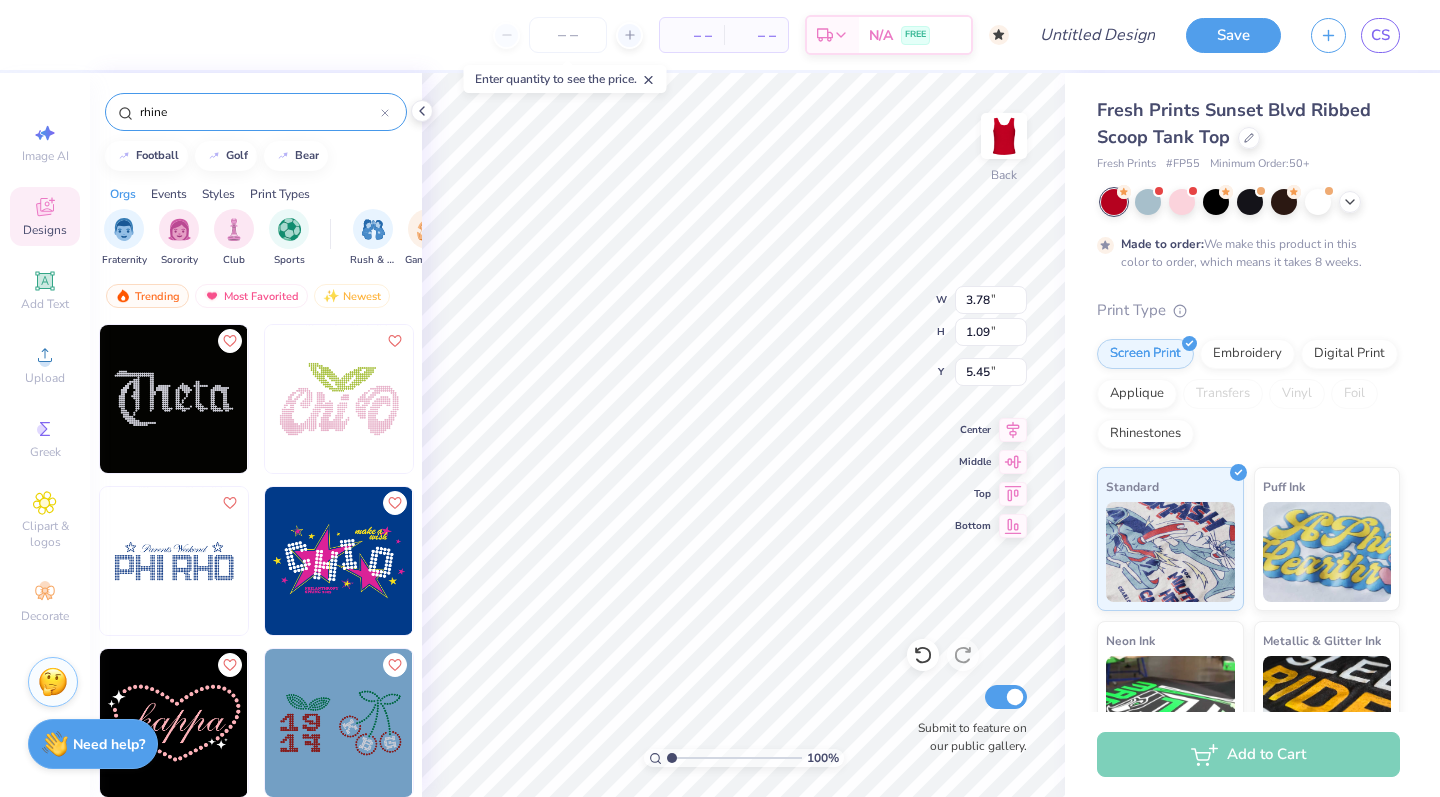 type on "rhine" 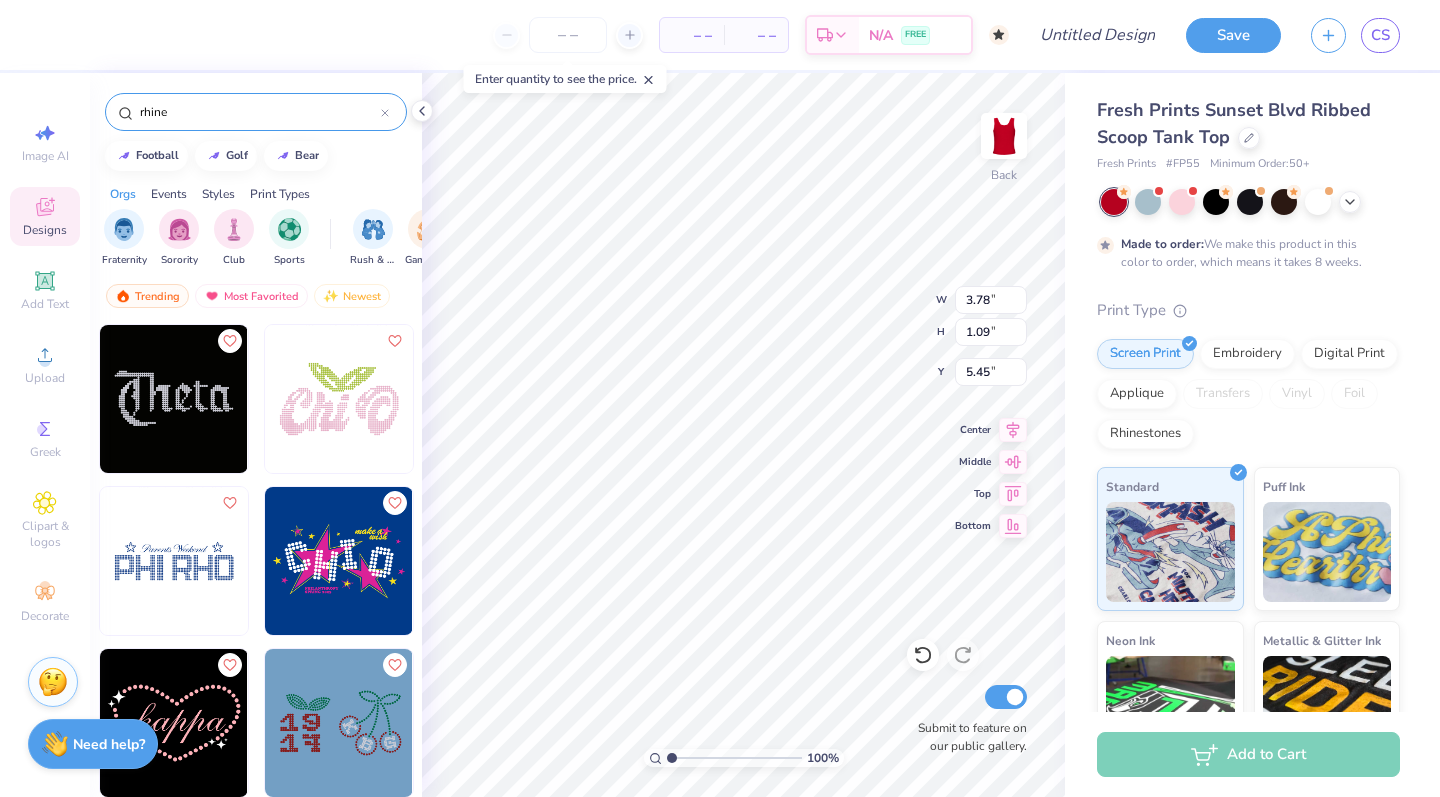 click at bounding box center (174, 561) 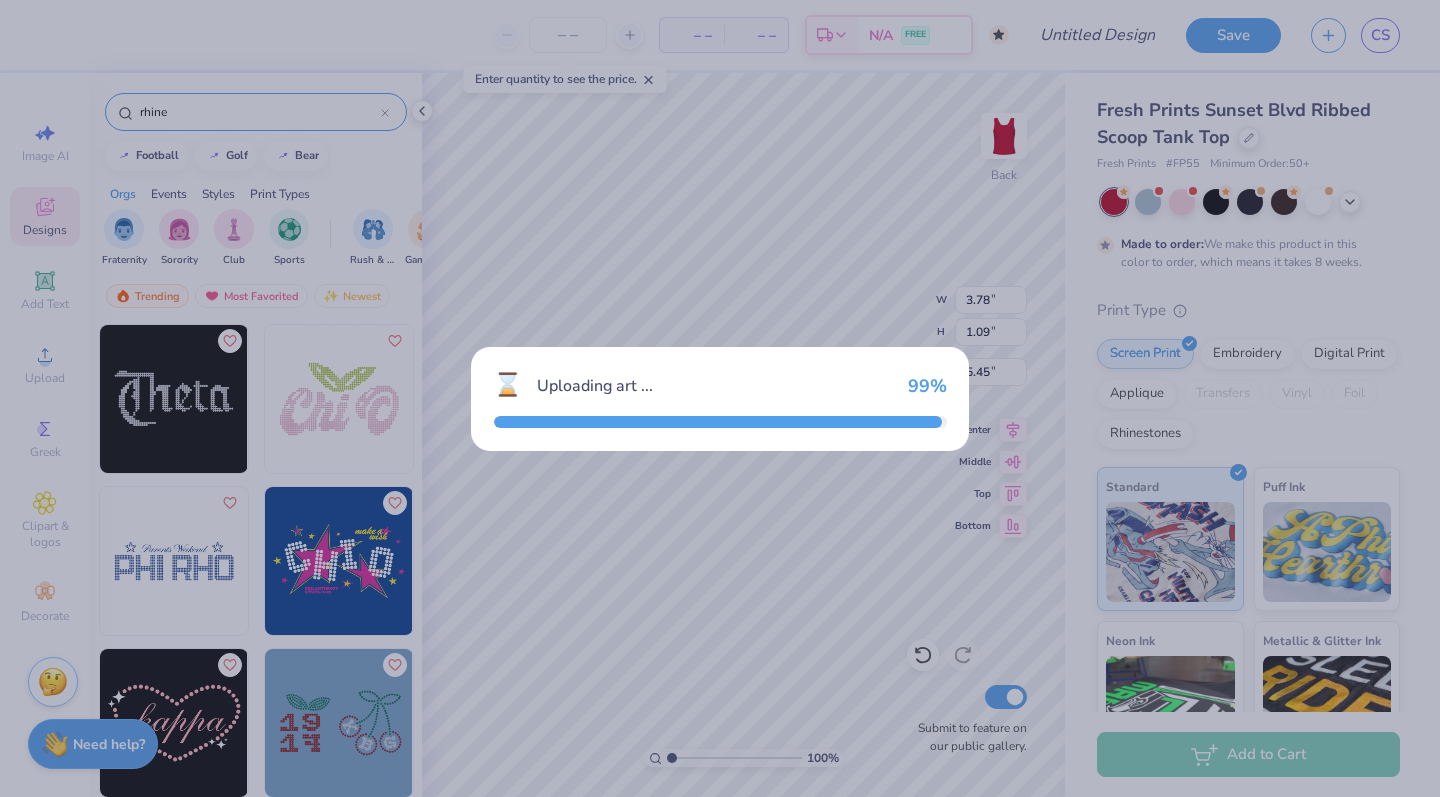type on "7.08" 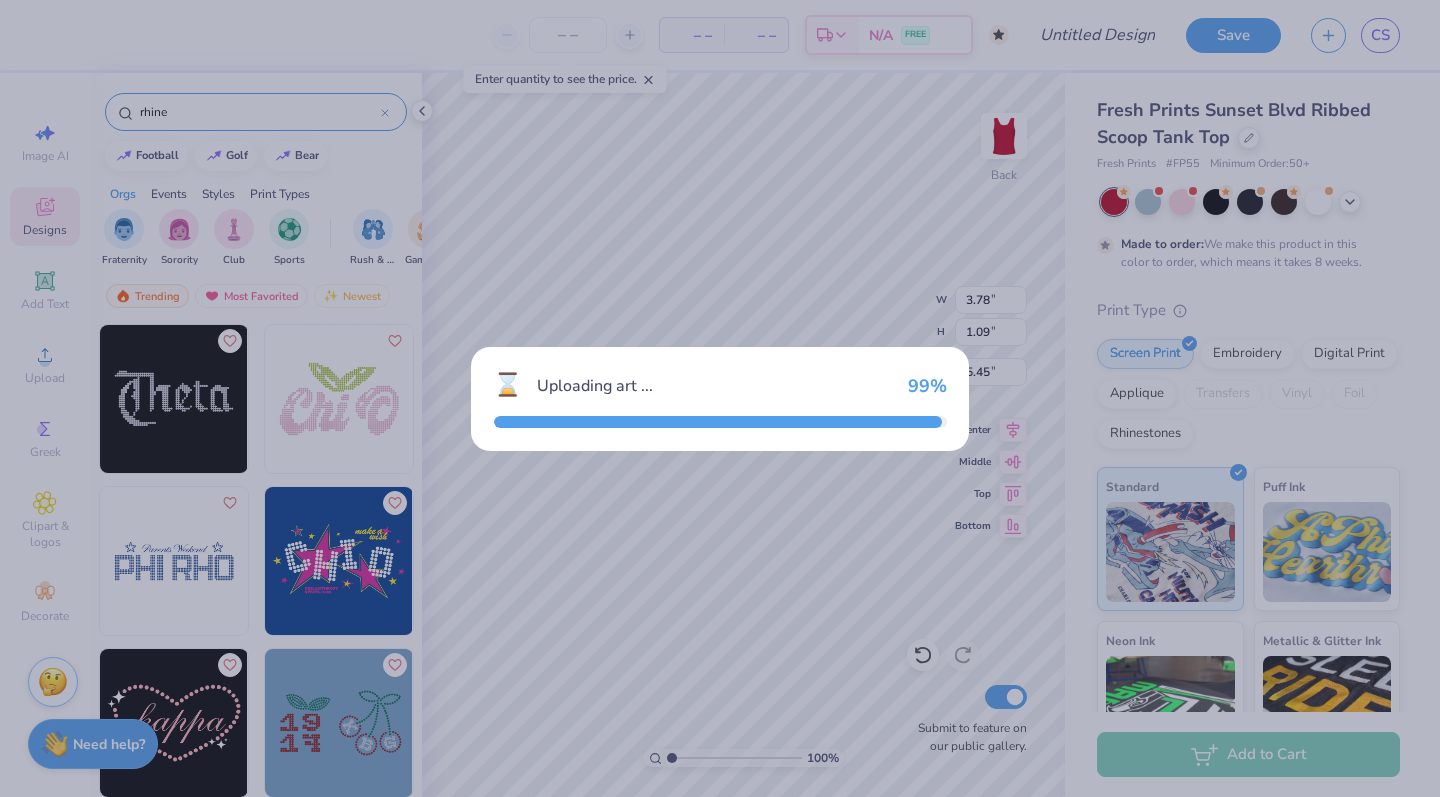 type on "2.28" 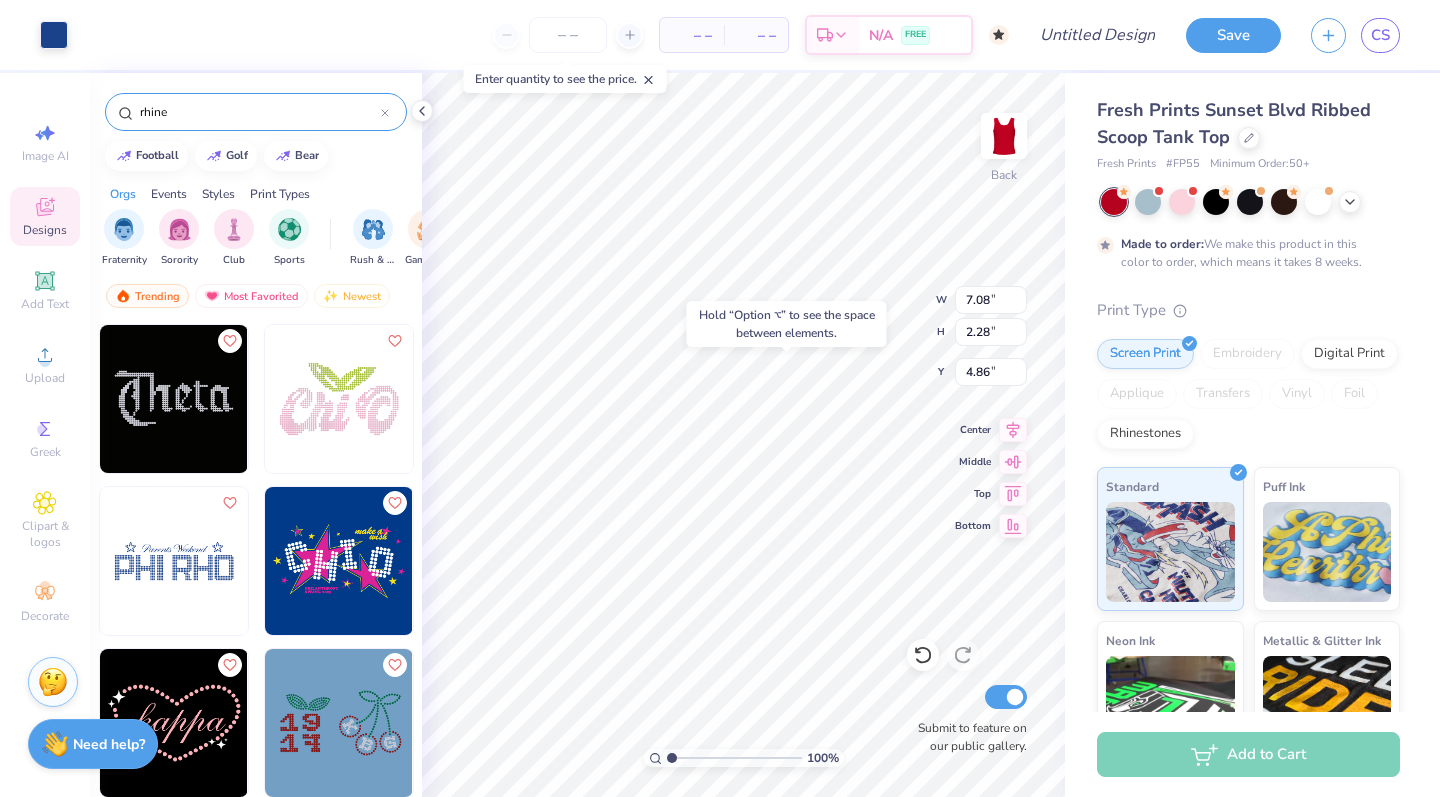 type on "1.48" 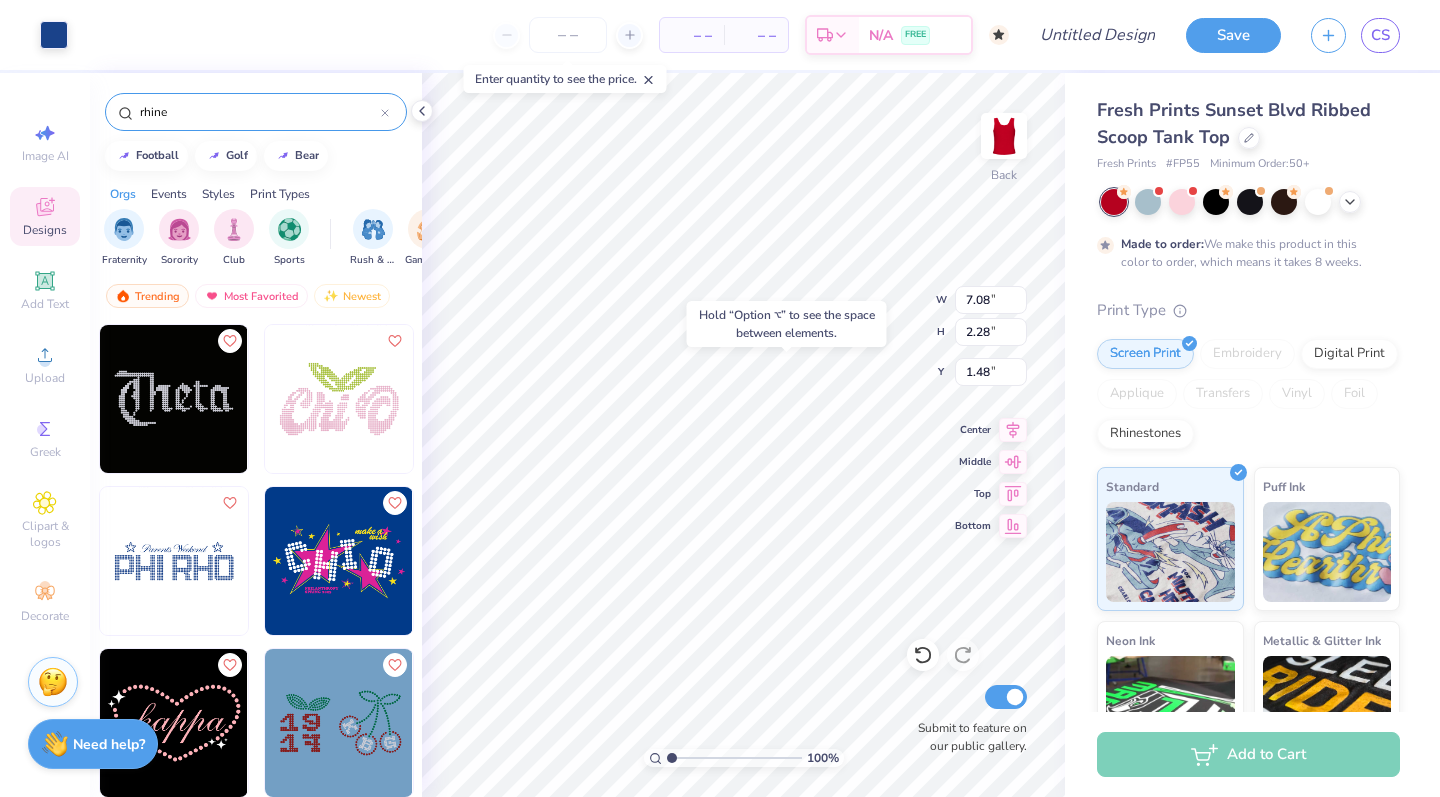 type on "3.78" 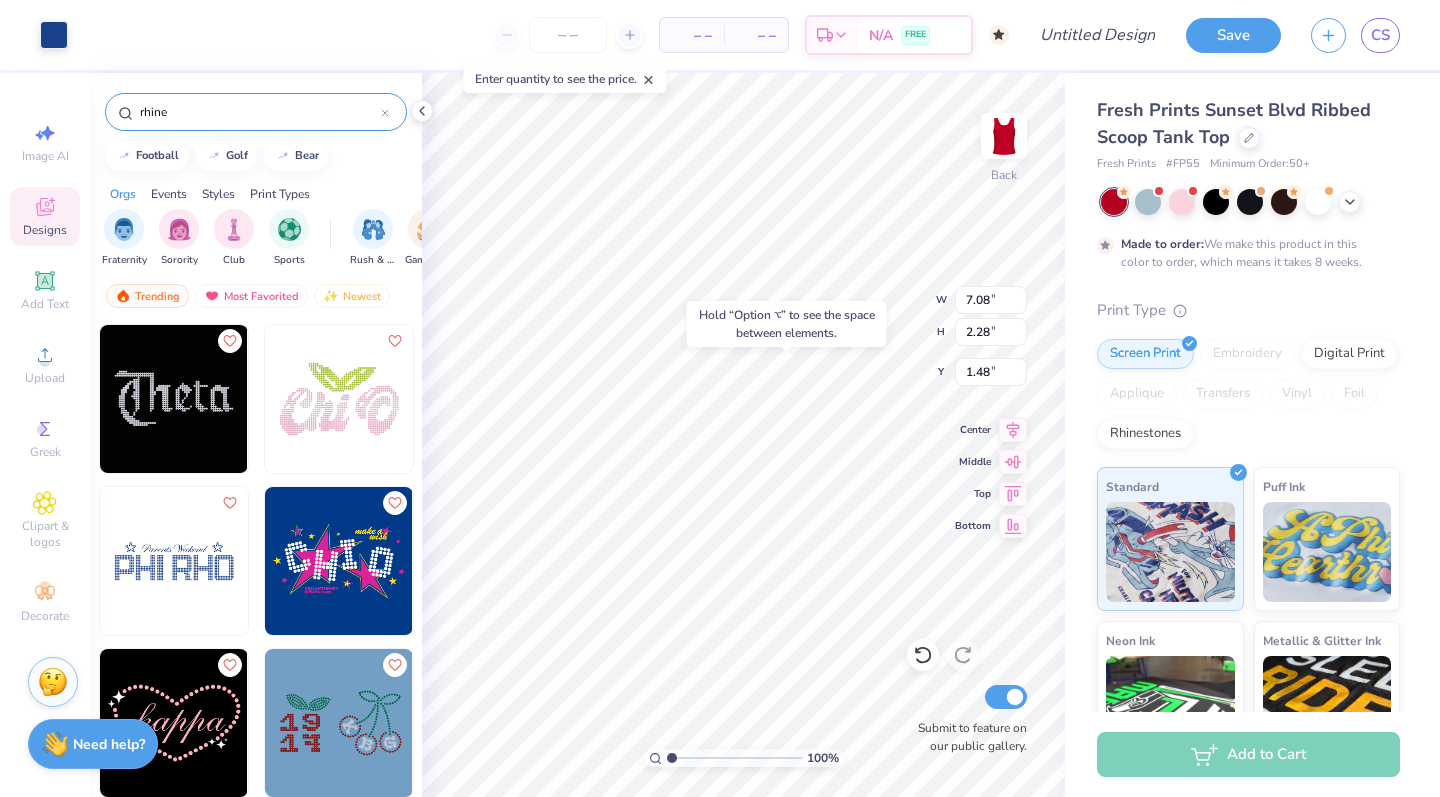 type on "1.09" 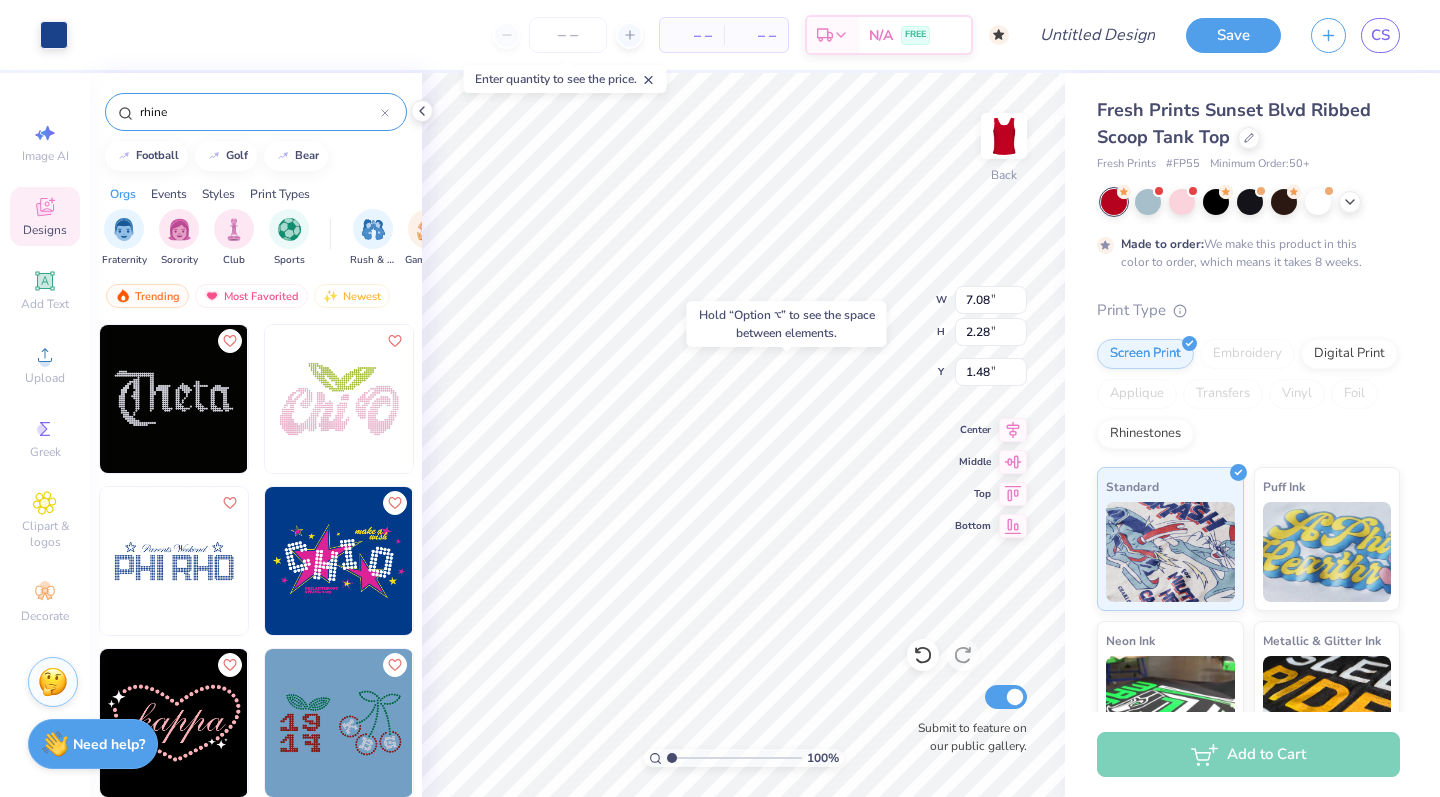 type on "5.45" 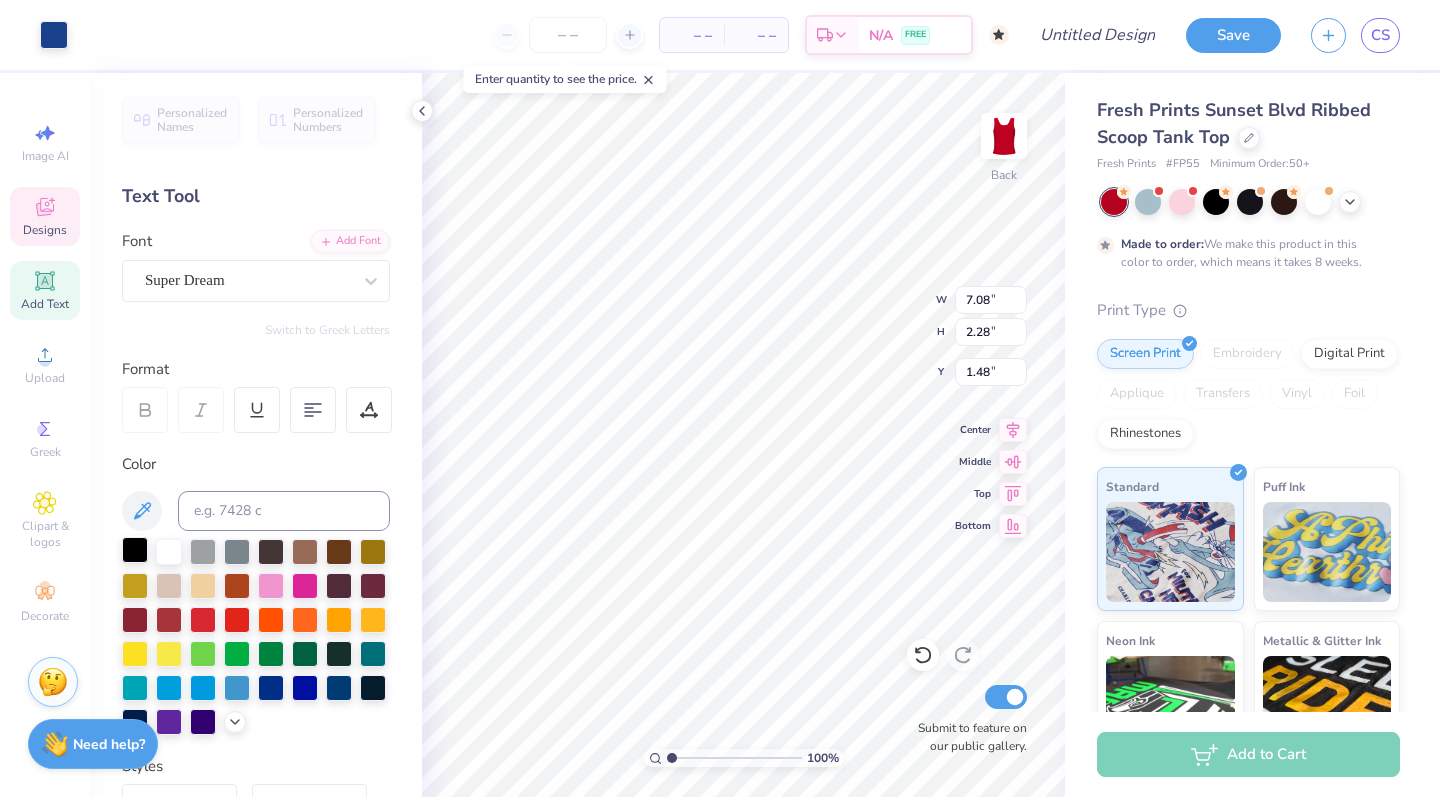 click at bounding box center [135, 550] 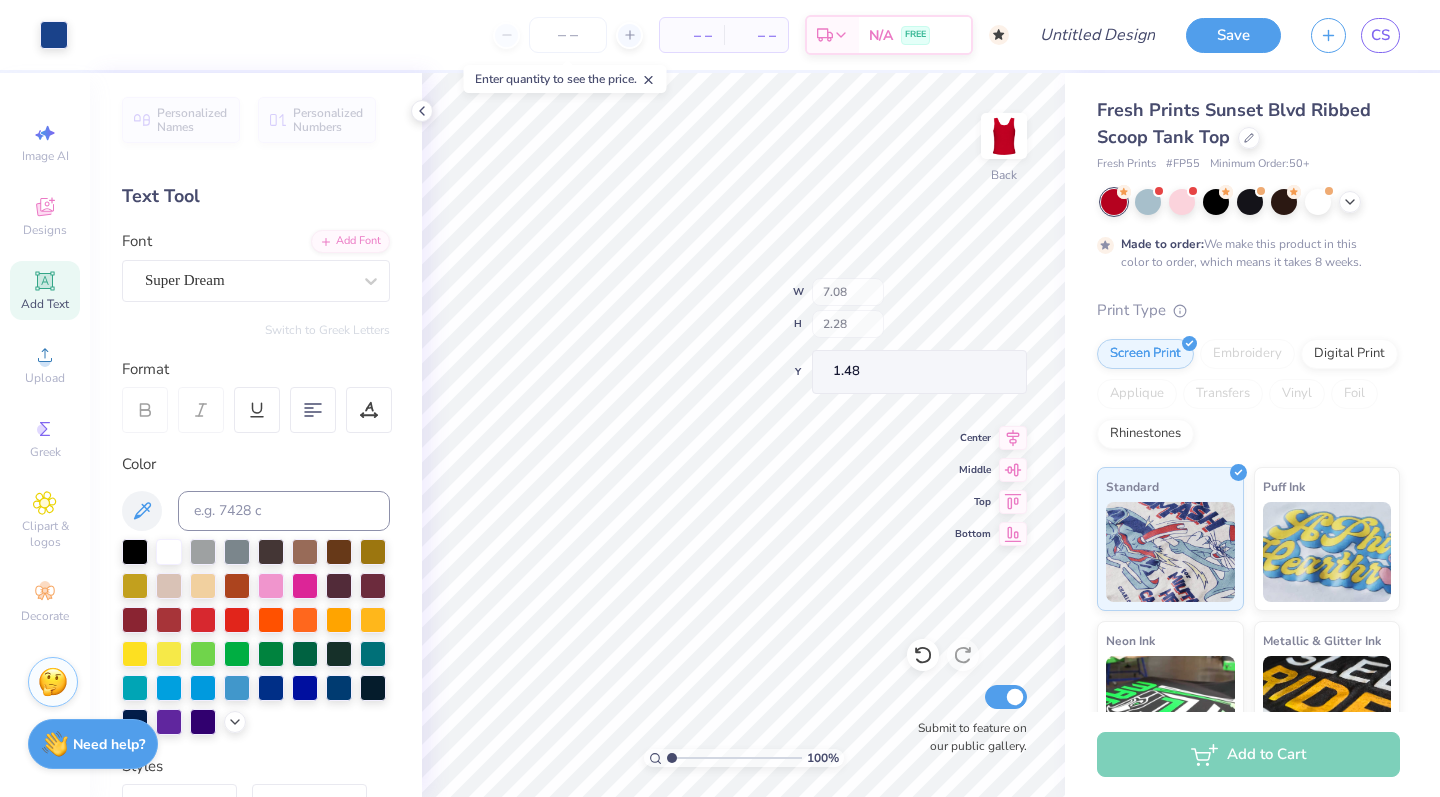 type on "0.08" 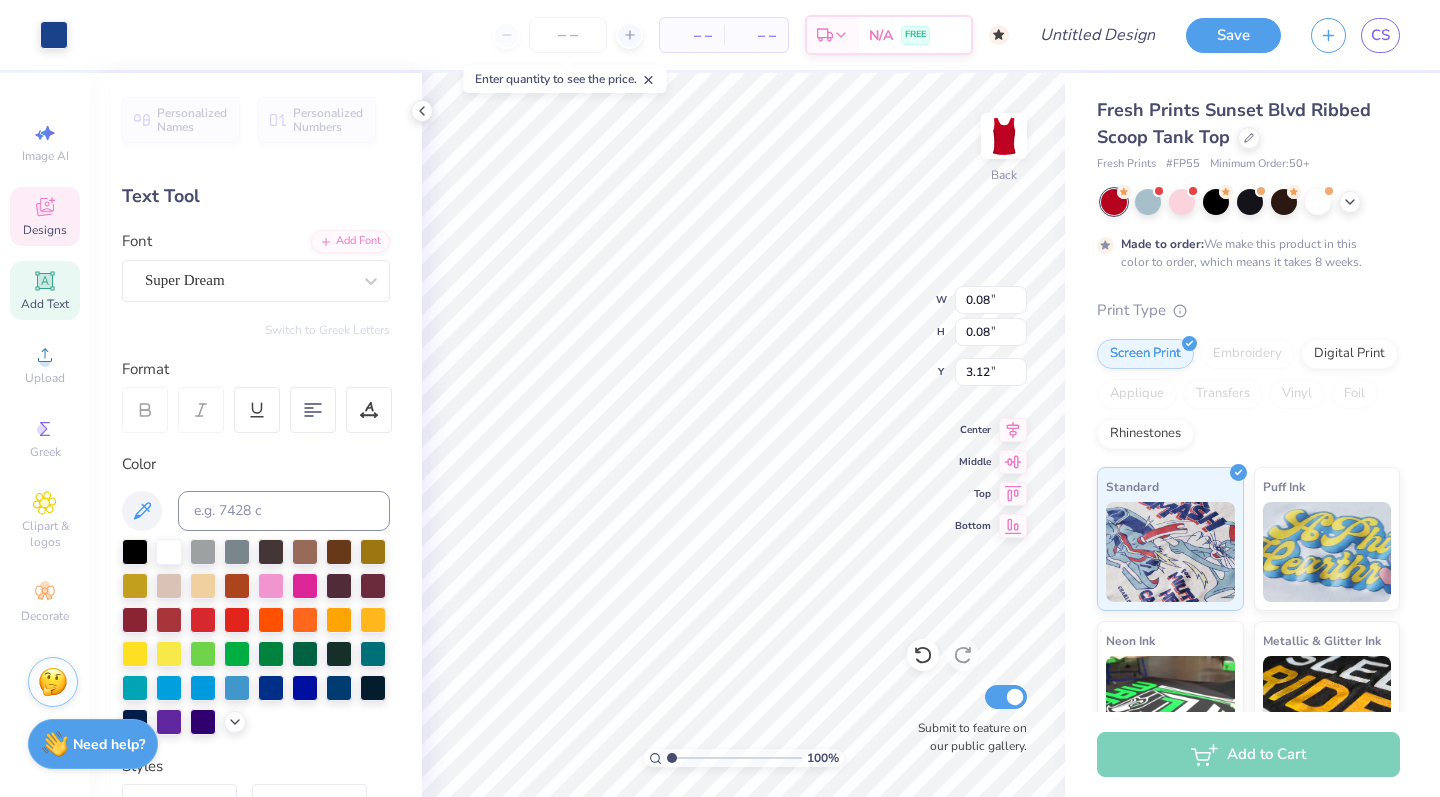 type on "4.00" 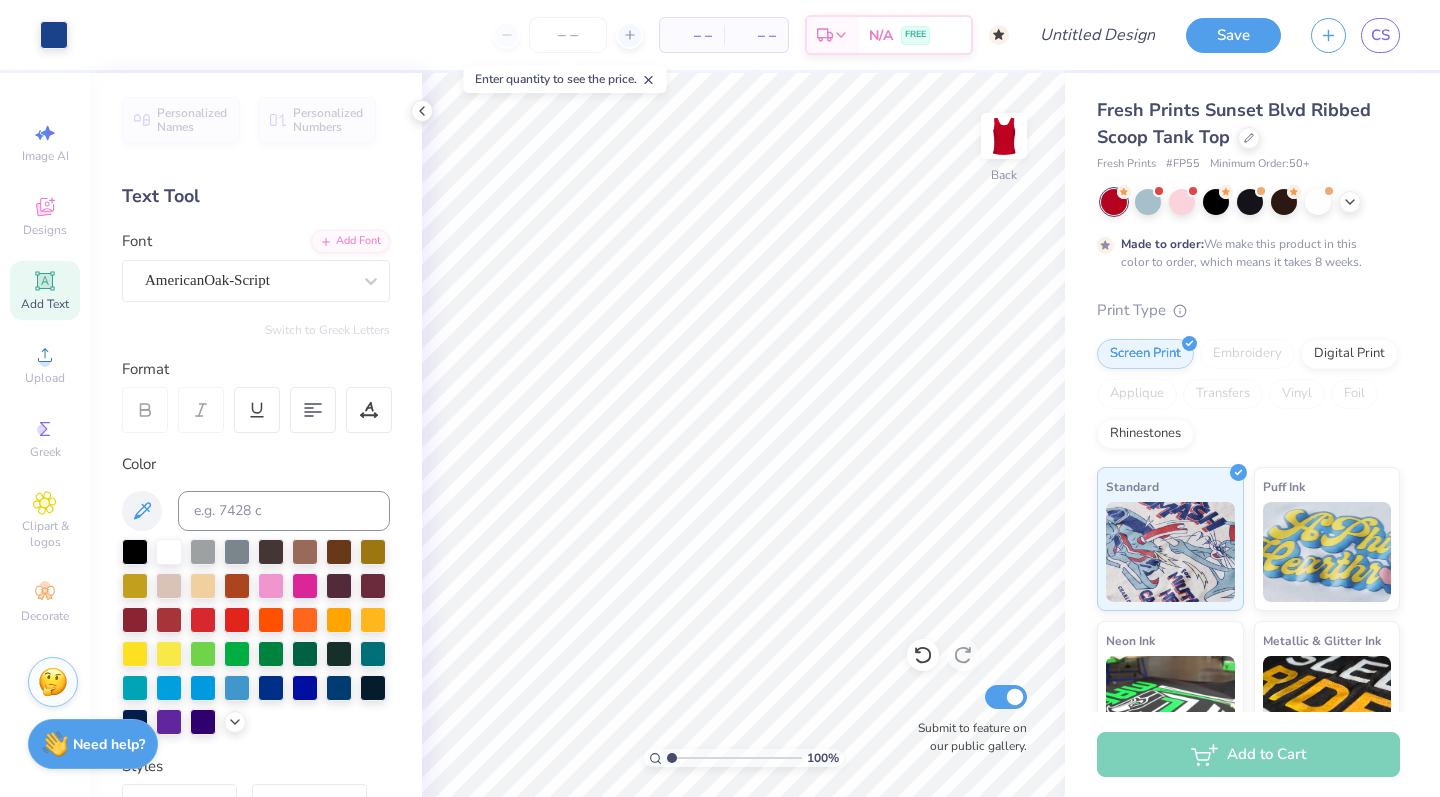 scroll, scrollTop: 0, scrollLeft: 0, axis: both 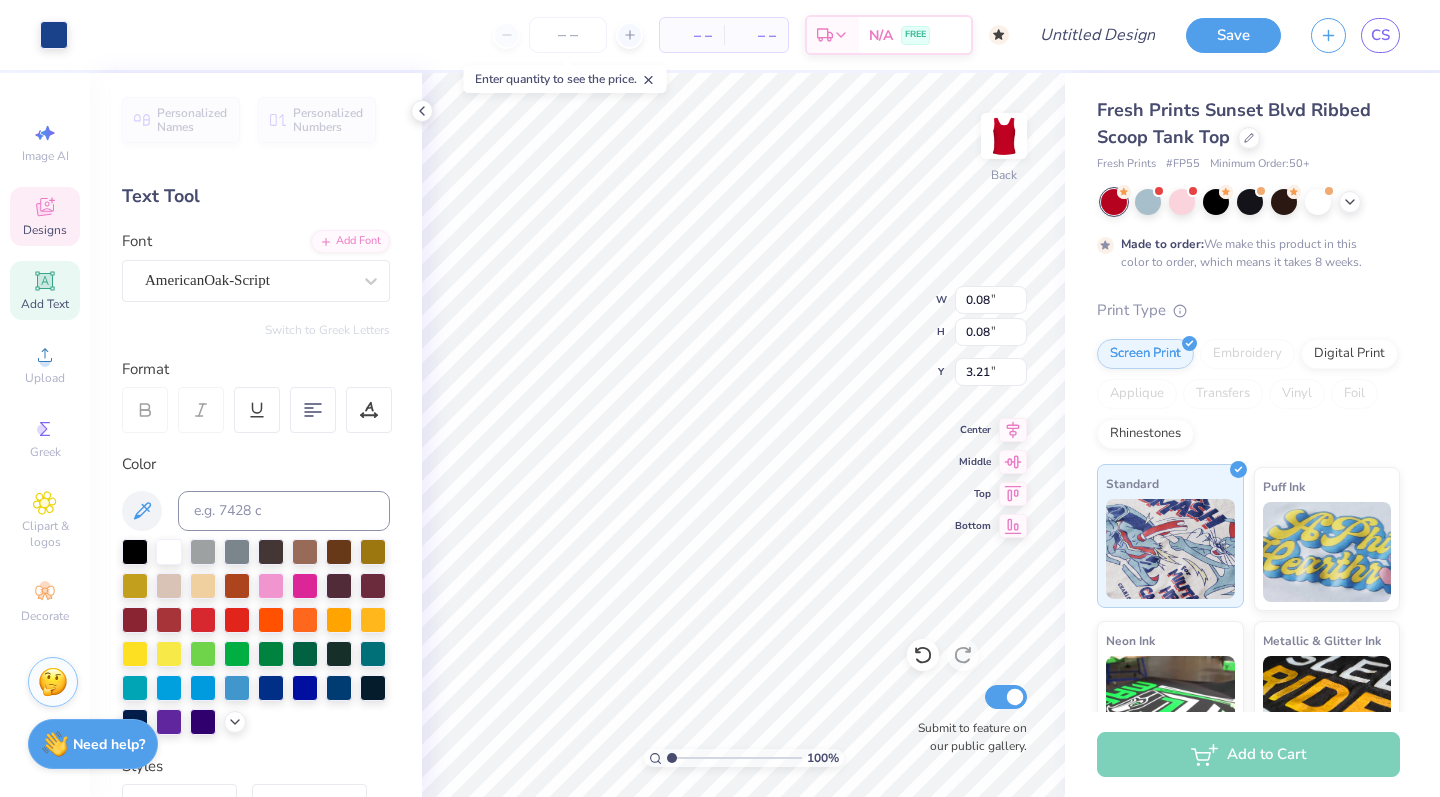 type on "3.29" 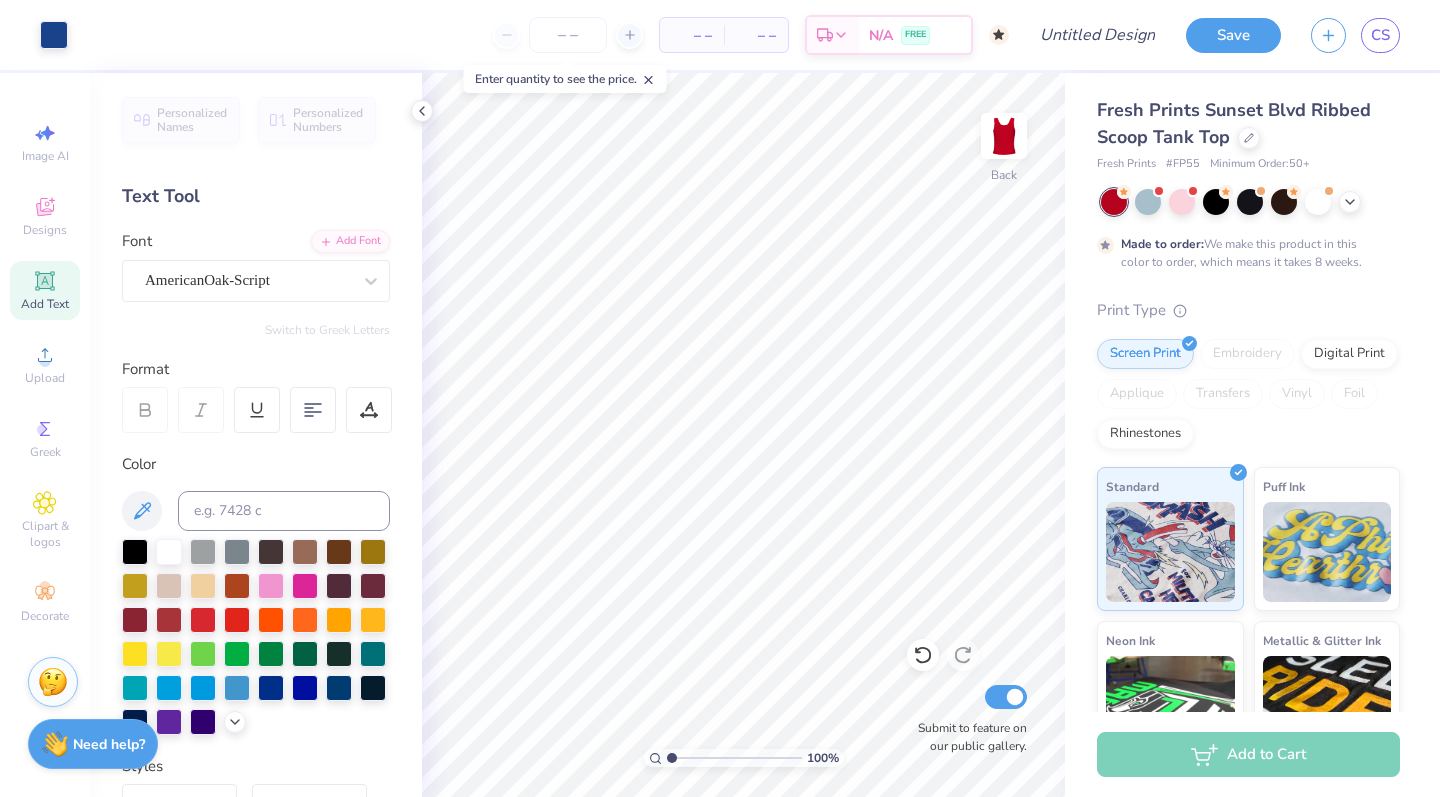 click at bounding box center (568, 35) 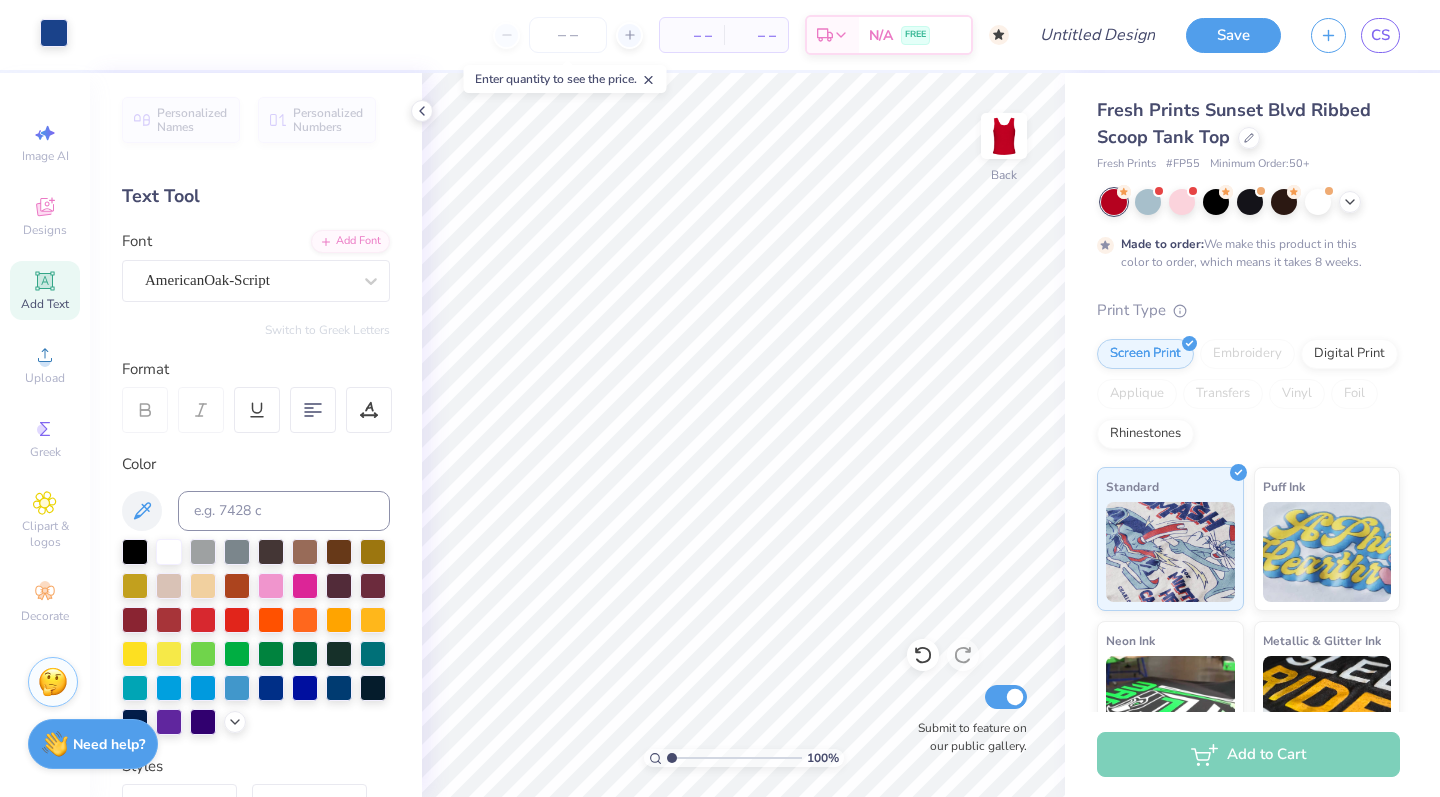 click at bounding box center [54, 33] 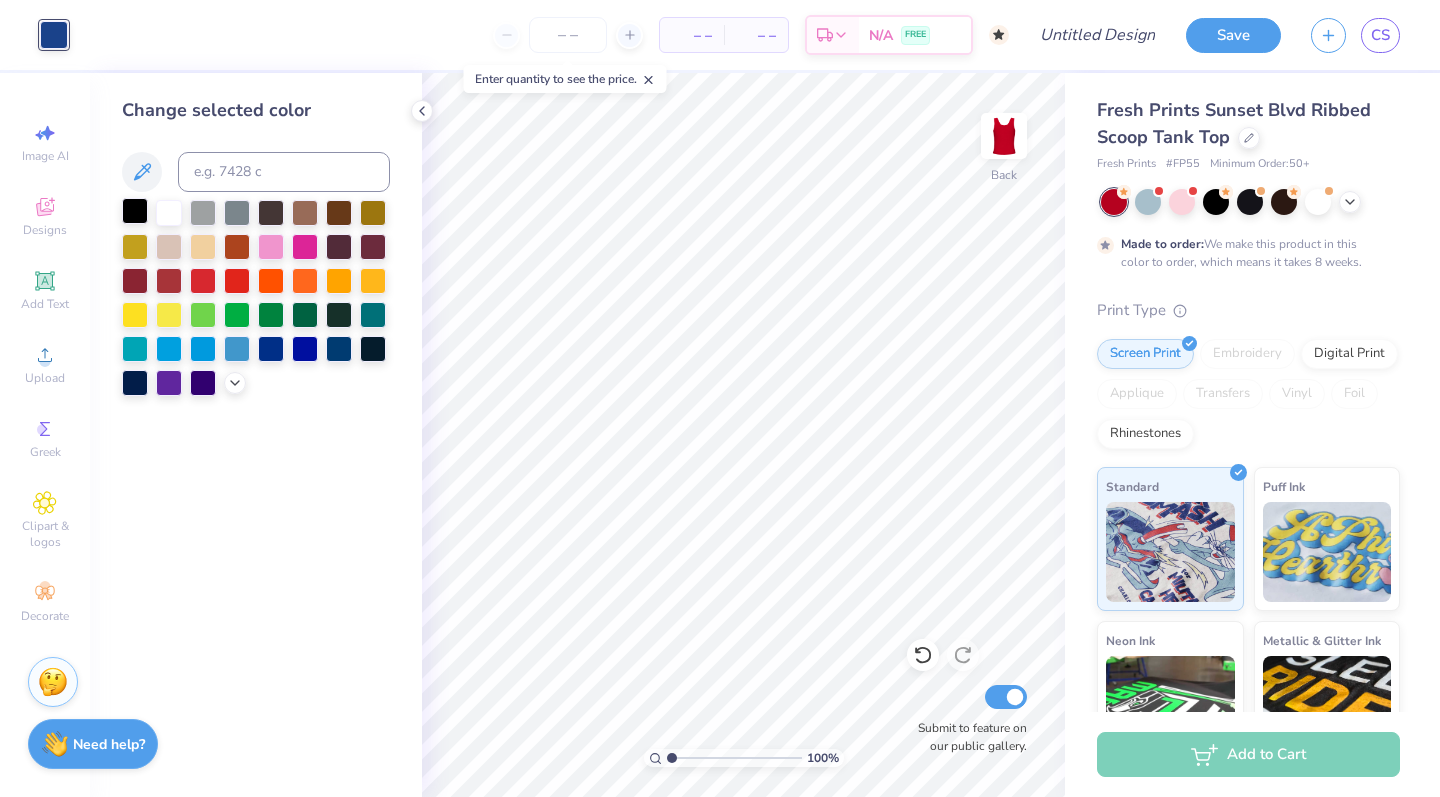 click at bounding box center (135, 211) 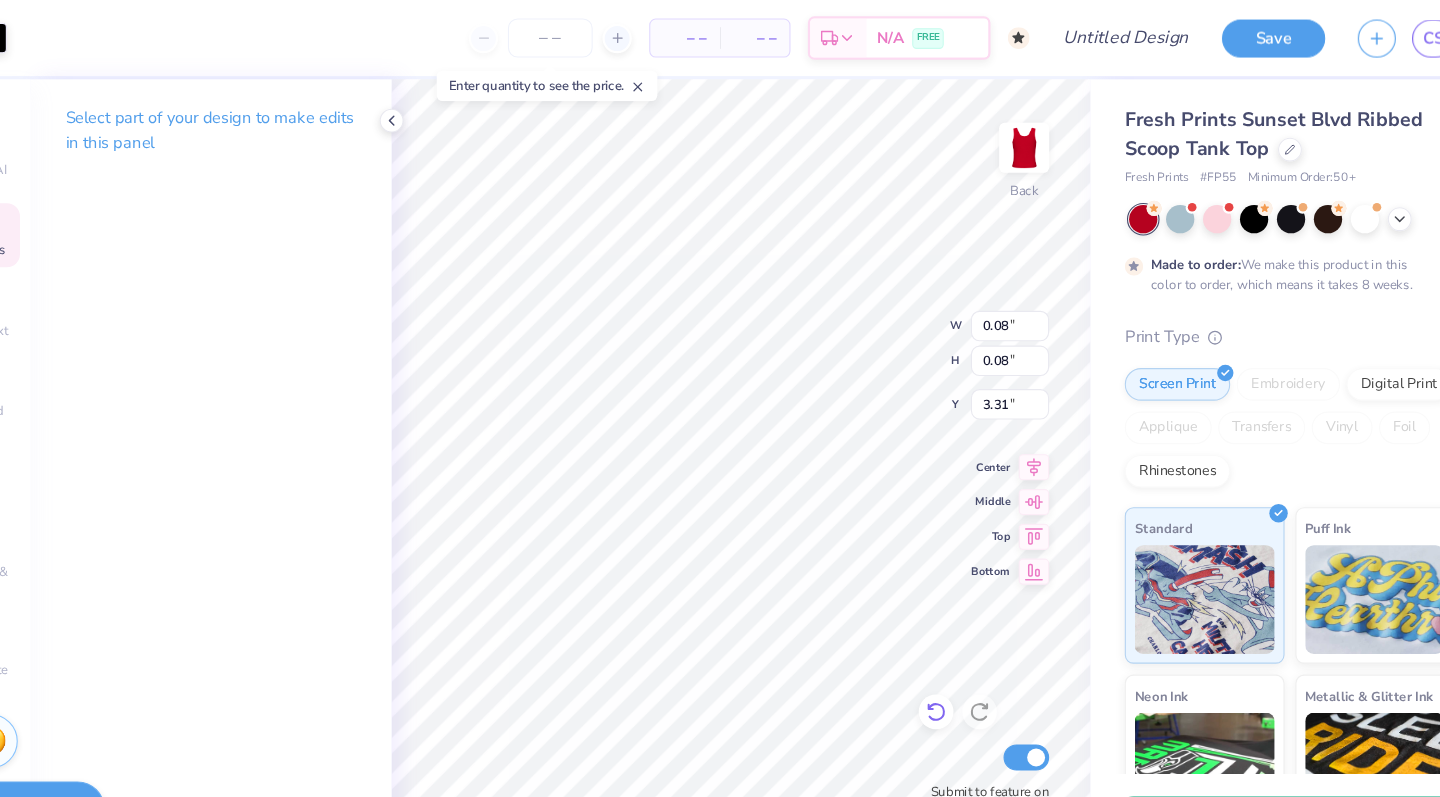 click 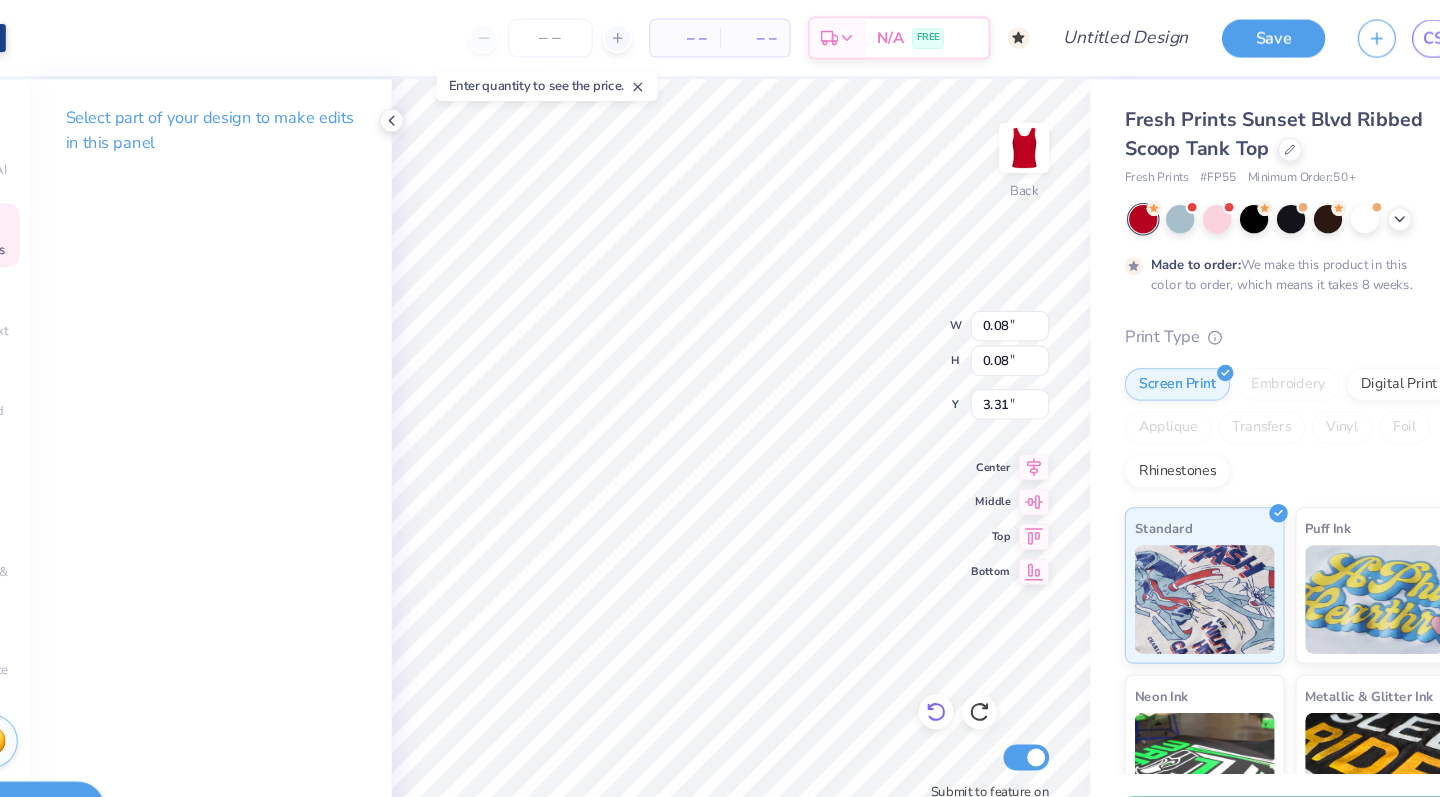 click 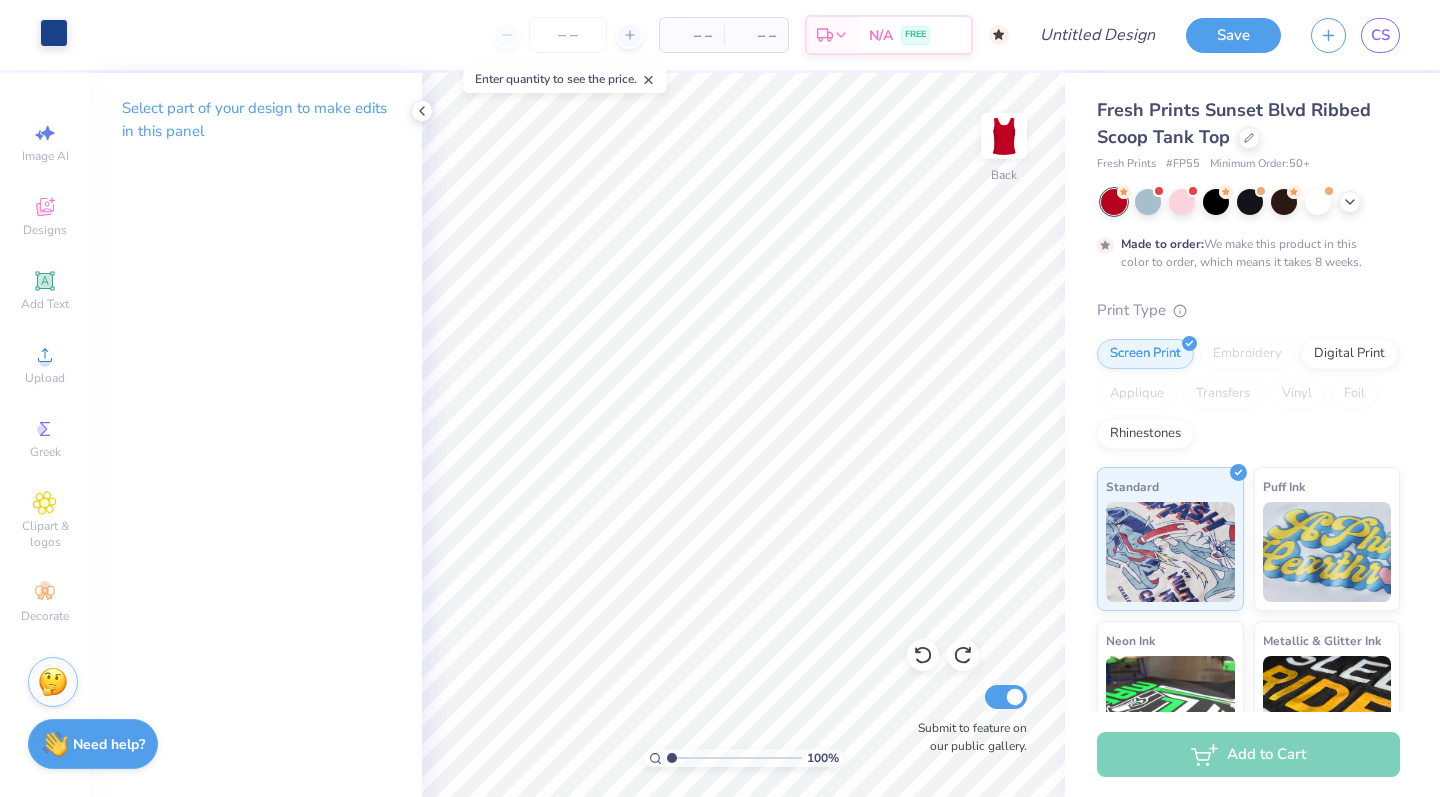 click at bounding box center [54, 33] 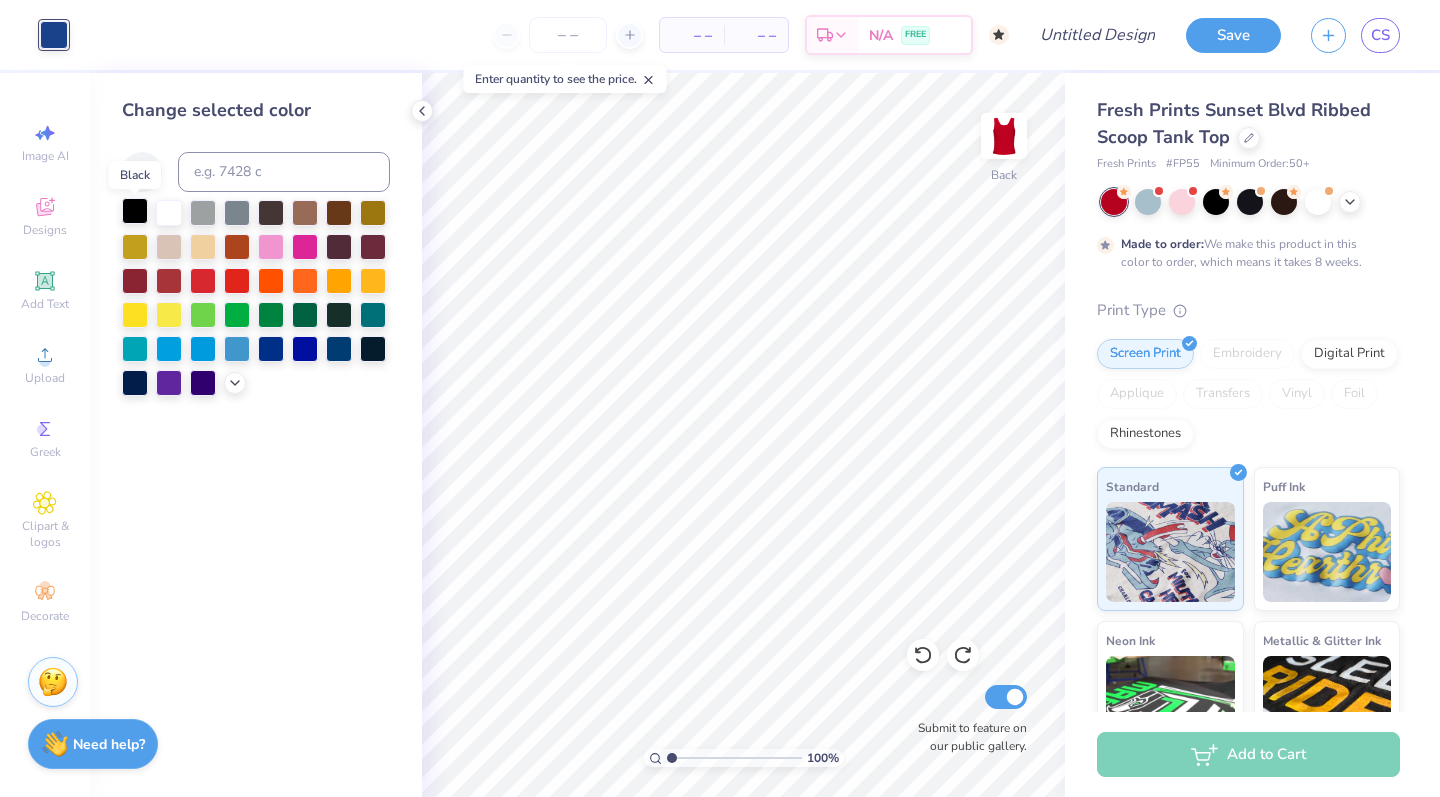 click at bounding box center (135, 211) 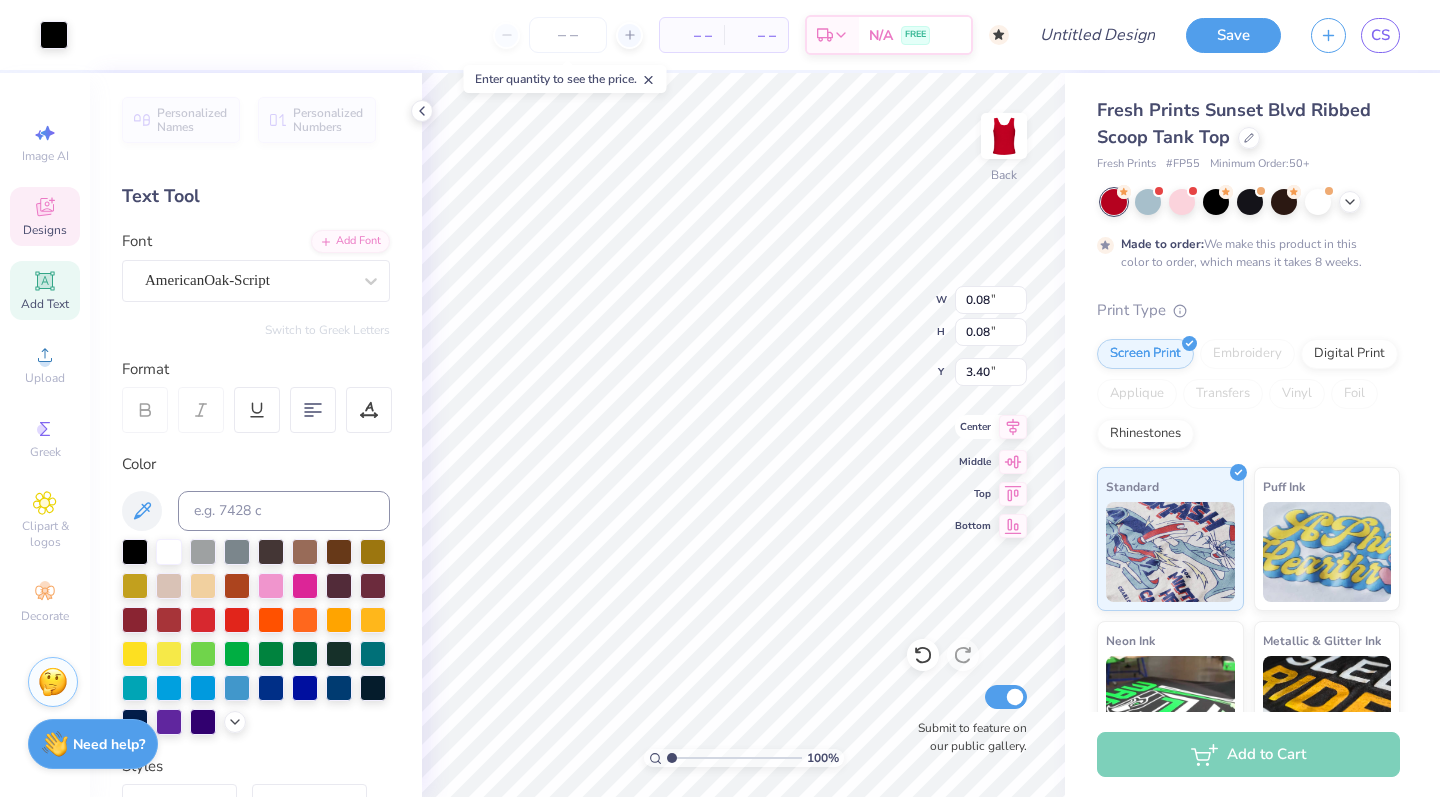 type on "3.02" 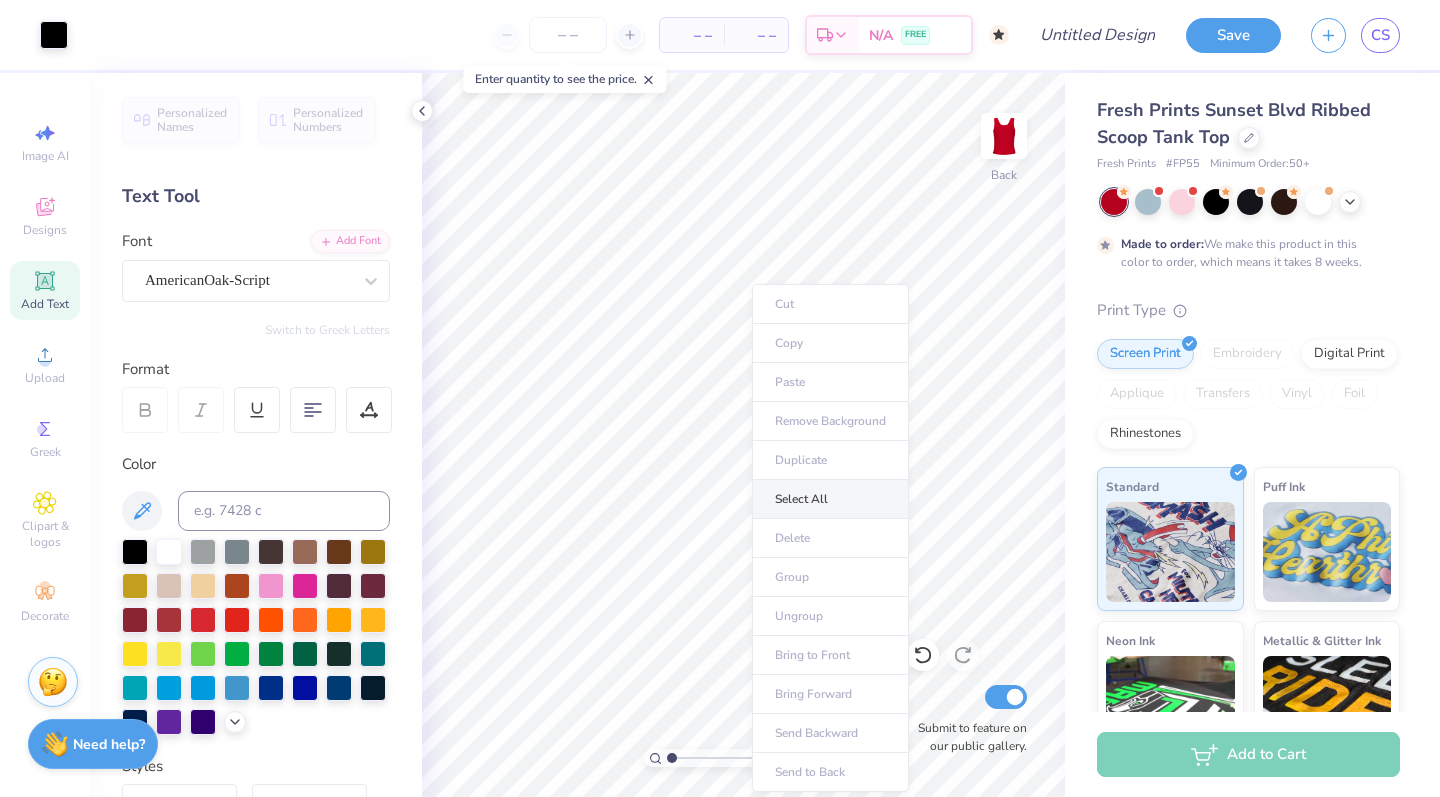 click on "Select All" at bounding box center [830, 499] 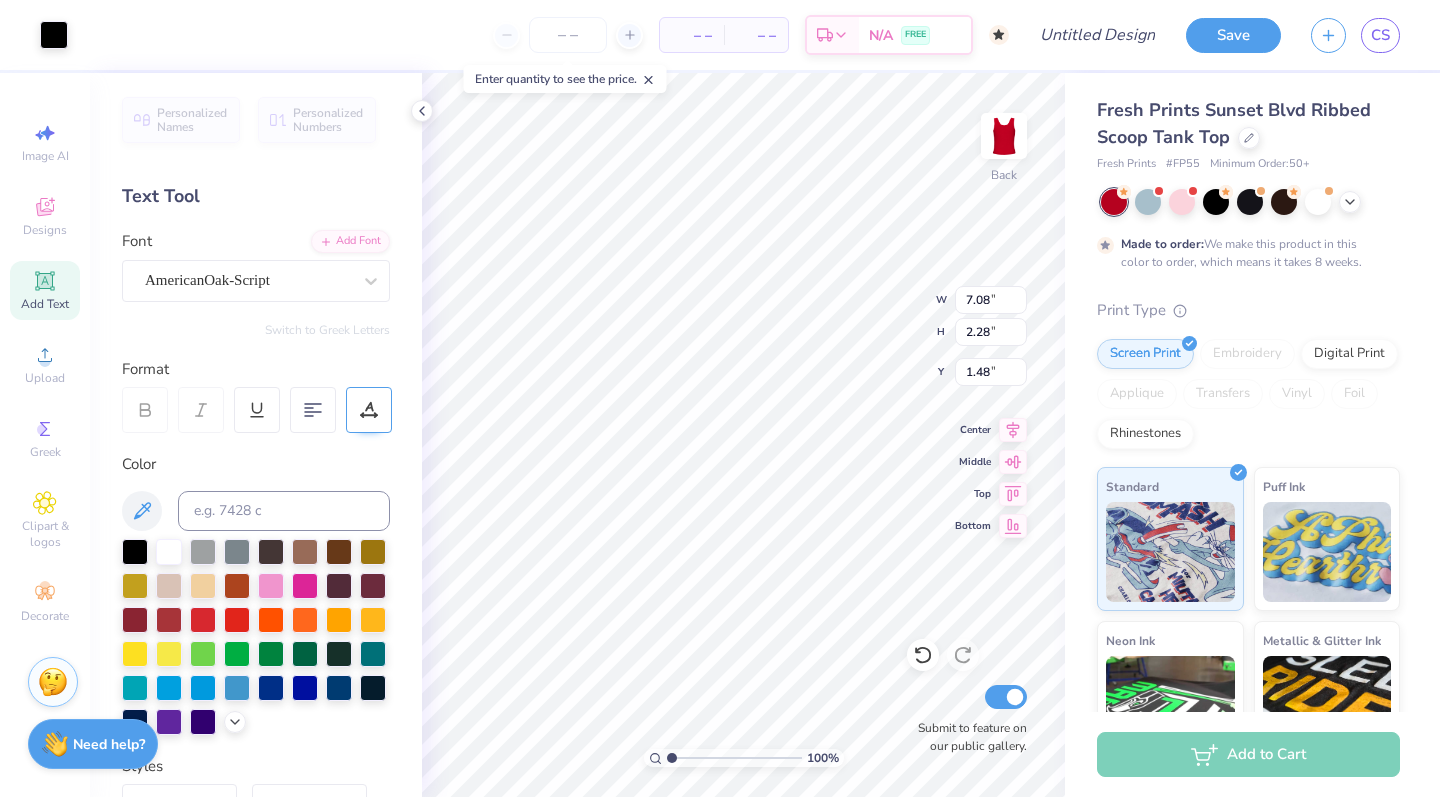 scroll, scrollTop: 0, scrollLeft: 0, axis: both 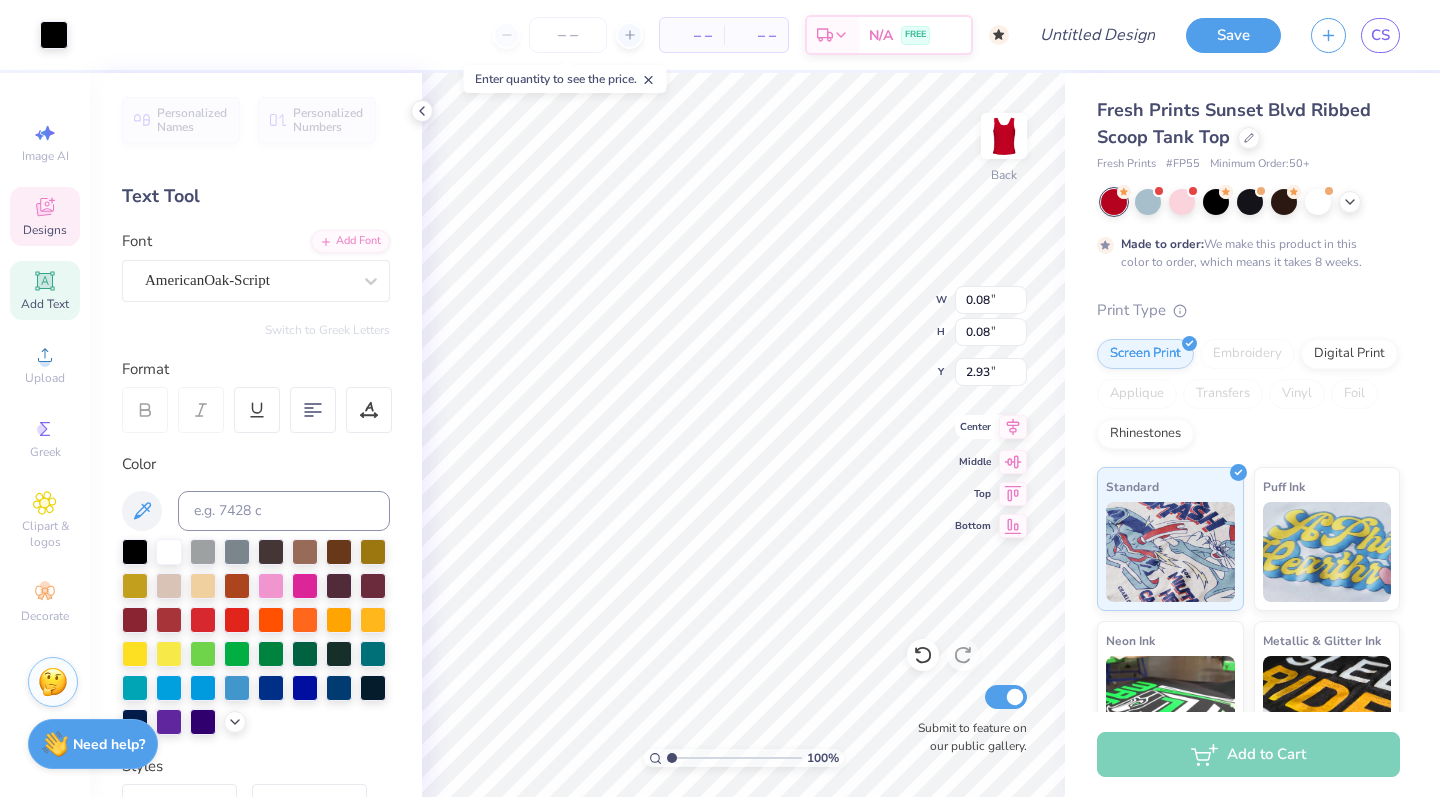 click 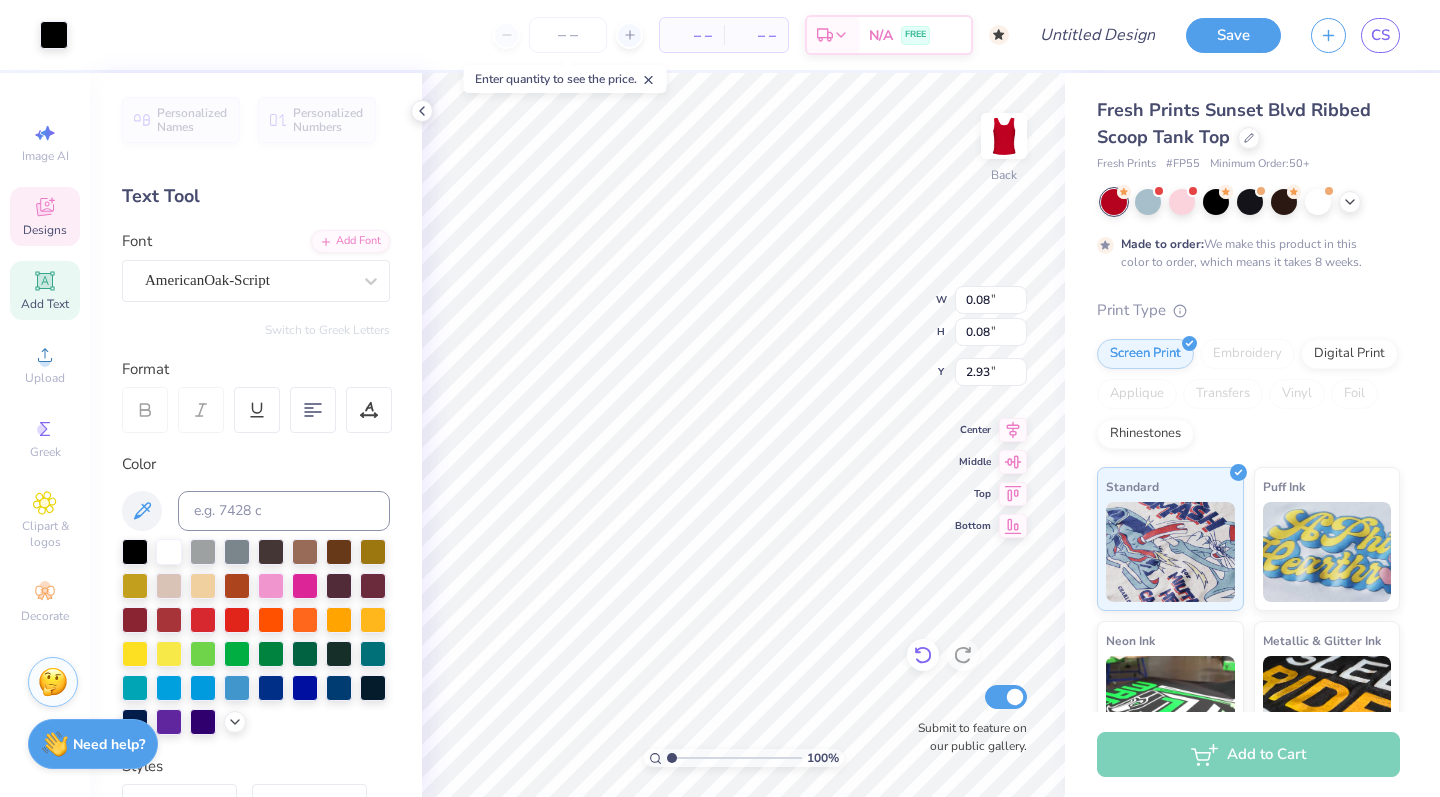 click 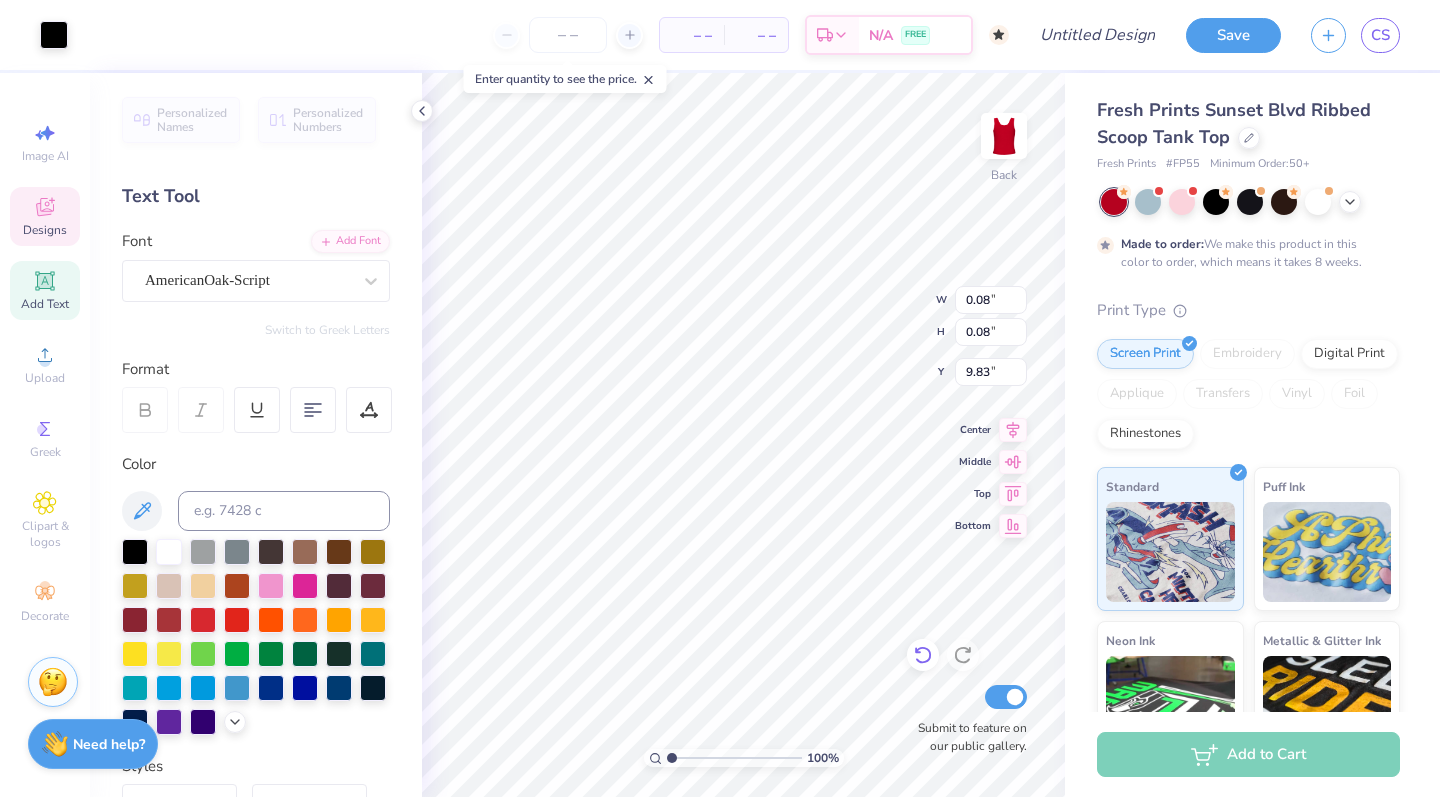 click 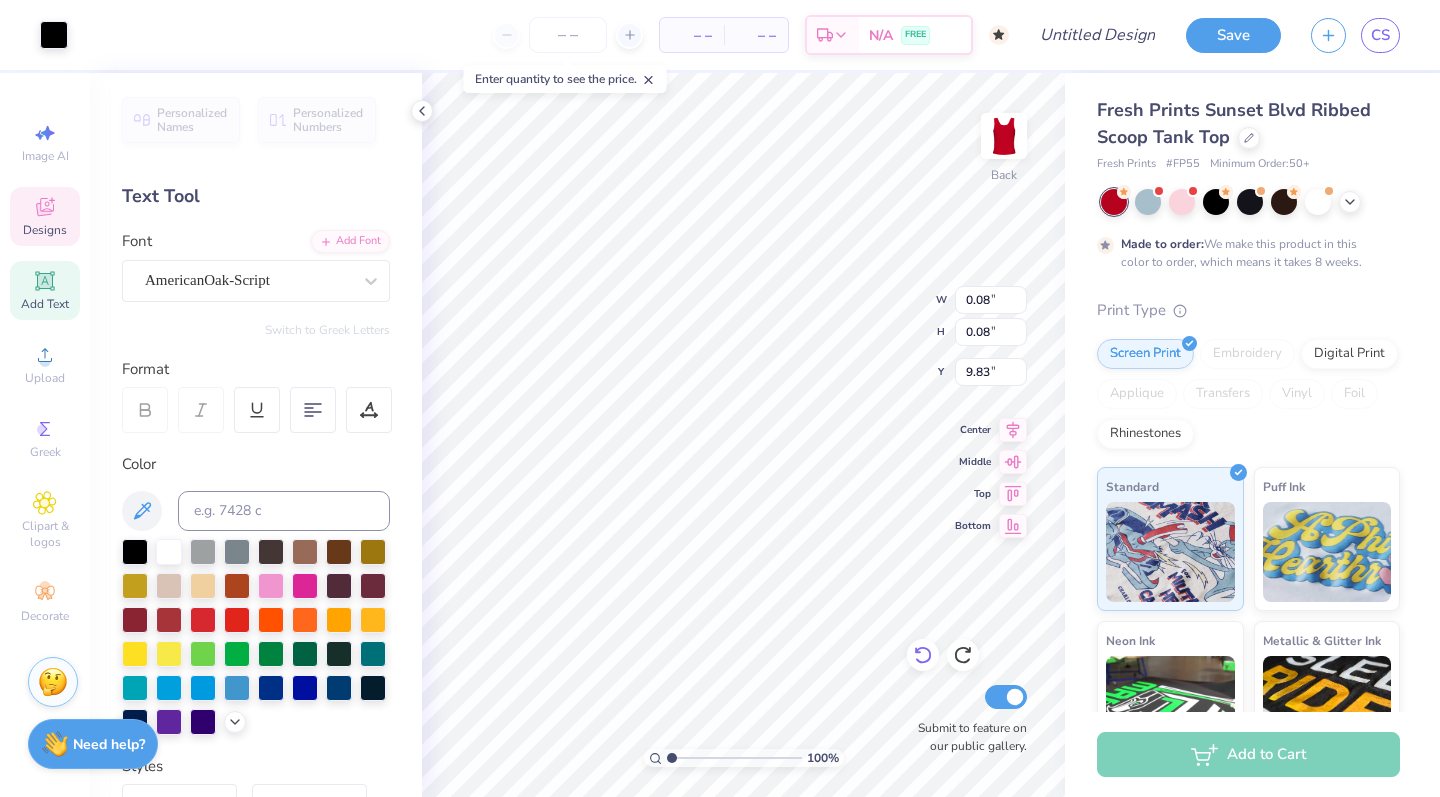 type on "3.02" 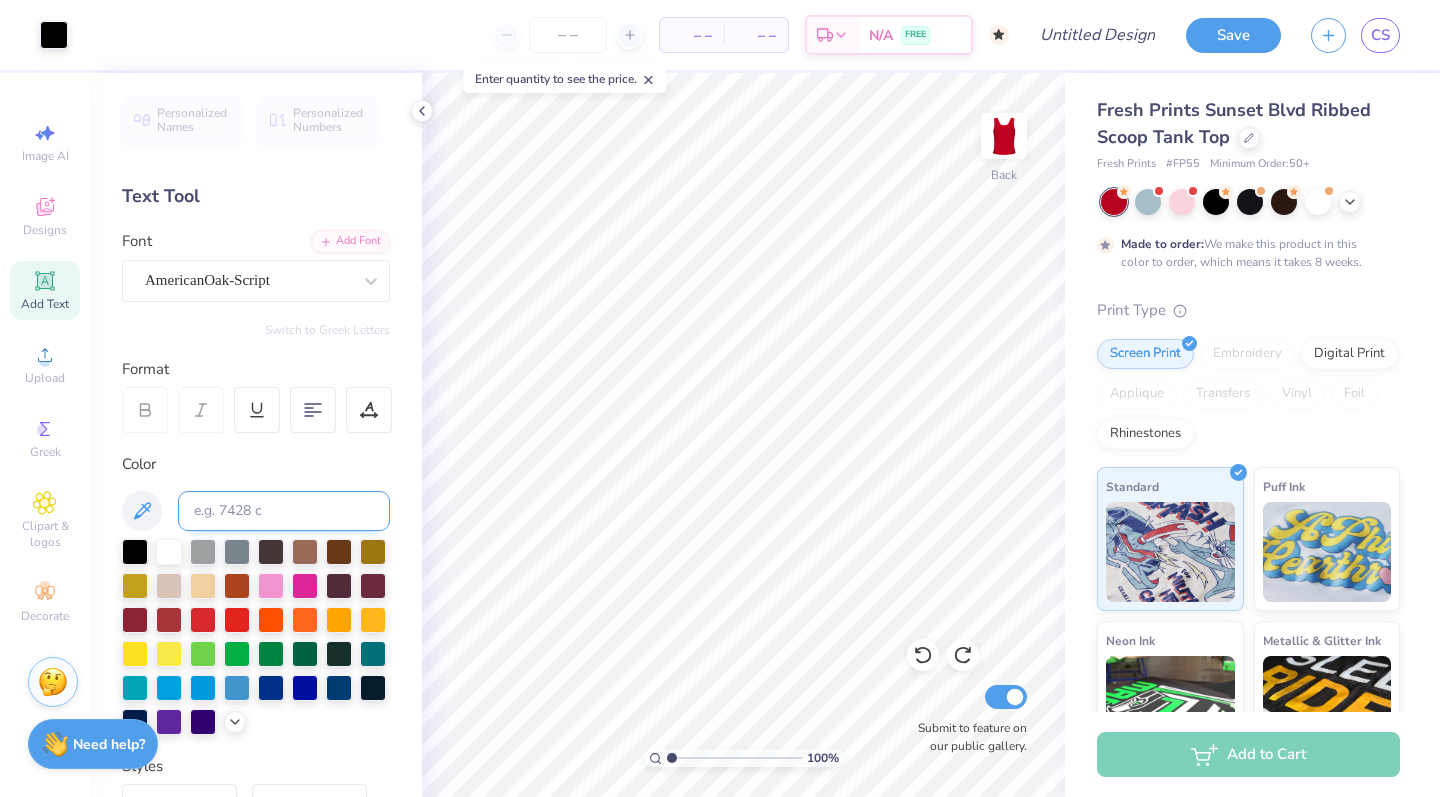 scroll, scrollTop: 0, scrollLeft: 0, axis: both 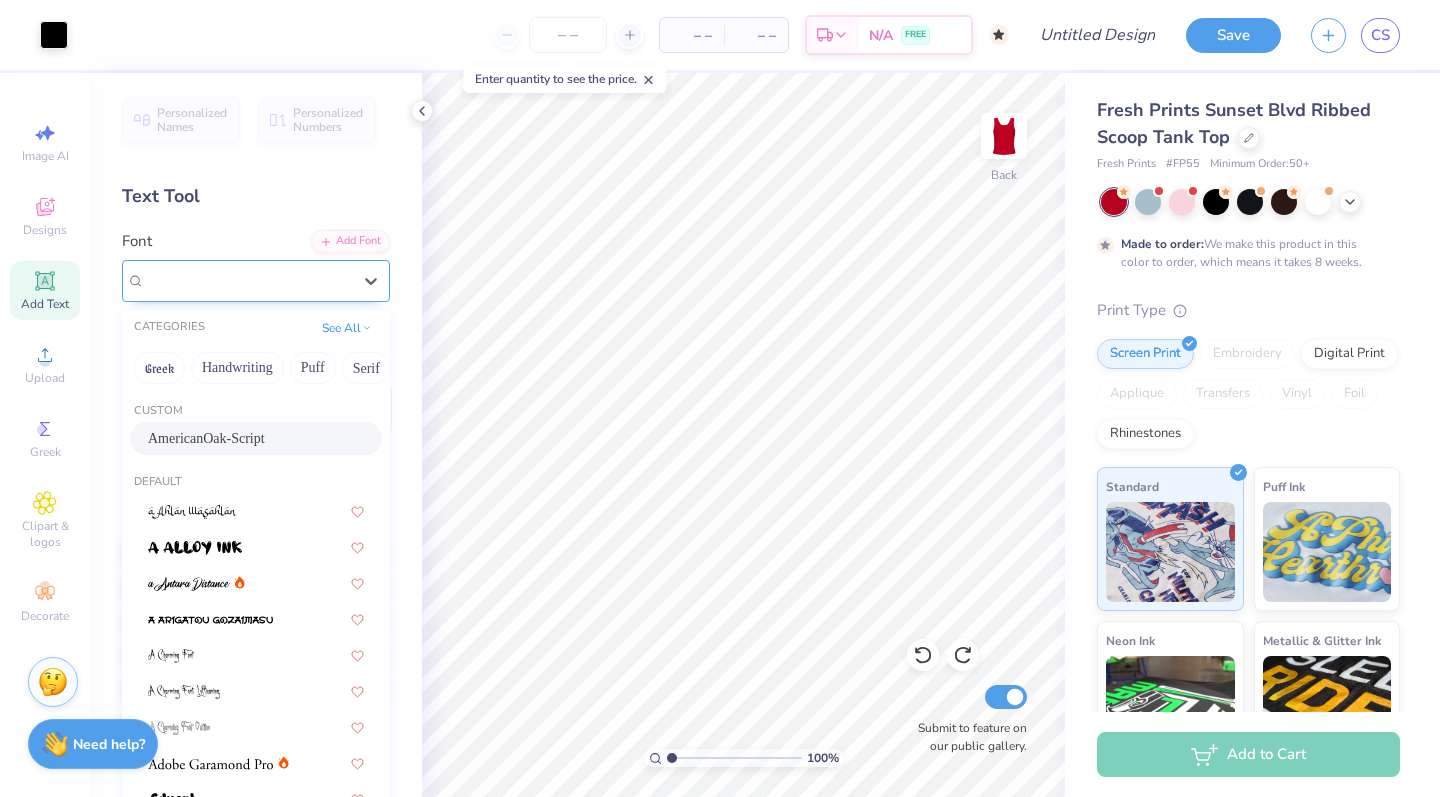 click on "AmericanOak-Script" at bounding box center (207, 280) 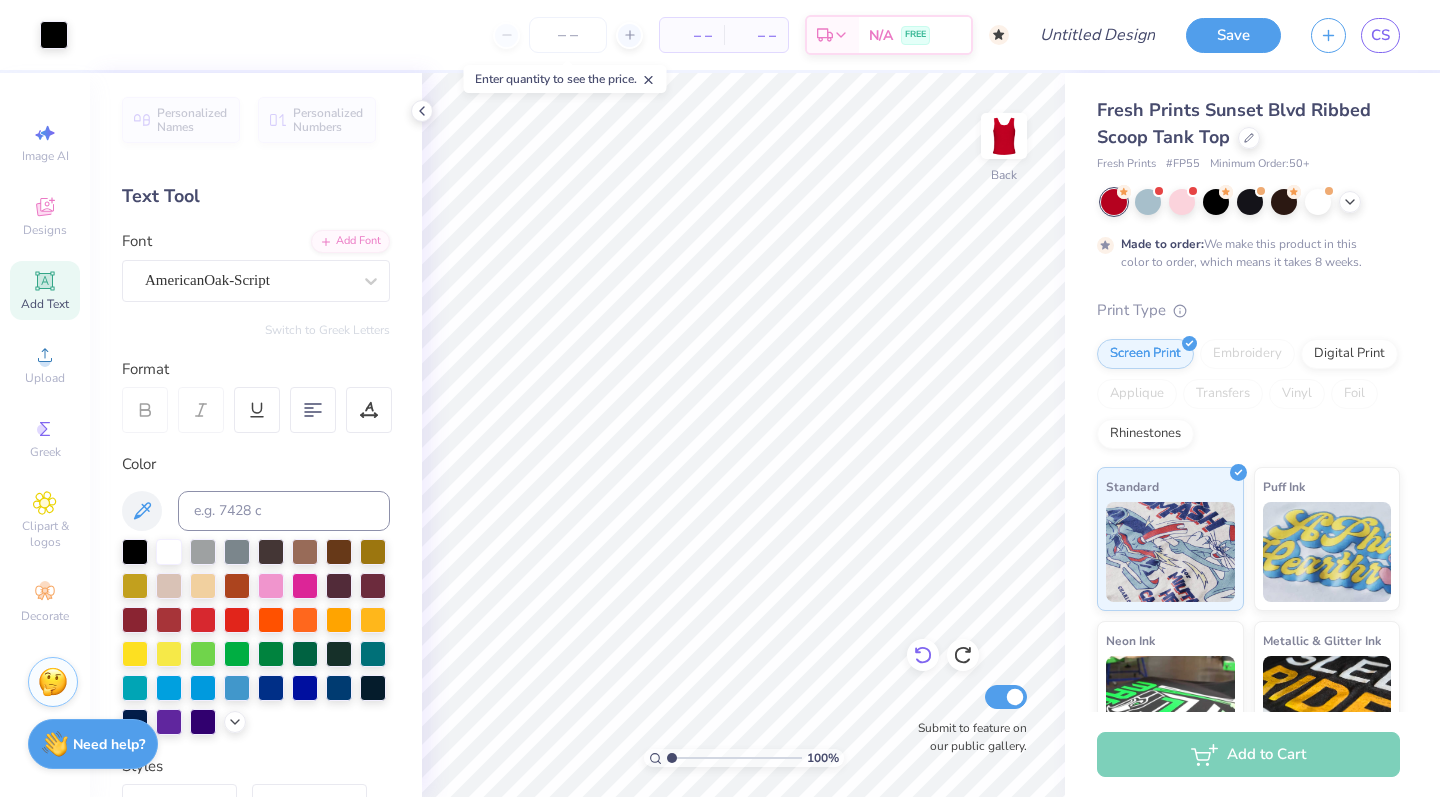 click 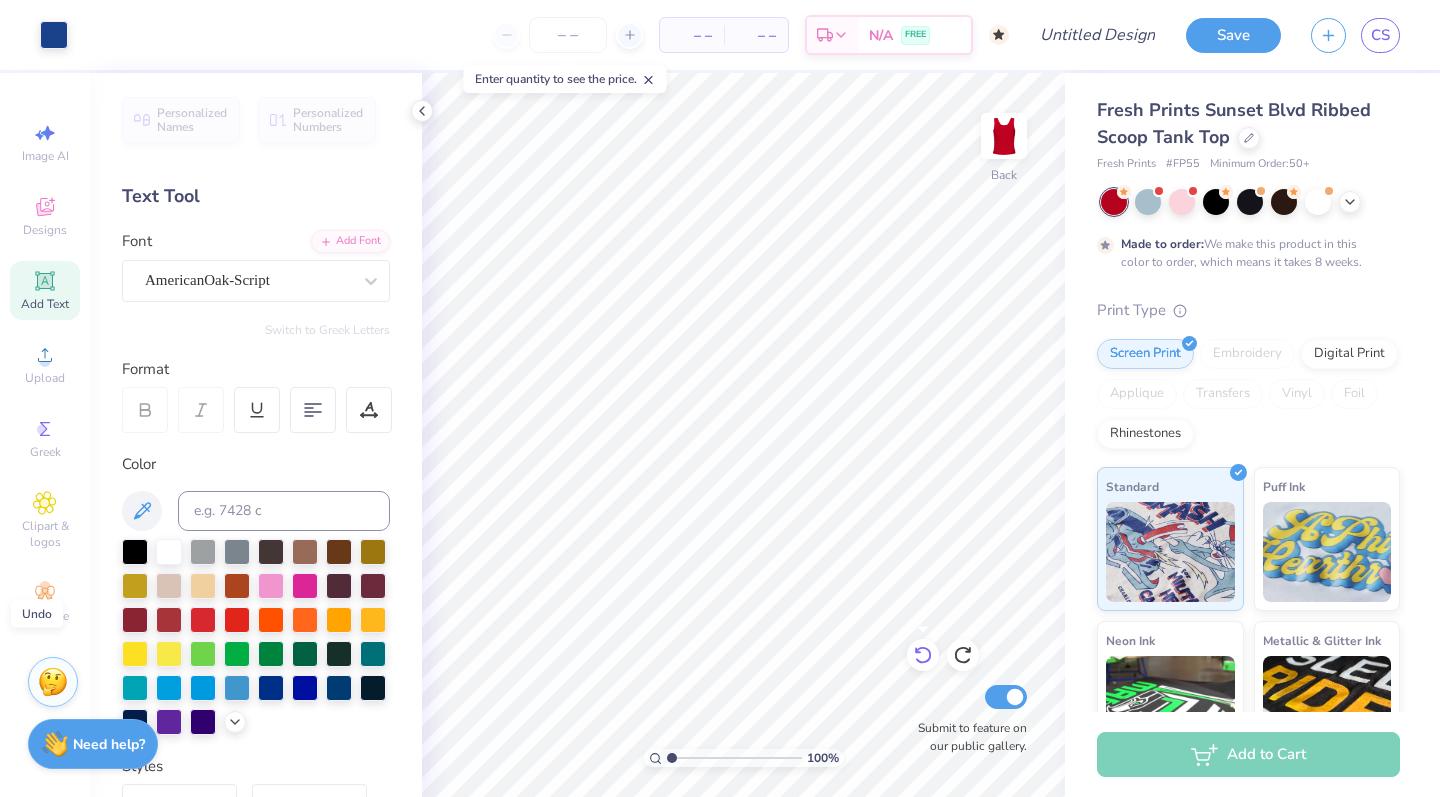 click 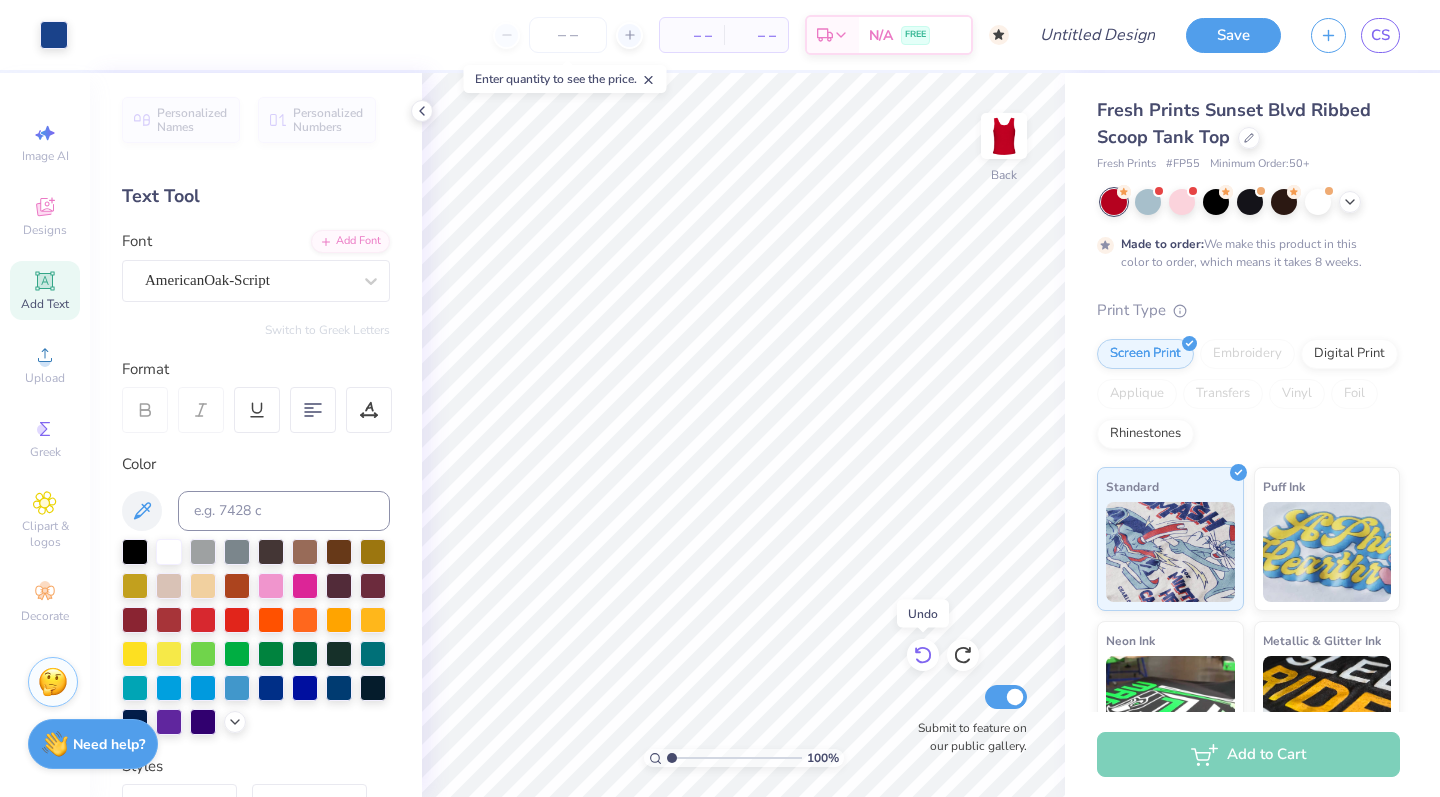 click 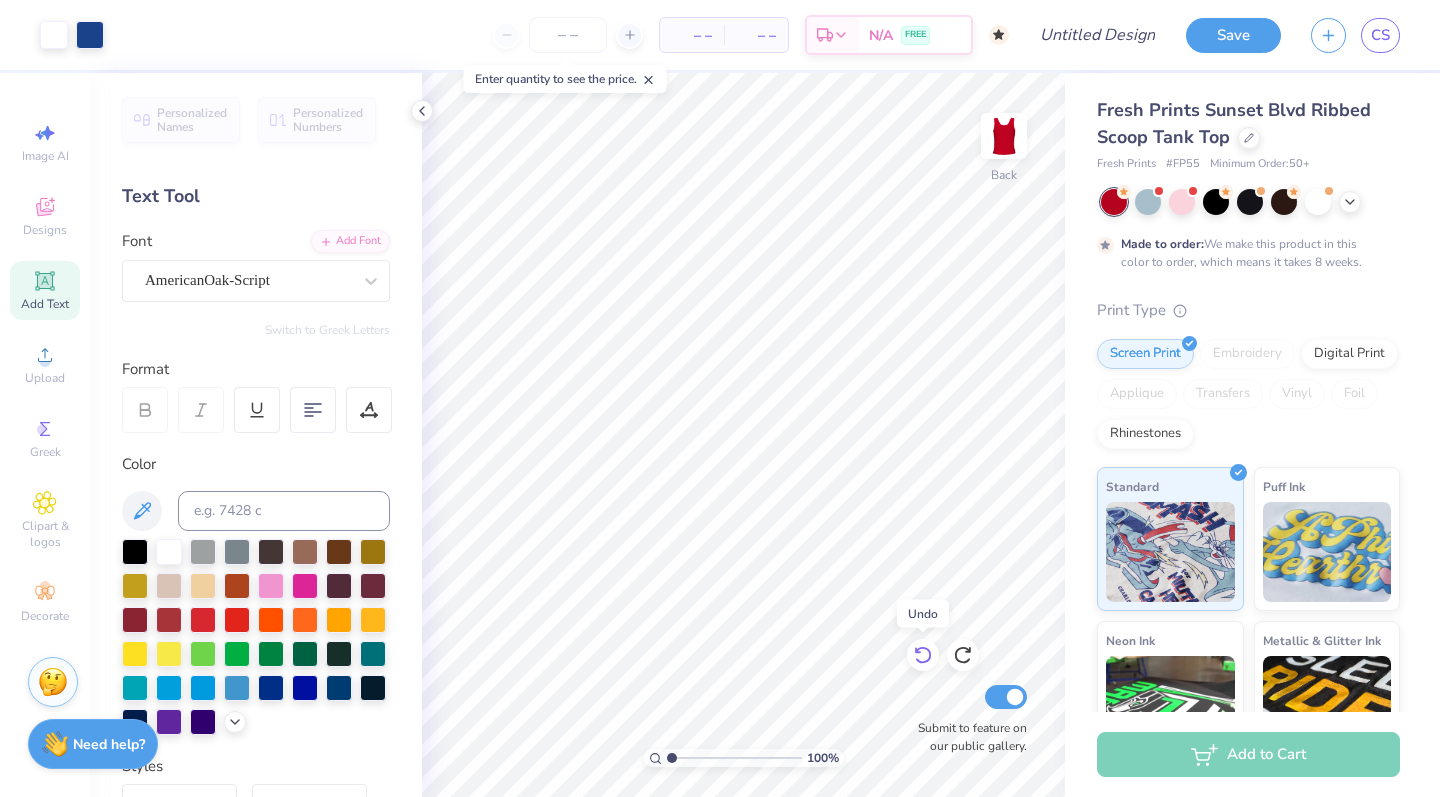 click 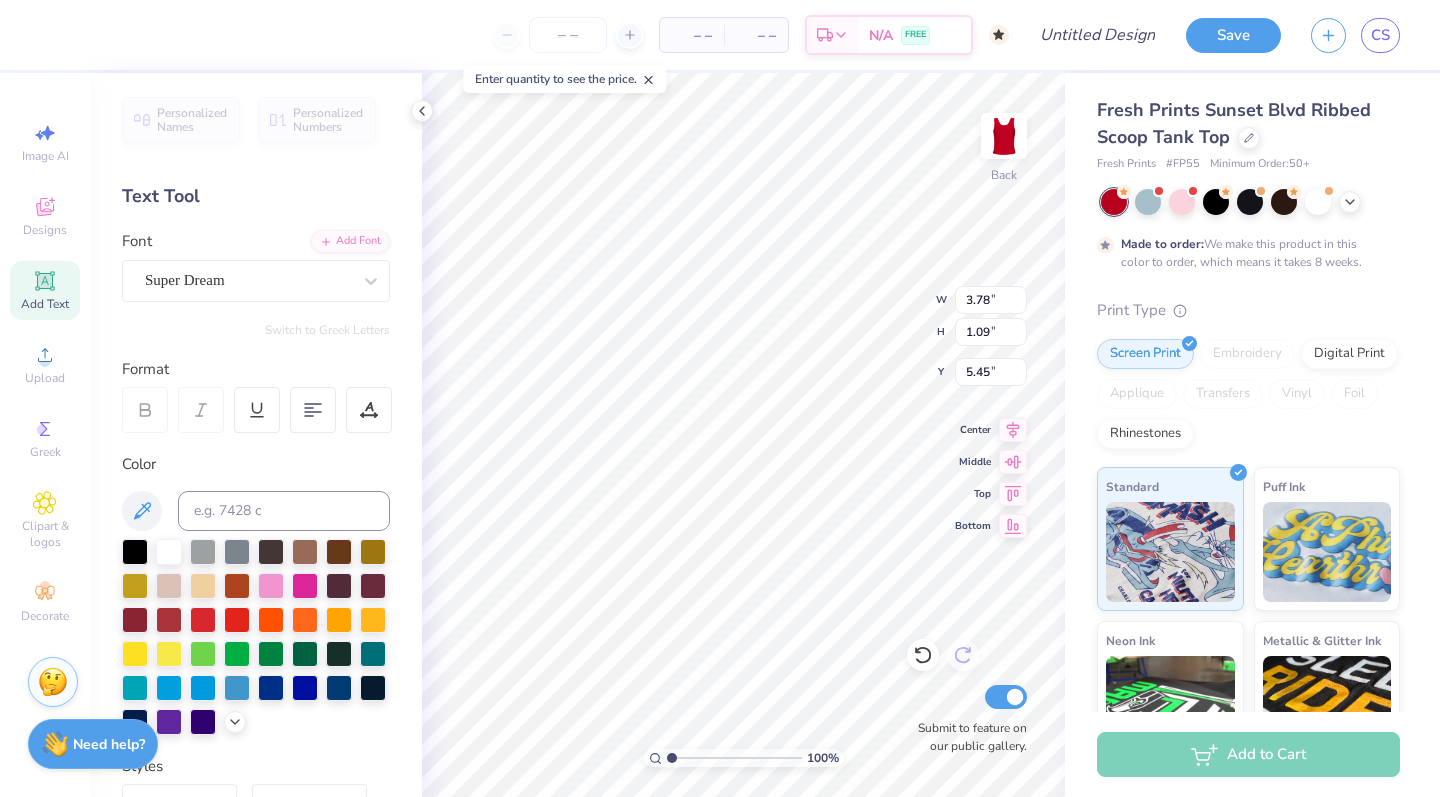 scroll, scrollTop: 0, scrollLeft: 0, axis: both 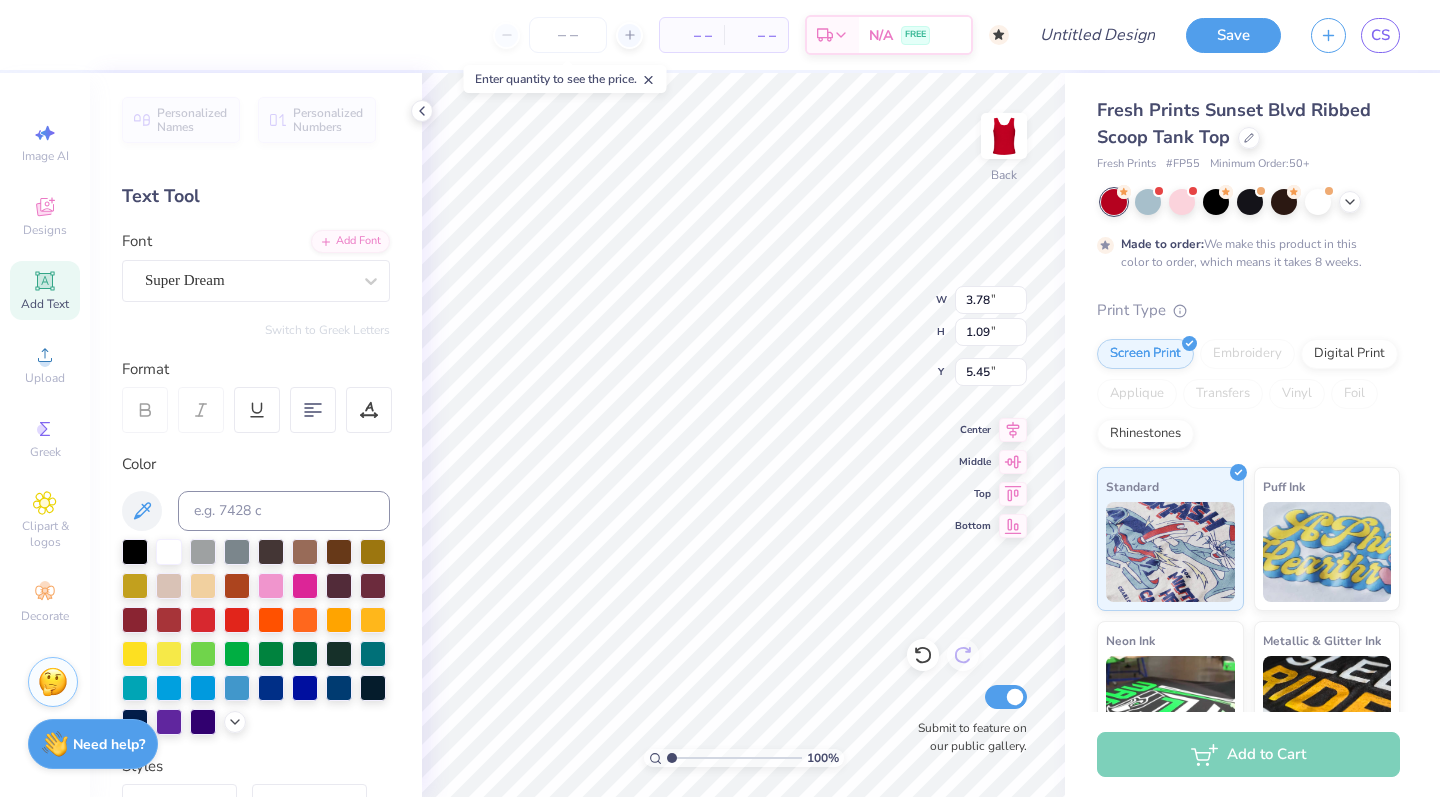 type on "1.11" 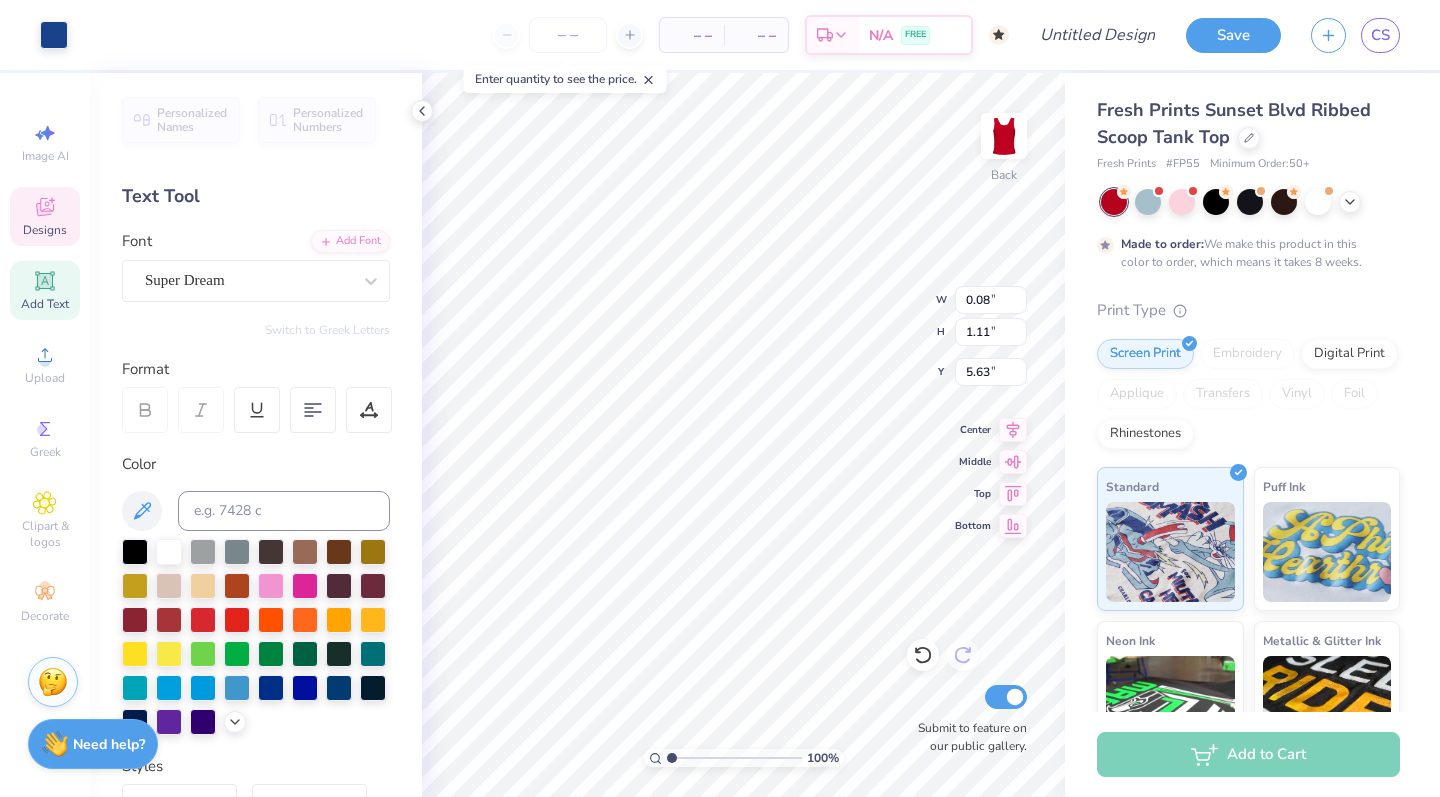 type on "0.08" 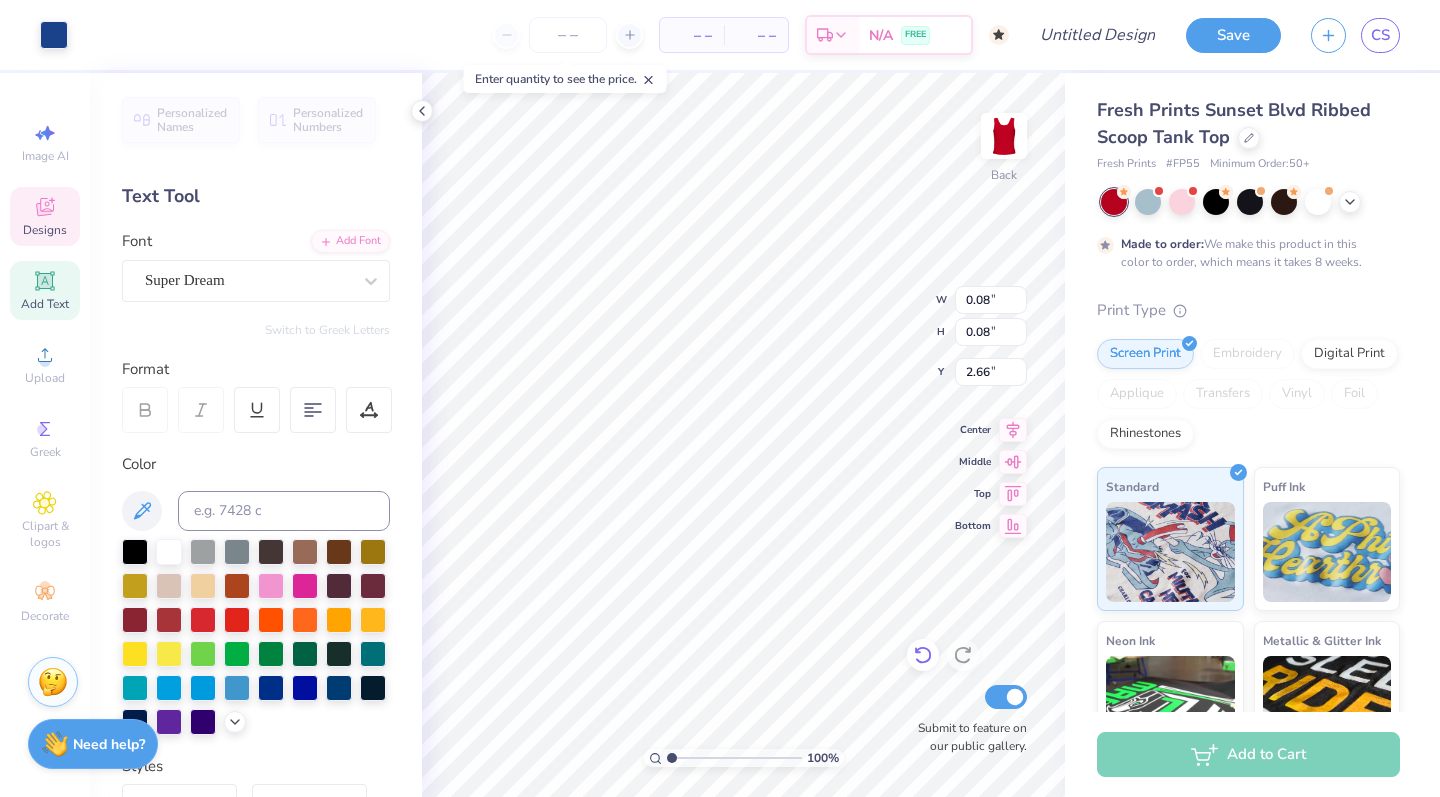 click 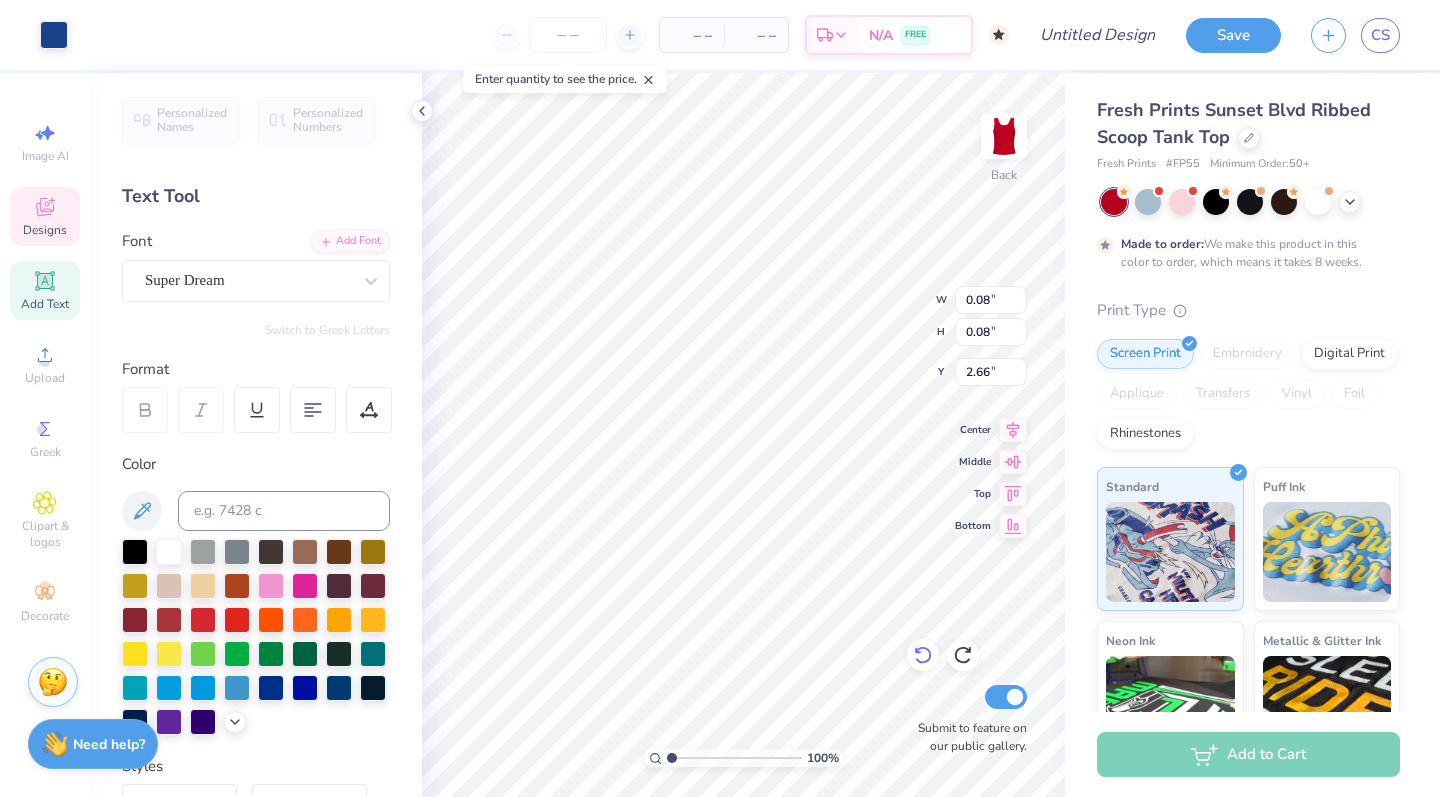 type on "5.63" 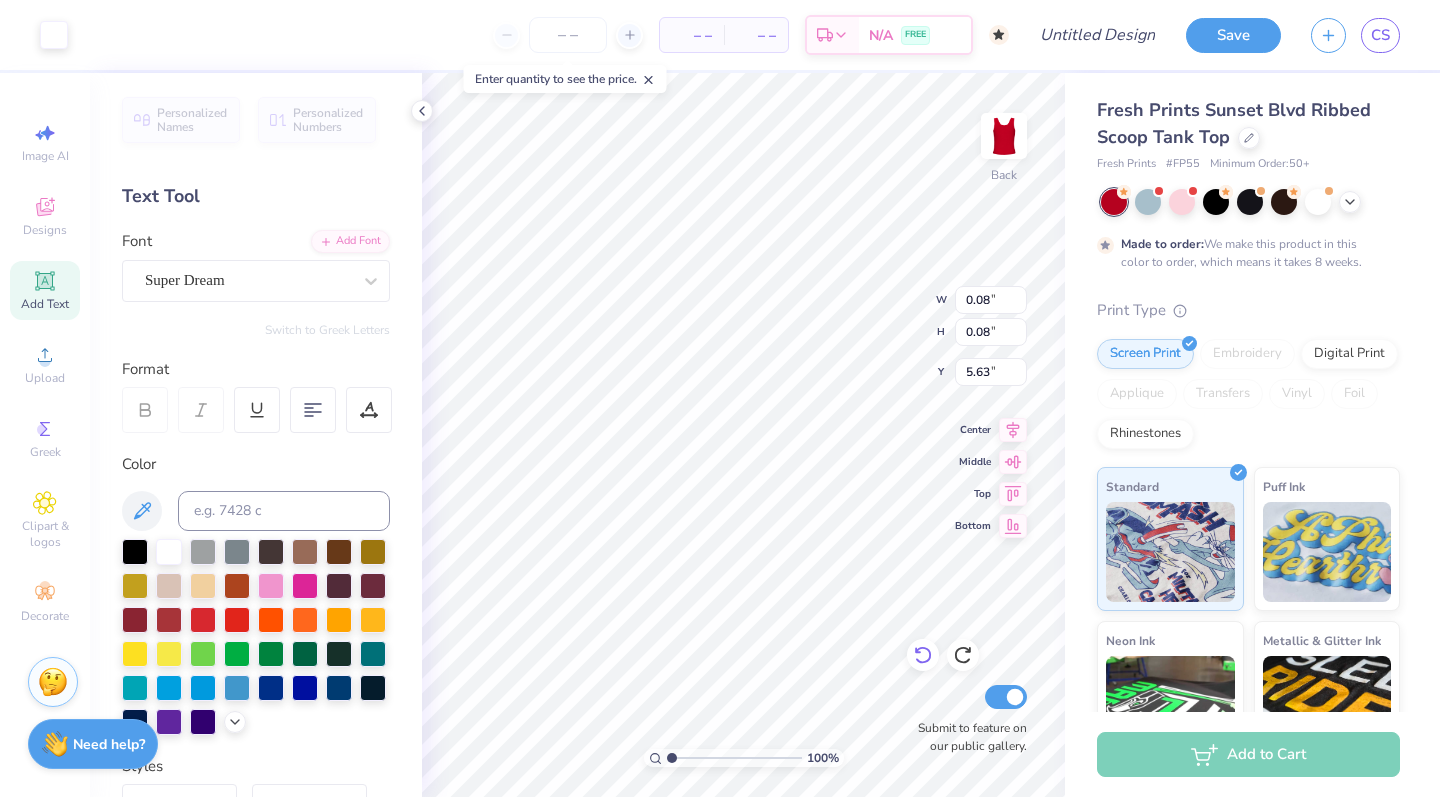 type on "3.78" 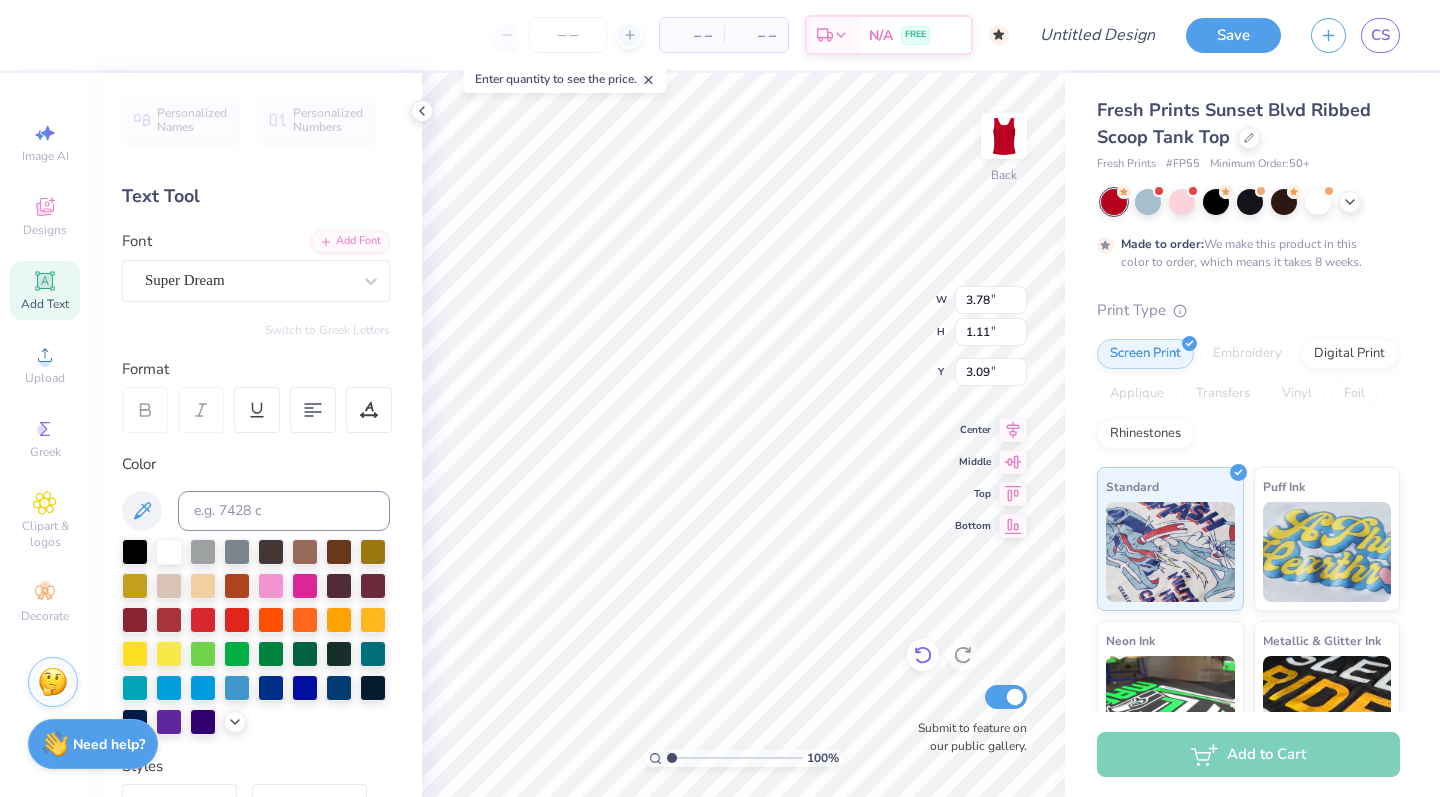 type on "1.82" 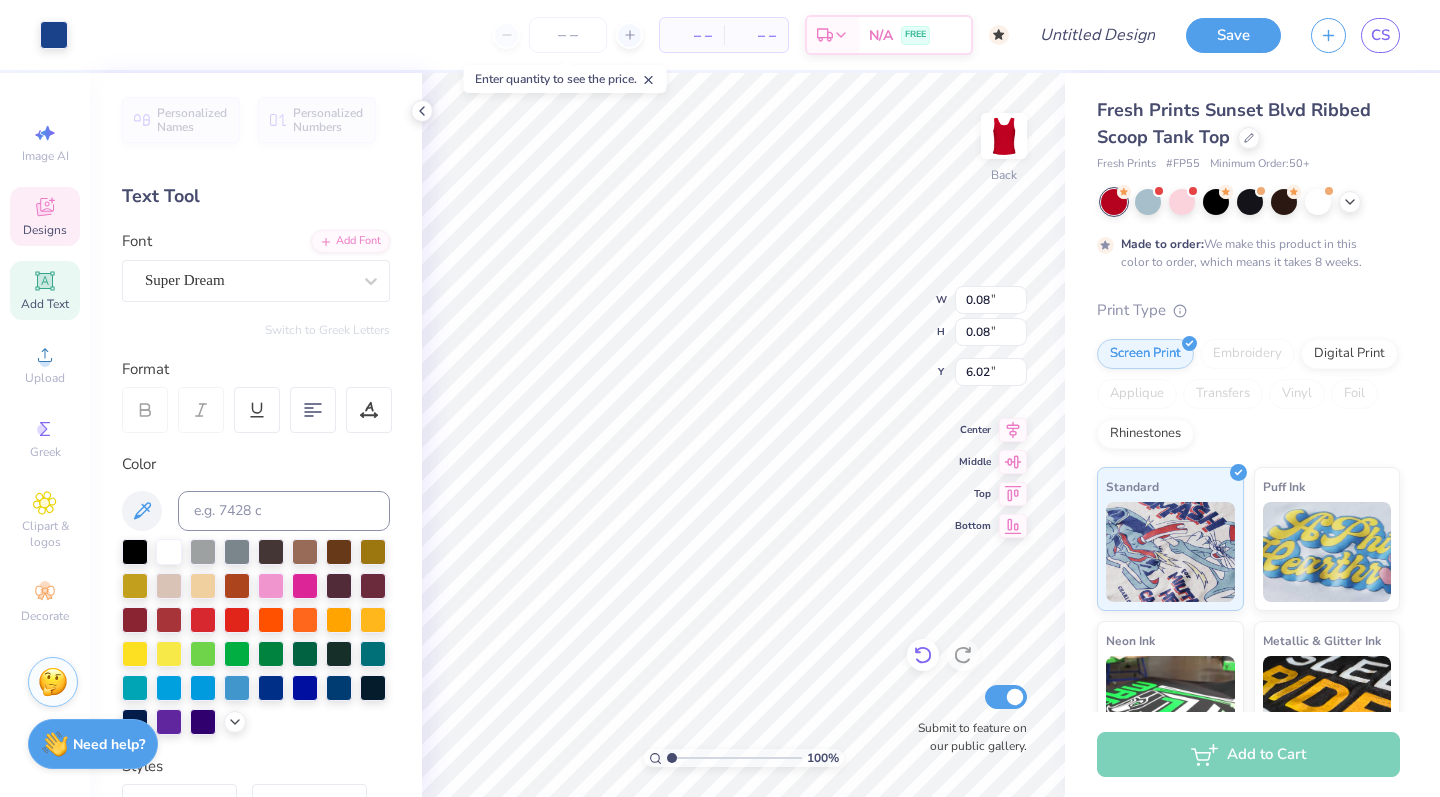 type on "5.63" 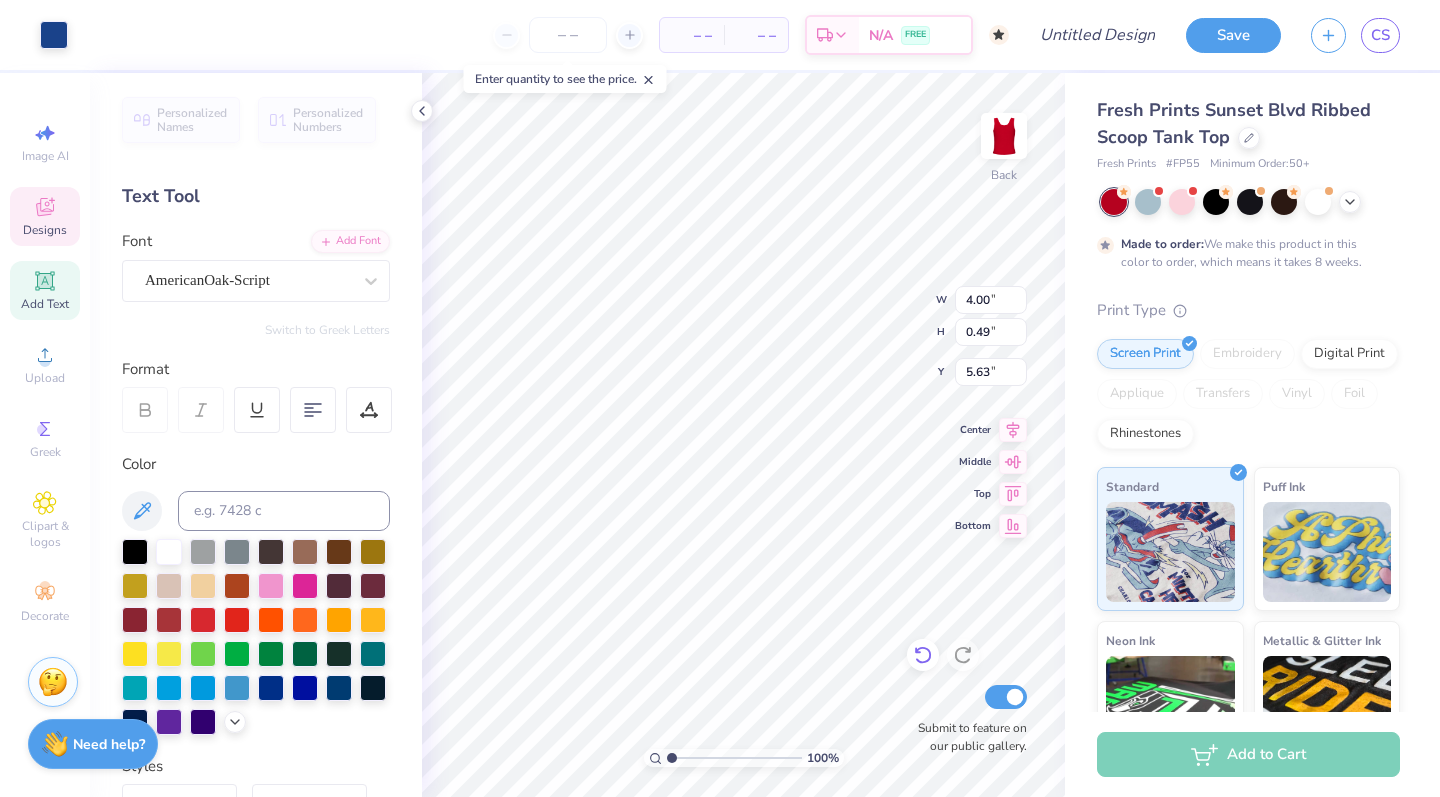 type on "4.00" 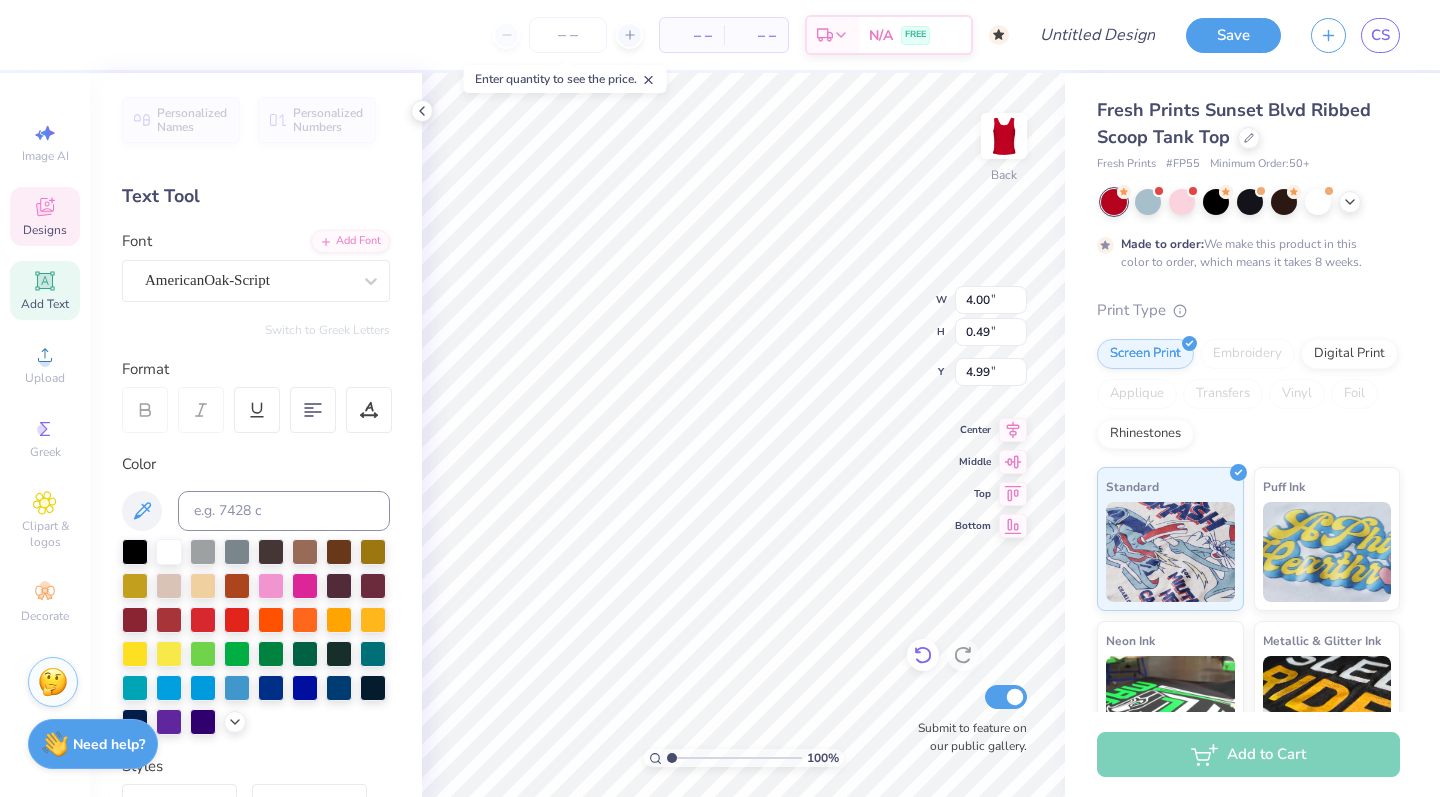 scroll, scrollTop: 0, scrollLeft: 0, axis: both 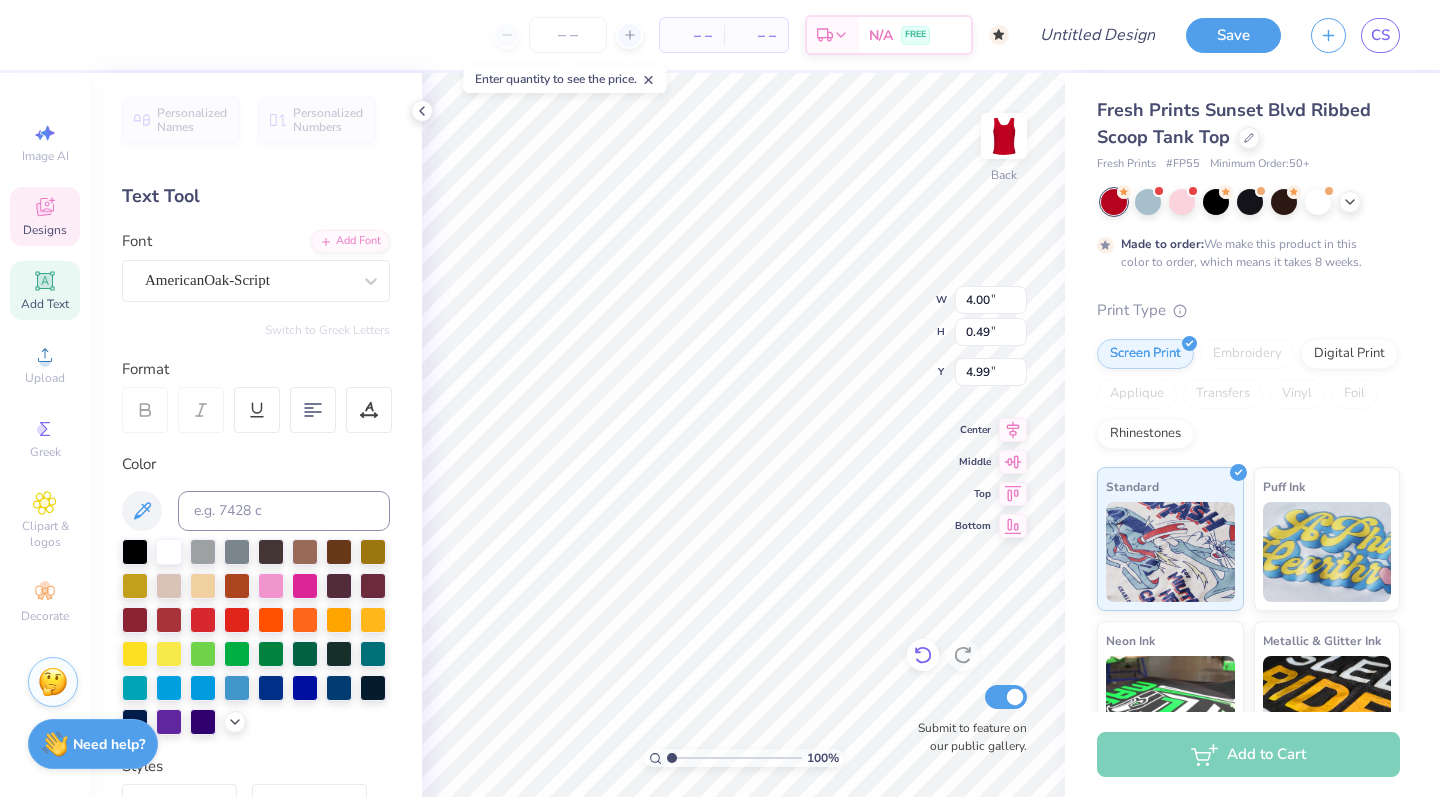 type on "j" 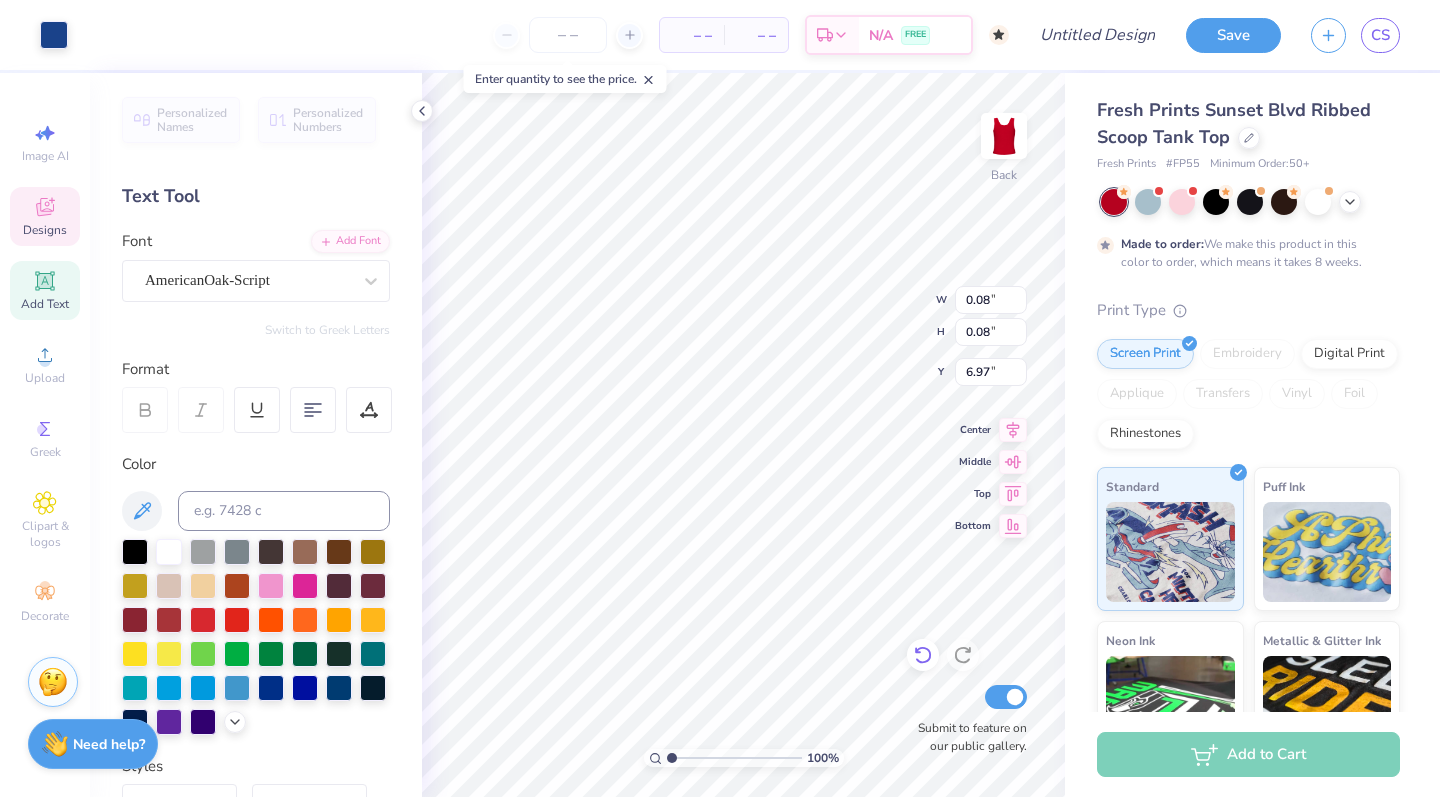 type on "6.49" 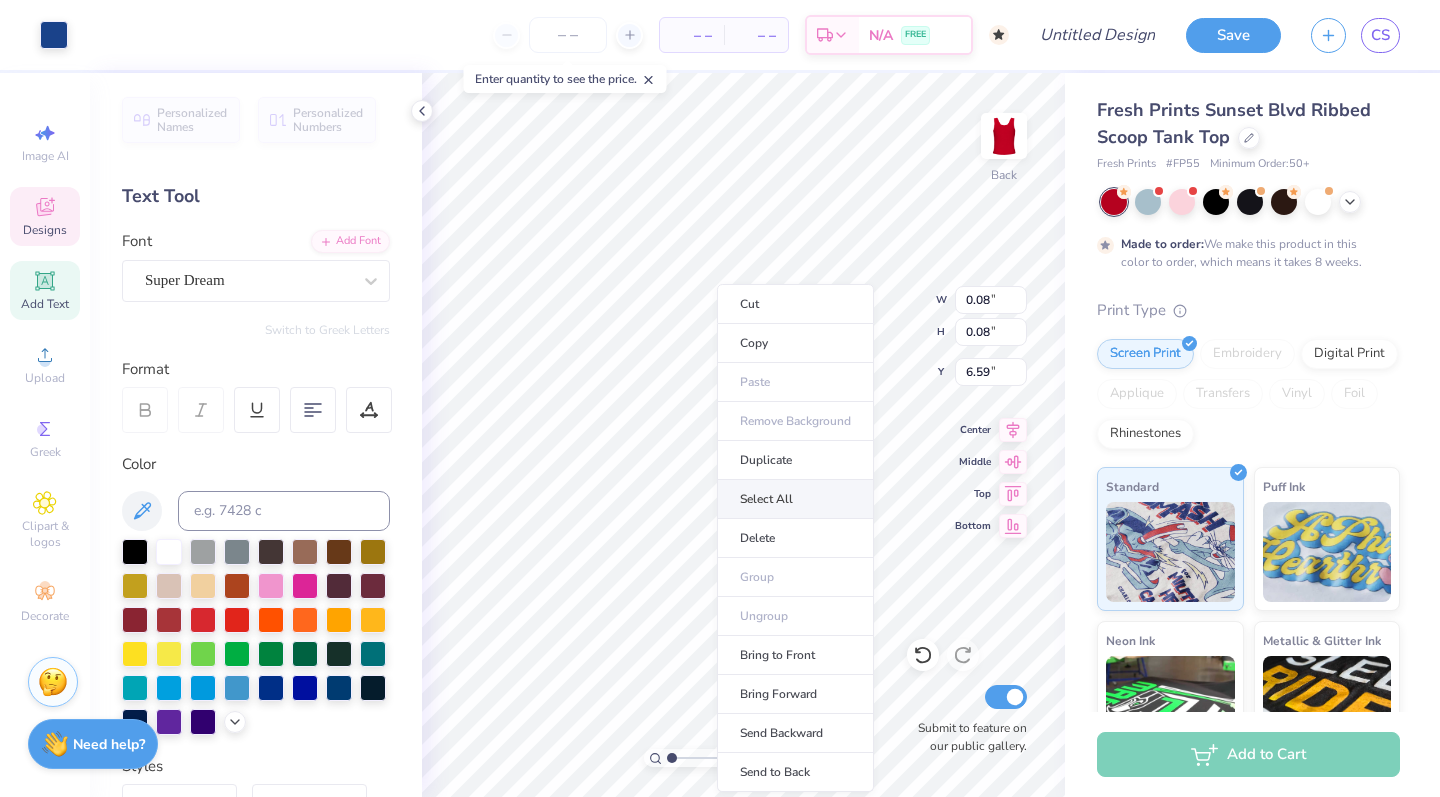click on "Select All" at bounding box center (795, 499) 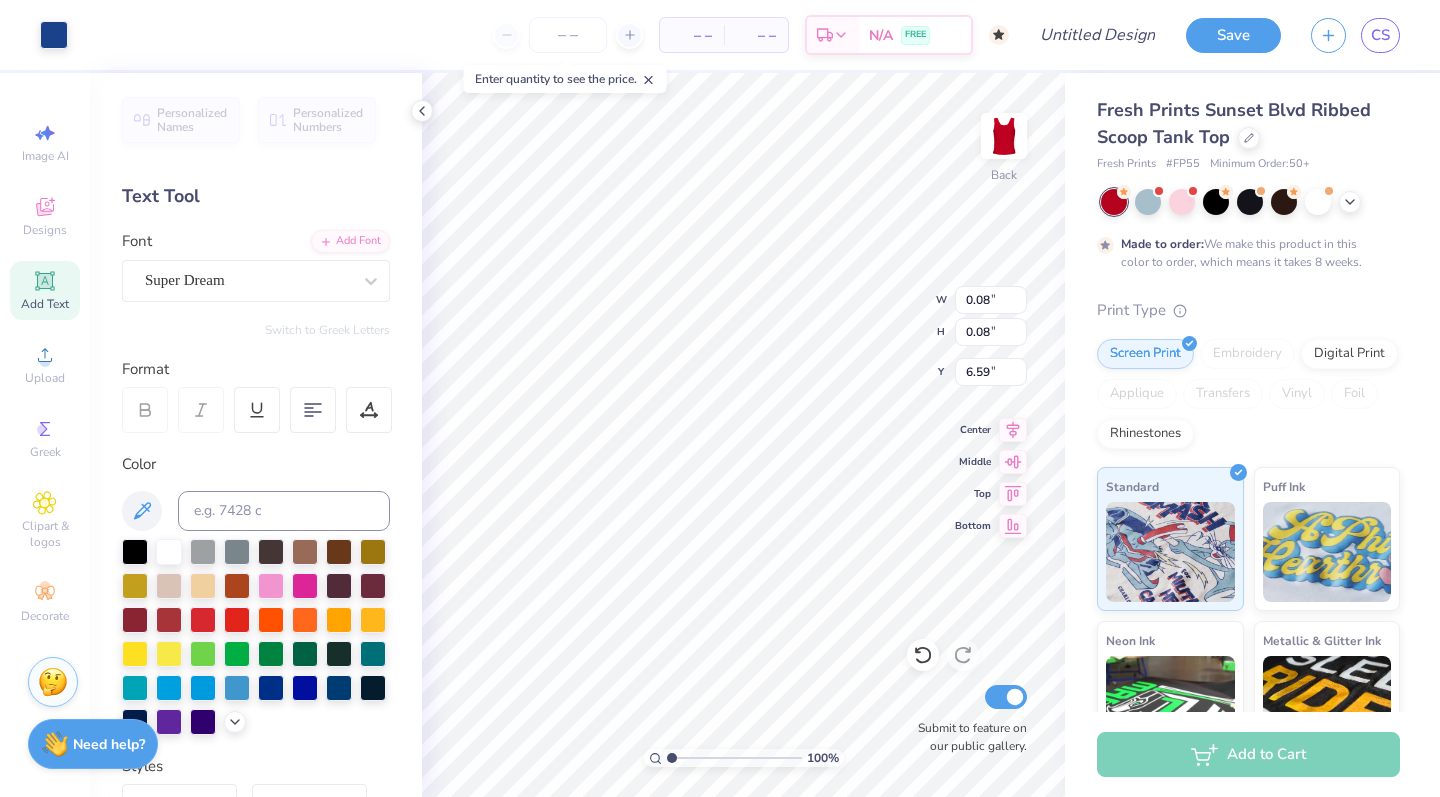 type on "7.08" 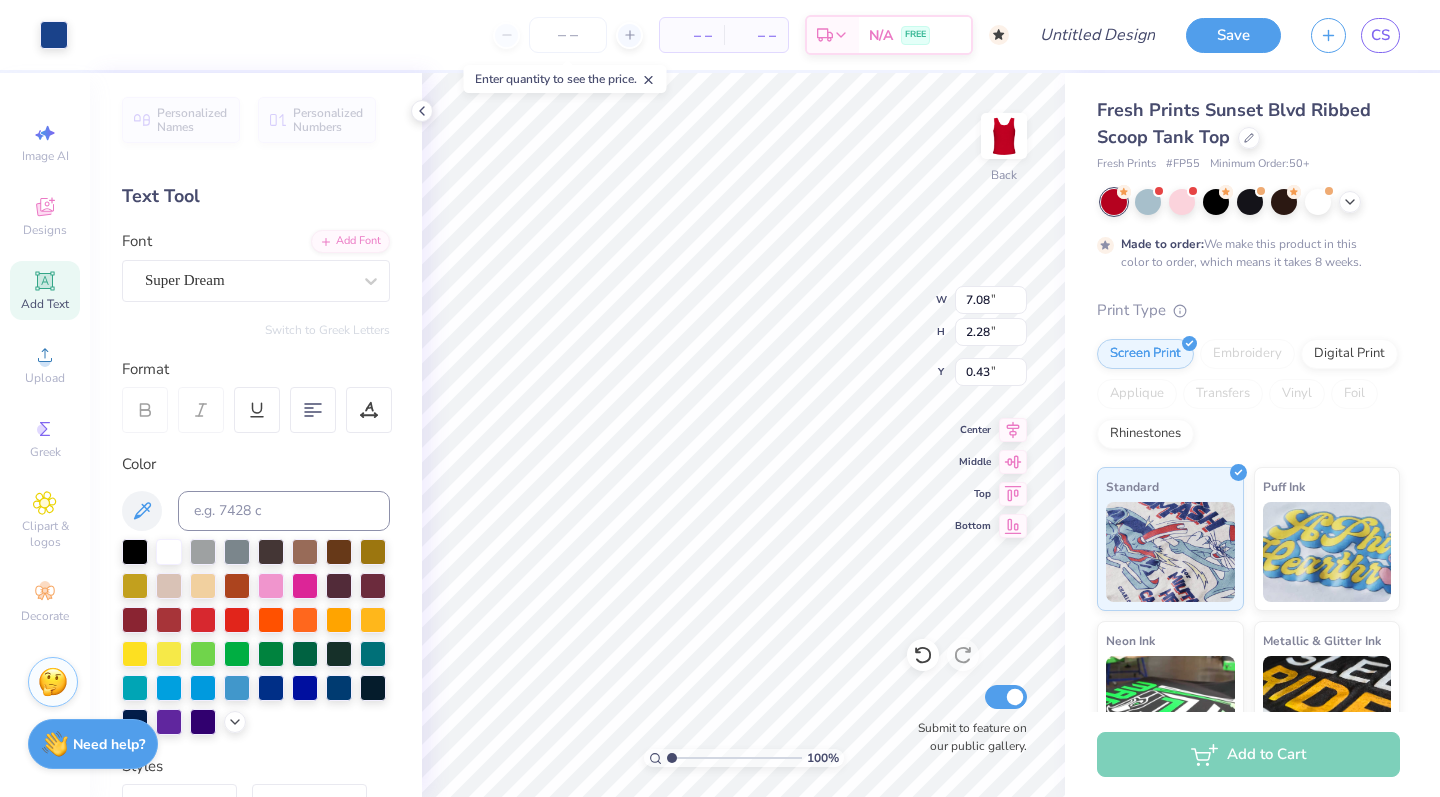 type on "0.25" 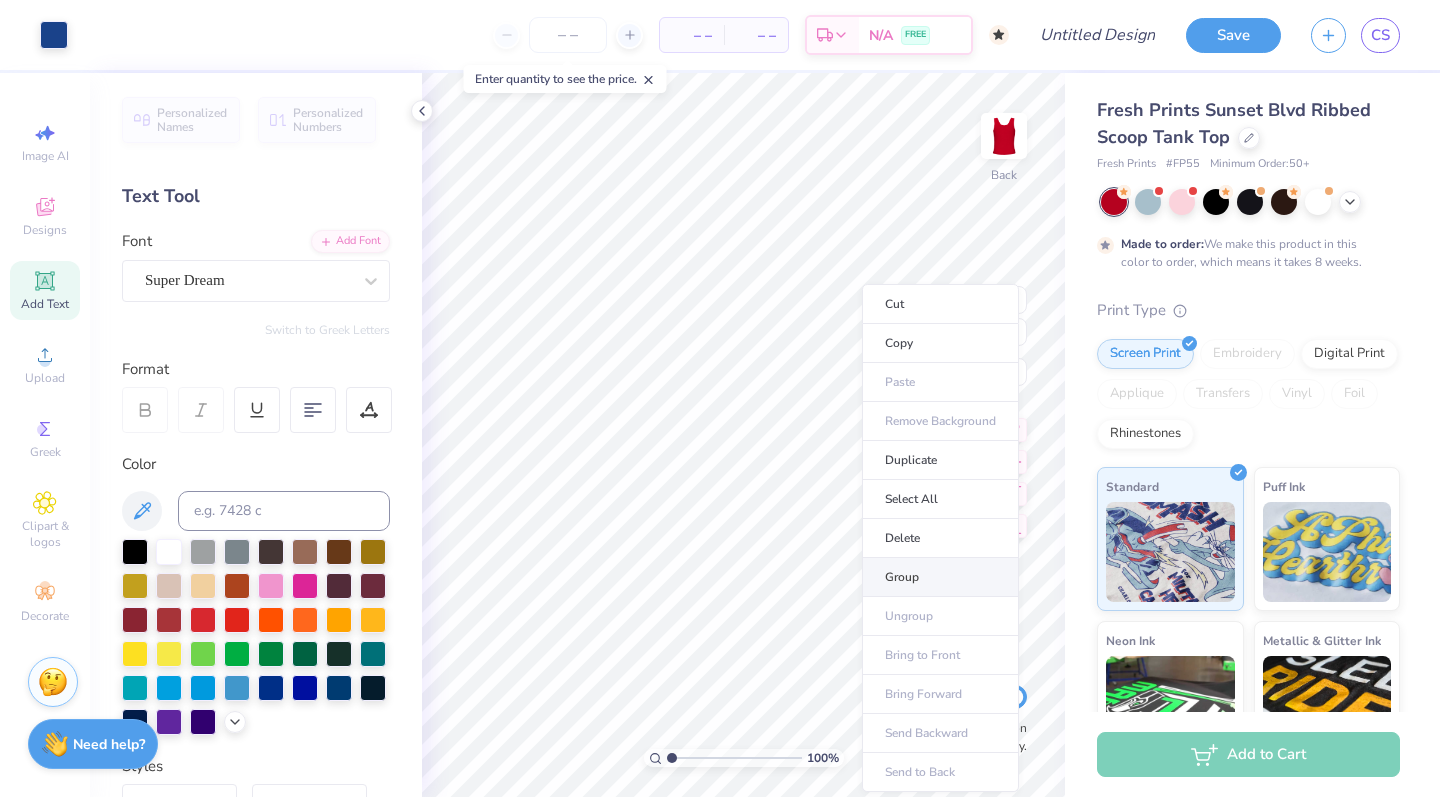 click on "Group" at bounding box center [940, 577] 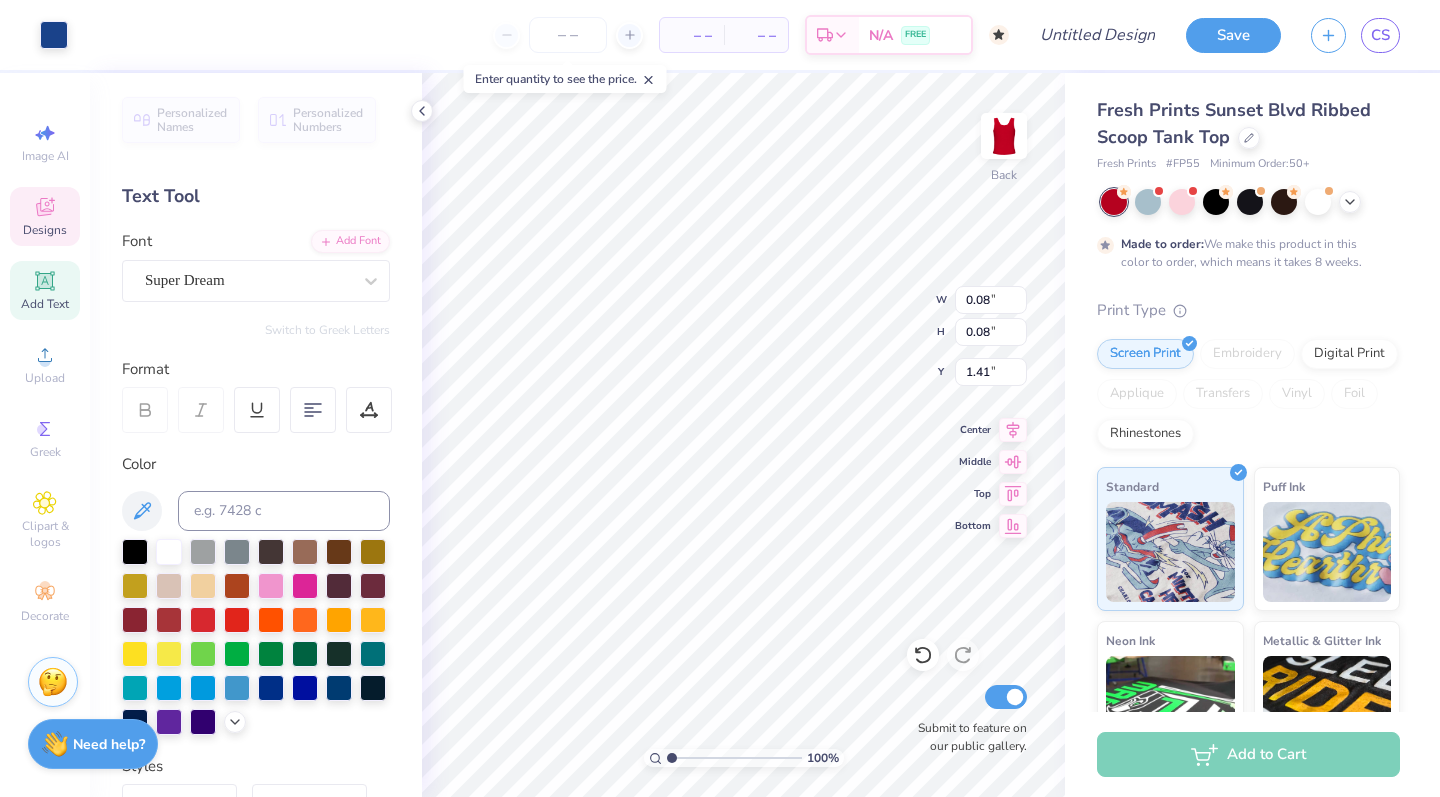 type on "1.98" 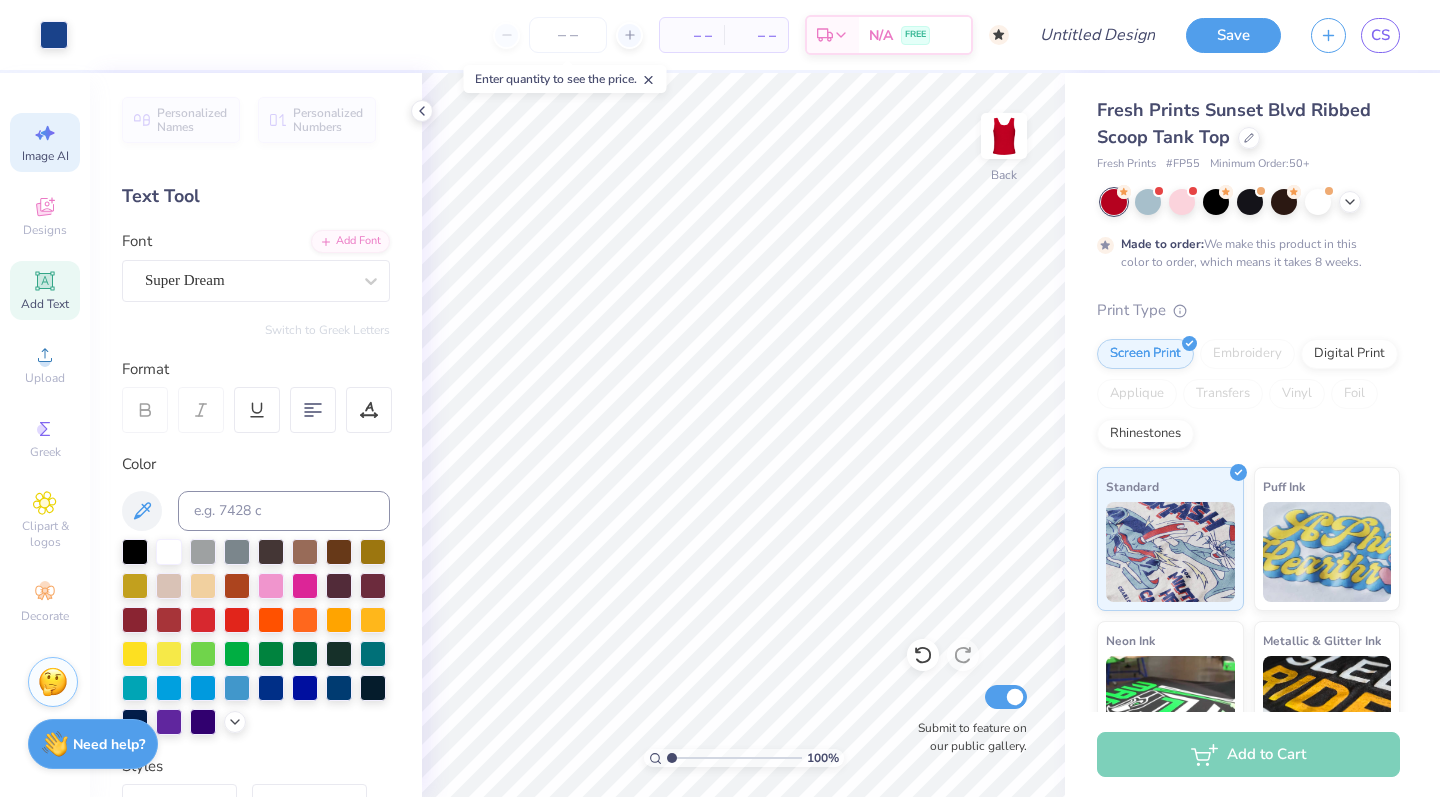 click 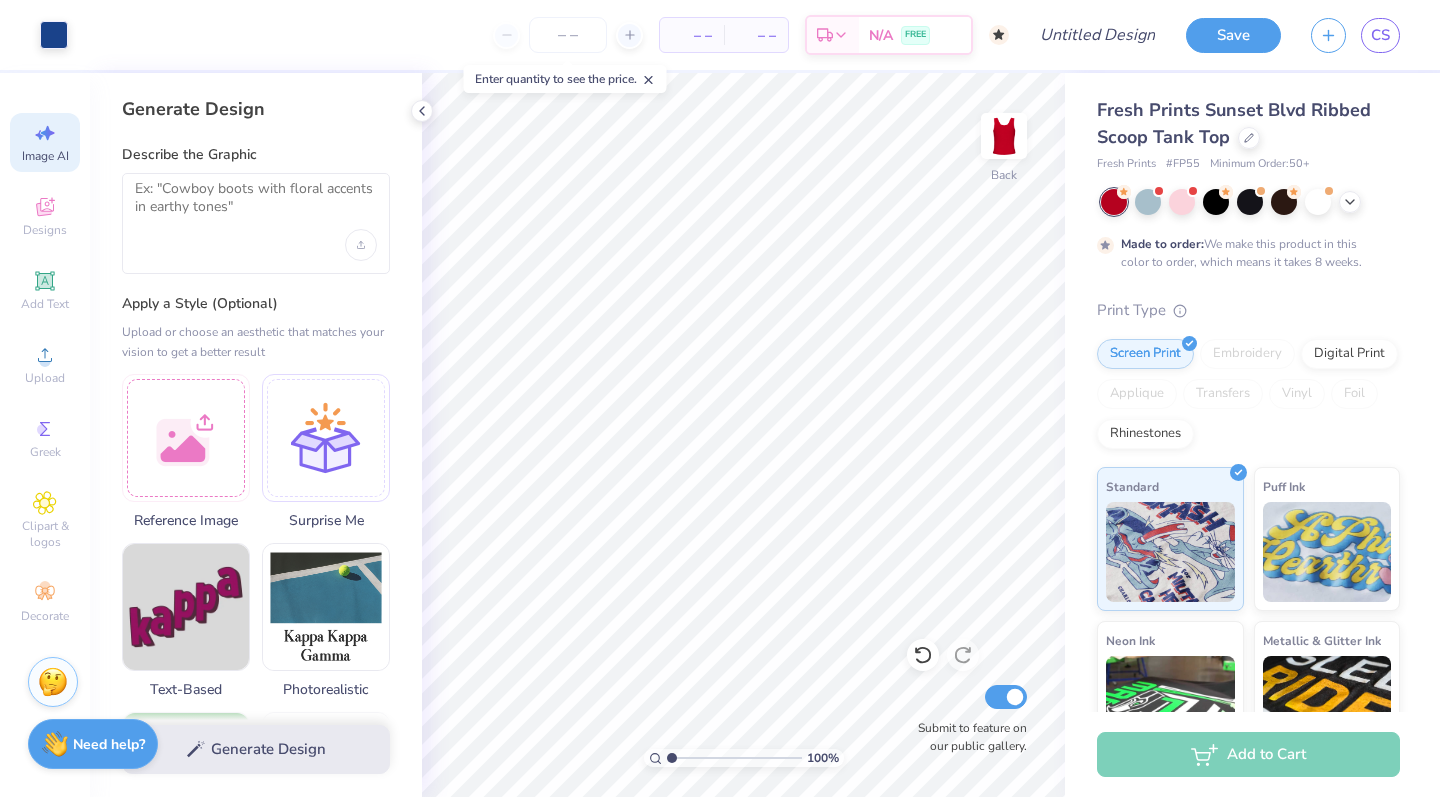 scroll, scrollTop: 0, scrollLeft: 0, axis: both 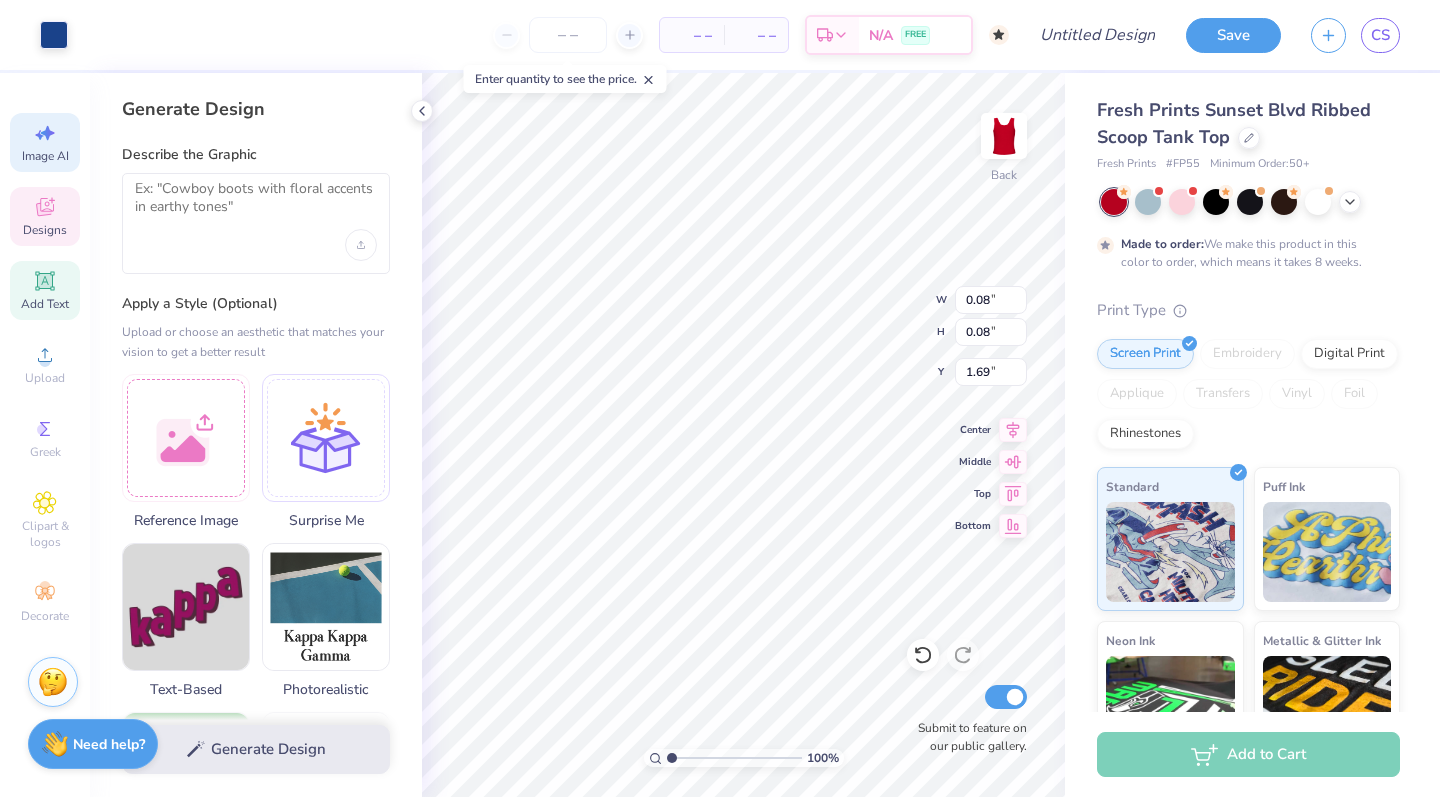 click 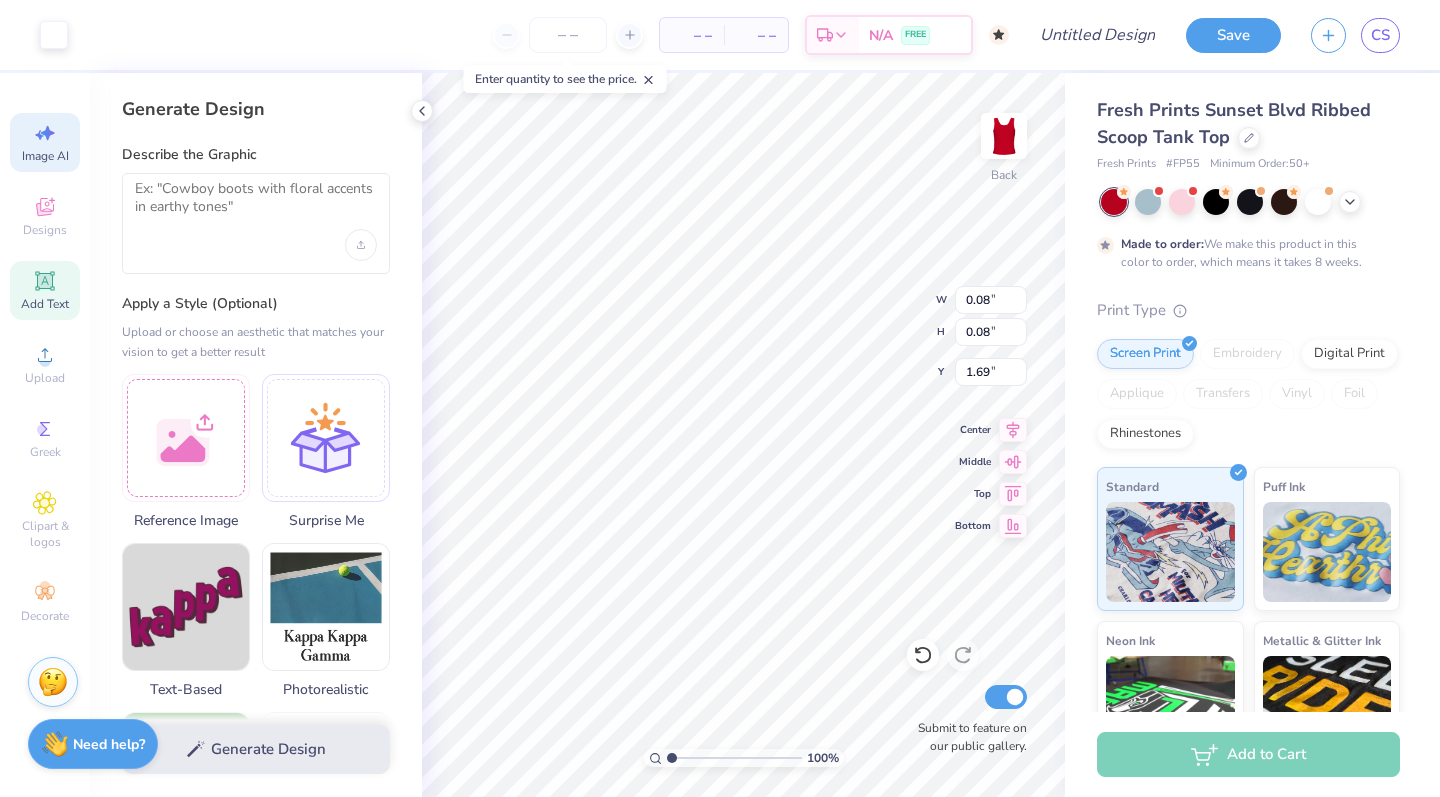 type on "3.78" 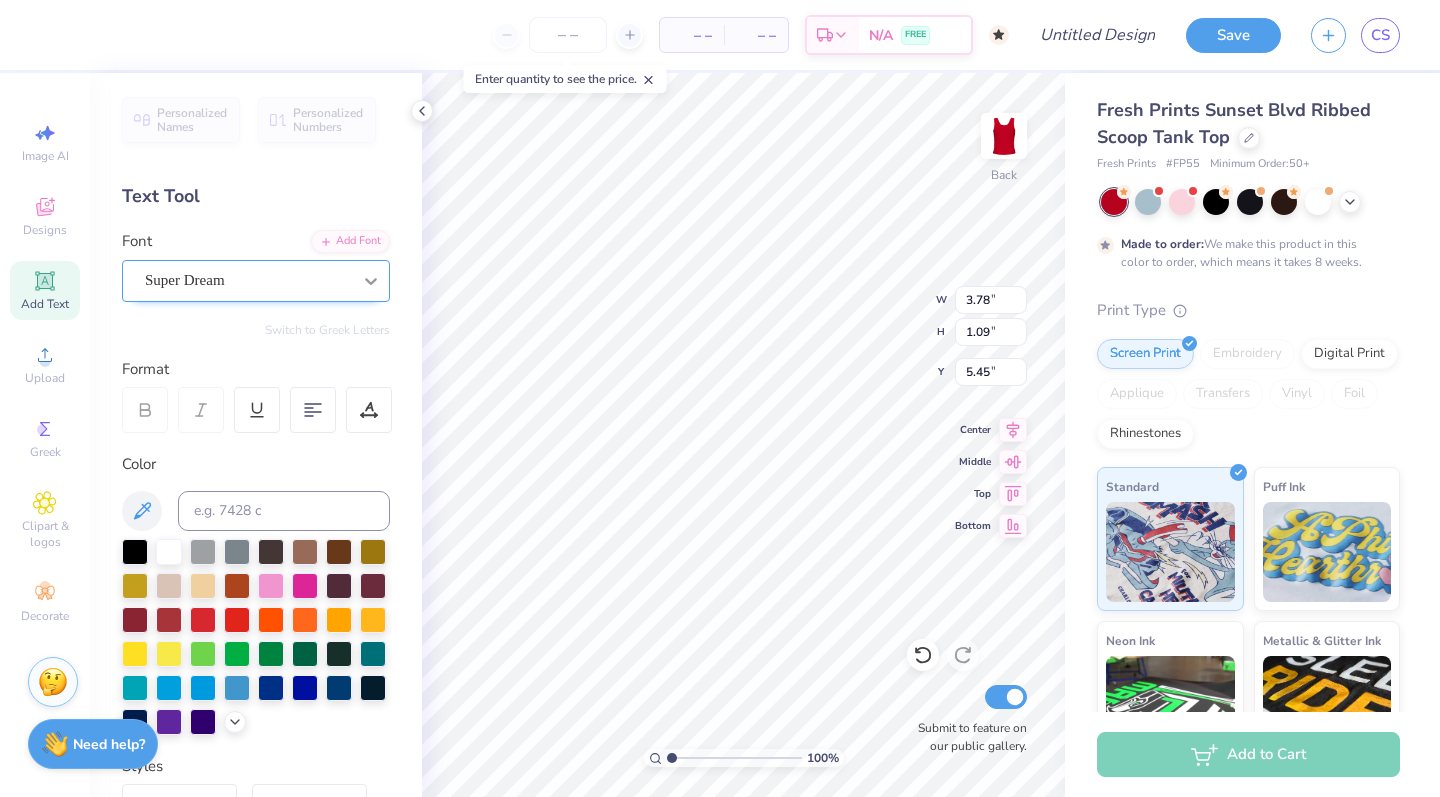 type on "T" 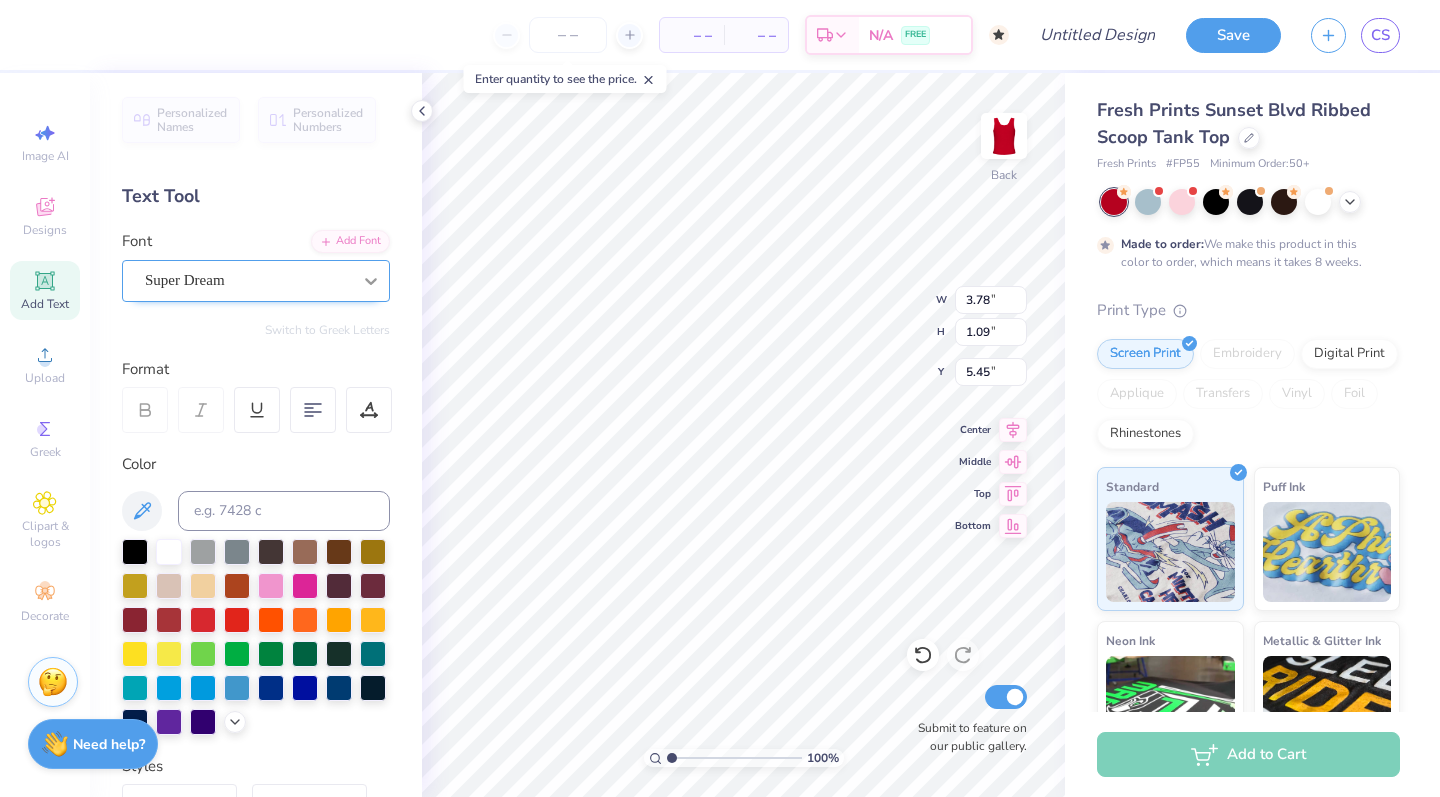 scroll, scrollTop: 2, scrollLeft: 1, axis: both 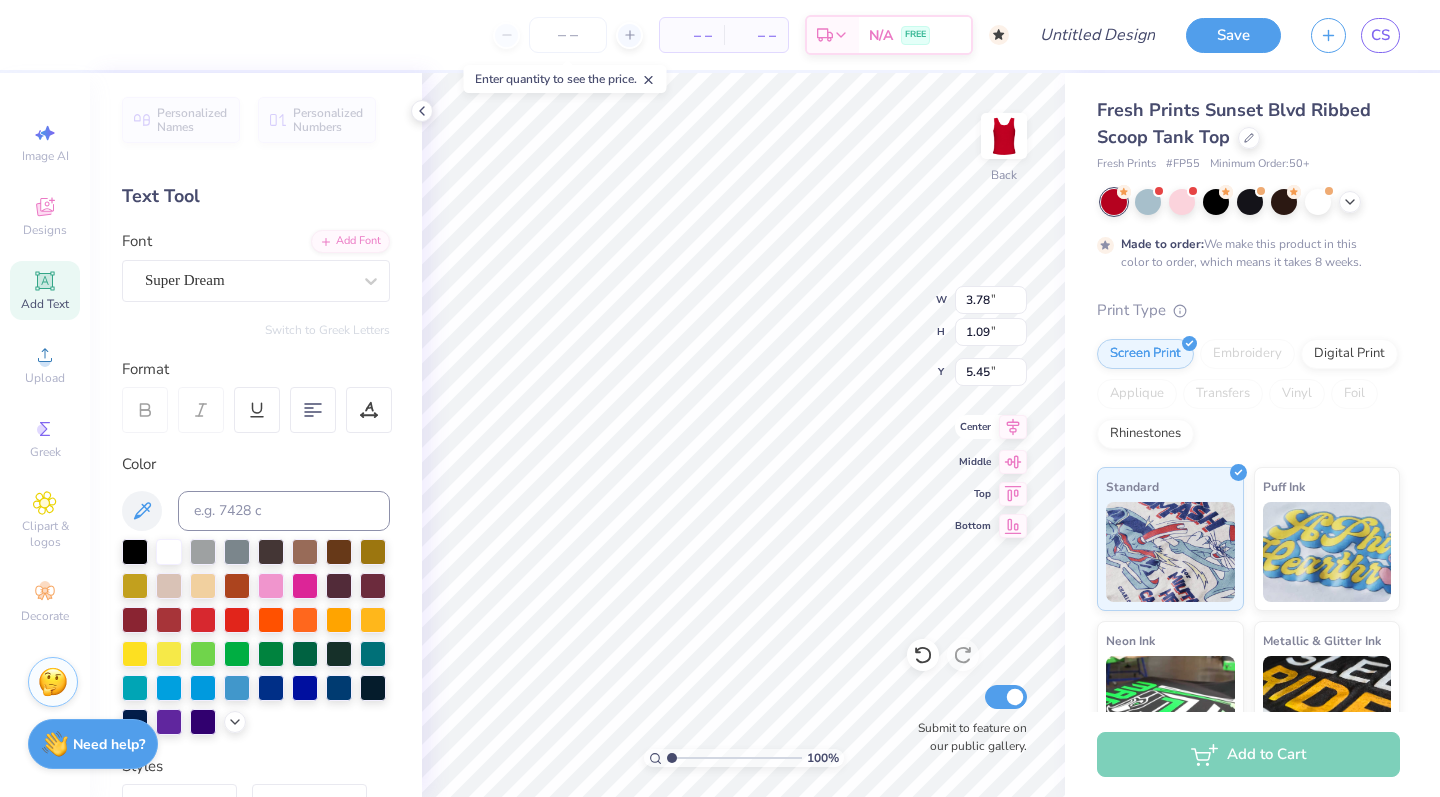 type on "[GREEK]ORE" 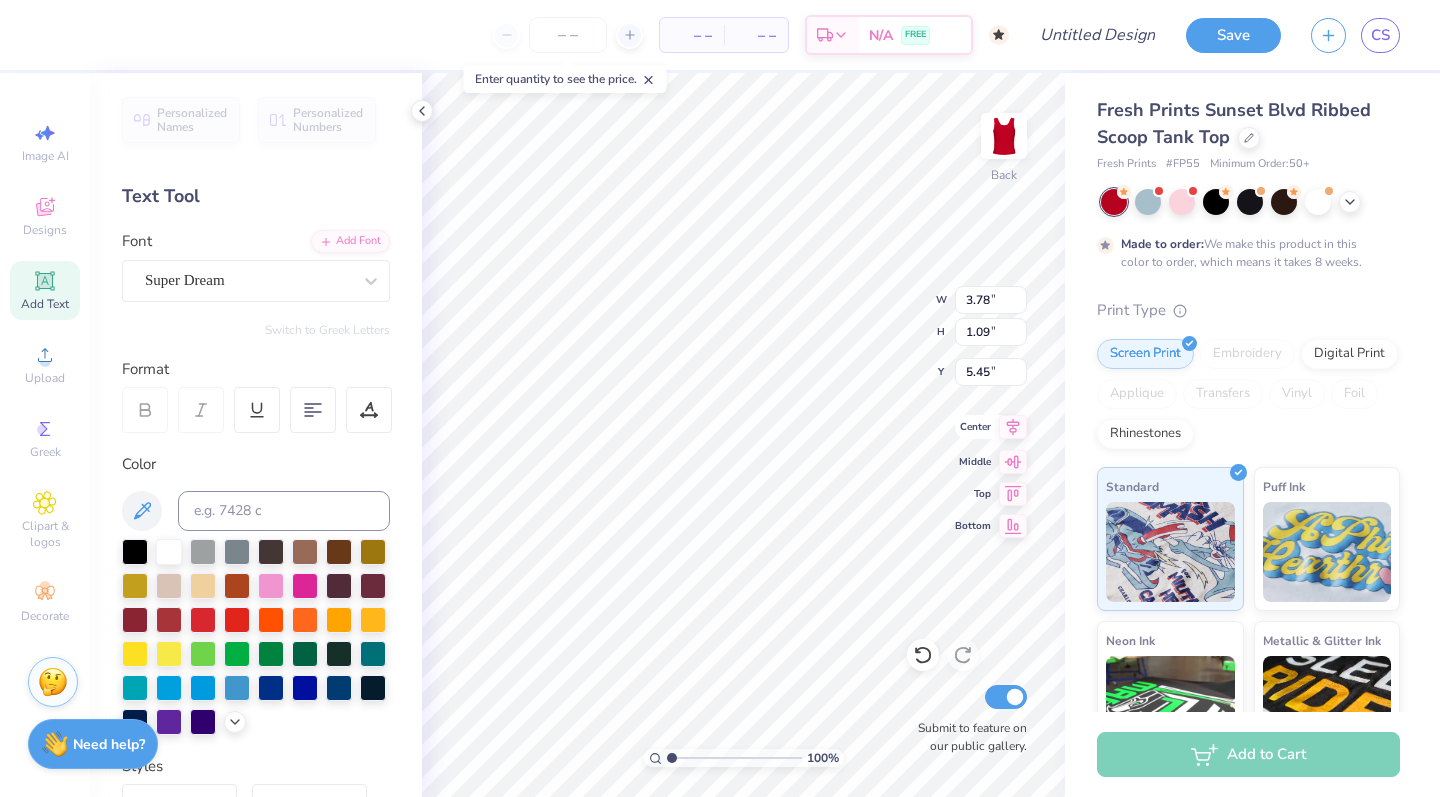 type on "5.82" 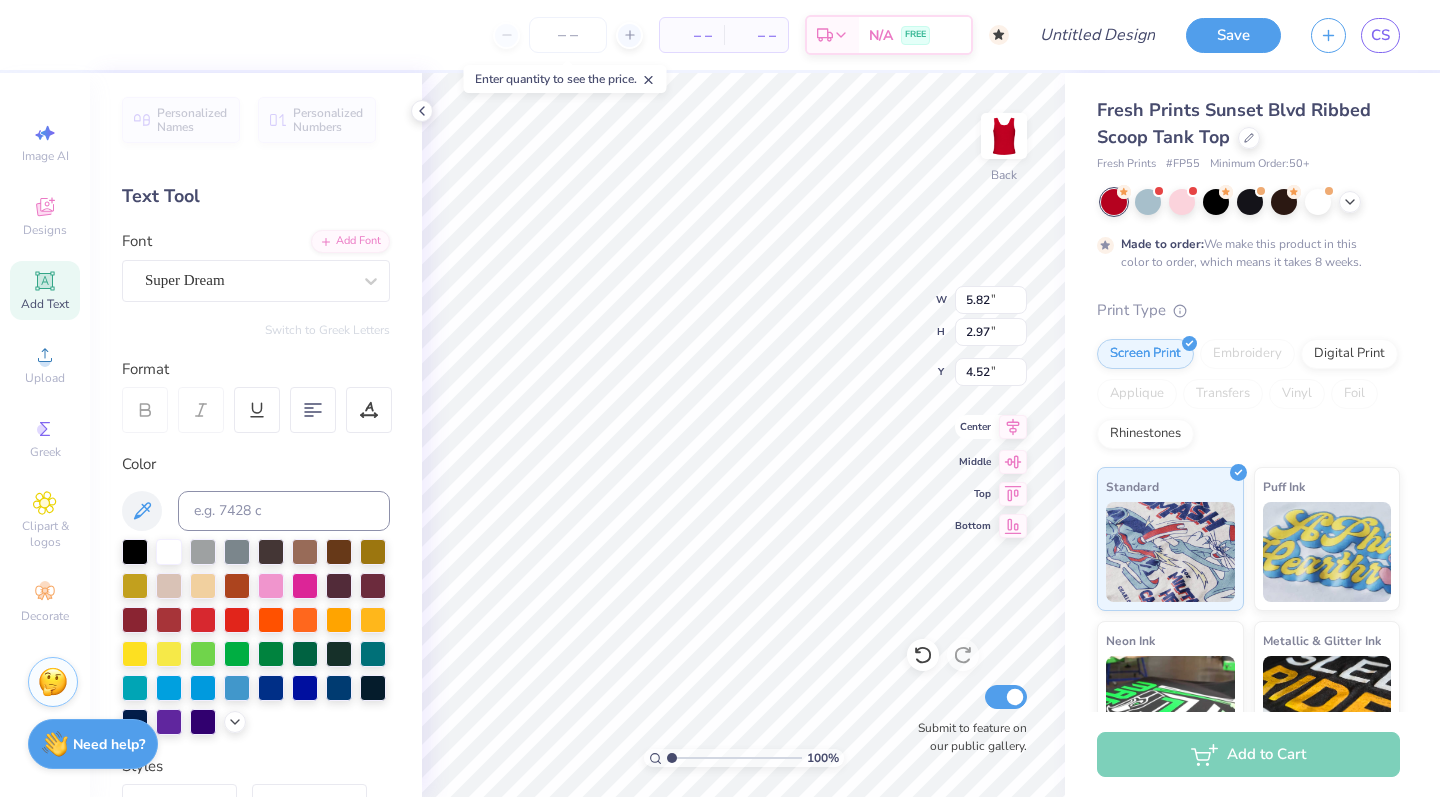 click 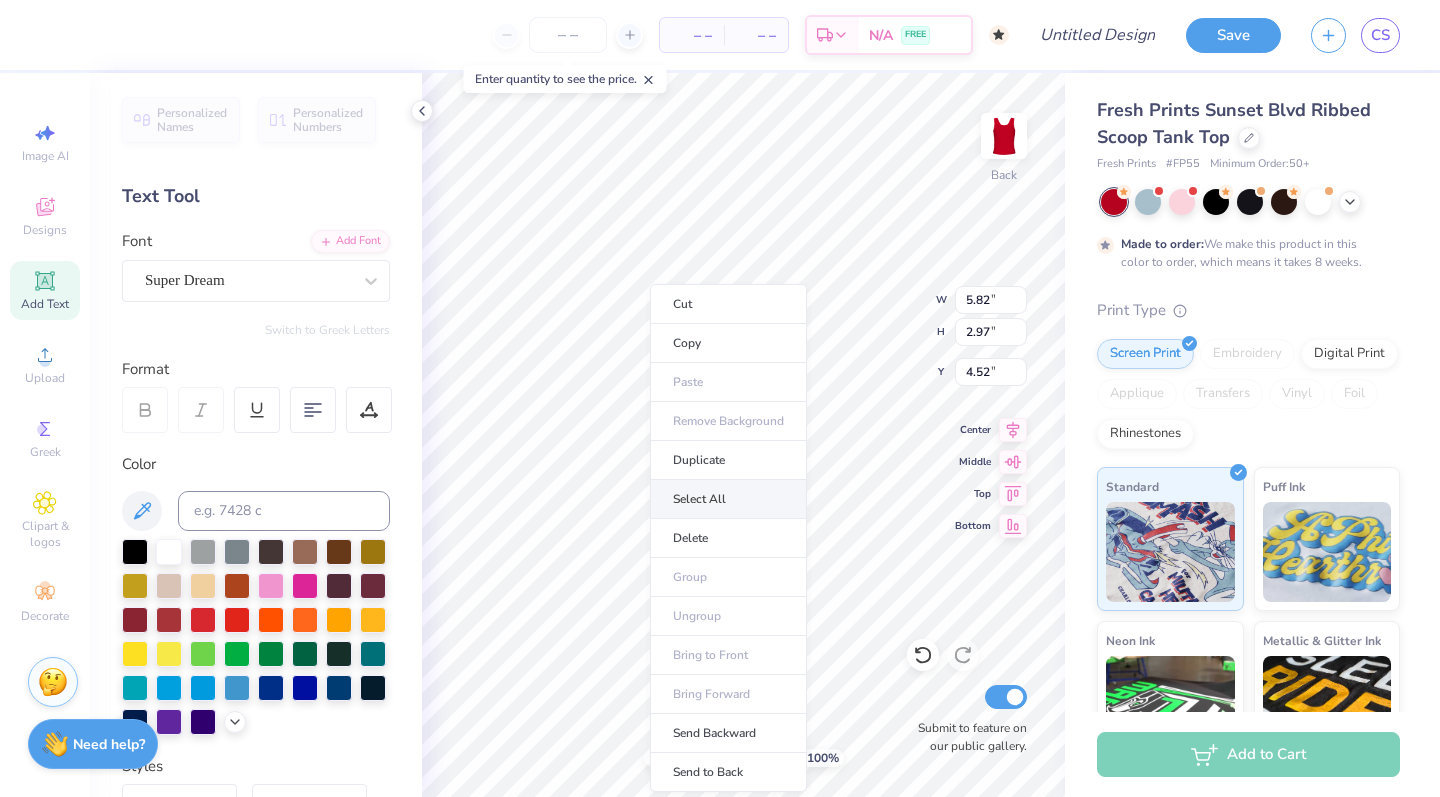 click on "Select All" at bounding box center (728, 499) 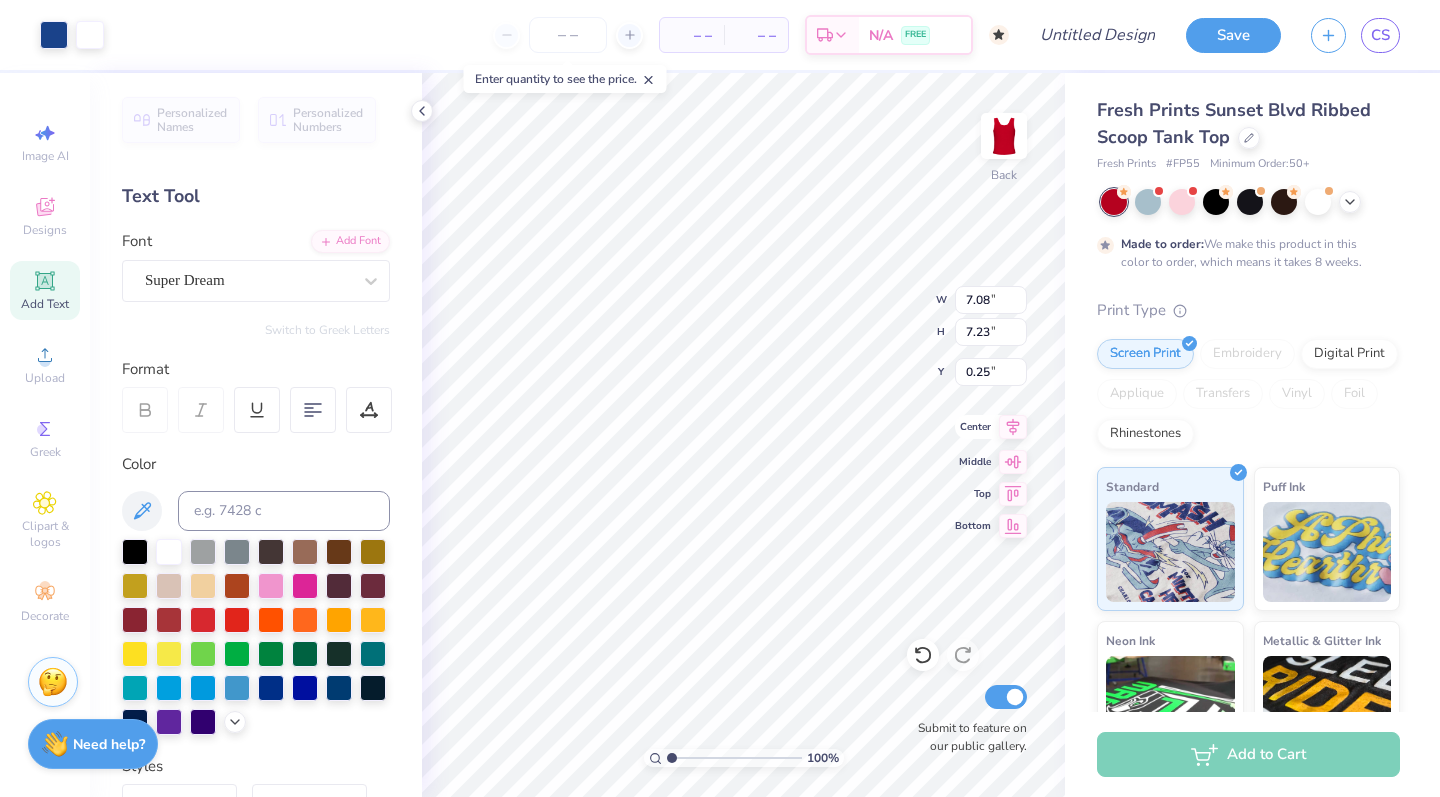 click 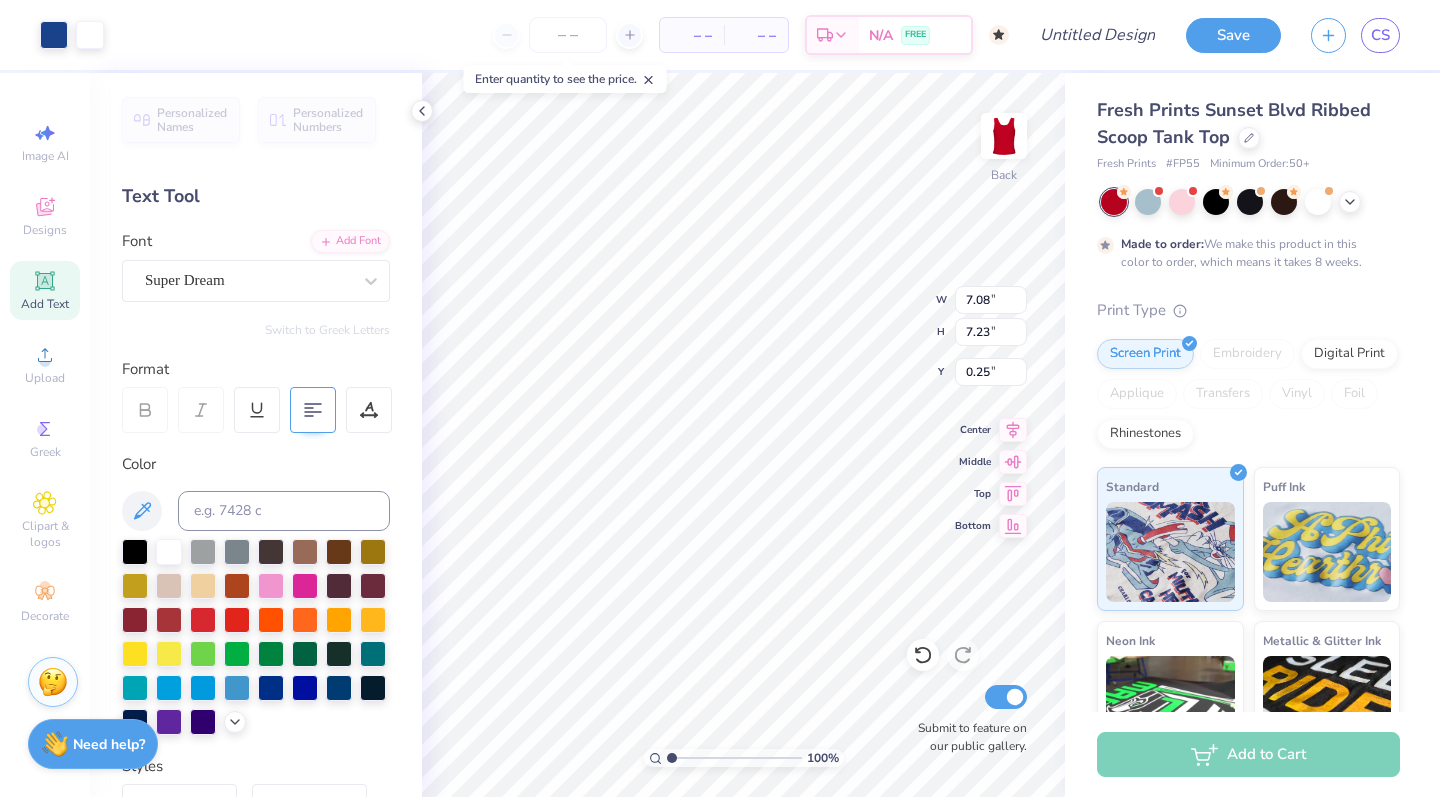 click 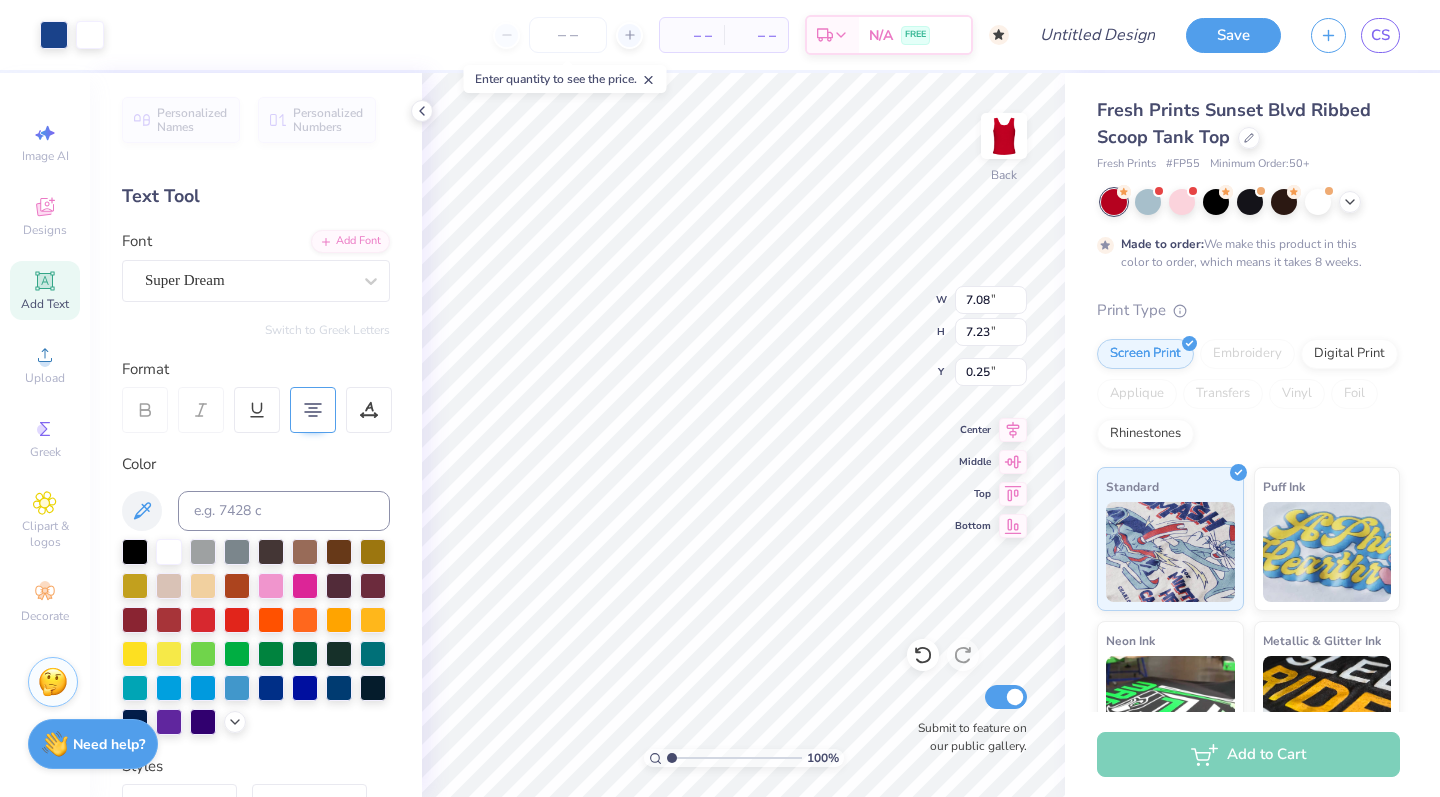 click 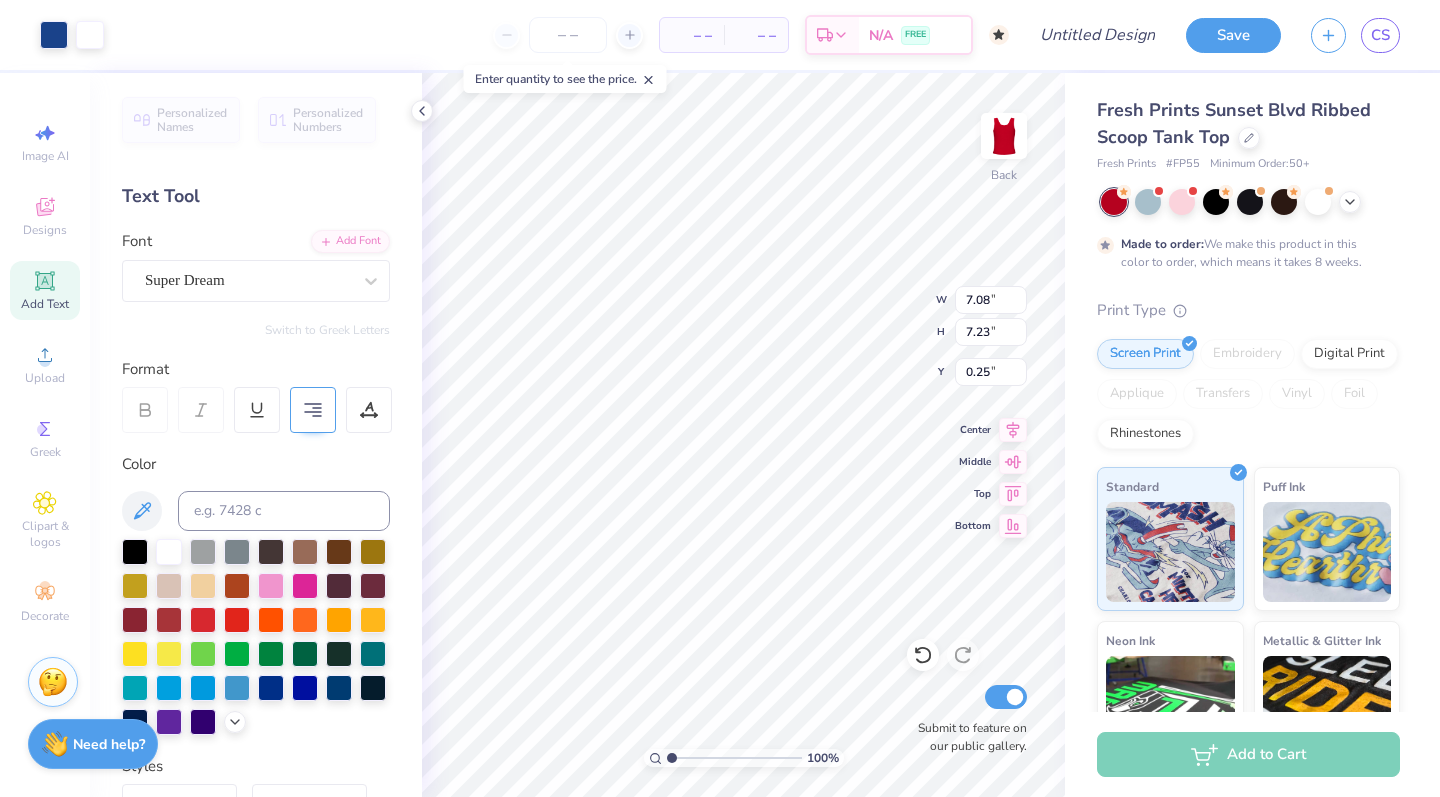 click 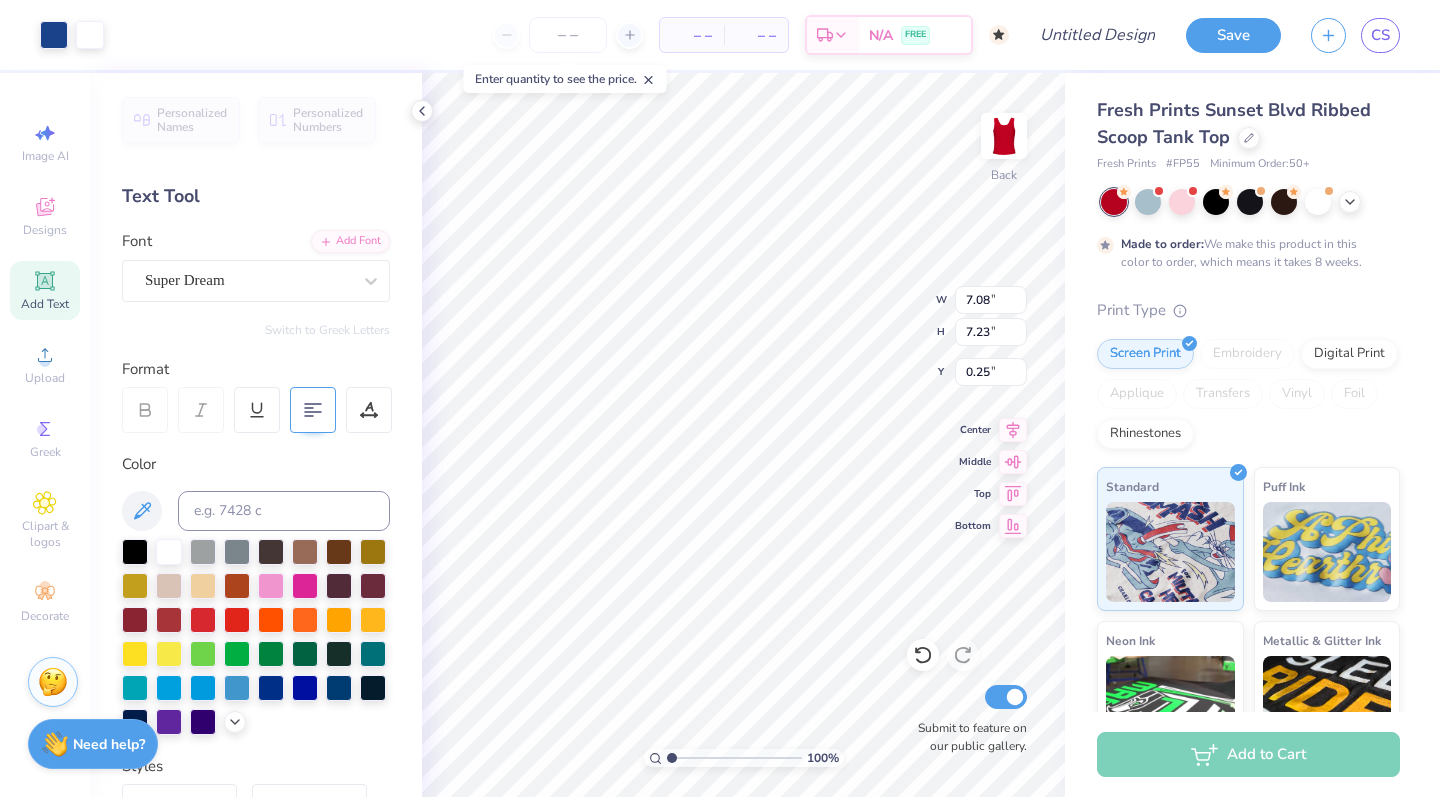 scroll, scrollTop: 0, scrollLeft: 0, axis: both 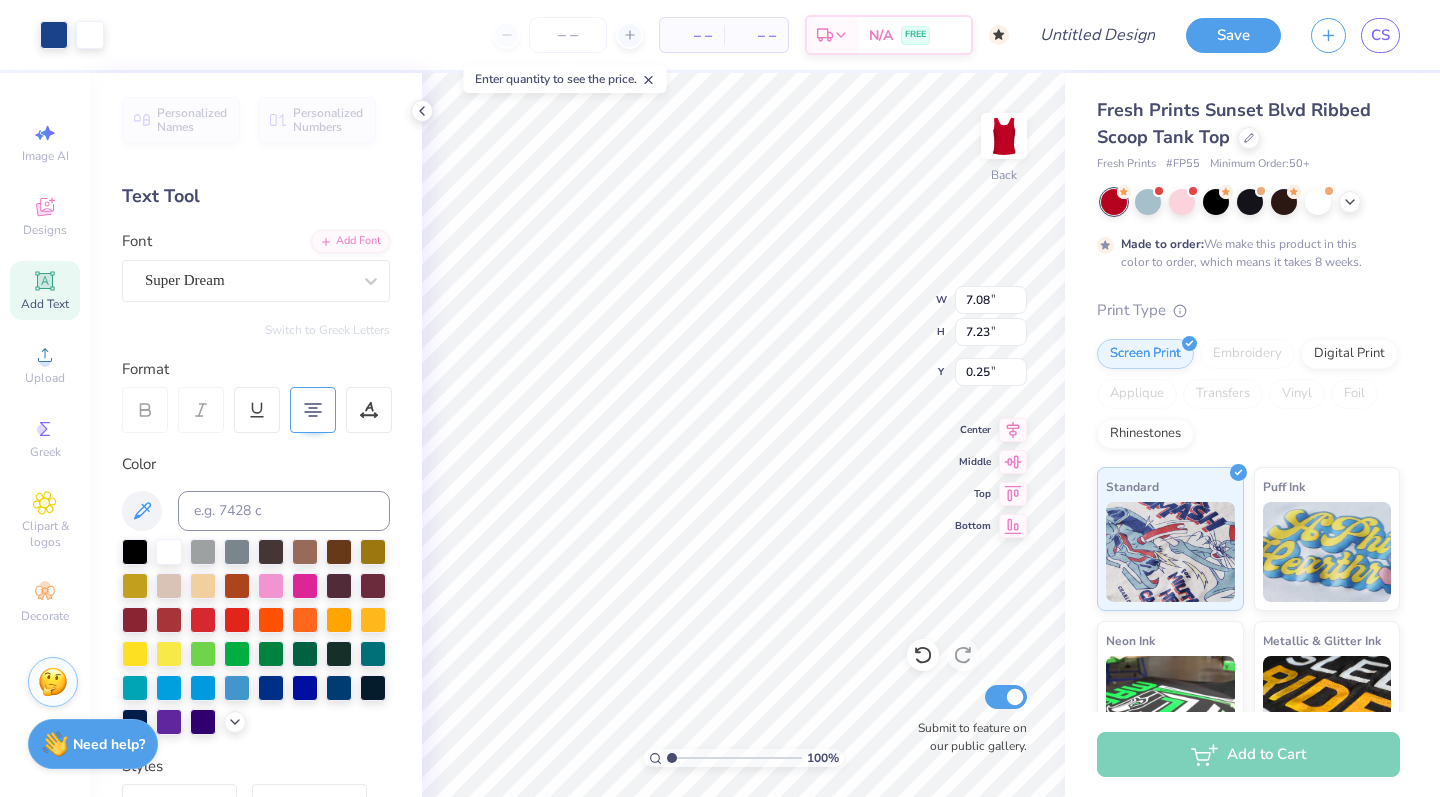 click 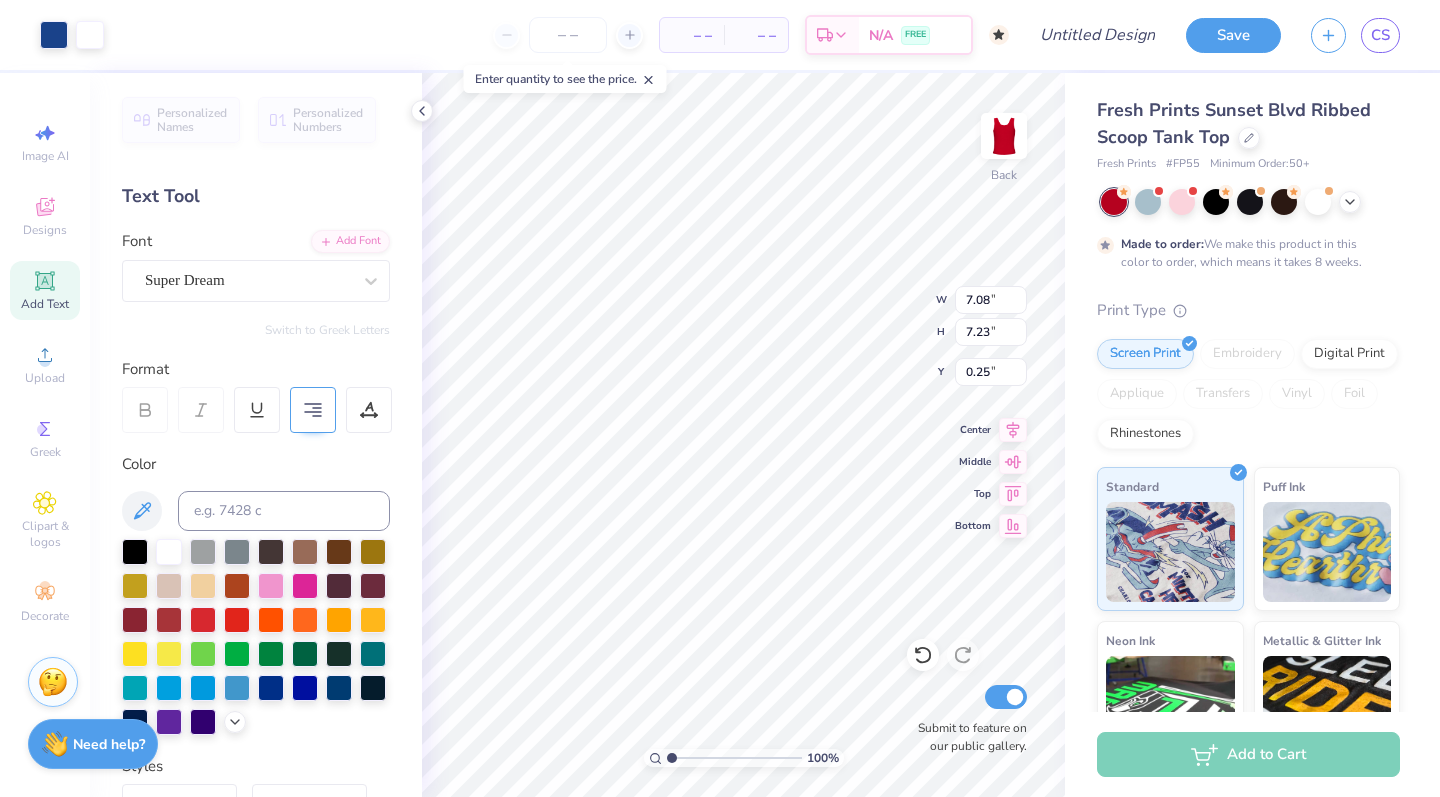 click 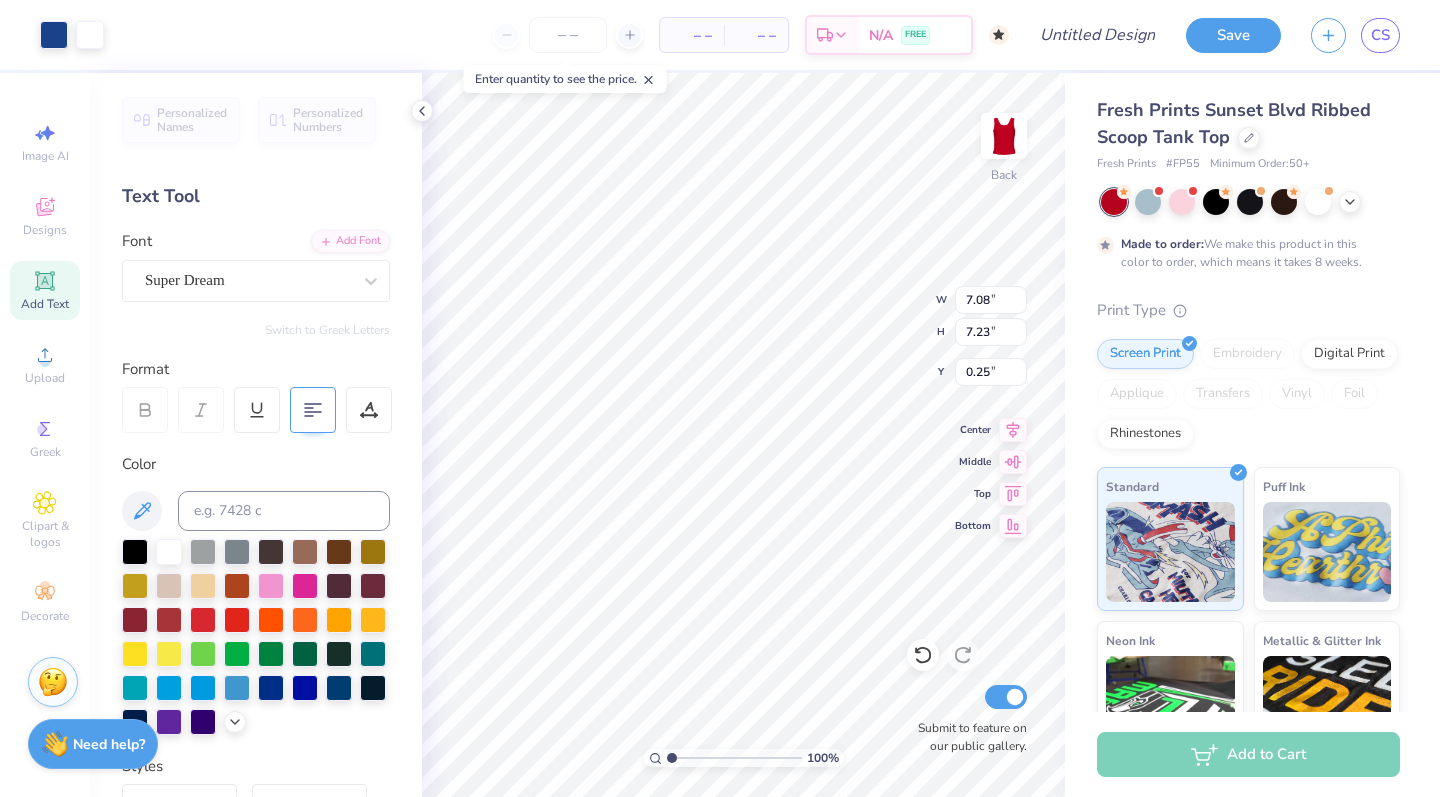 click 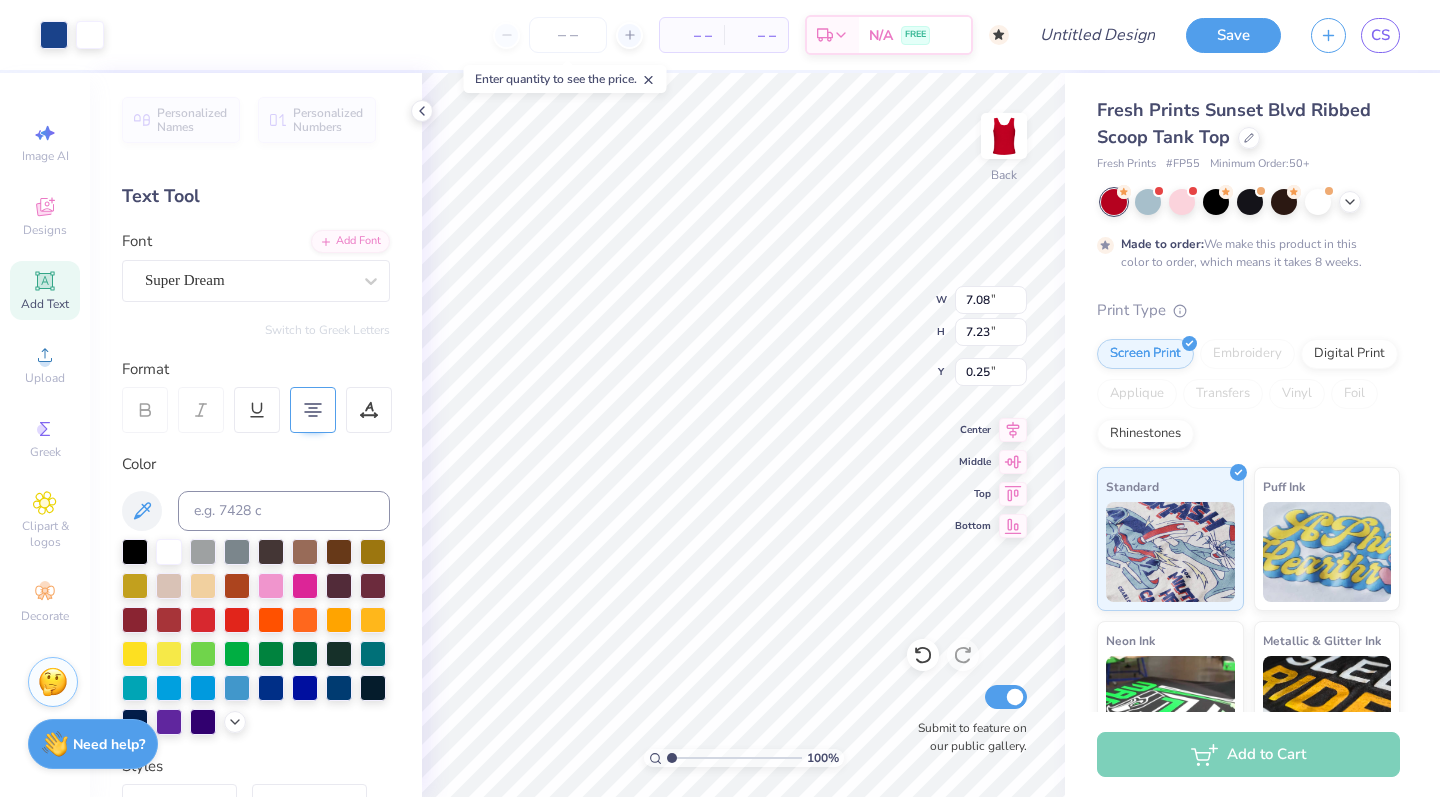 click 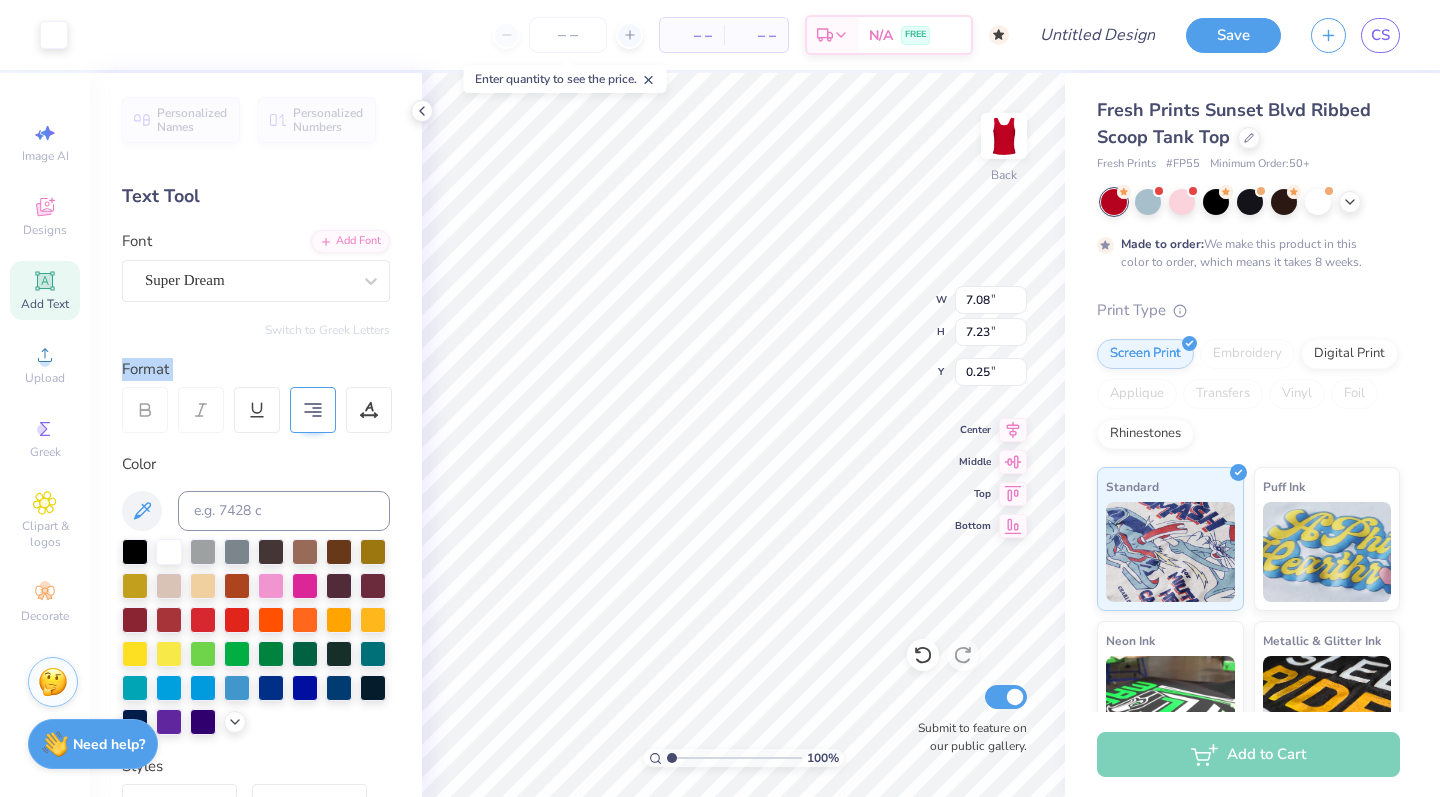 type on "5.82" 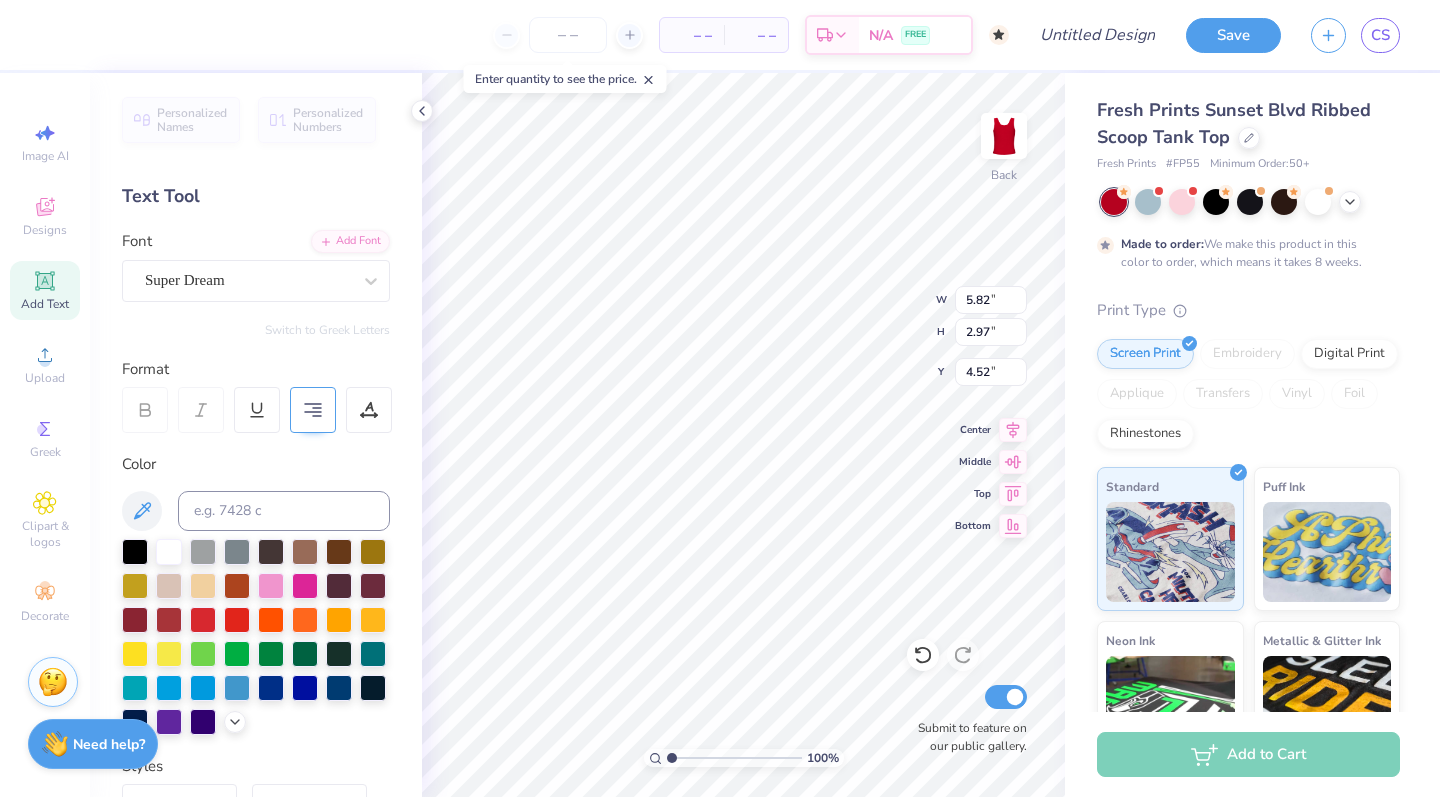 click at bounding box center (313, 410) 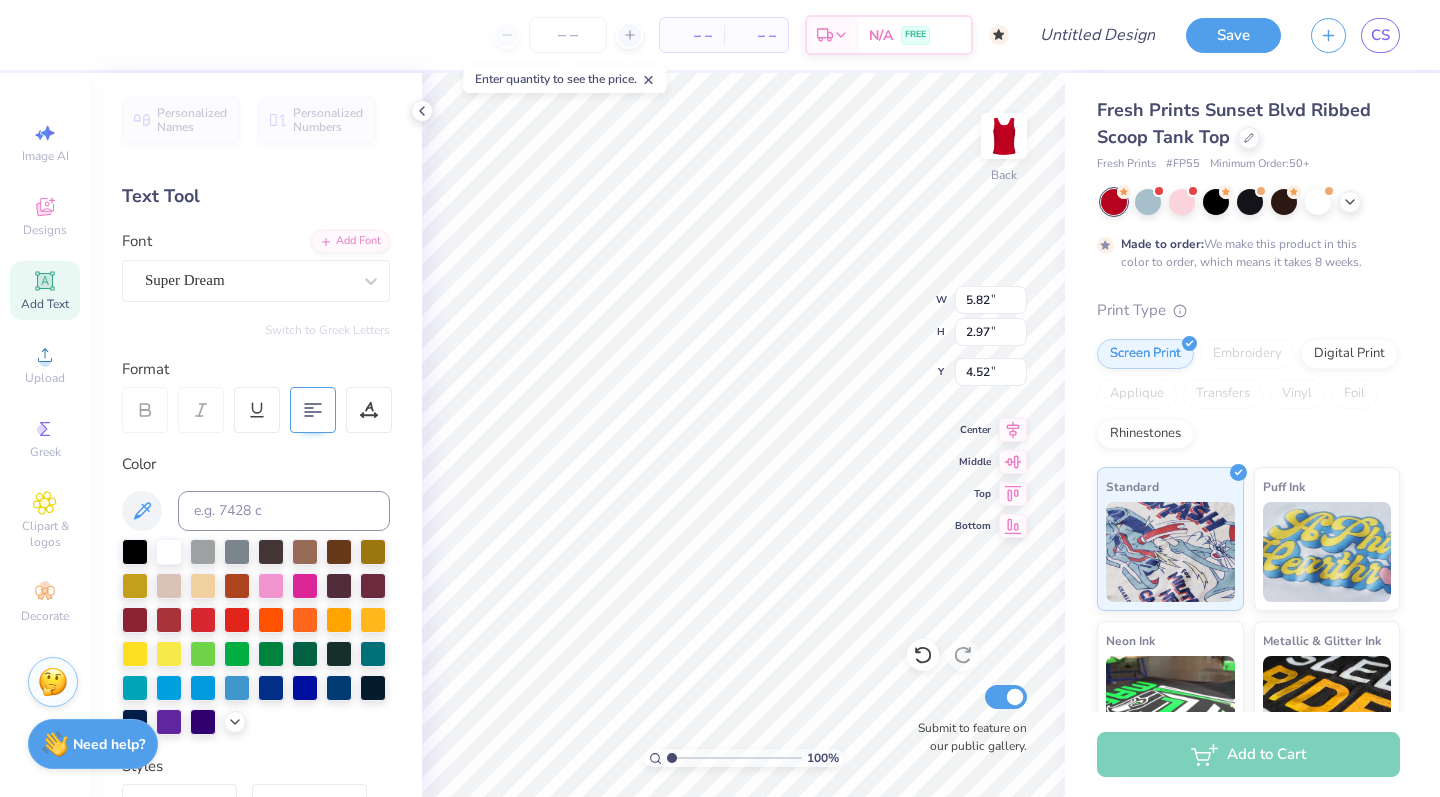 click at bounding box center [313, 410] 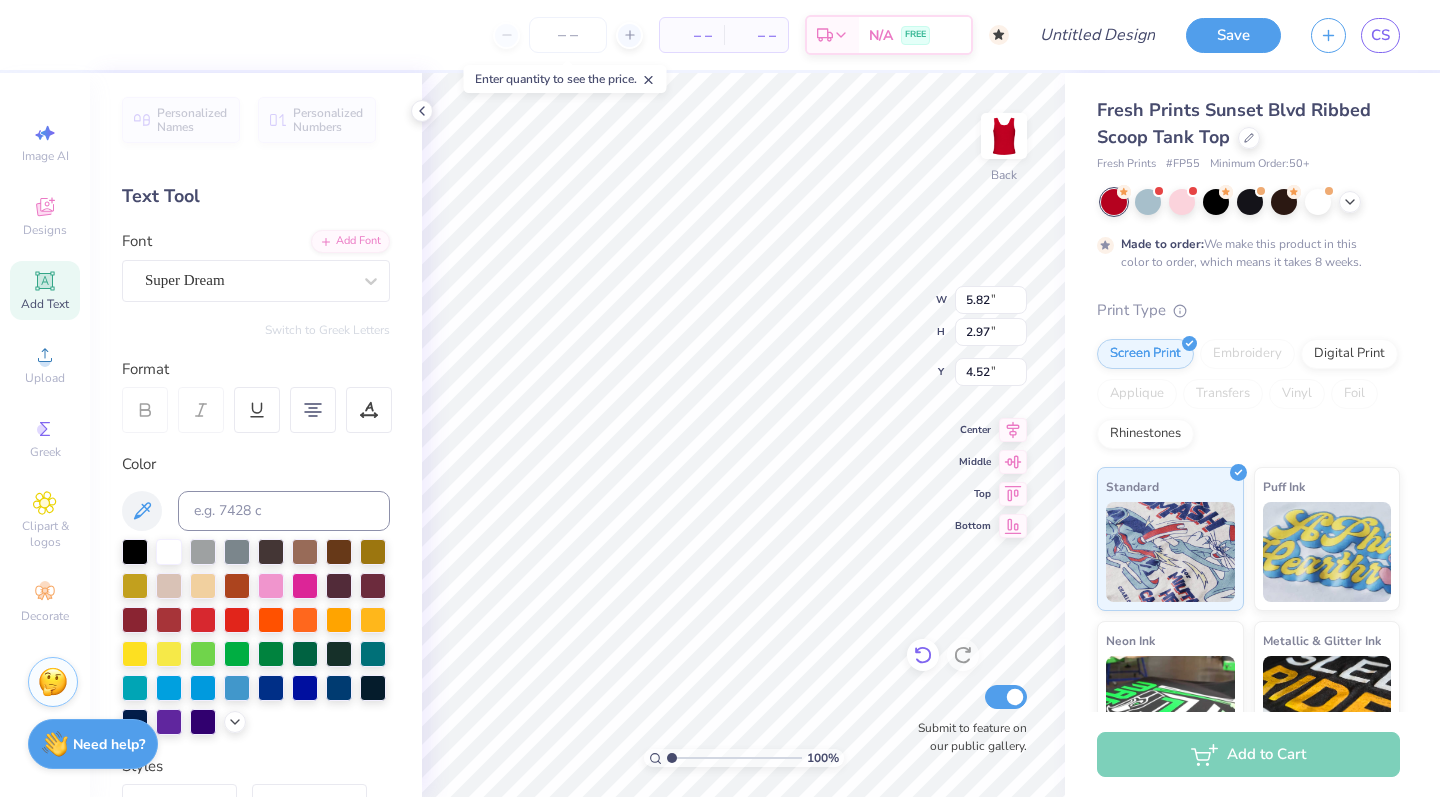 scroll, scrollTop: 2, scrollLeft: 1, axis: both 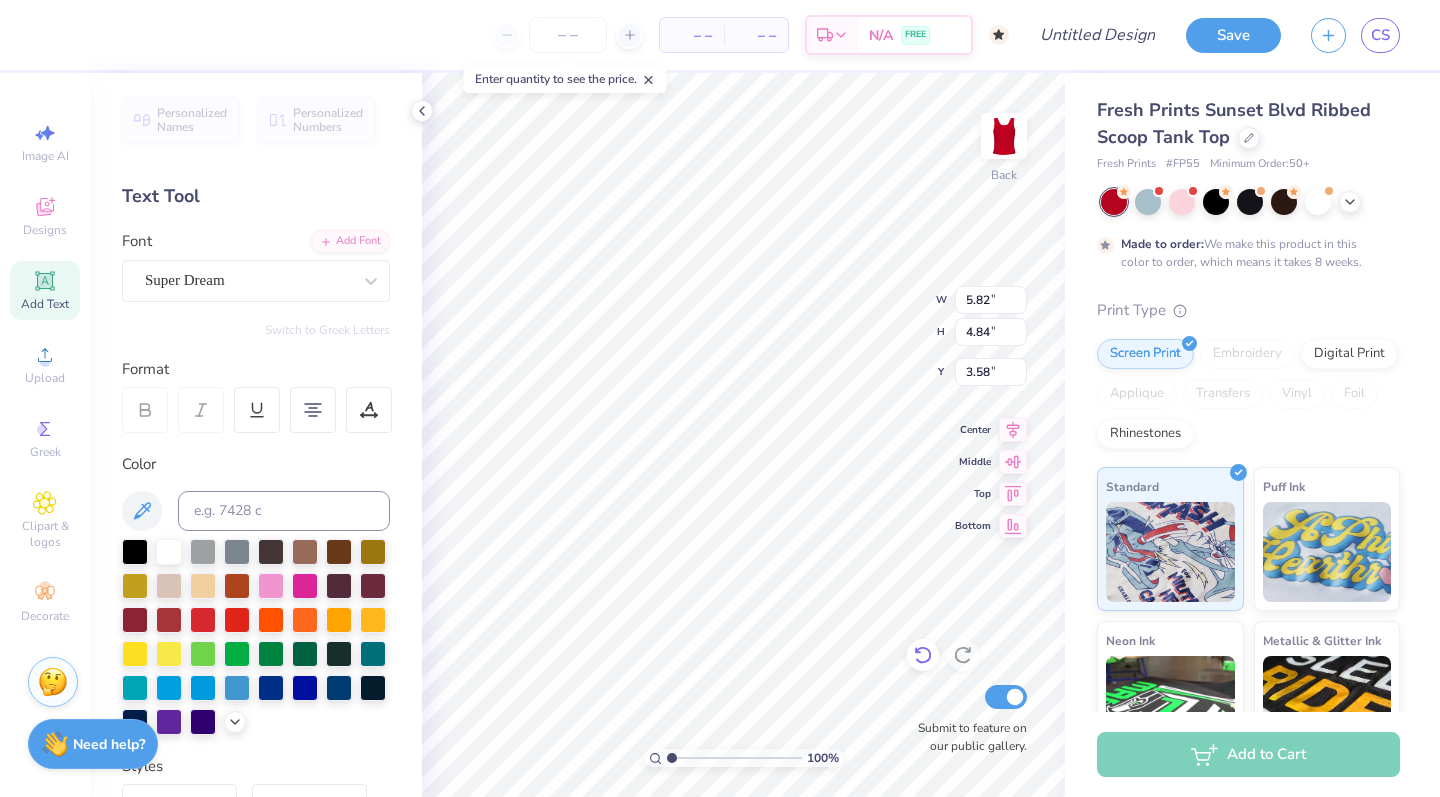 type on "3.72" 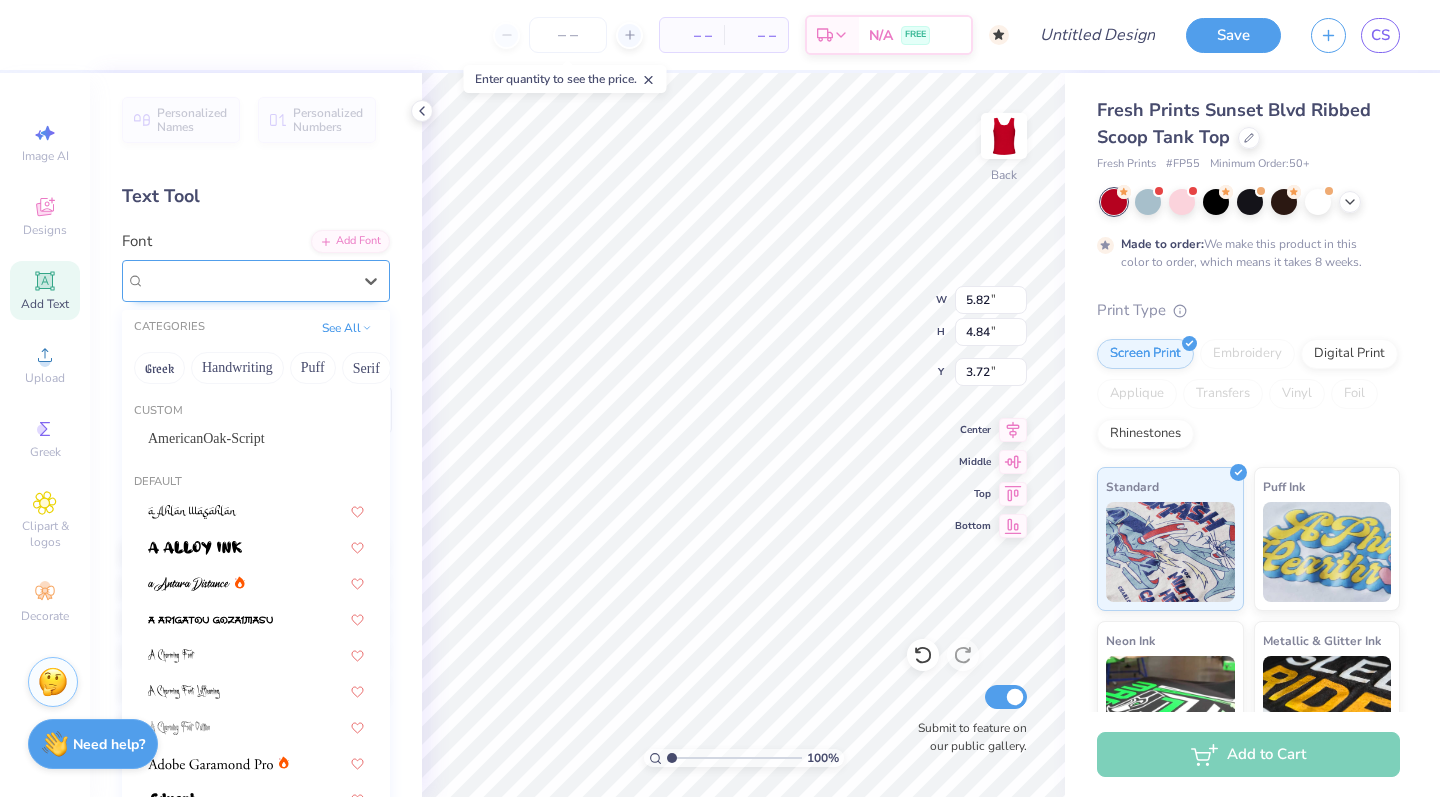 click on "Super Dream" at bounding box center (248, 280) 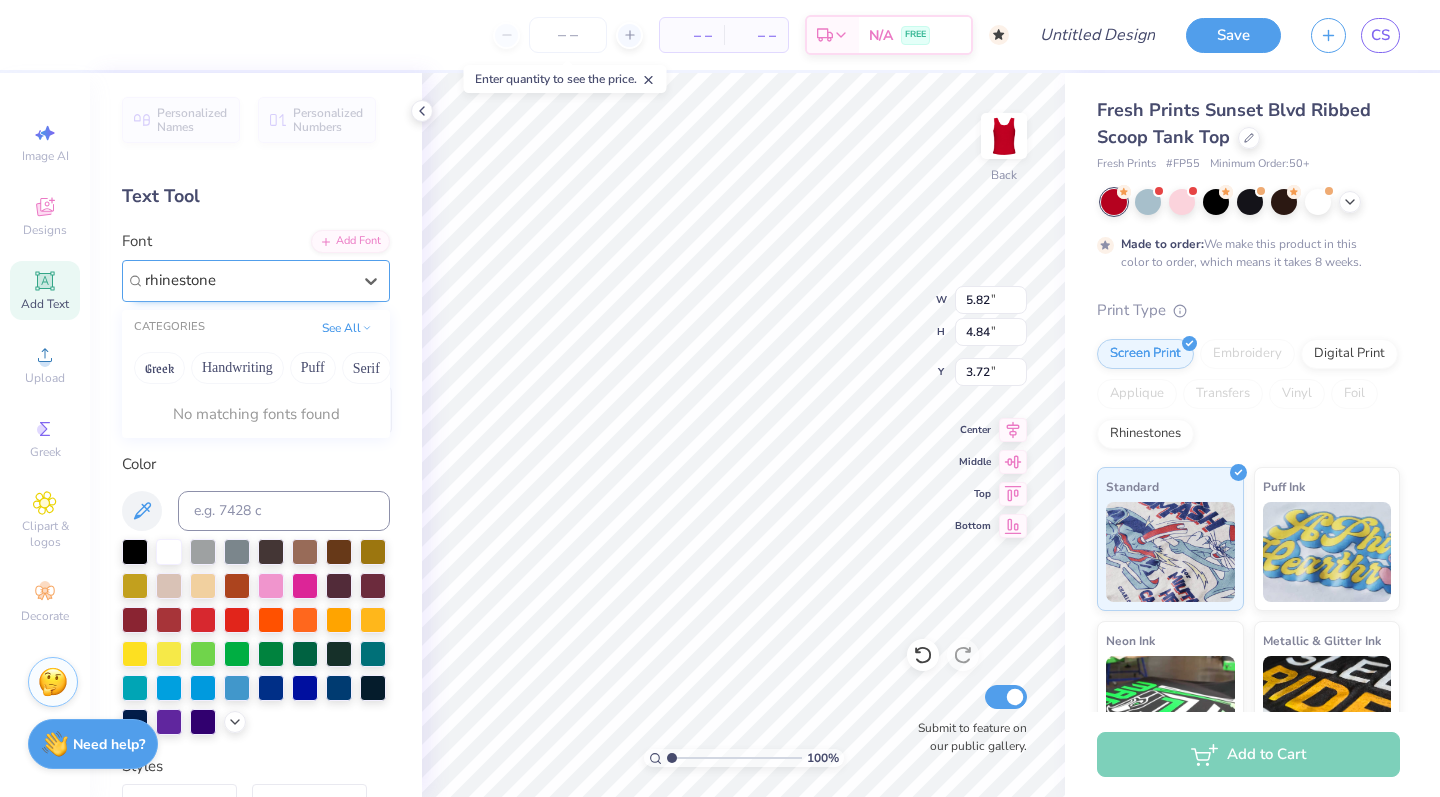 type on "rhinestone" 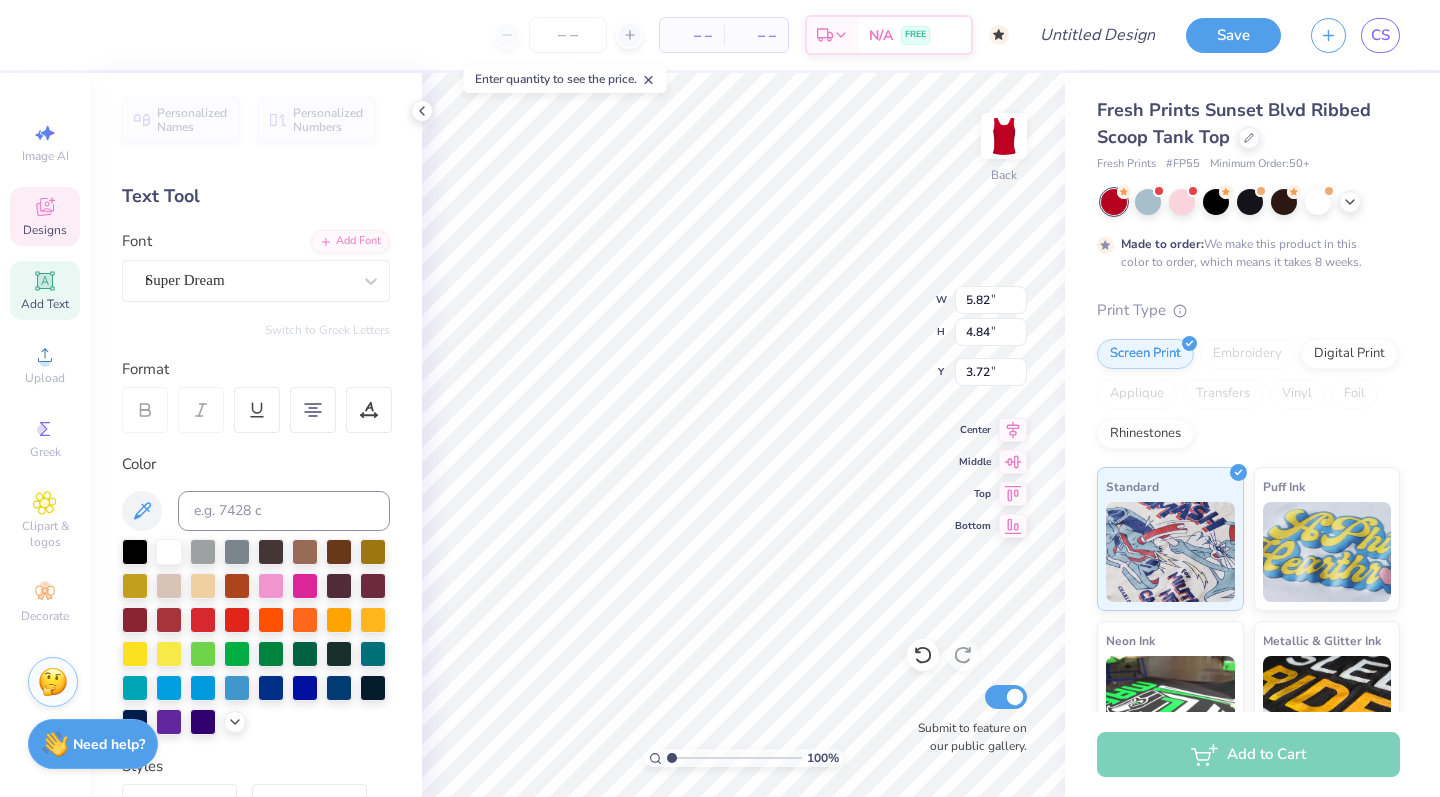 click on "Designs" at bounding box center [45, 230] 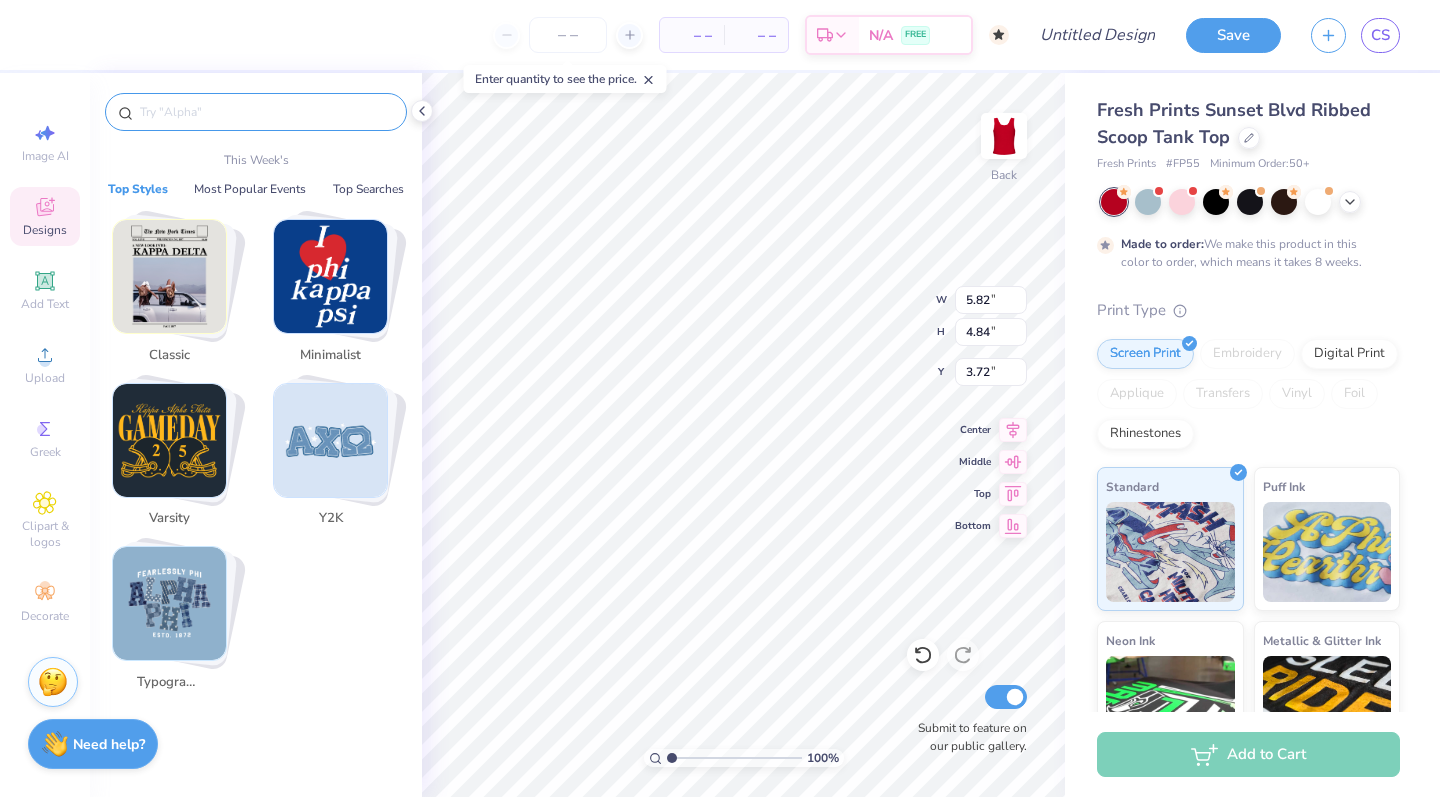 click at bounding box center [266, 112] 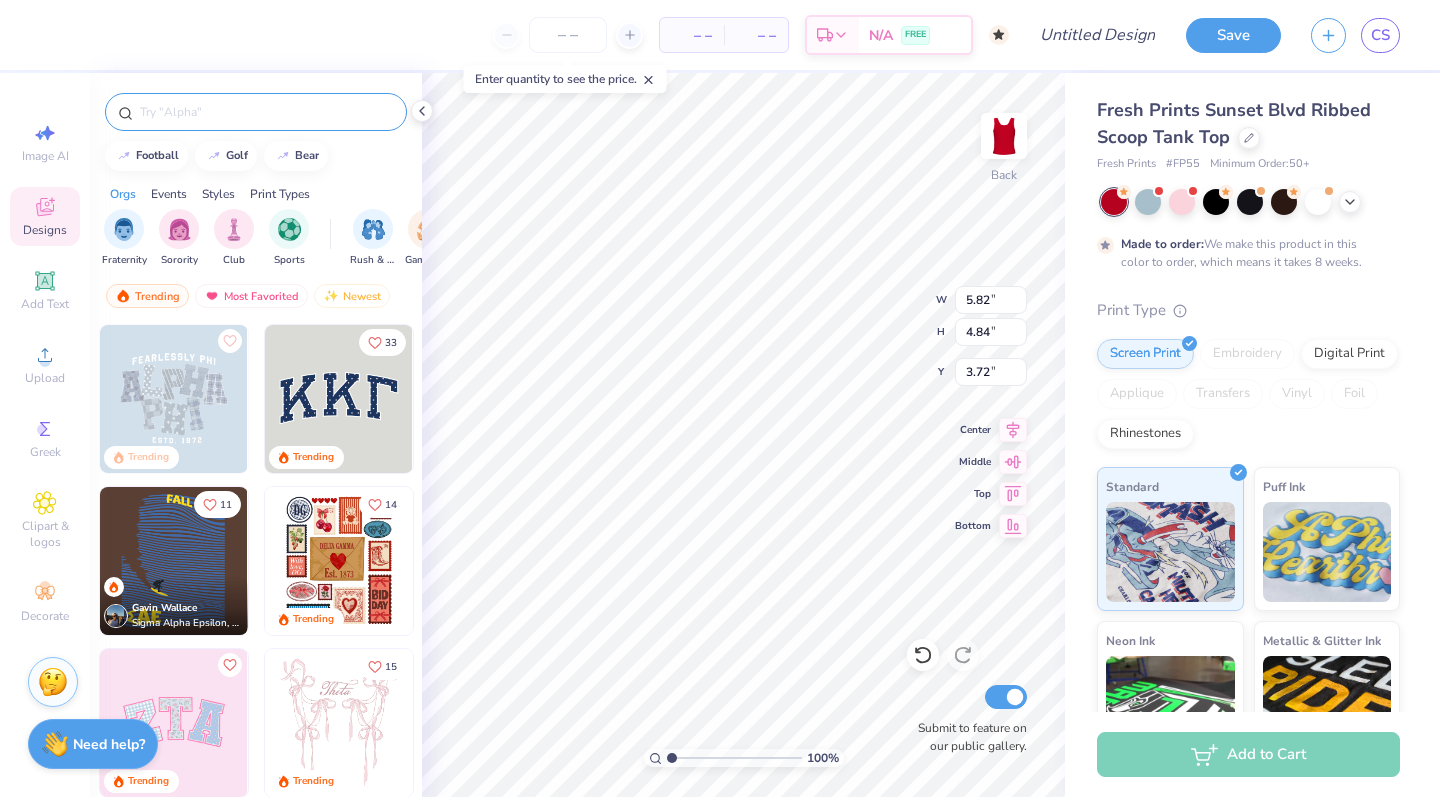 drag, startPoint x: 216, startPoint y: 102, endPoint x: 198, endPoint y: 109, distance: 19.313208 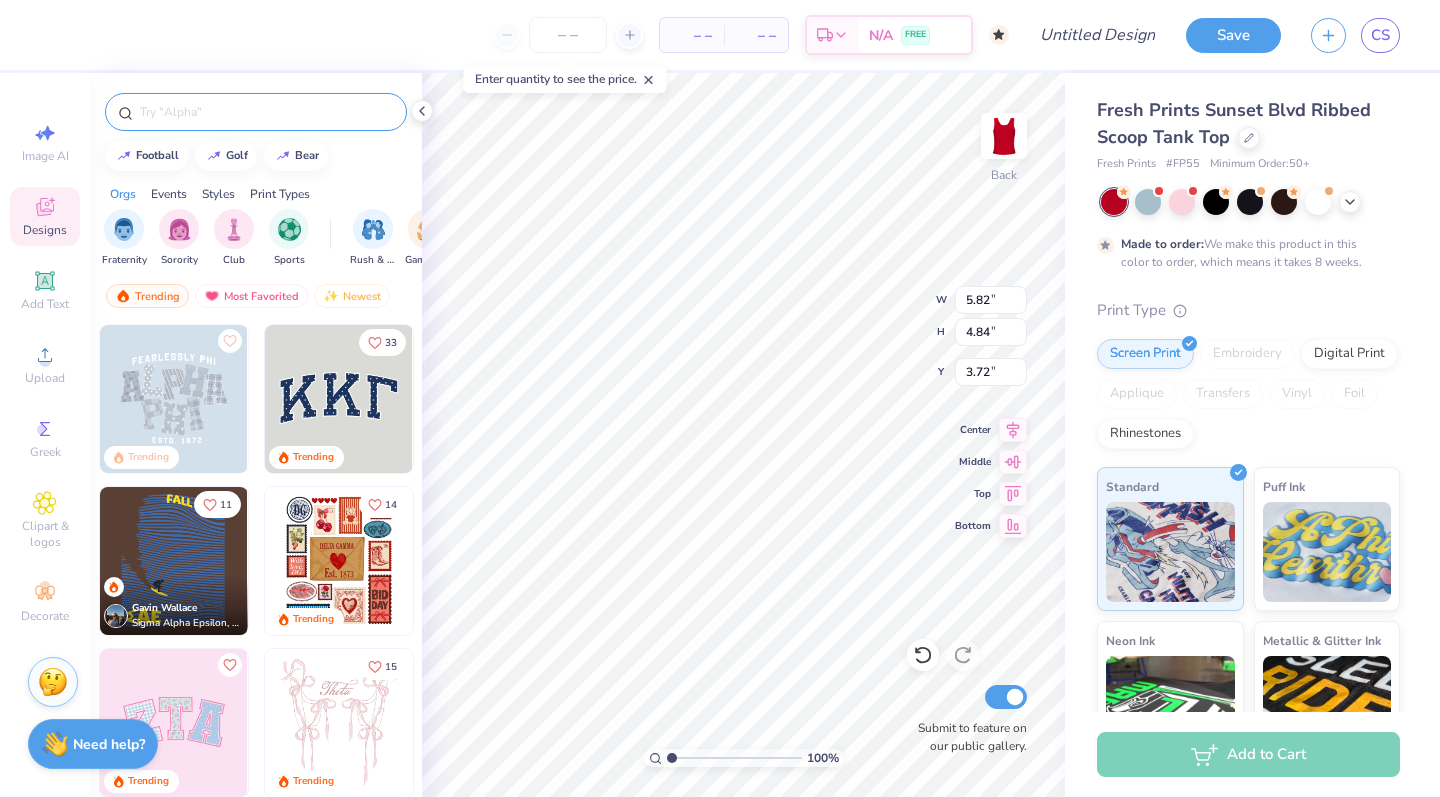 click at bounding box center [266, 112] 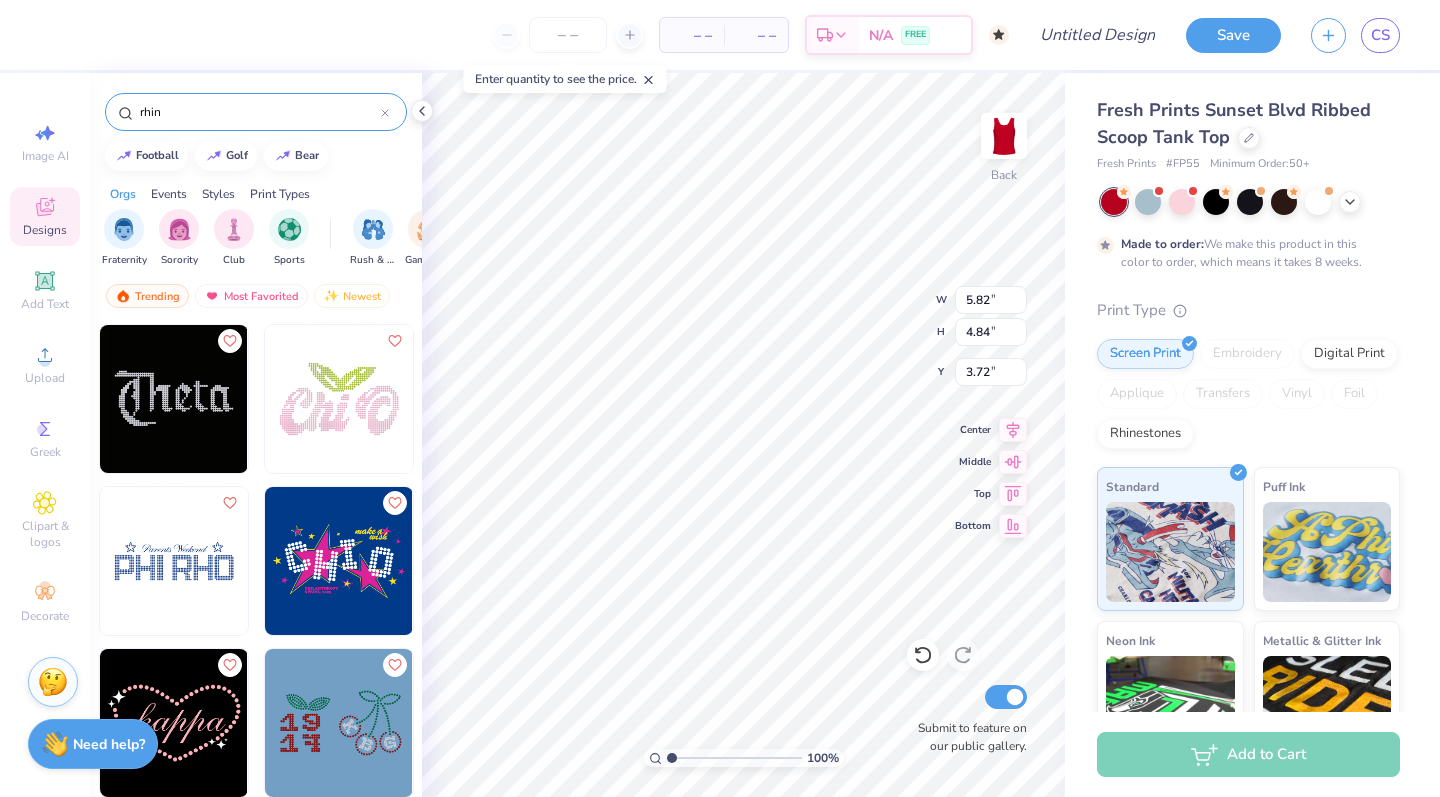 type on "rhin" 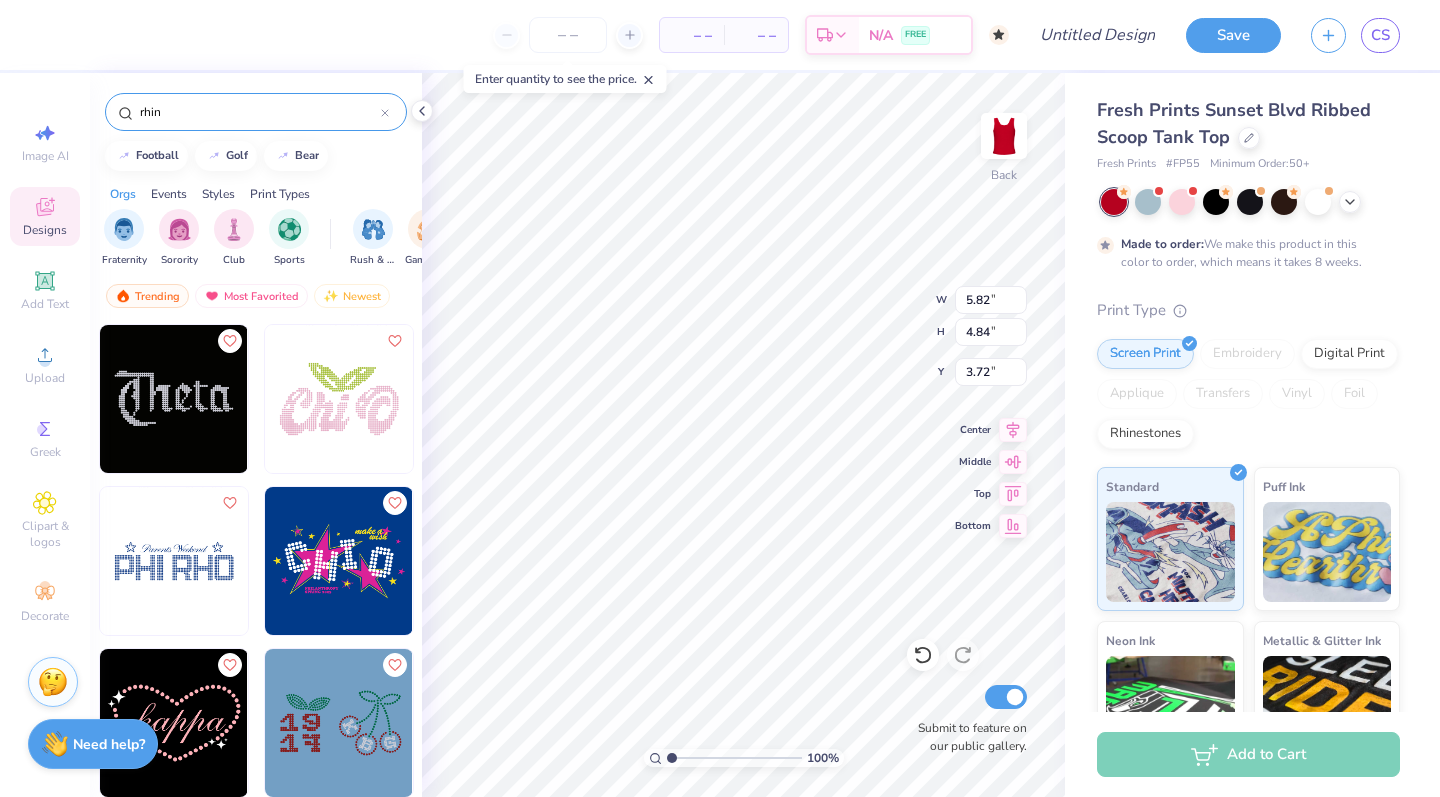 click at bounding box center [174, 561] 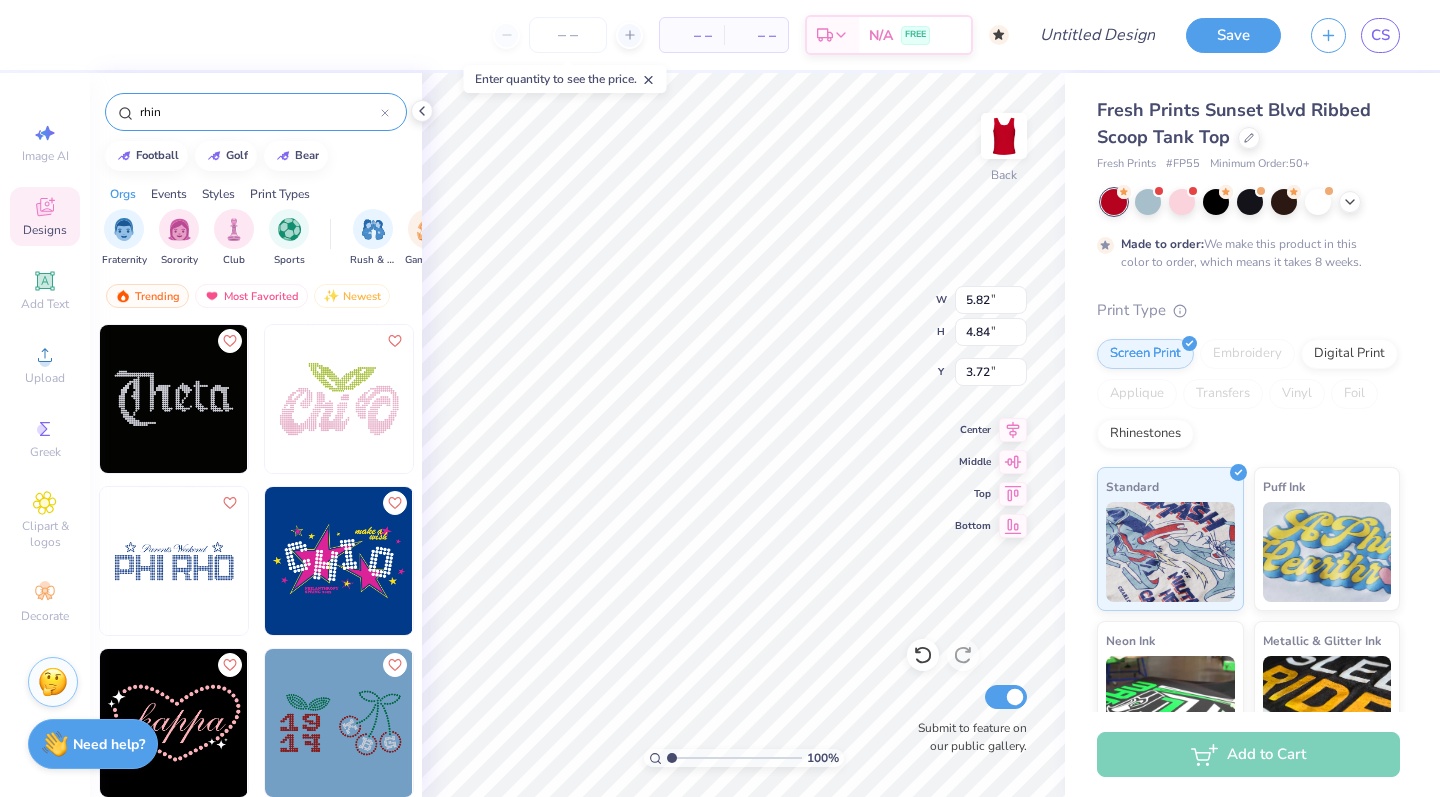 type on "7.08" 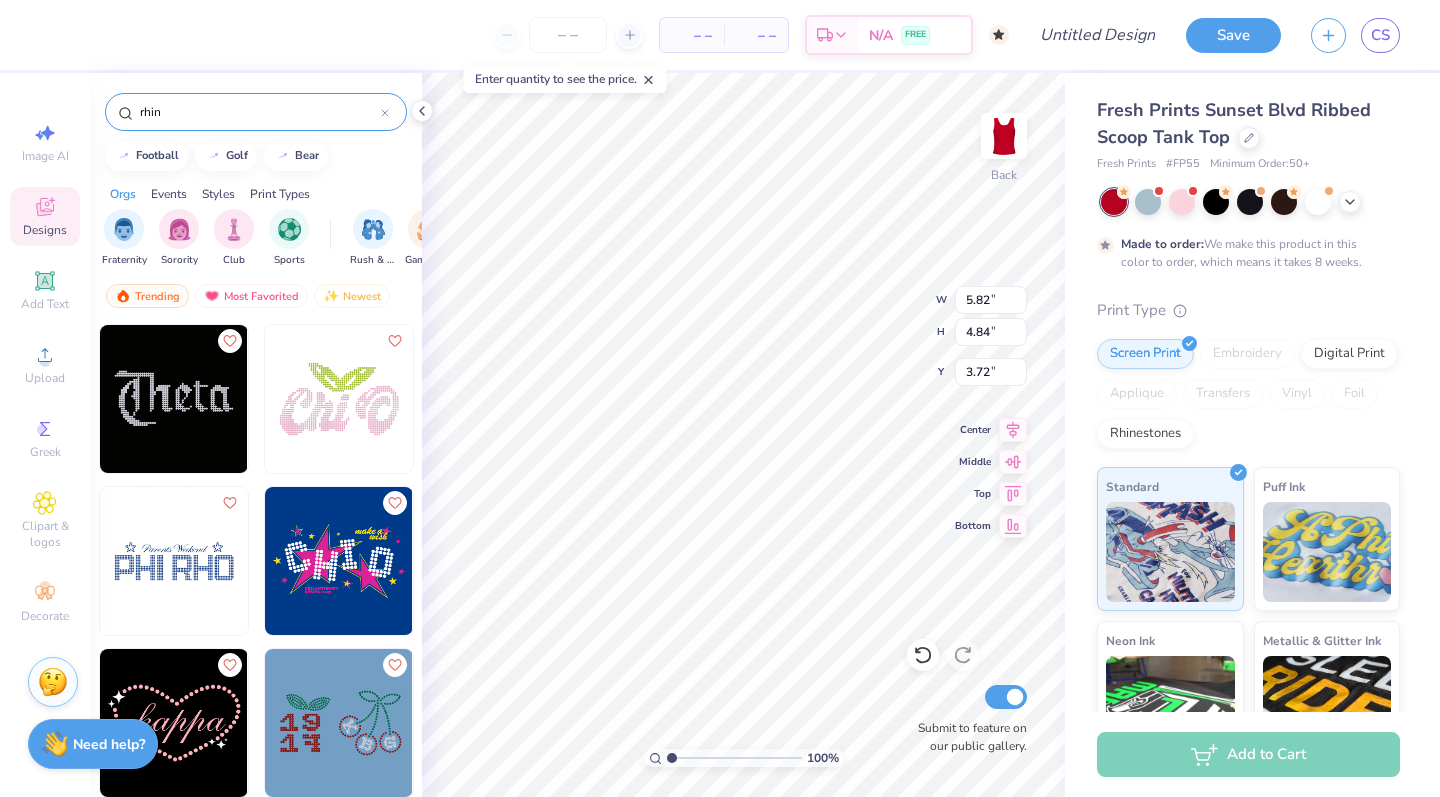 type on "2.28" 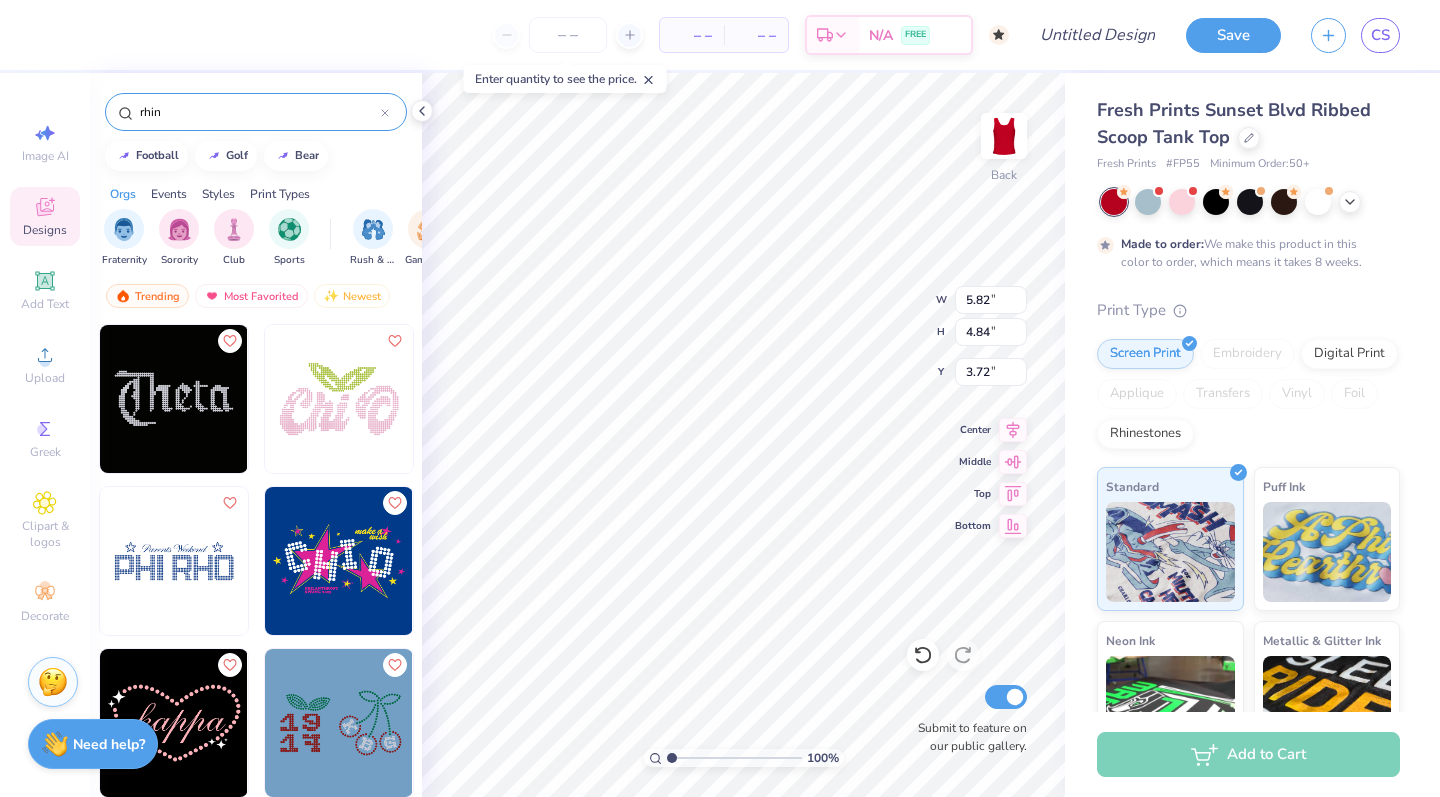 type on "4.86" 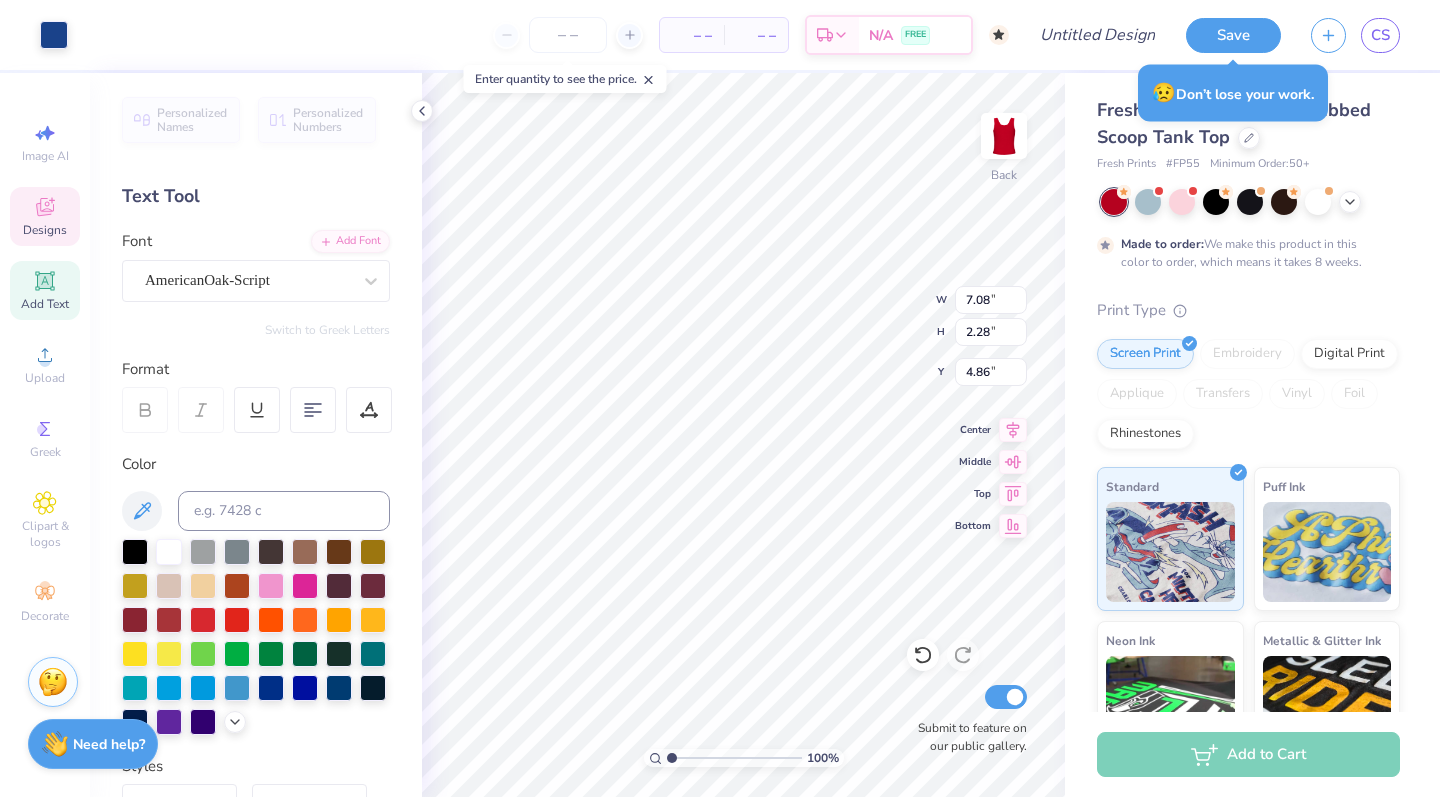 type on "4.00" 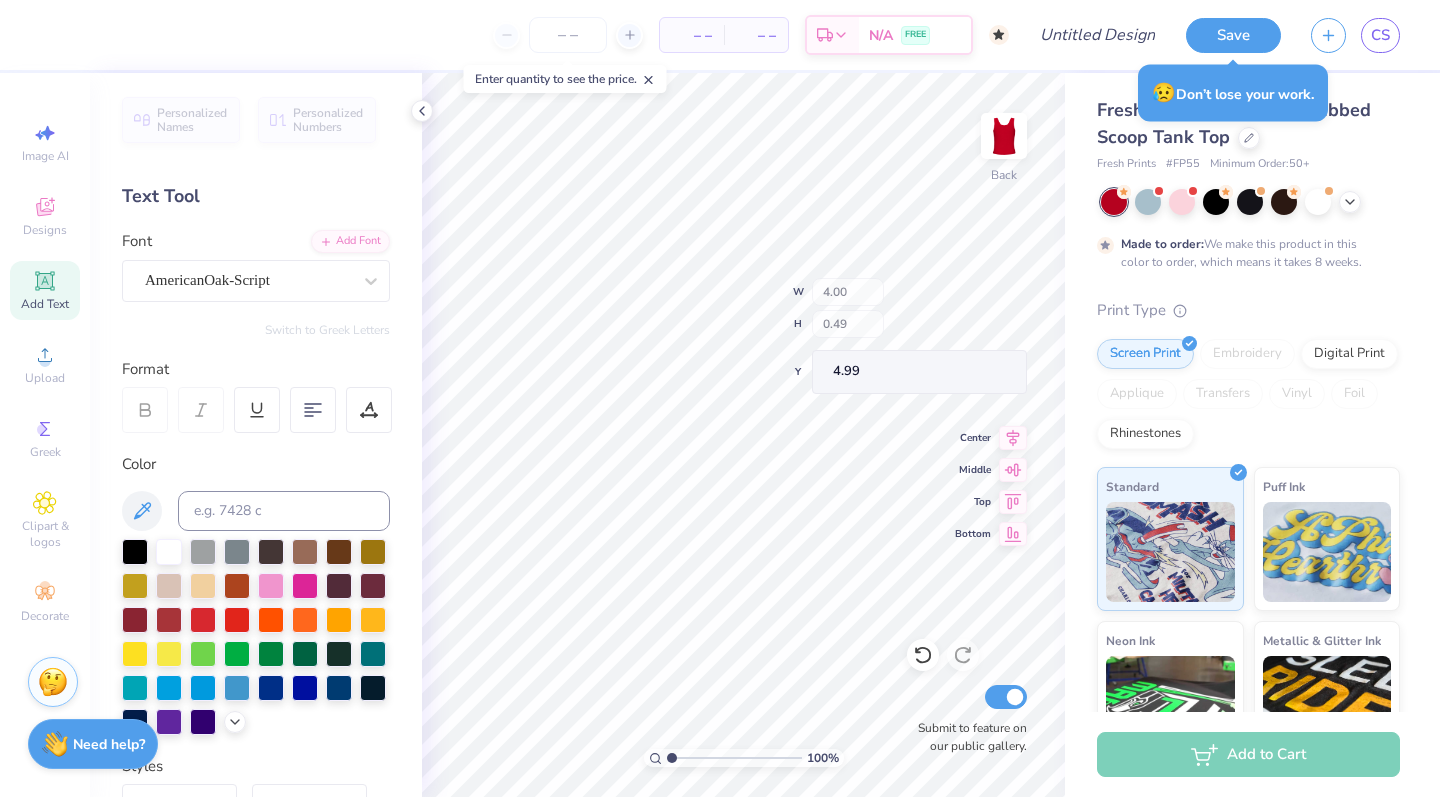 type on "5.82" 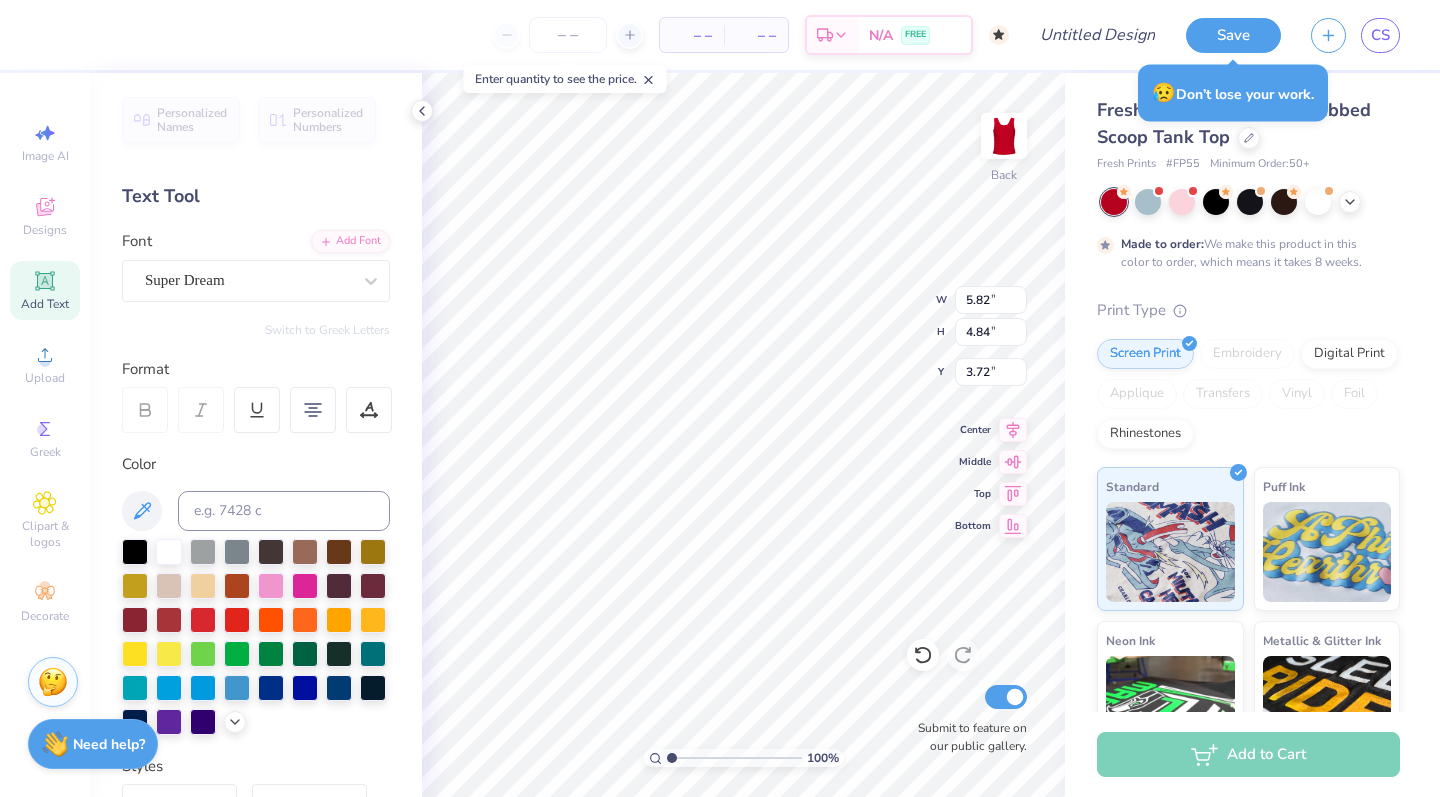 scroll, scrollTop: 1, scrollLeft: 0, axis: vertical 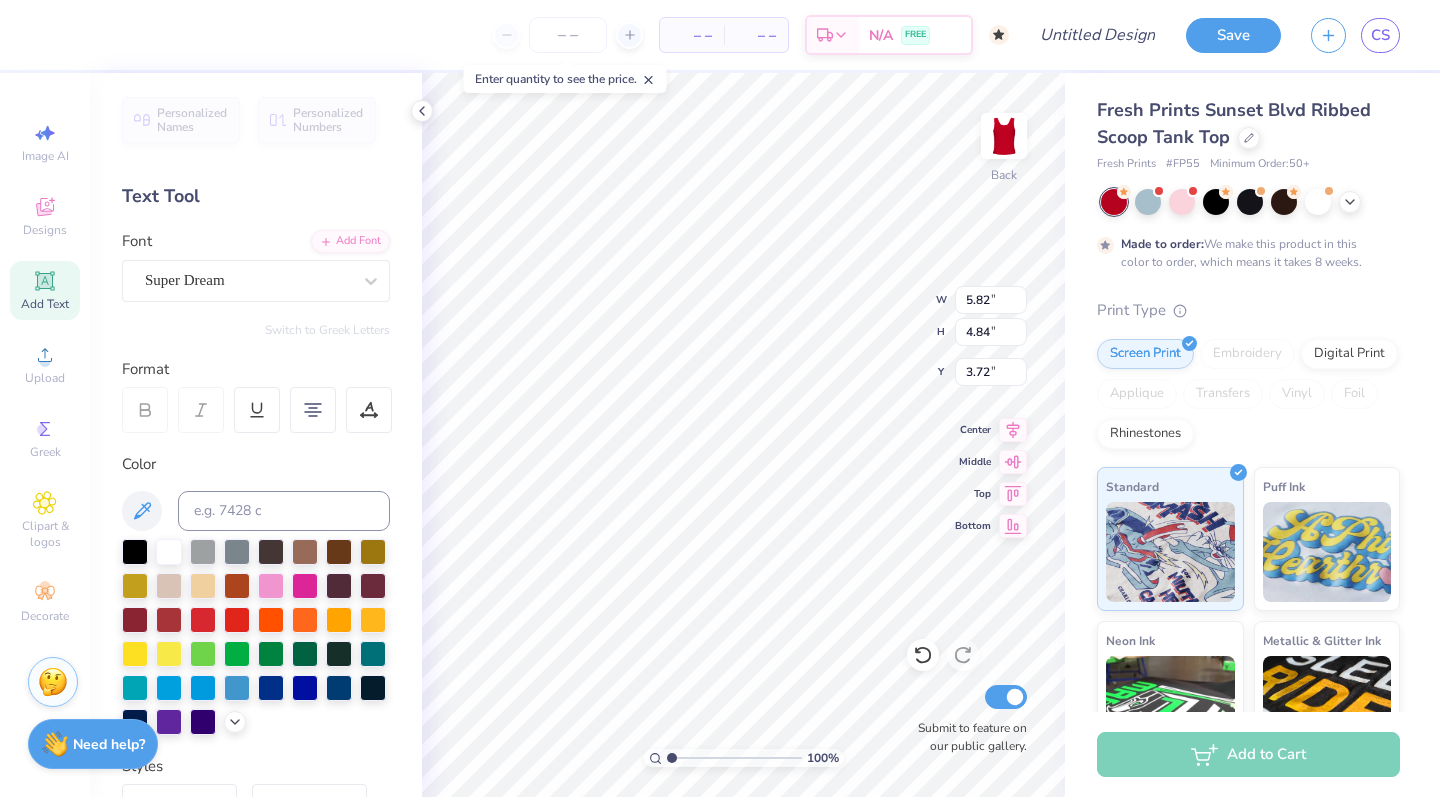 type on "0.25" 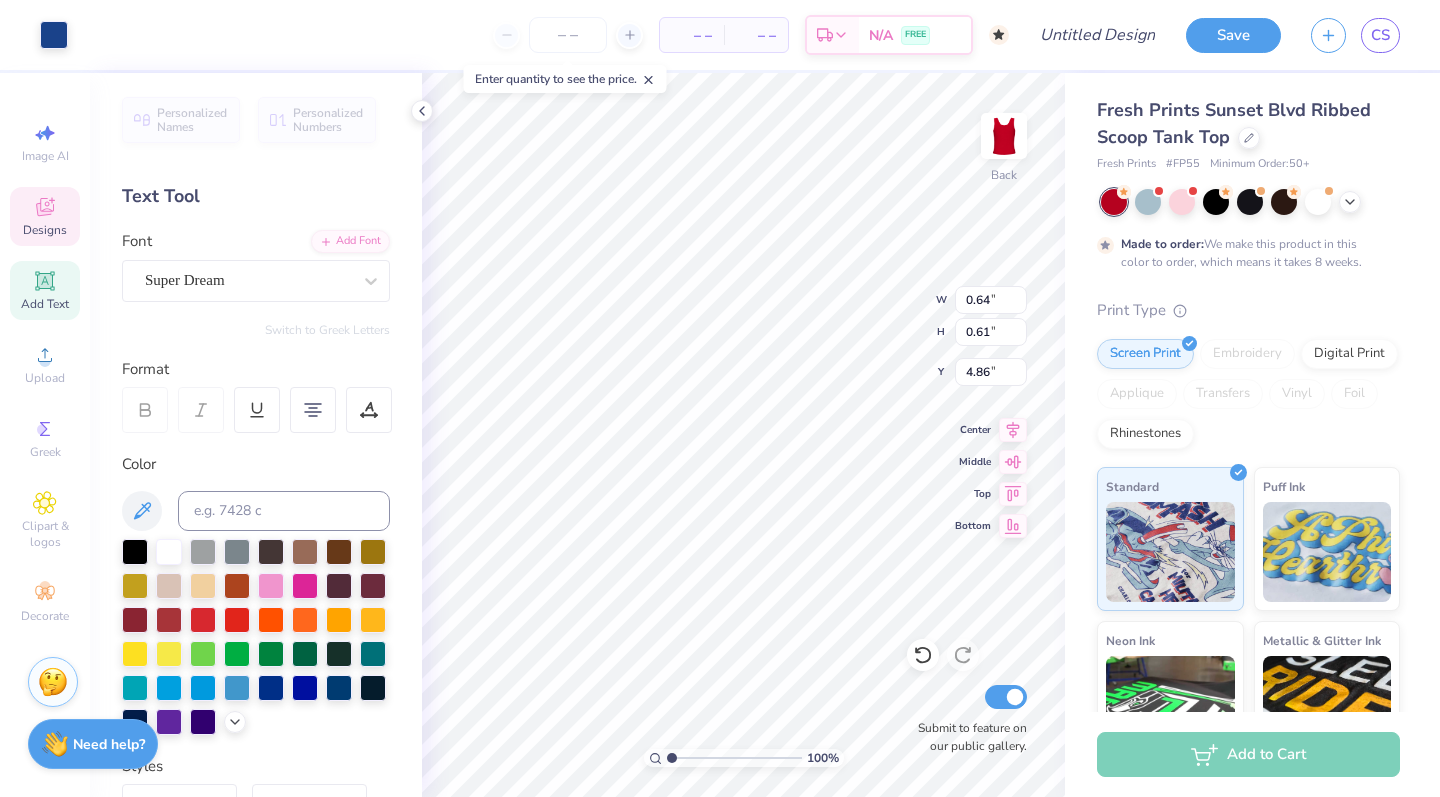 type on "0.64" 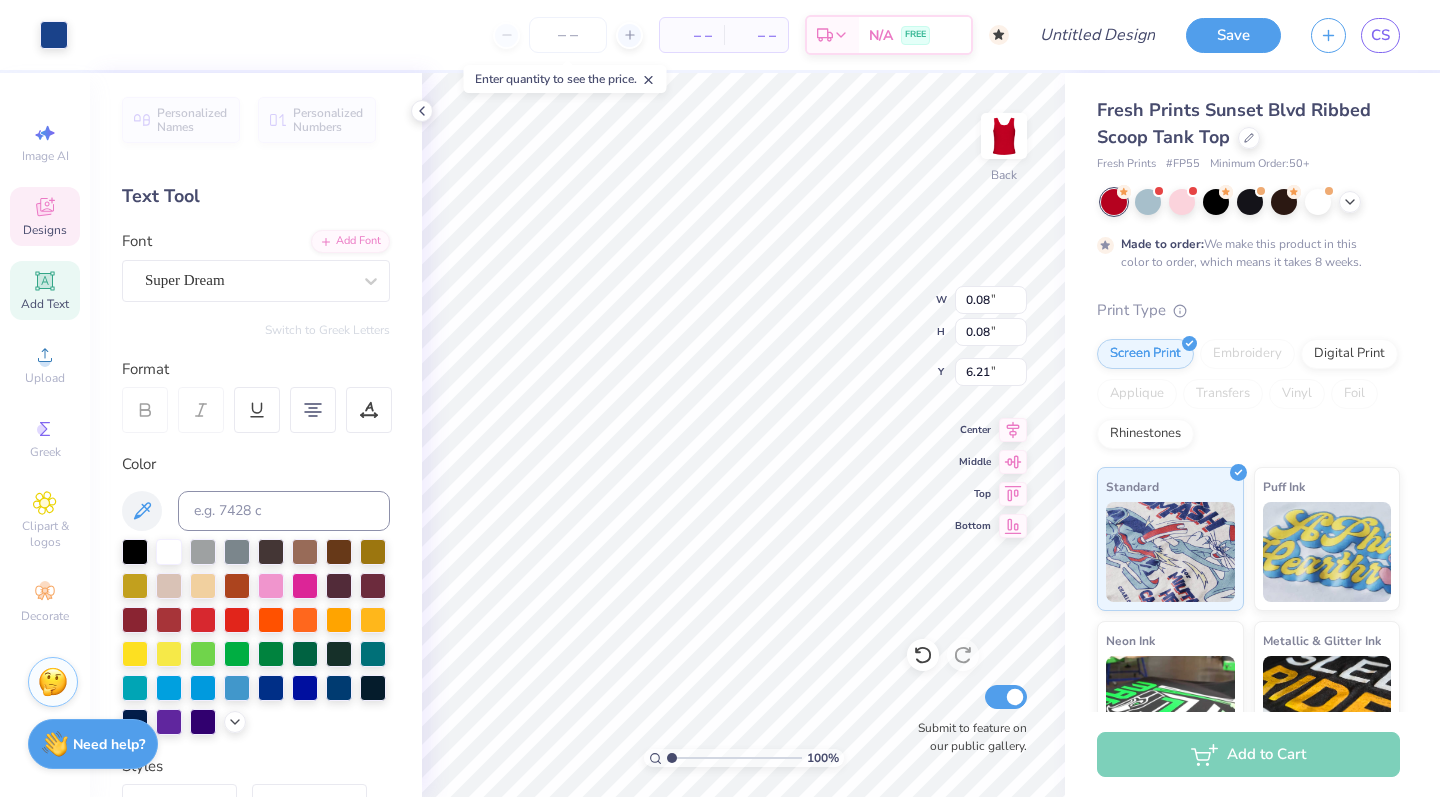 type on "0.10" 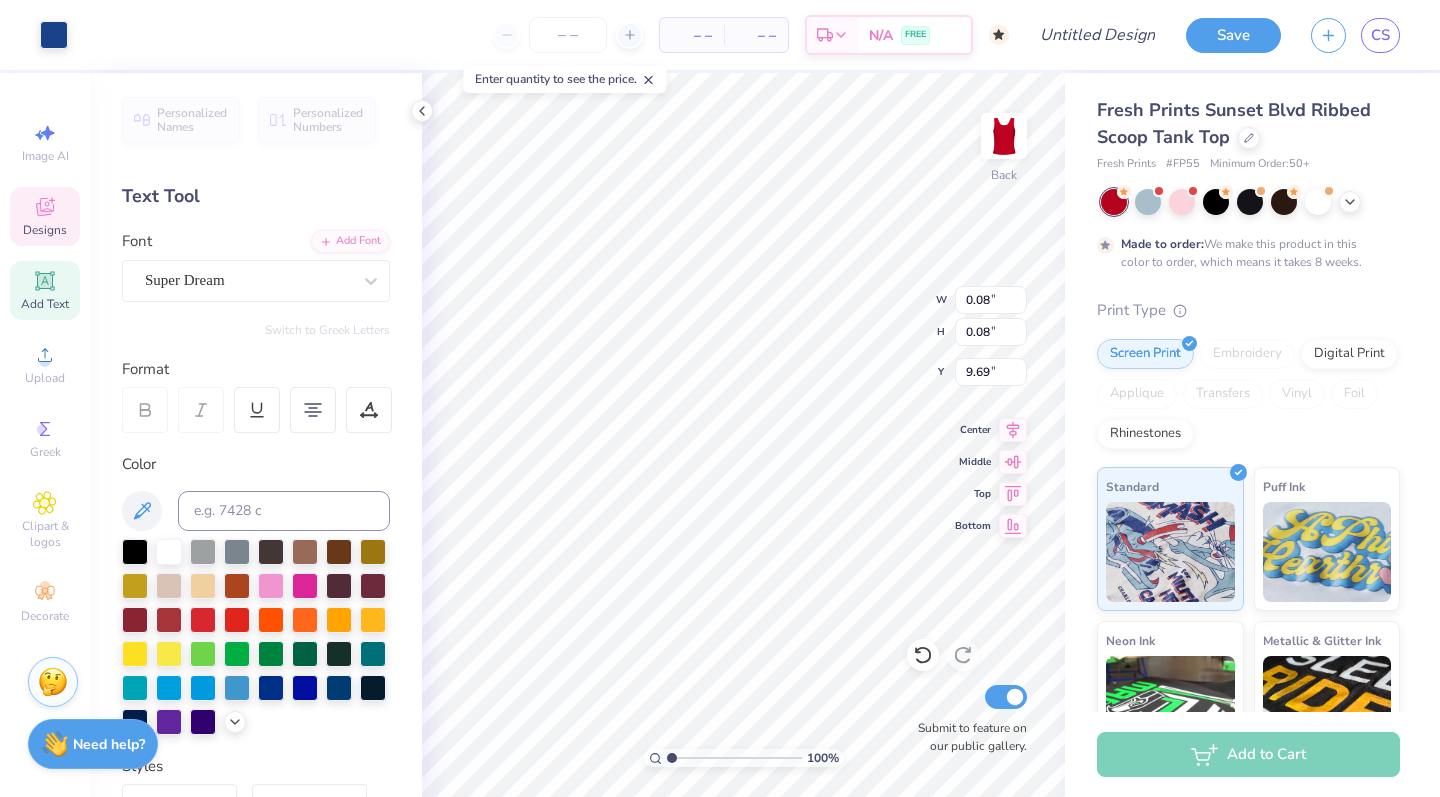 type on "6.02" 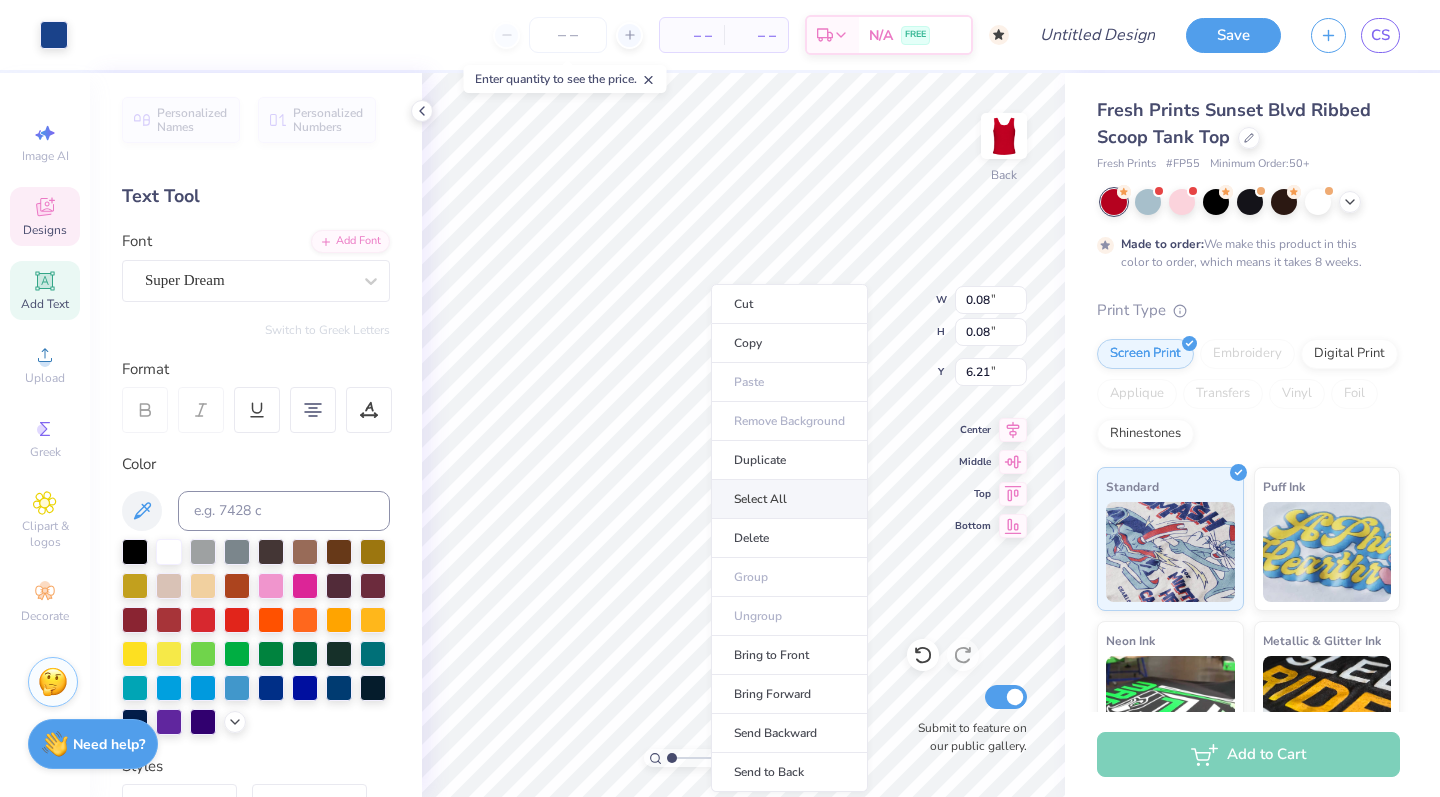 click on "Select All" at bounding box center [789, 499] 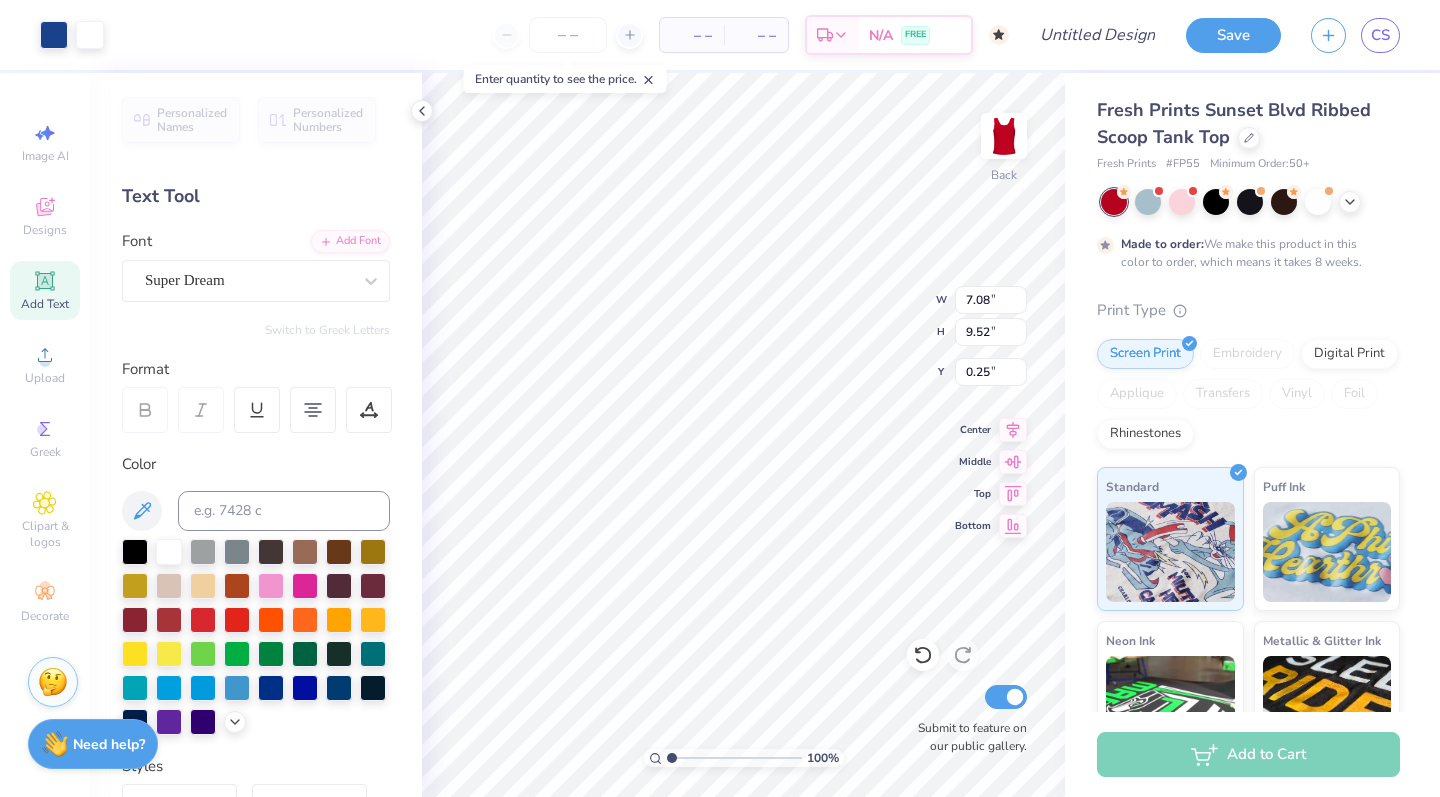 type on "7.08" 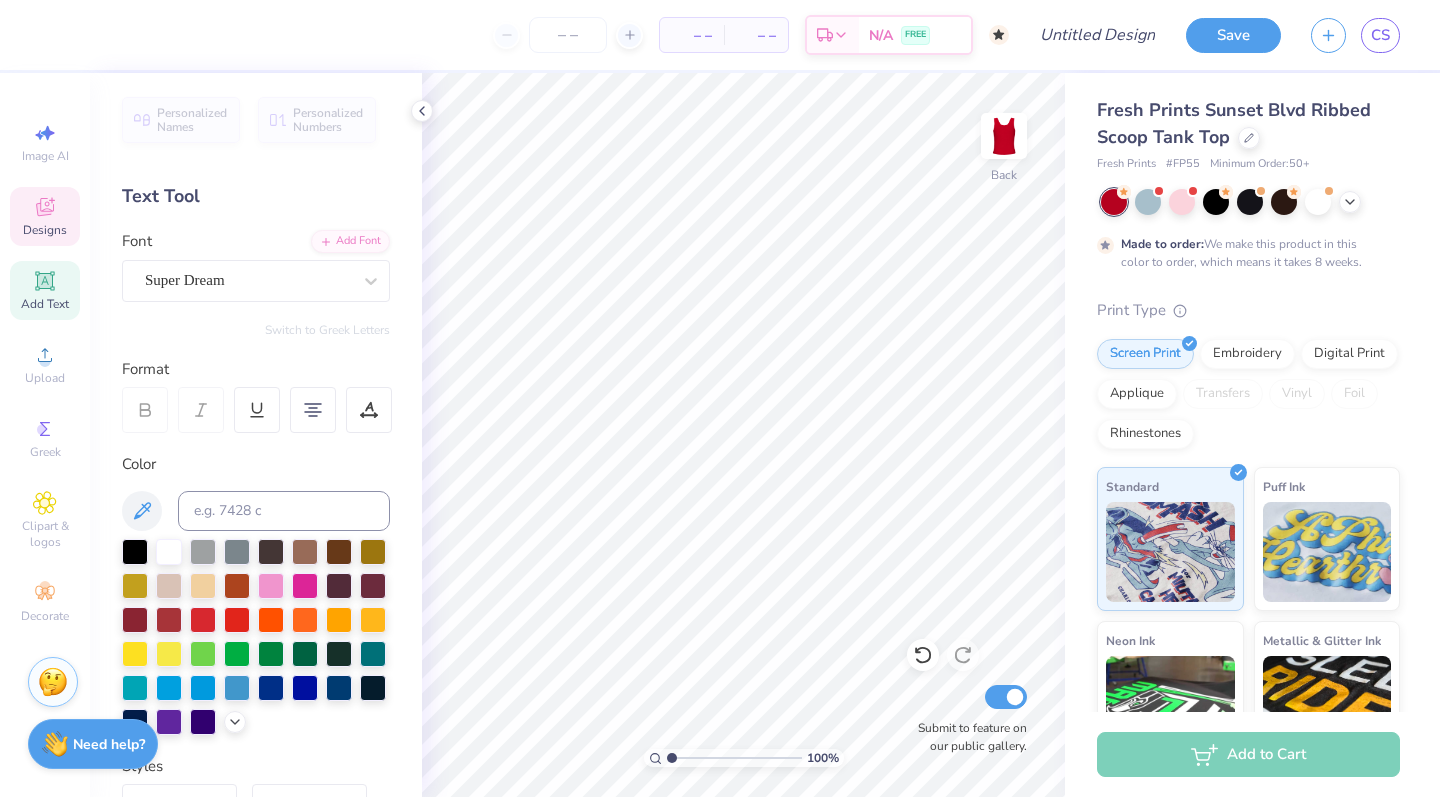 click 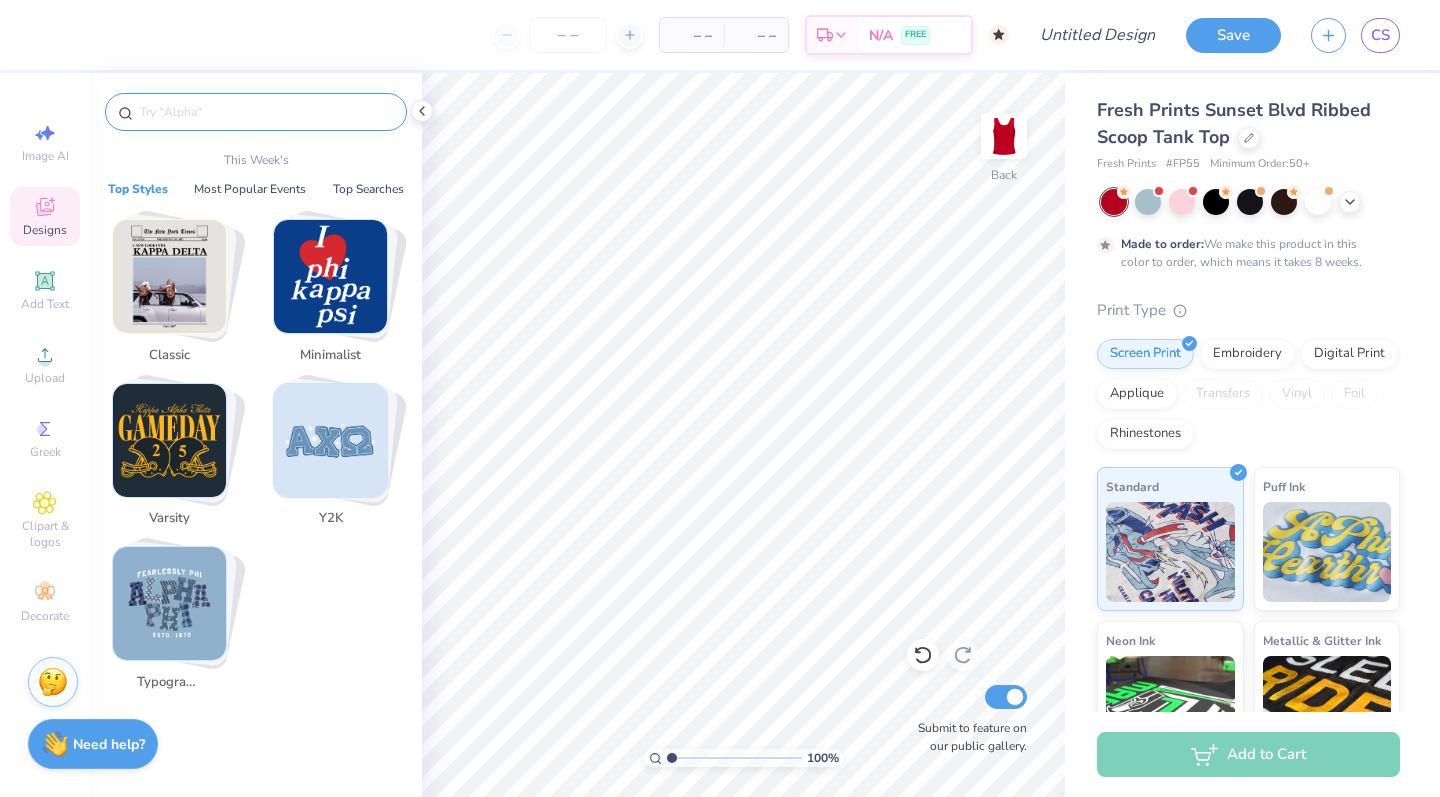 click at bounding box center (266, 112) 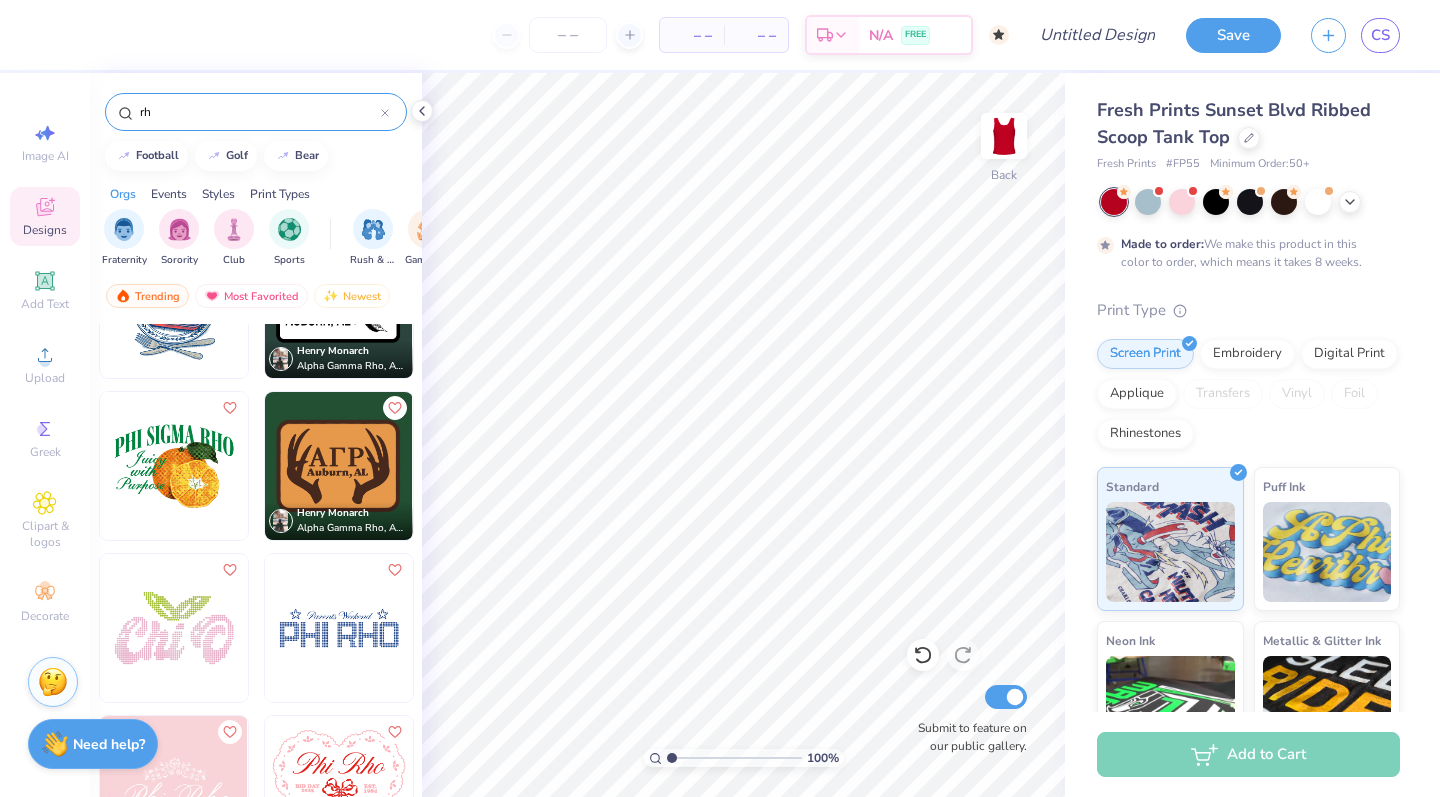 scroll, scrollTop: 417, scrollLeft: 0, axis: vertical 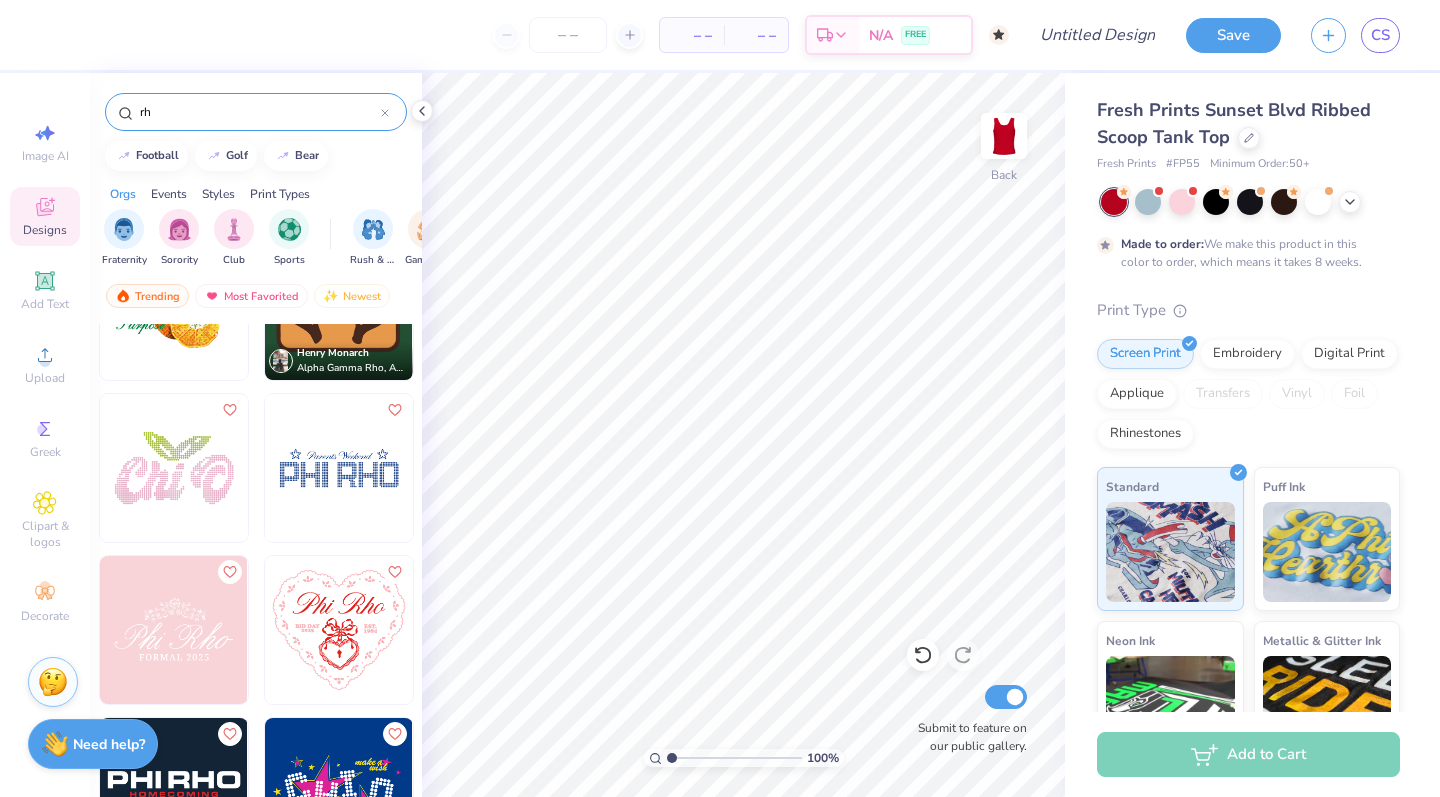 type on "rh" 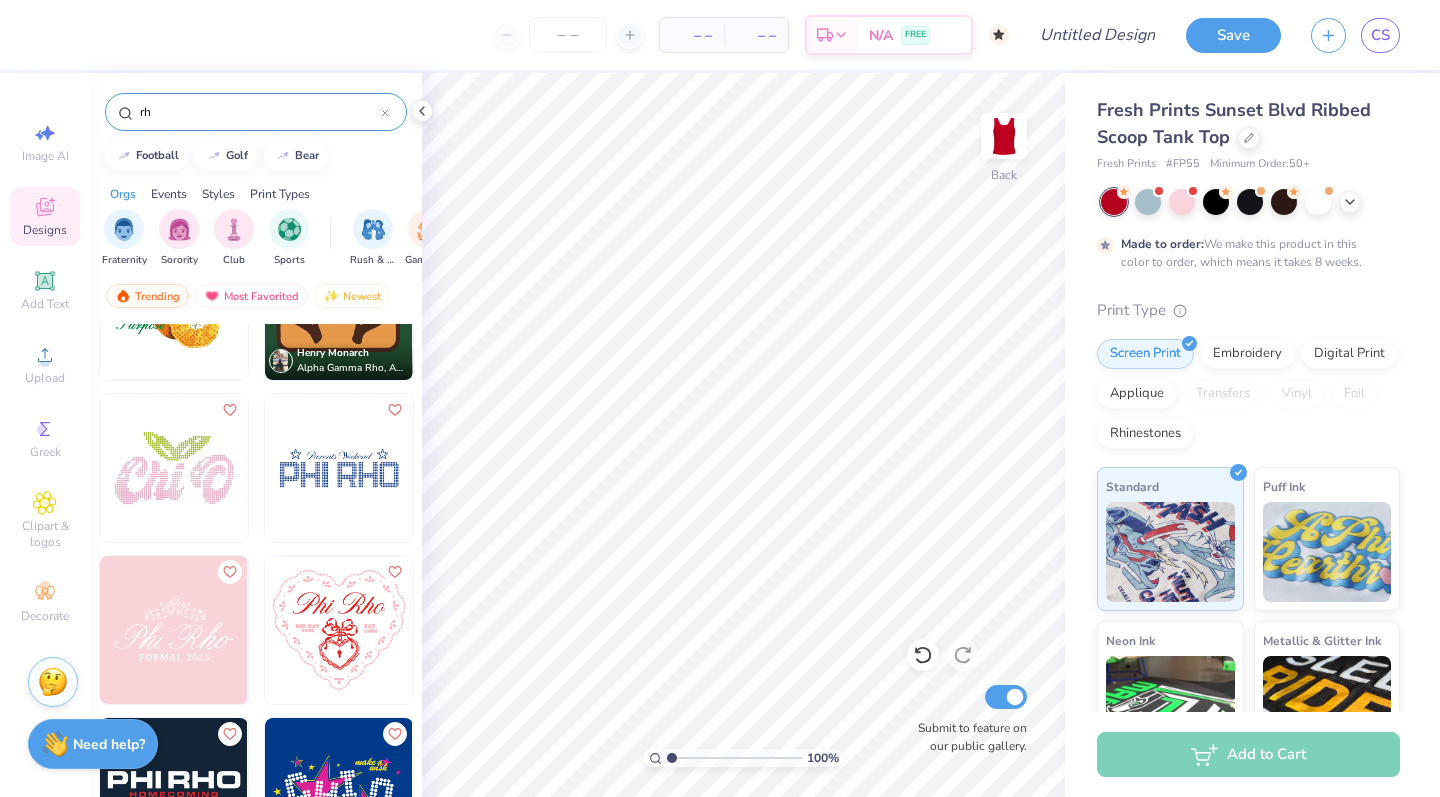 click at bounding box center (339, 468) 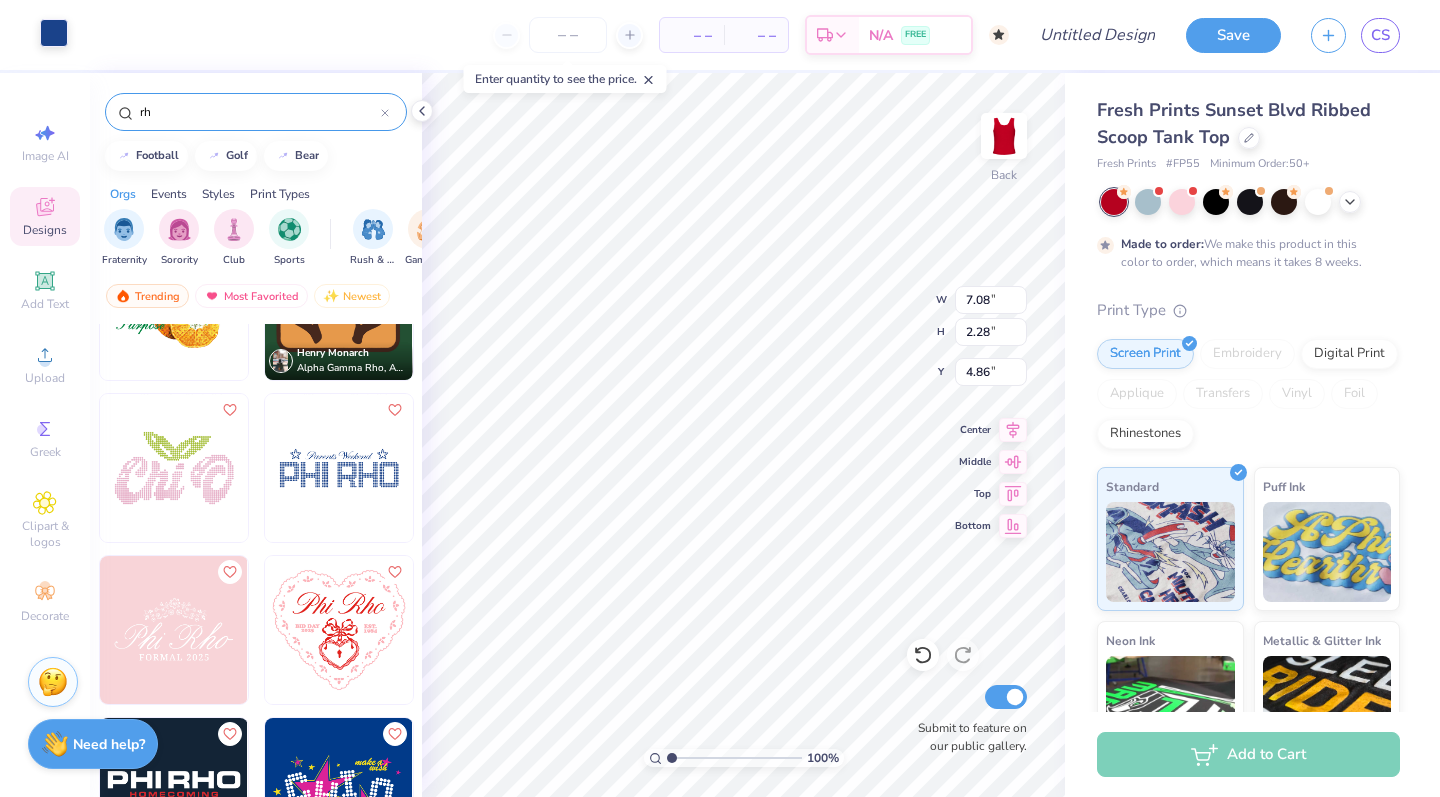 click at bounding box center (54, 33) 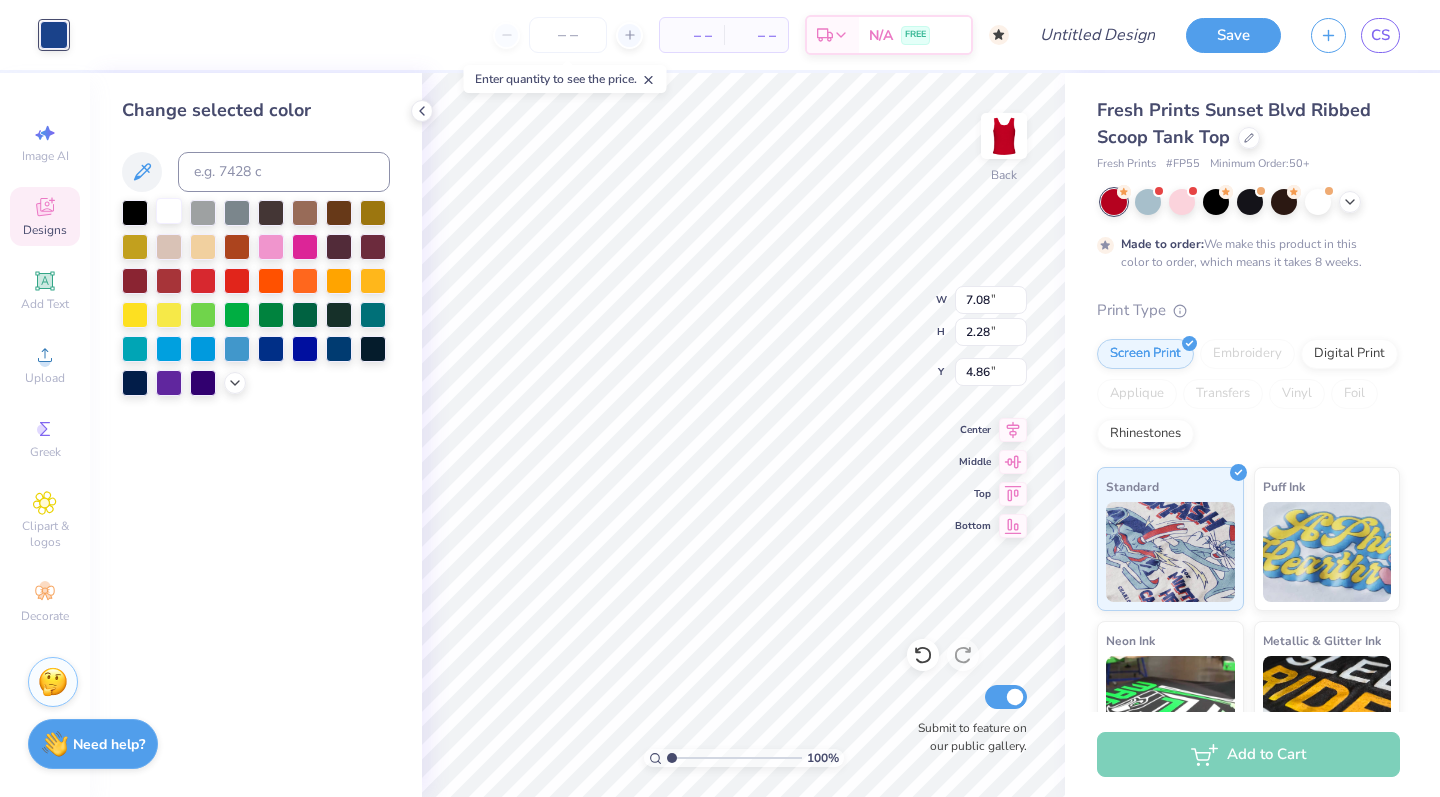 click at bounding box center (169, 211) 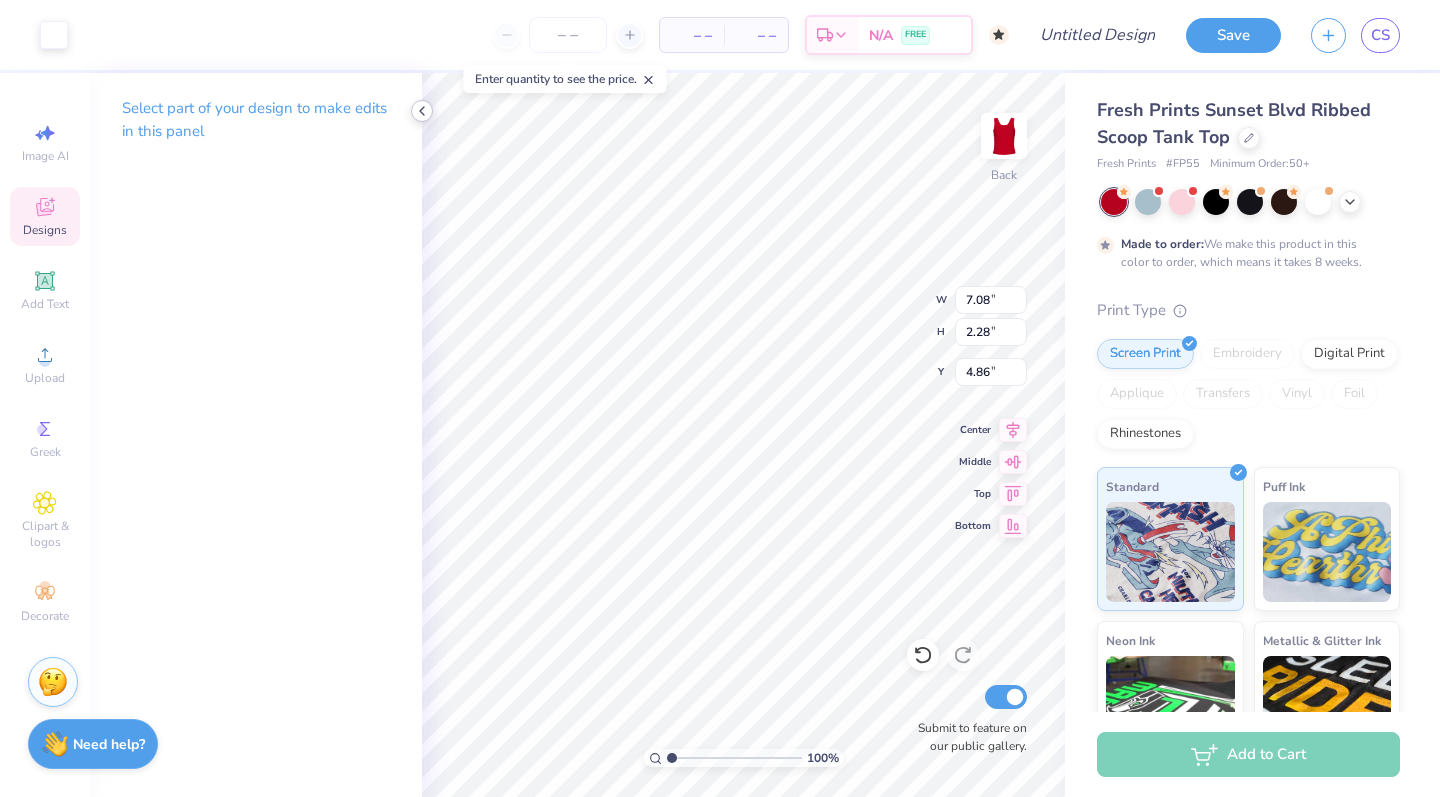 click 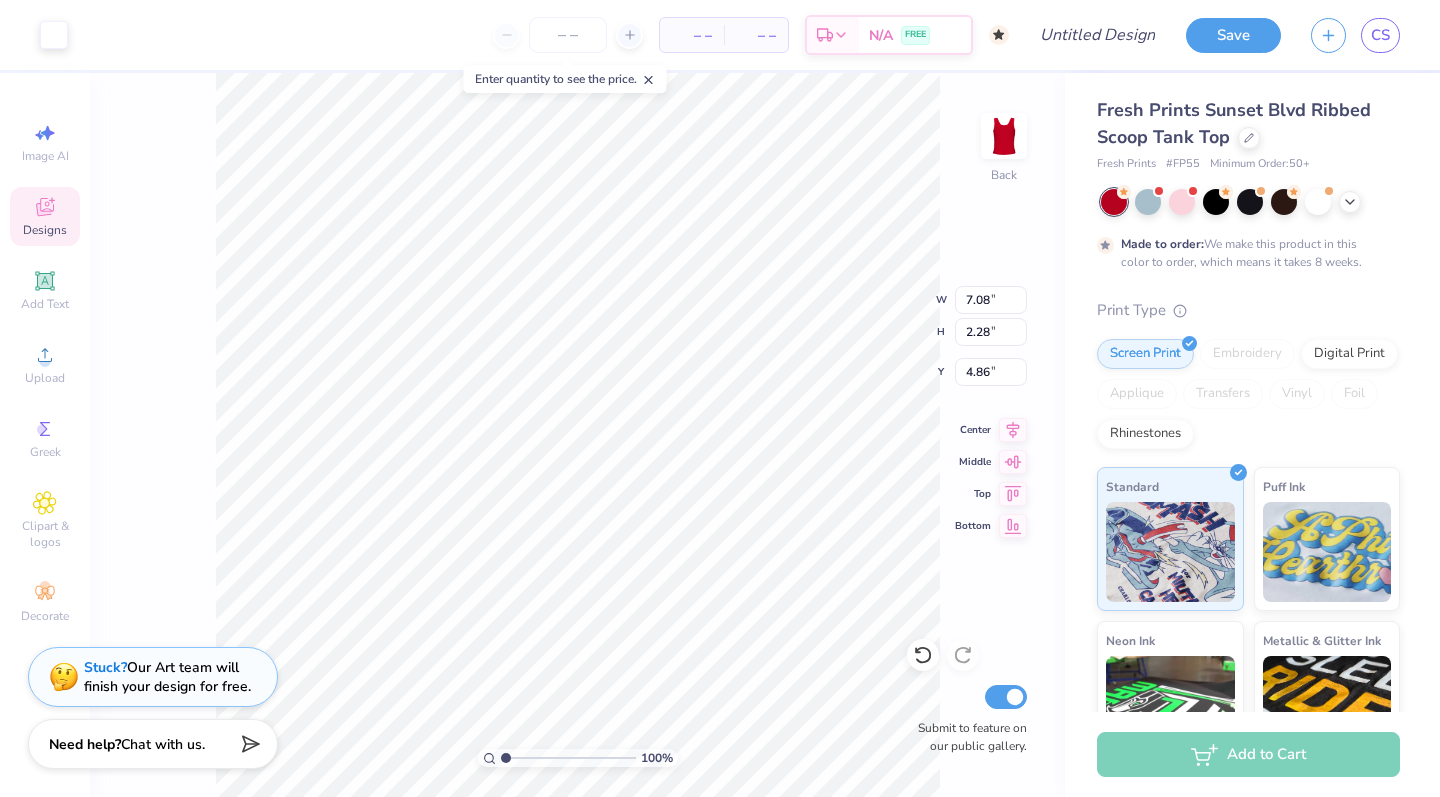 type on "0.94" 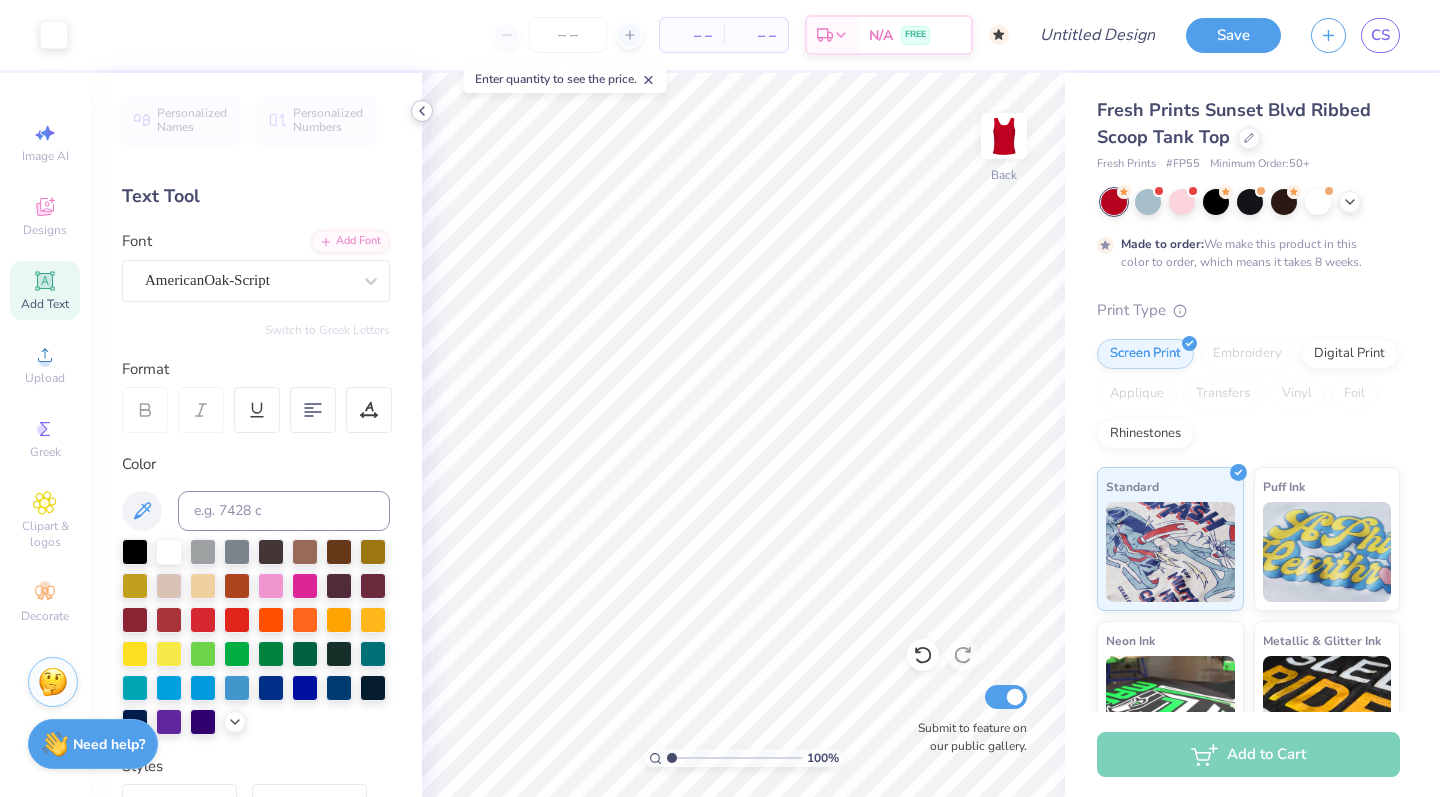 click 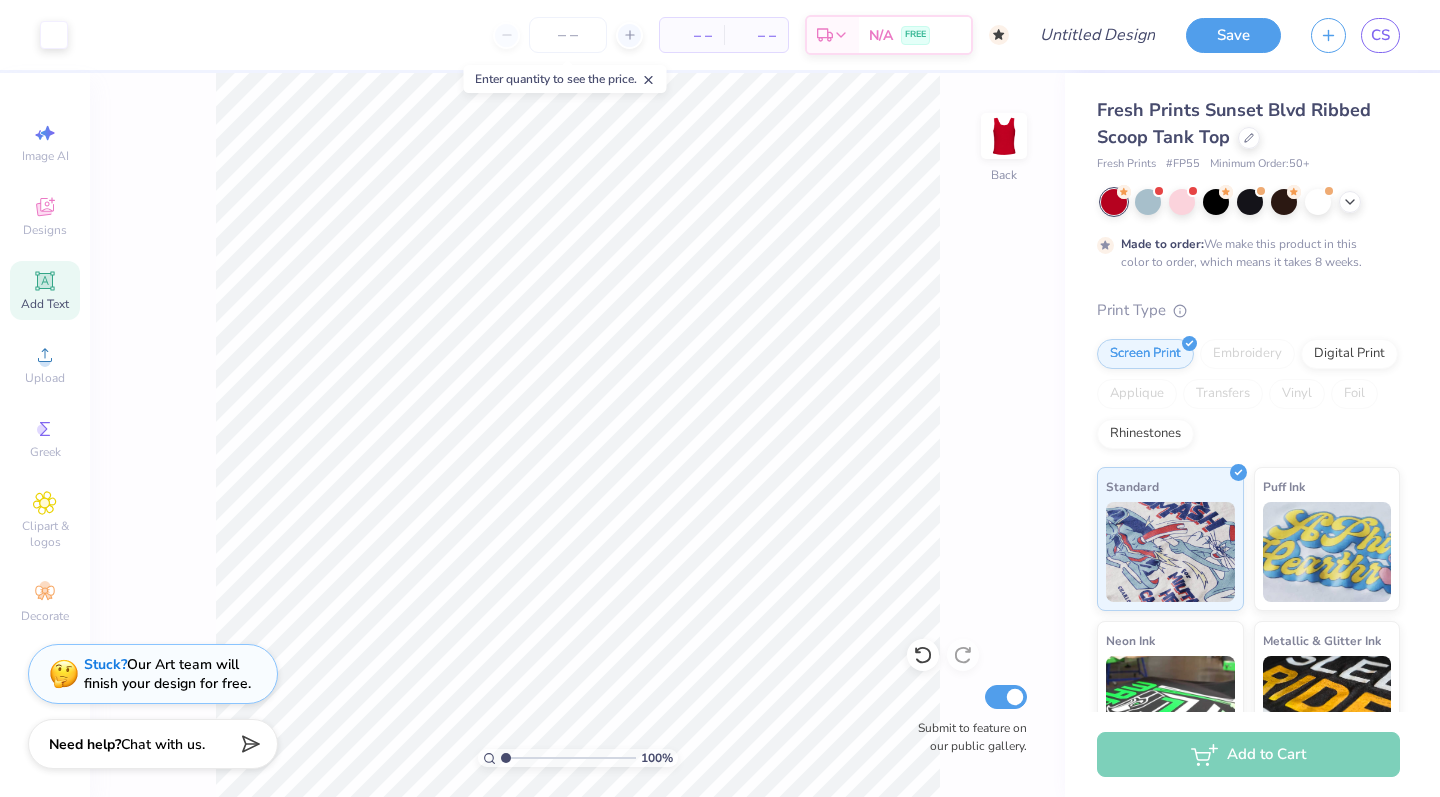 click on "Stuck?  Our Art team will finish your design for free." at bounding box center (167, 674) 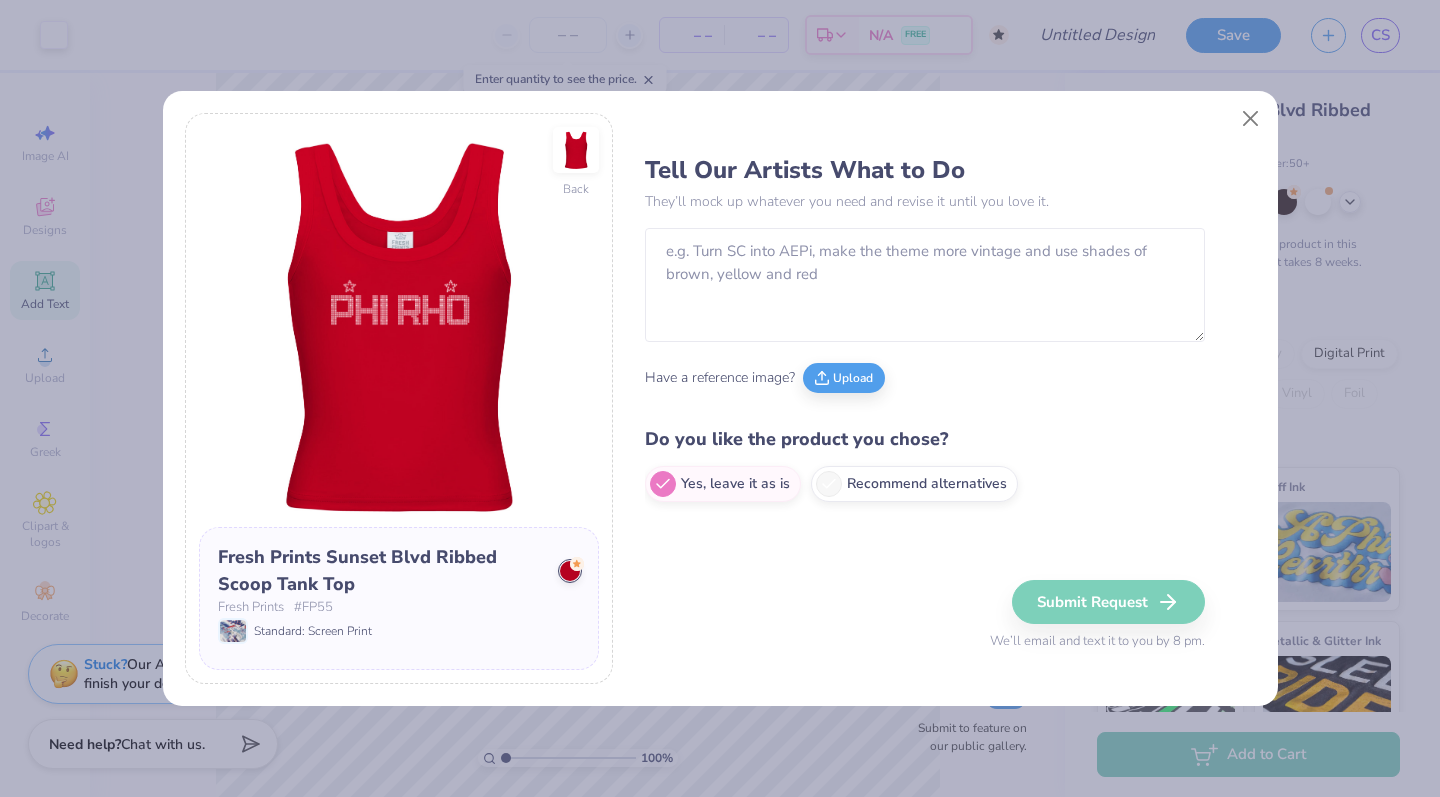 click on "Change "[GREEK] [GREEK]" into
"[GREEK] [GREEK]
[GREEK]
[GREEK]" and then "[GREEK] [GREEK]" in a smaller font under [GREEK]. And can the words all be centered.  White colored turned to black. And put the stars under [GREEK] [GREEK]. Have a reference image? Upload Do you like the product you chose? Yes, leave it as is Recommend alternatives Submit Request We’ll email and text it to you by 8 pm." at bounding box center [720, 398] 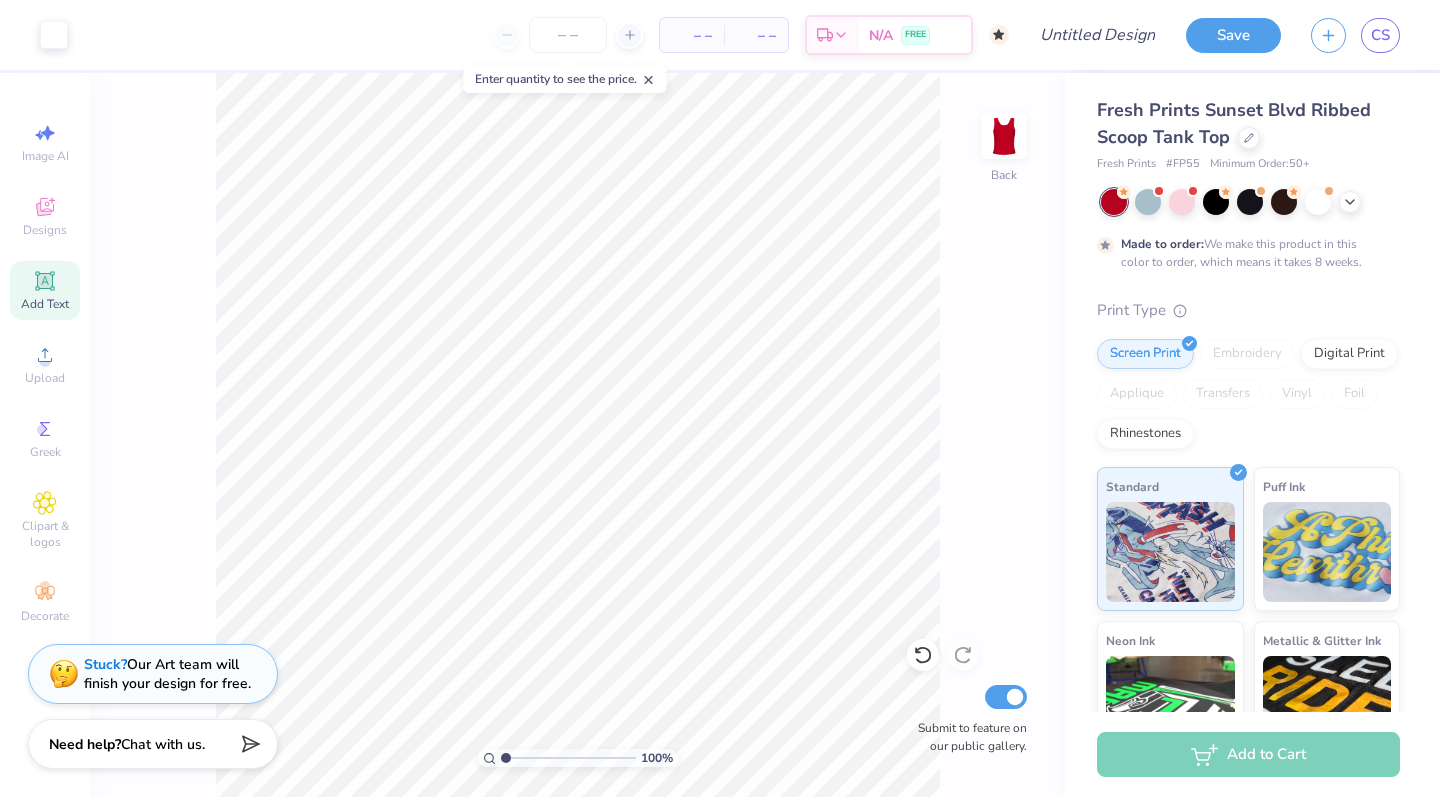 click on "Stuck?" at bounding box center (105, 664) 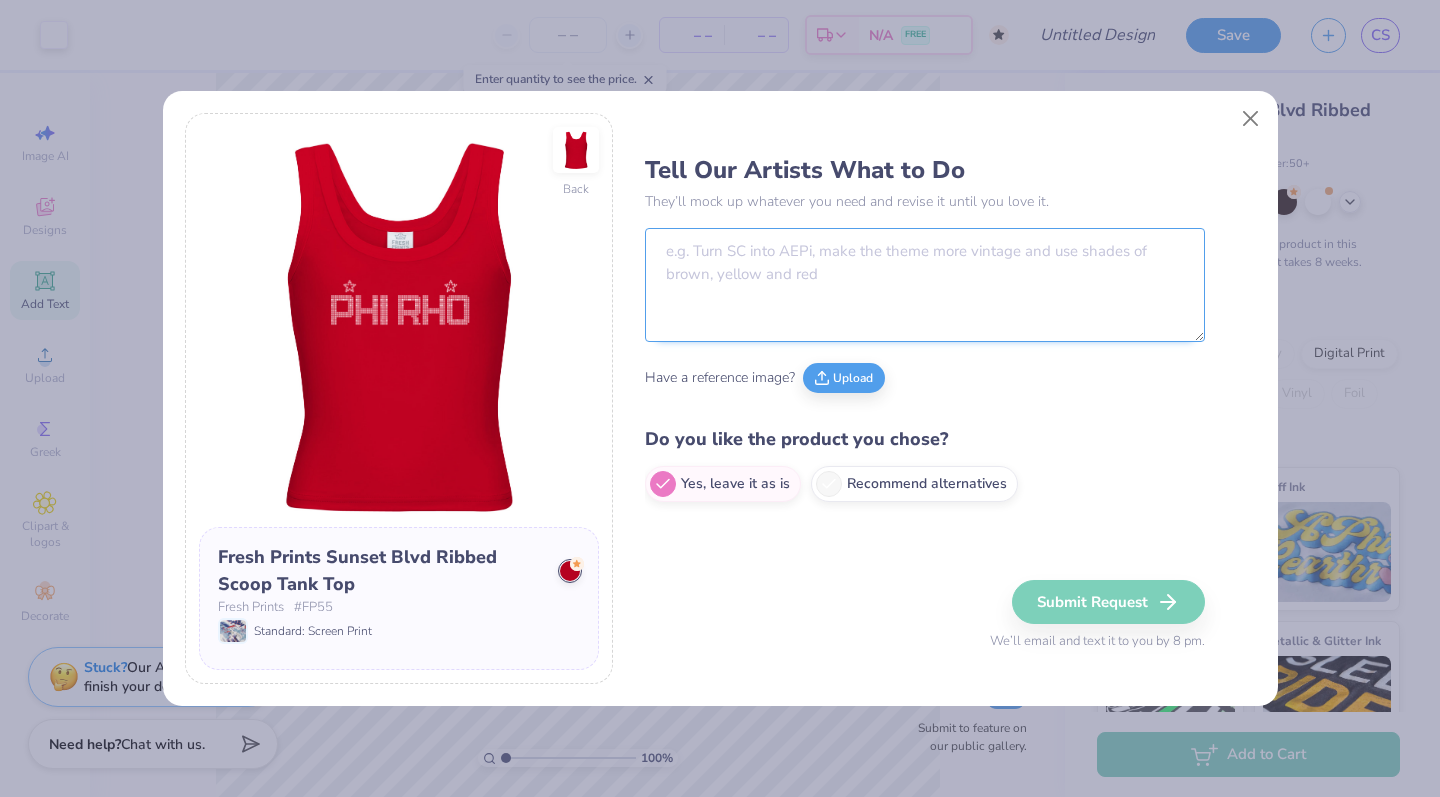 click at bounding box center [925, 285] 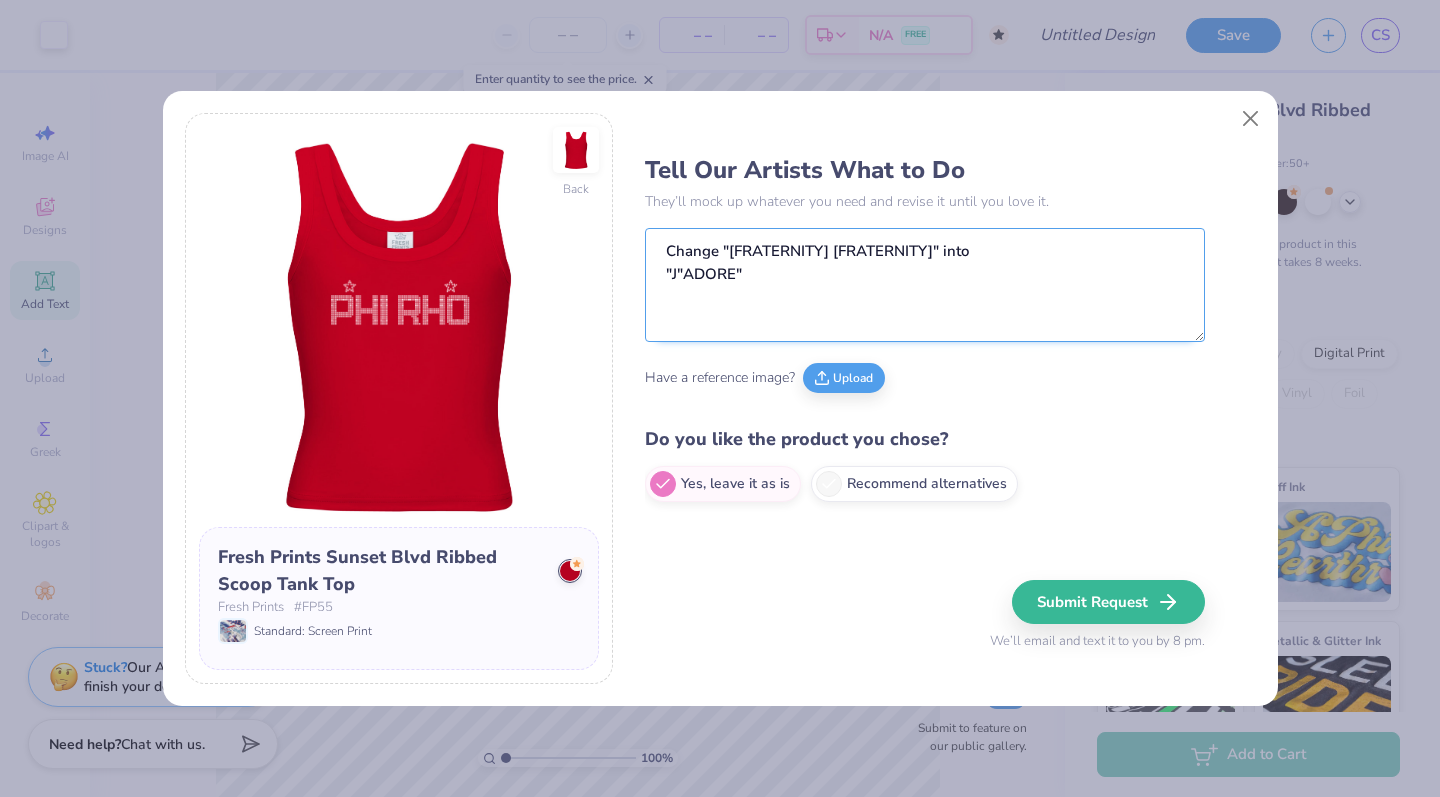 click on "Change "[FRATERNITY] [FRATERNITY]" into
"J"ADORE"" at bounding box center (925, 285) 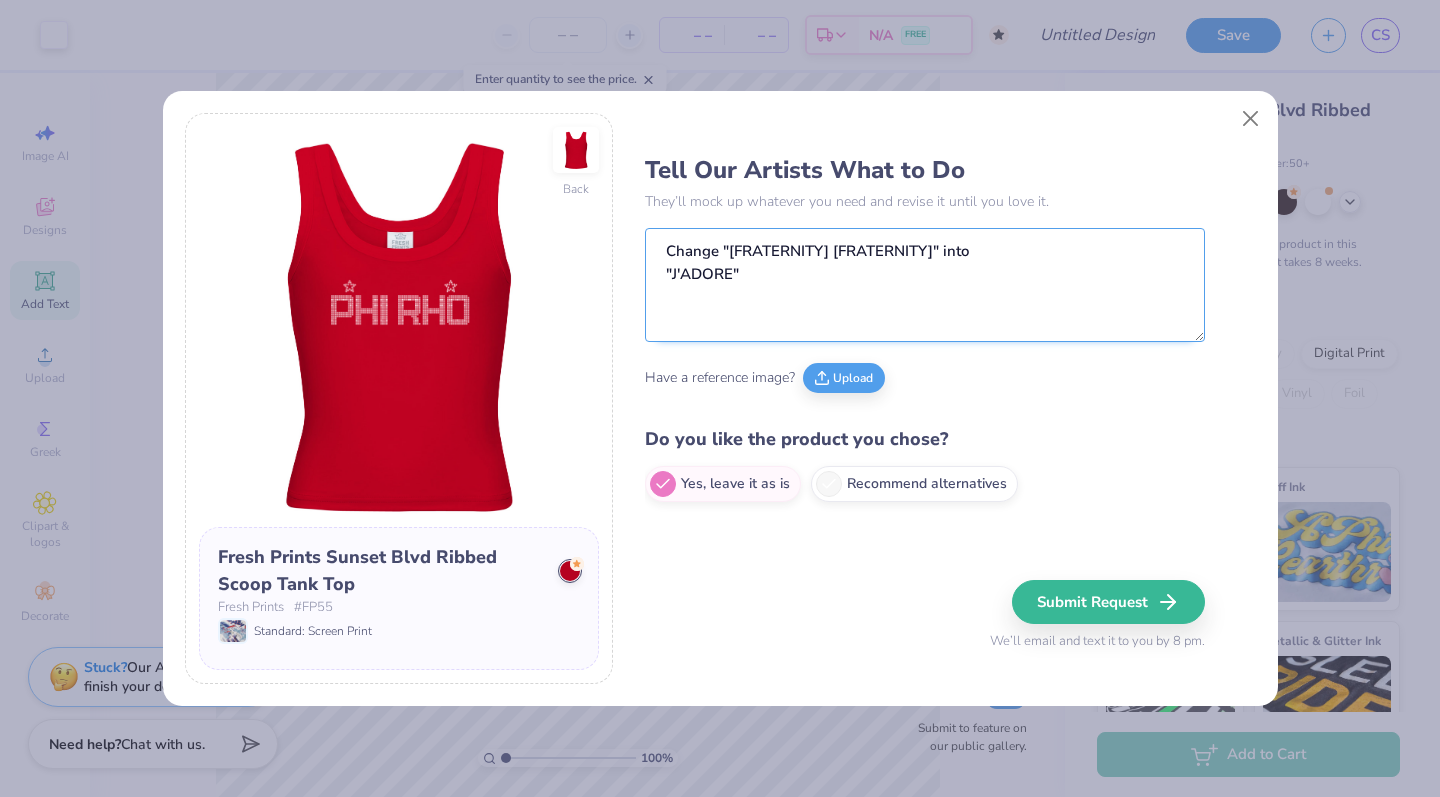 click on "Change "[FRATERNITY] [FRATERNITY]" into
"J'ADORE"" at bounding box center (925, 285) 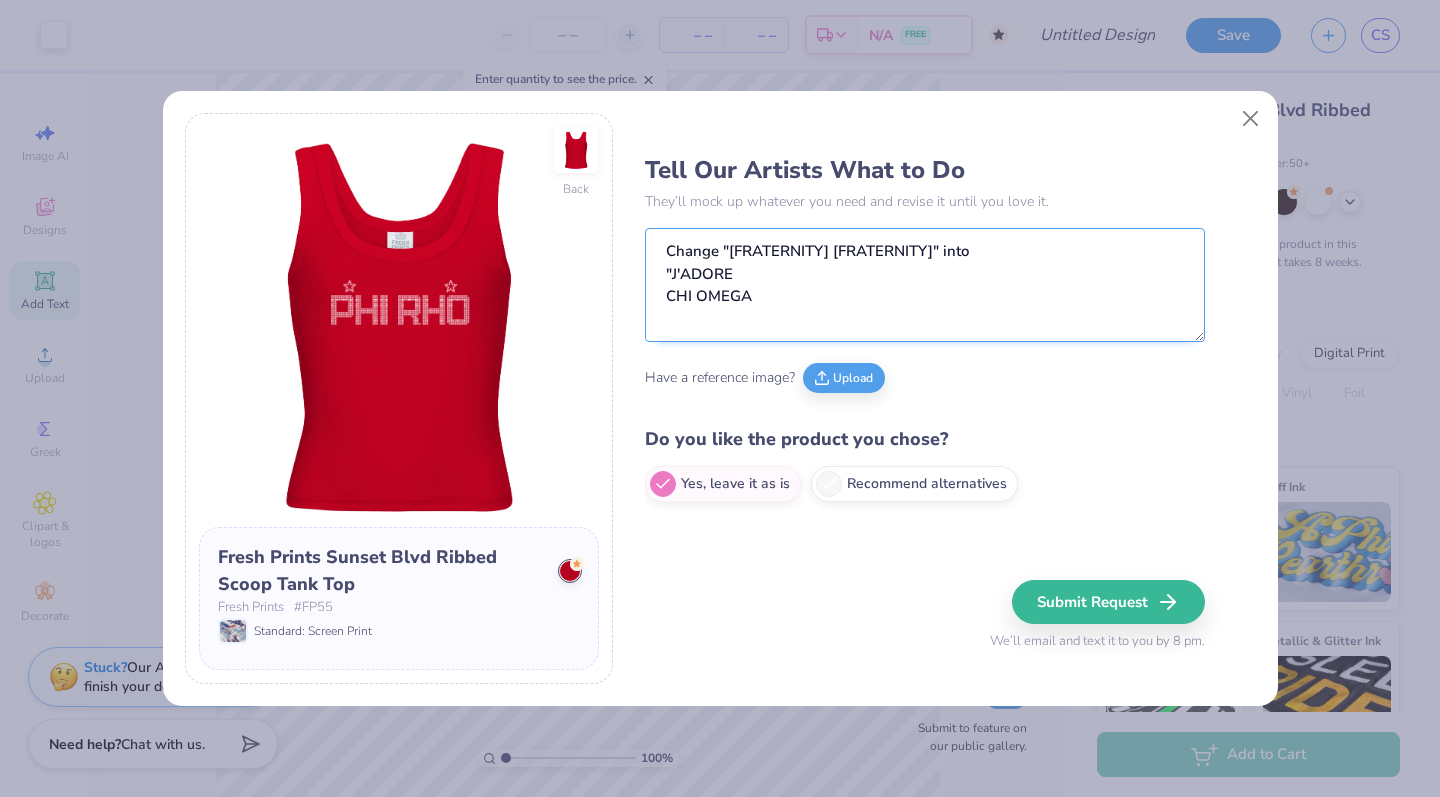 click on "Change "[FRATERNITY] [FRATERNITY]" into
"J'ADORE
CHI OMEGA" at bounding box center [925, 285] 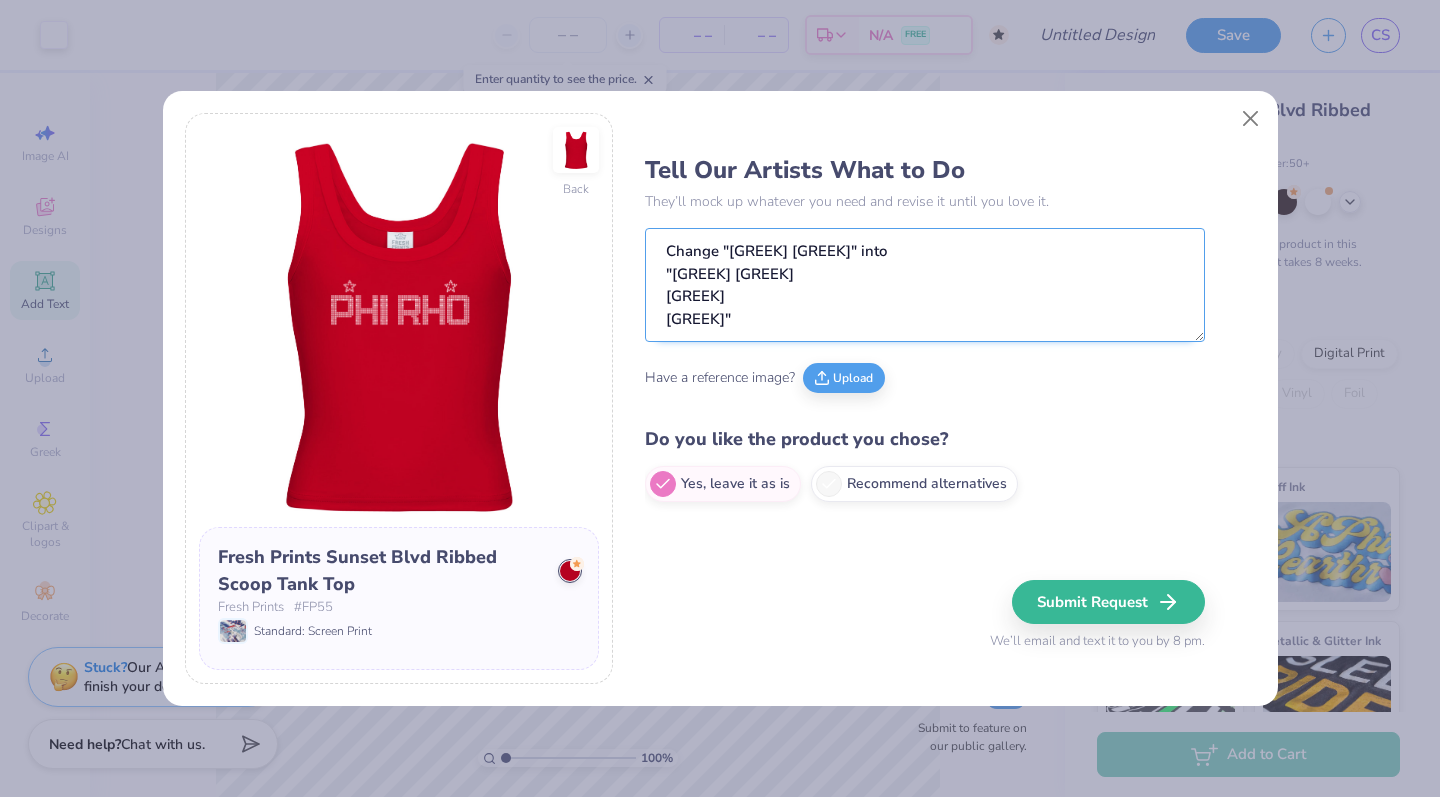 click on "Change "[GREEK] [GREEK]" into
"[GREEK] [GREEK]
[GREEK]
[GREEK]"" at bounding box center [925, 285] 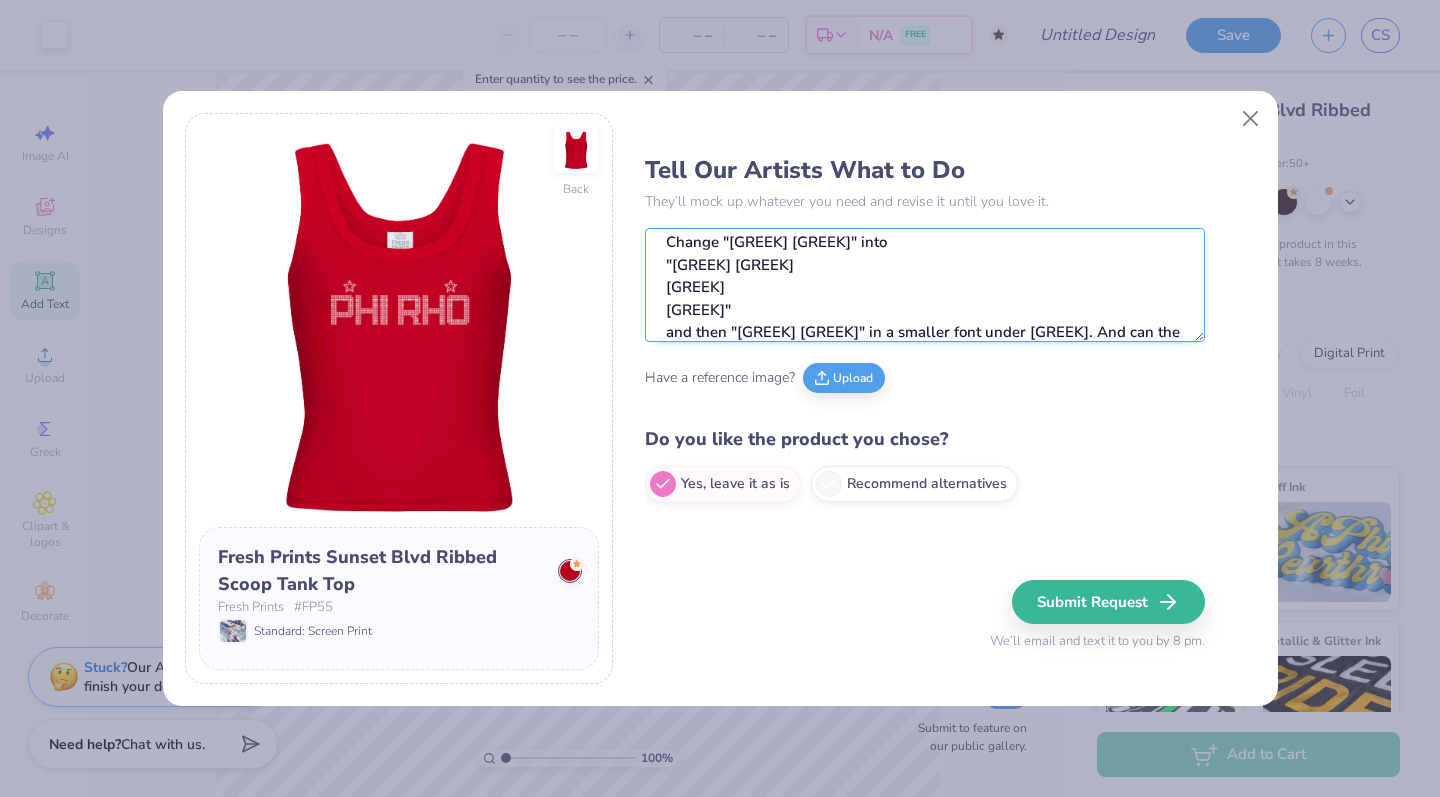 scroll, scrollTop: 31, scrollLeft: 0, axis: vertical 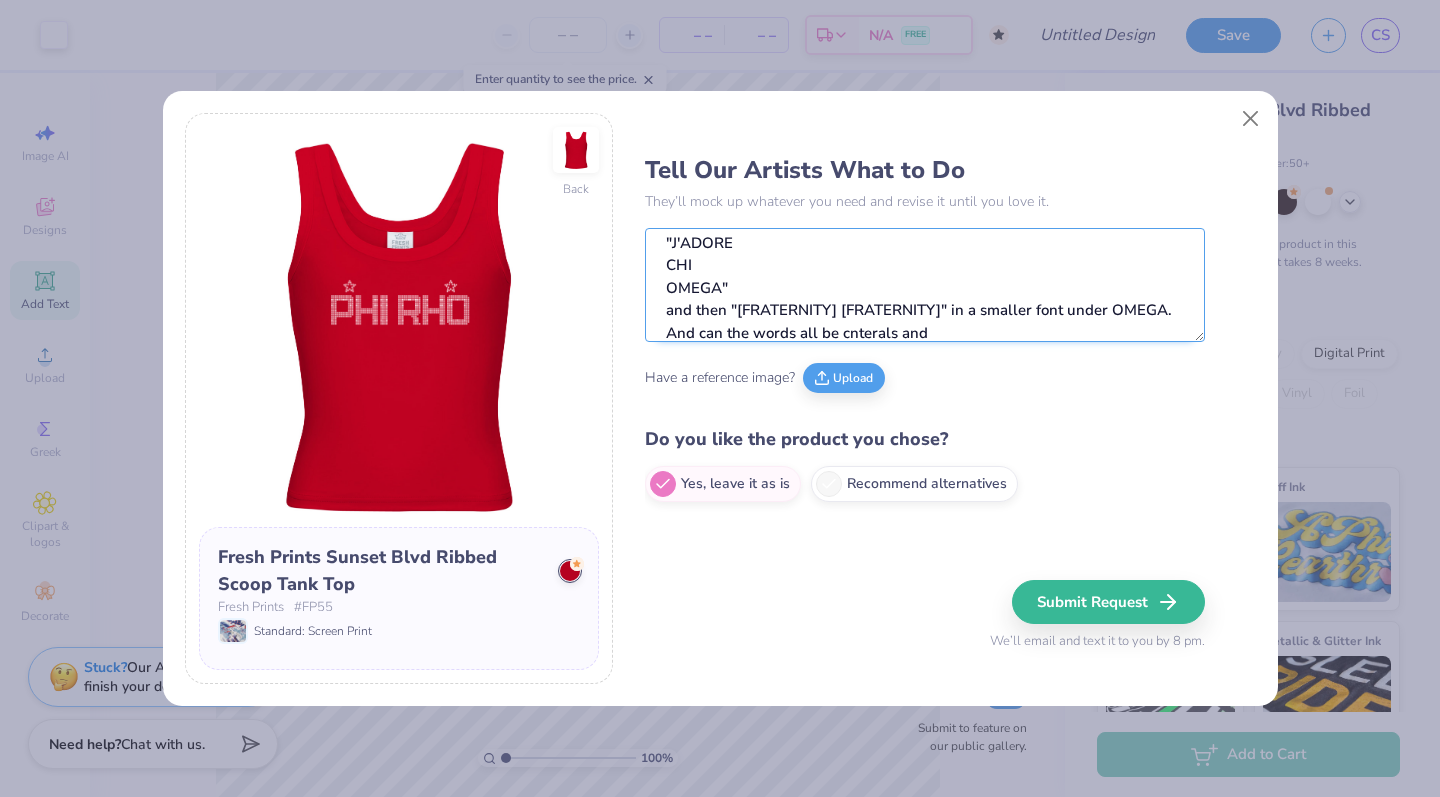 click on "Change "[FRATERNITY] [FRATERNITY]" into
"J'ADORE
CHI
OMEGA"
and then "[FRATERNITY] [FRATERNITY]" in a smaller font under OMEGA. And can the words all be cnterals and" at bounding box center [925, 285] 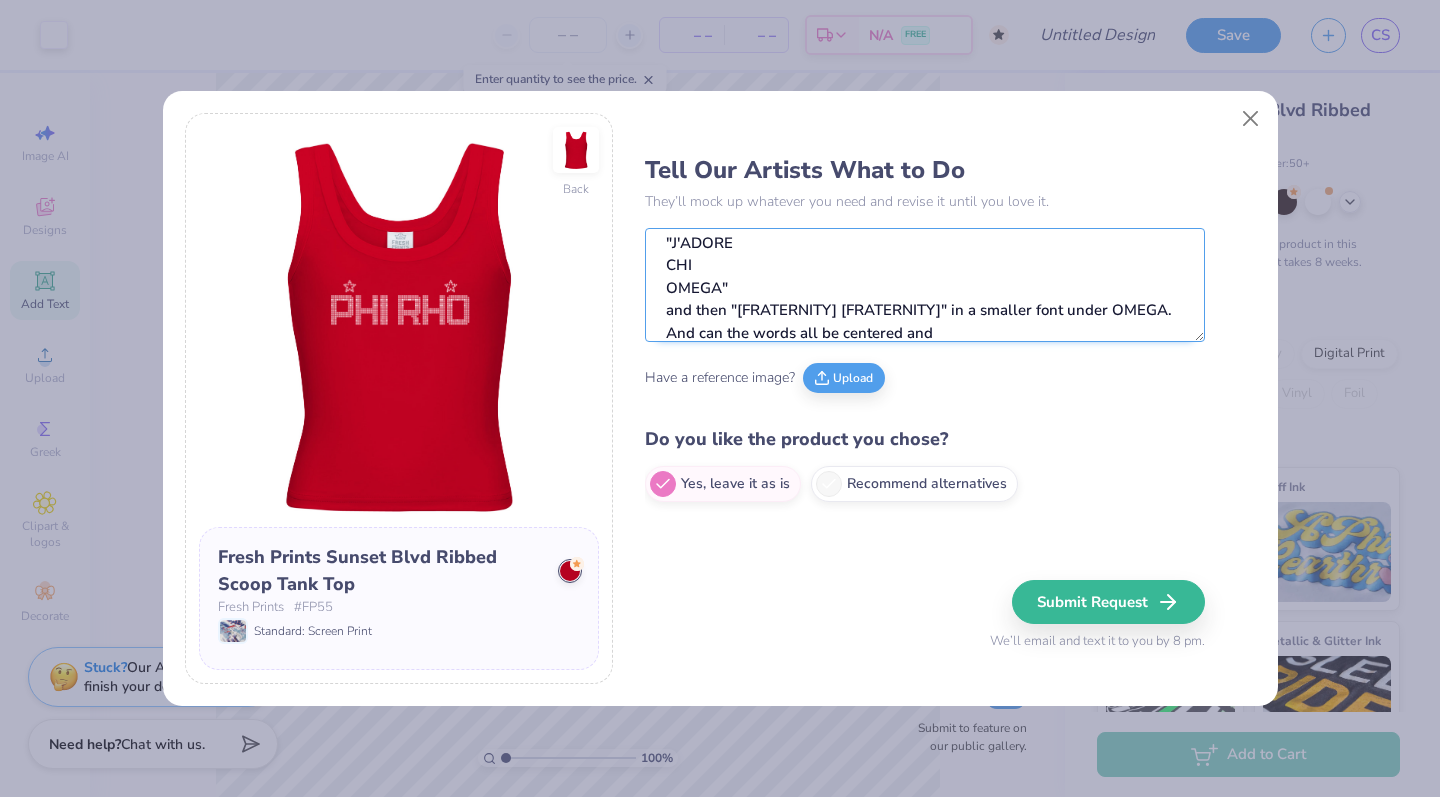 click on "Change "[FRATERNITY] [FRATERNITY]" into
"J'ADORE
CHI
OMEGA"
and then "[FRATERNITY] [FRATERNITY]" in a smaller font under OMEGA. And can the words all be centered and" at bounding box center (925, 285) 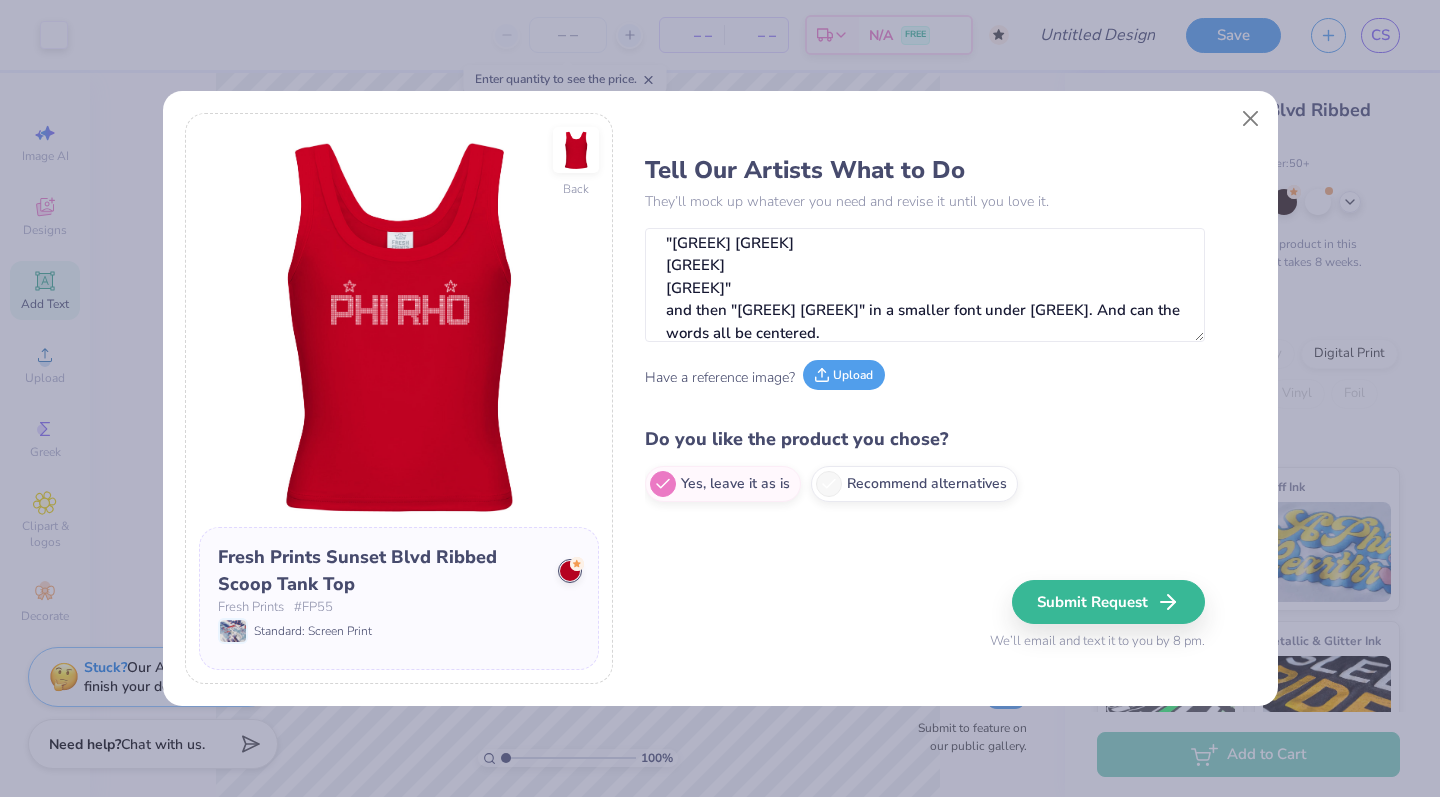 click on "Upload" at bounding box center (844, 375) 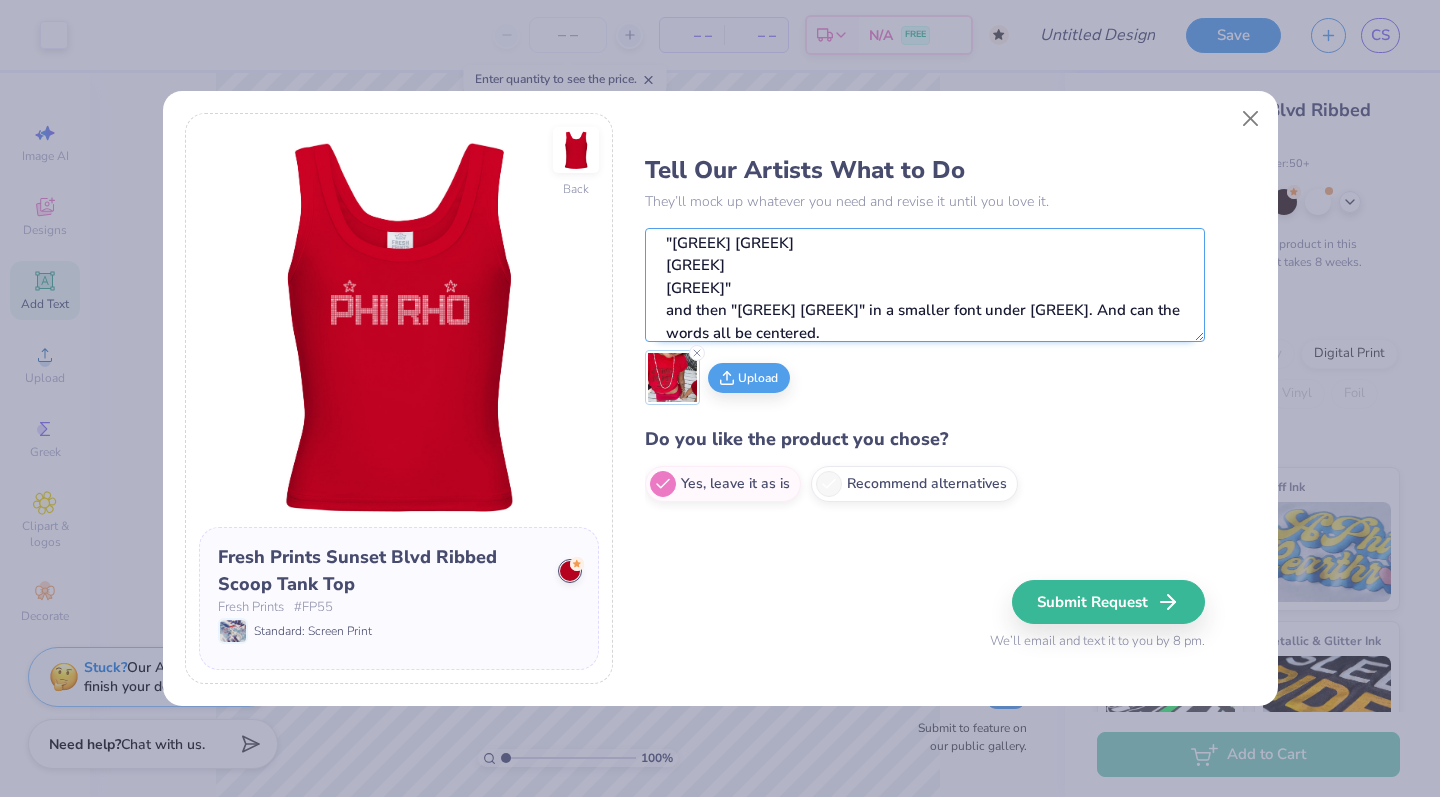 click on "Change "[GREEK] [GREEK]" into
"[GREEK] [GREEK]
[GREEK]
[GREEK]"
and then "[GREEK] [GREEK]" in a smaller font under [GREEK]. And can the words all be centered." at bounding box center (925, 285) 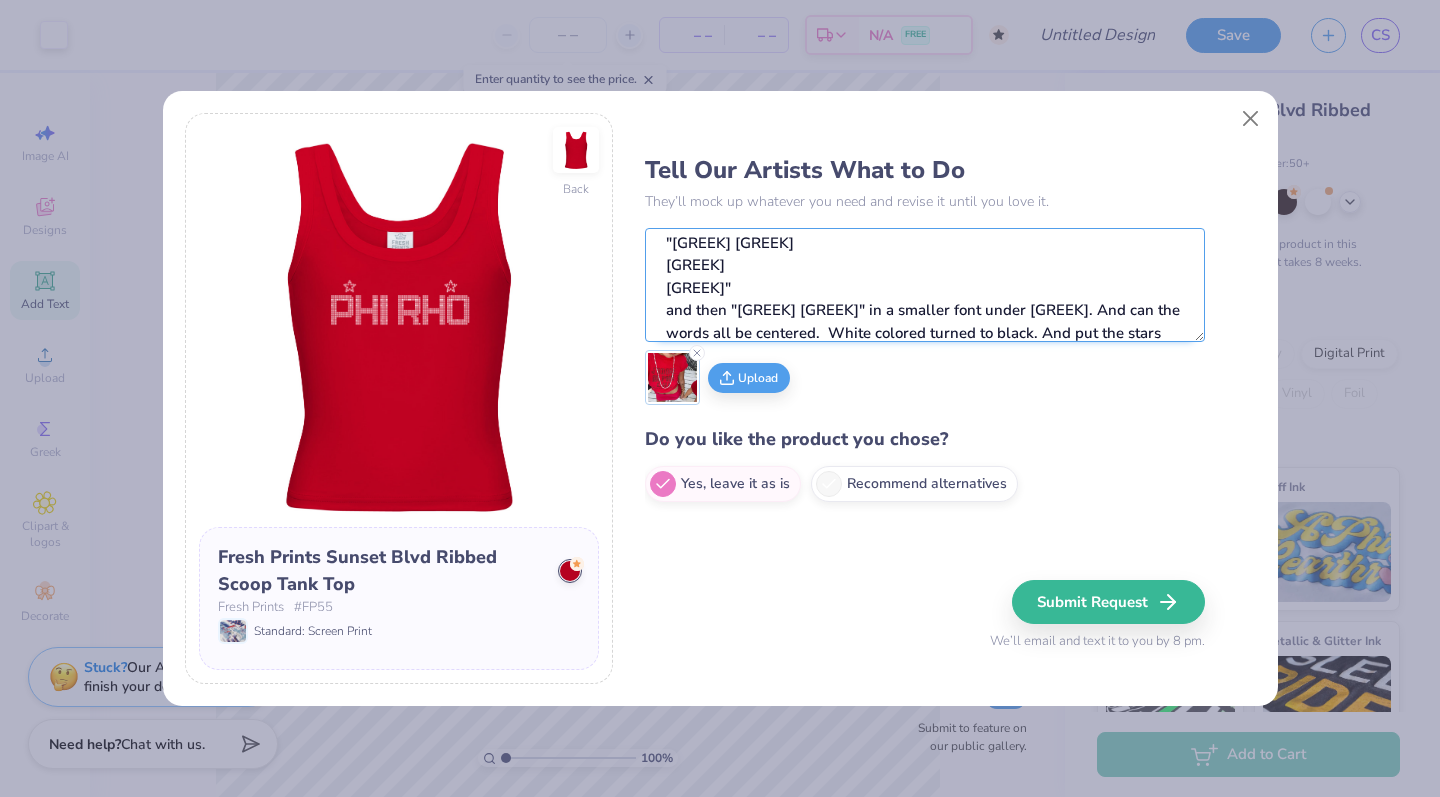 scroll, scrollTop: 53, scrollLeft: 0, axis: vertical 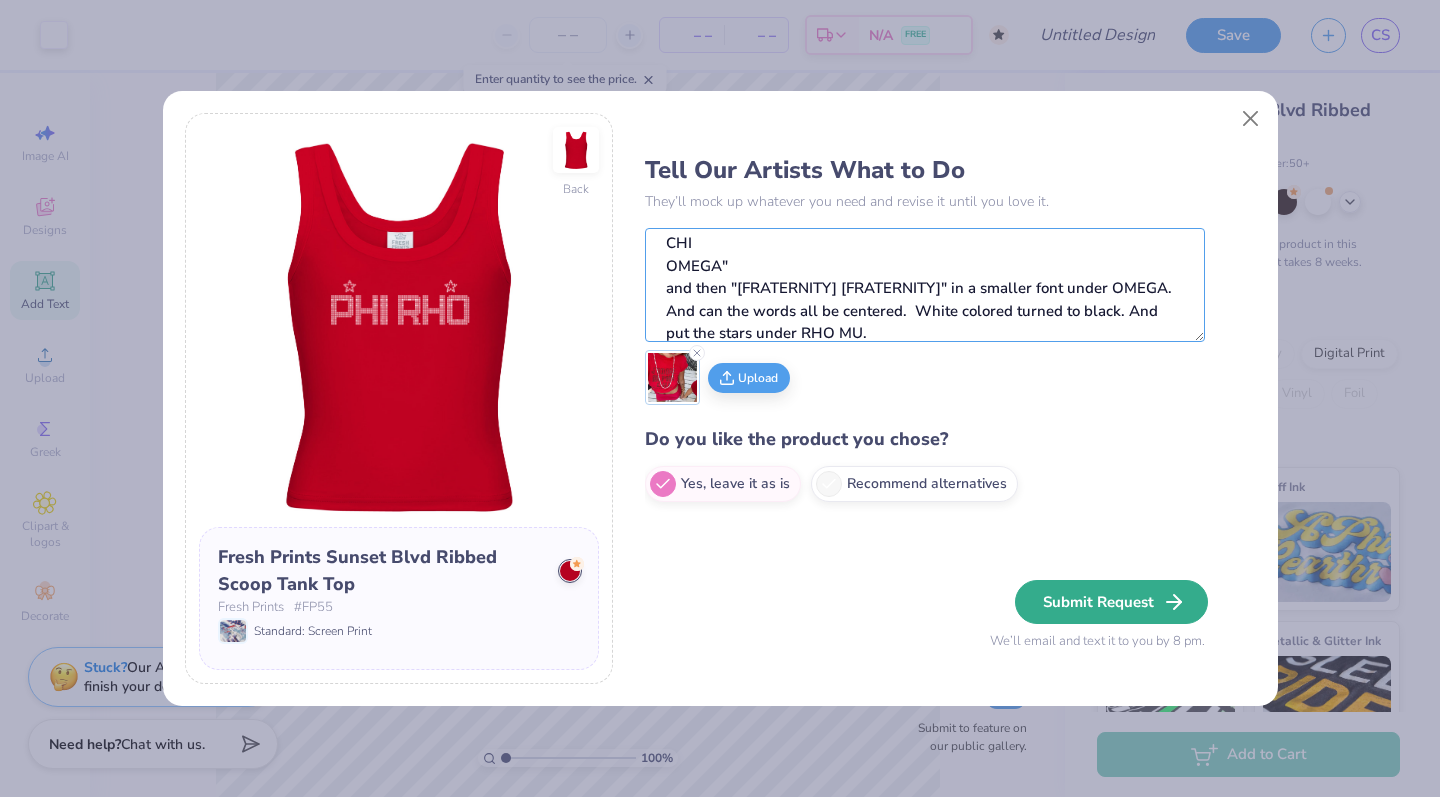 type on "Change "[FRATERNITY] [FRATERNITY]" into
"J'ADORE
CHI
OMEGA"
and then "[FRATERNITY] [FRATERNITY]" in a smaller font under OMEGA. And can the words all be centered.  White colored turned to black. And put the stars under RHO MU." 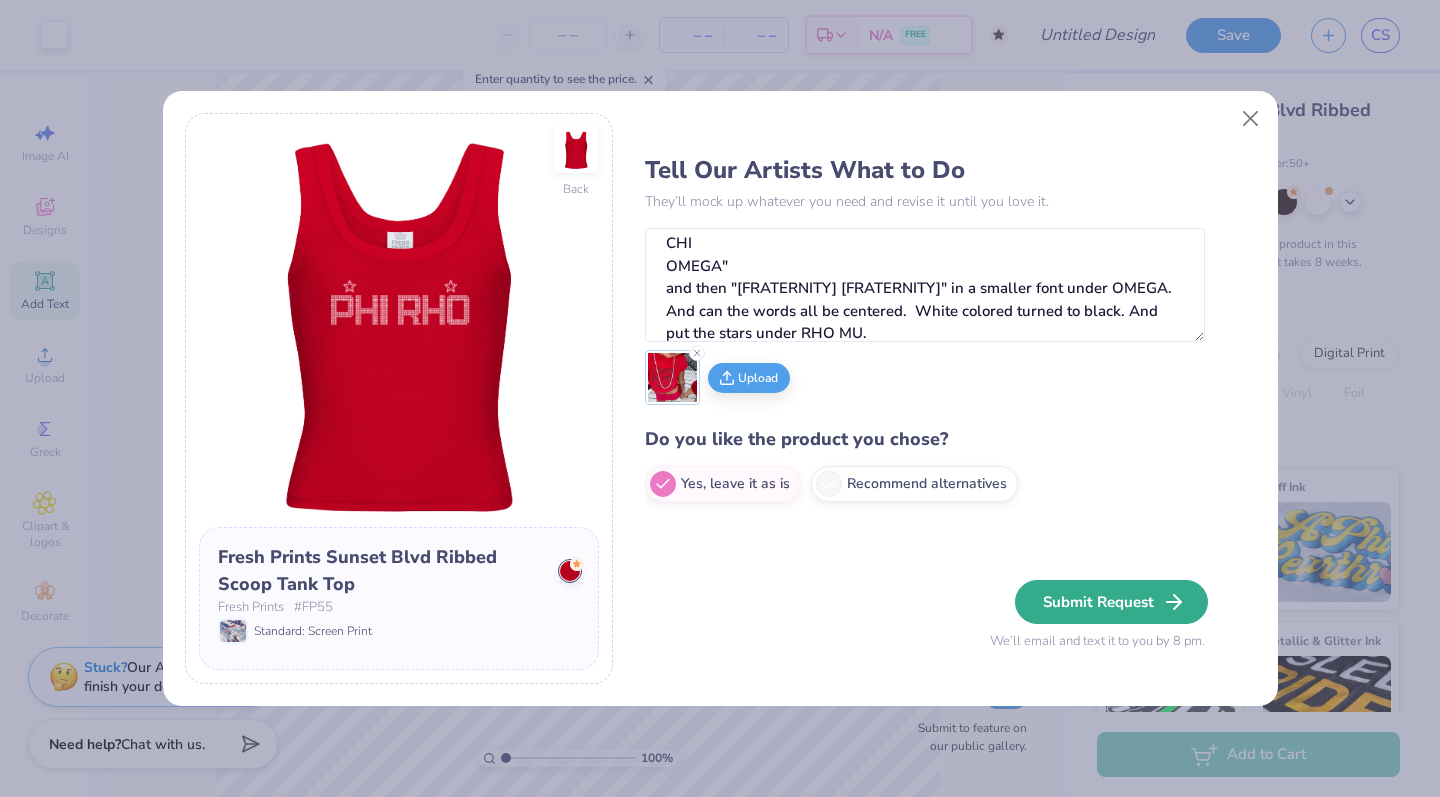 click on "Submit Request" at bounding box center (1111, 602) 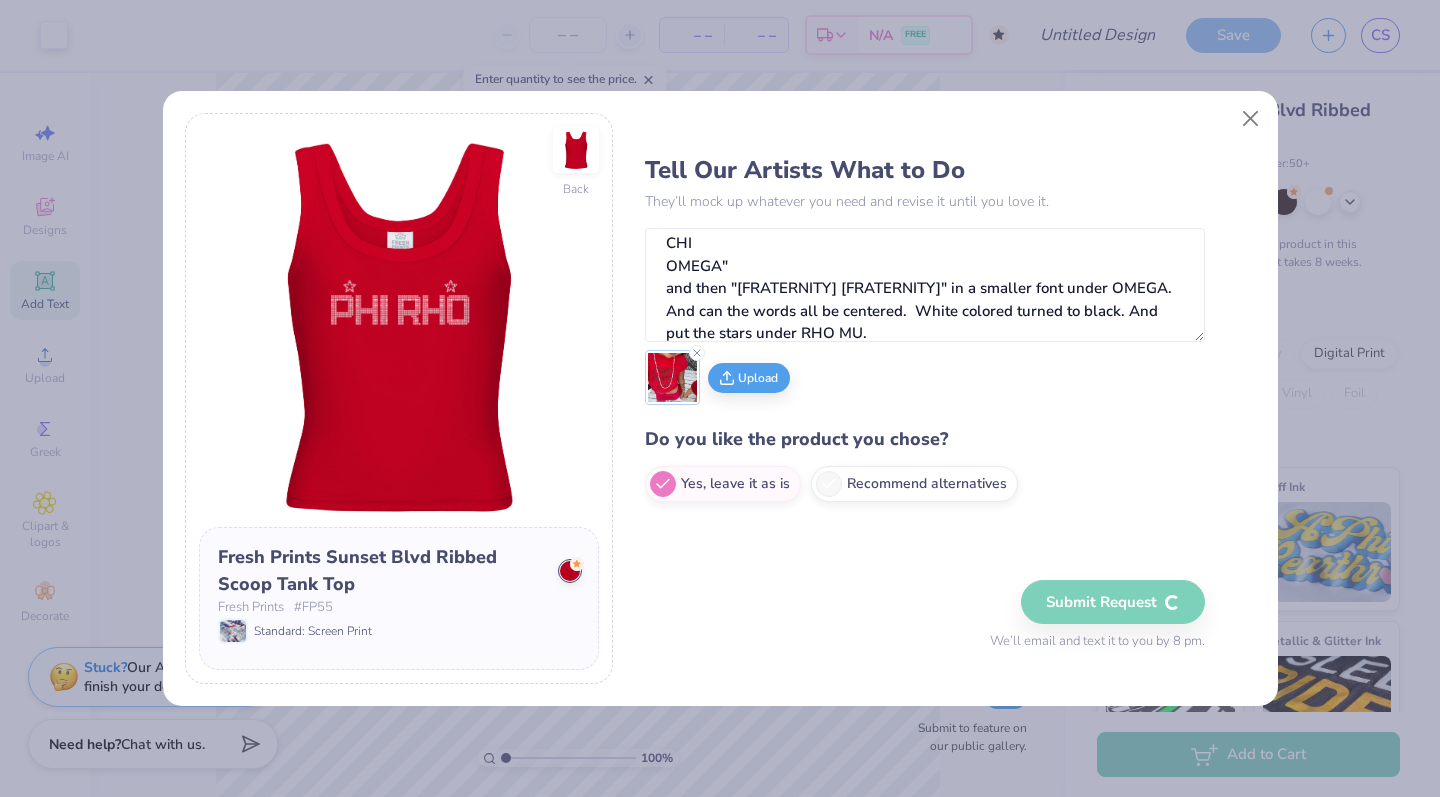 click on "Submit Request We’ll email and text it to you by 8 pm." at bounding box center (1097, 616) 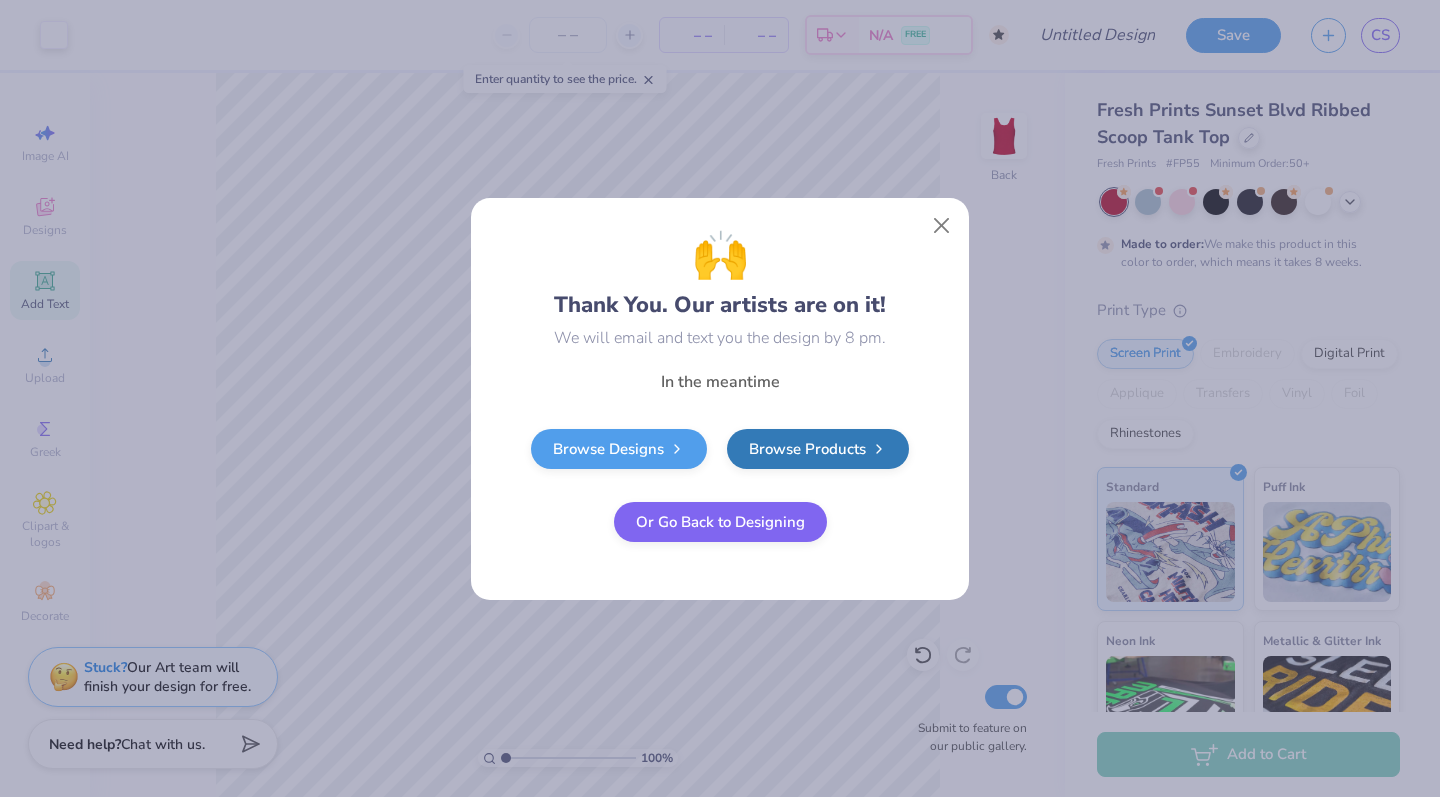 scroll, scrollTop: 0, scrollLeft: 0, axis: both 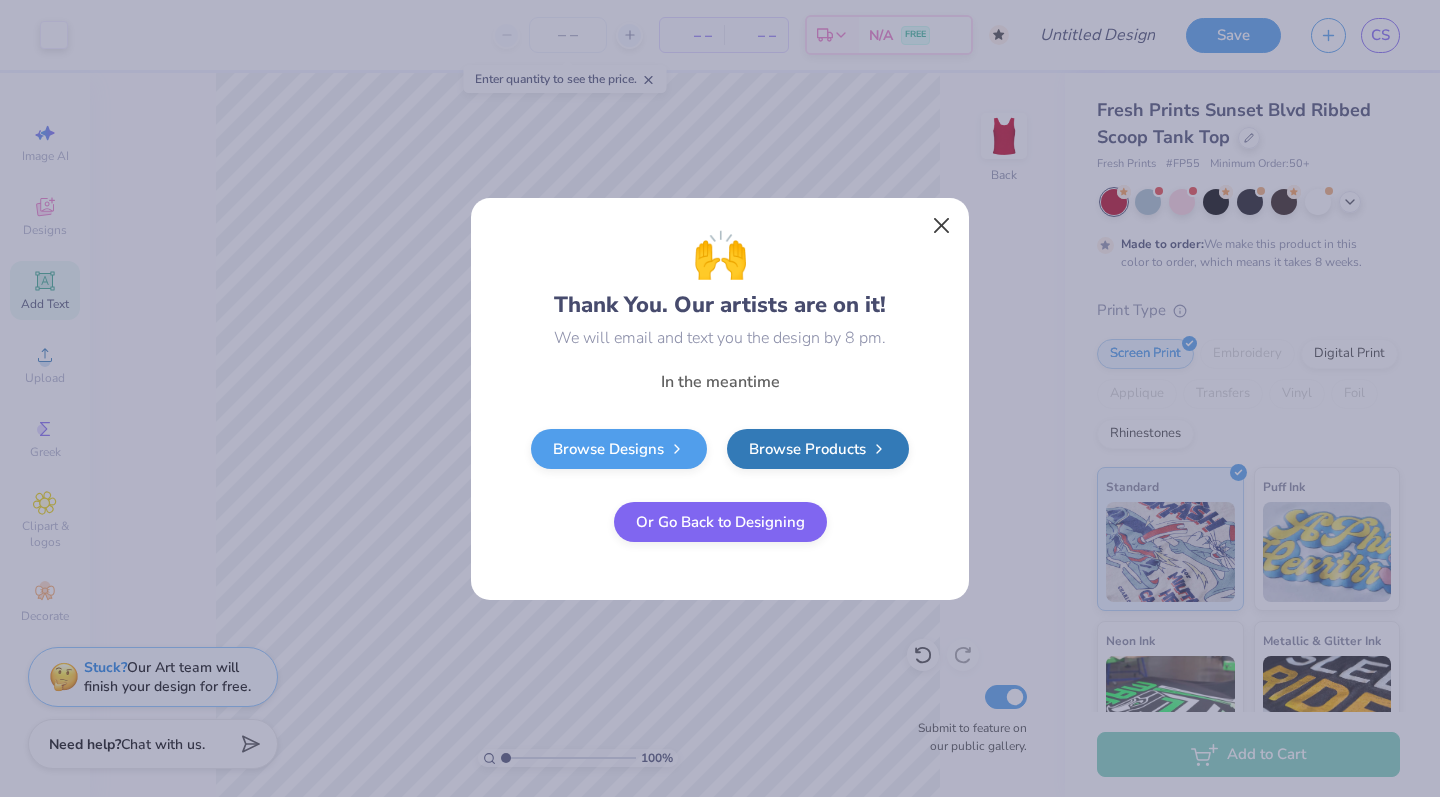click at bounding box center [942, 225] 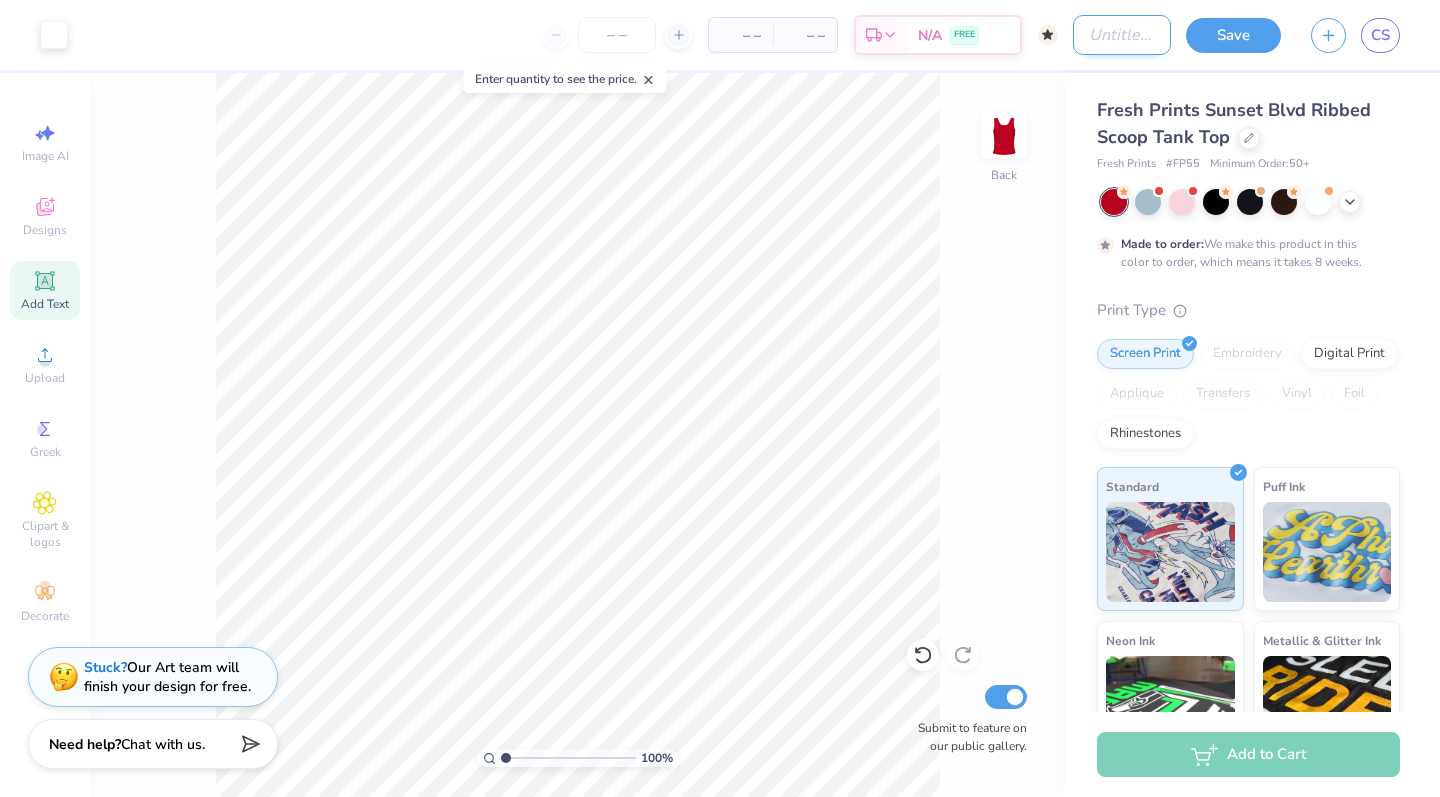click on "Design Title" at bounding box center (1122, 35) 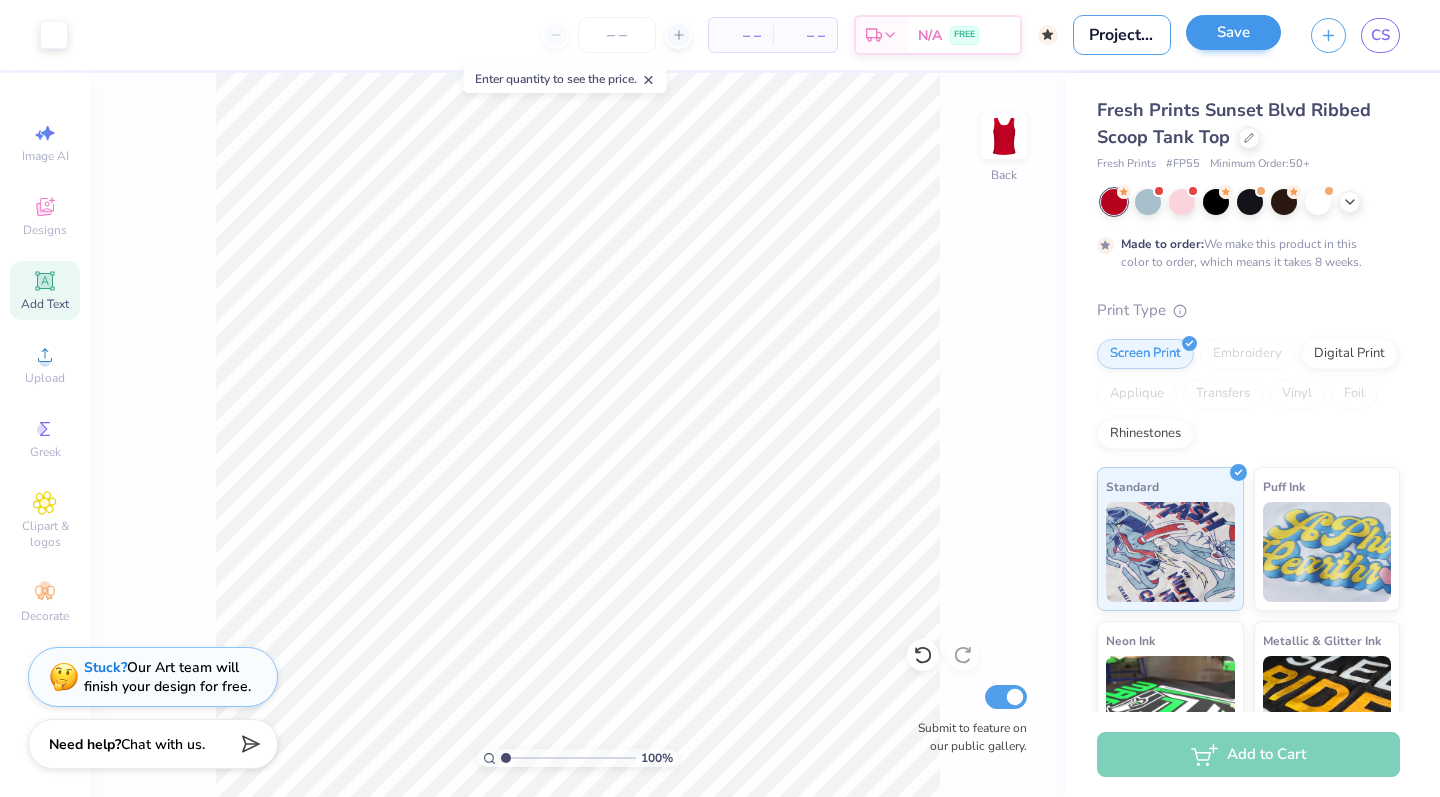 type on "Project failure" 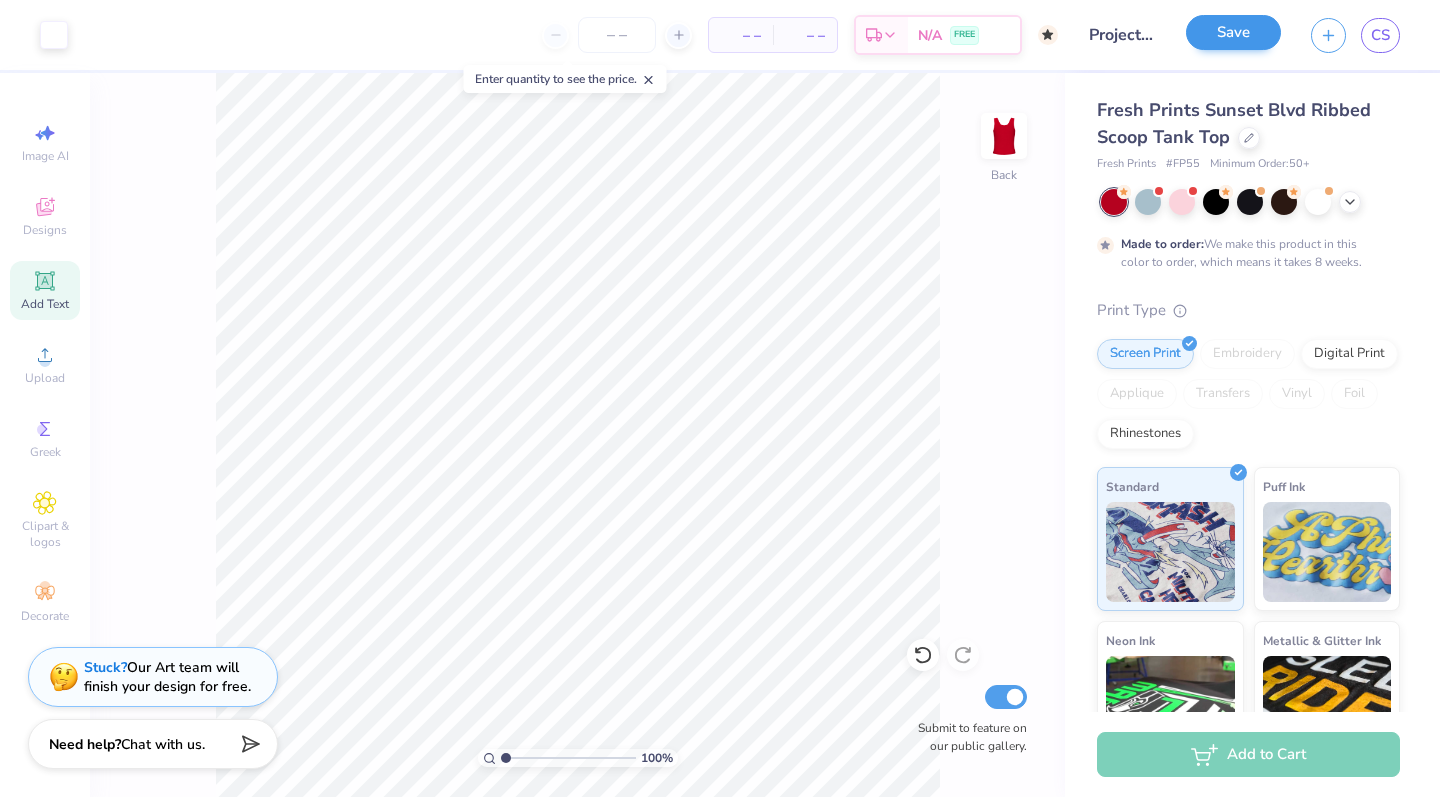 click on "Save" at bounding box center [1233, 32] 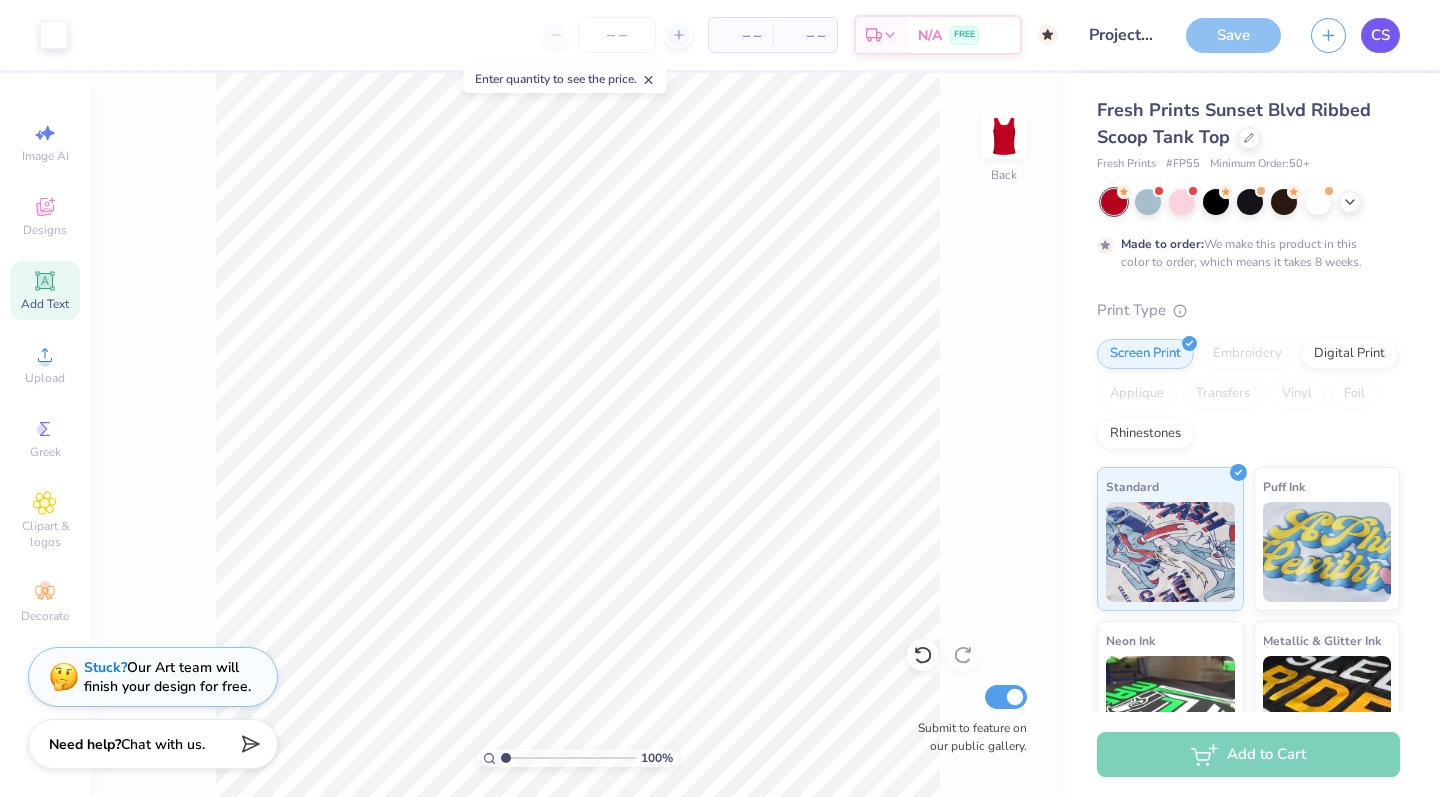 click on "CS" at bounding box center [1380, 35] 